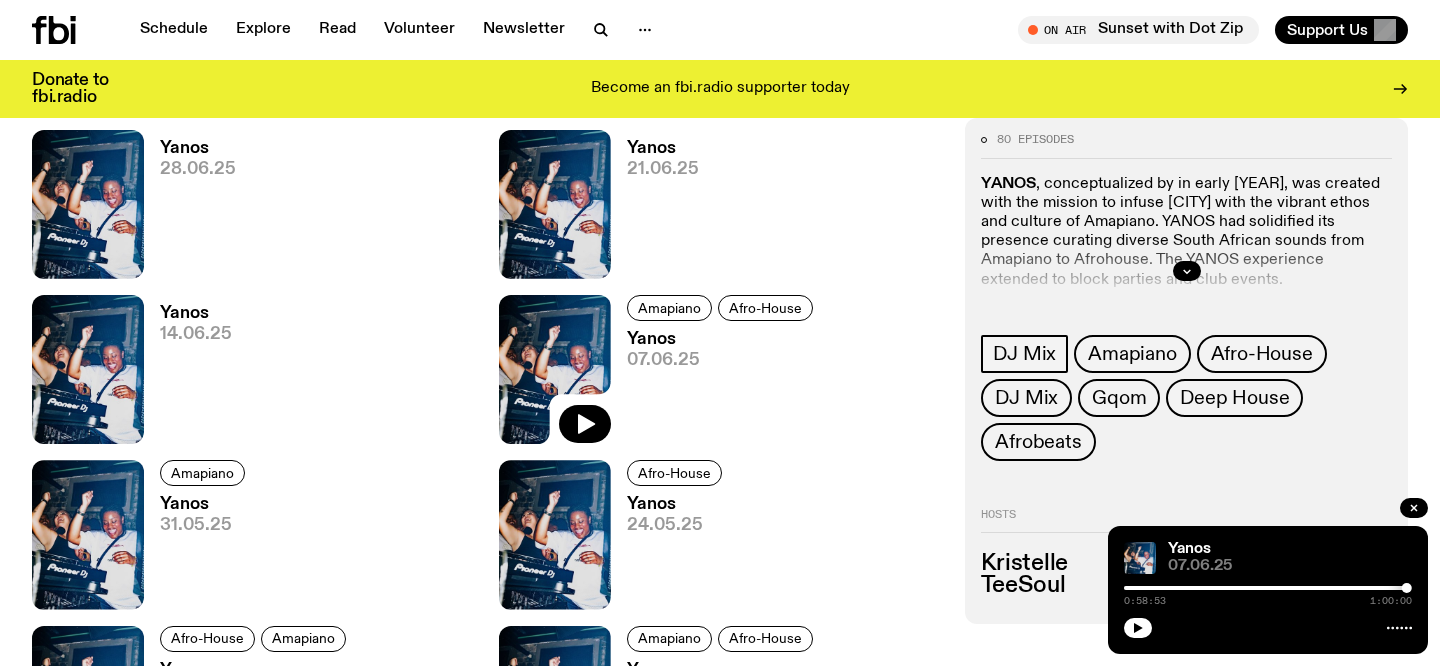 scroll, scrollTop: 1179, scrollLeft: 0, axis: vertical 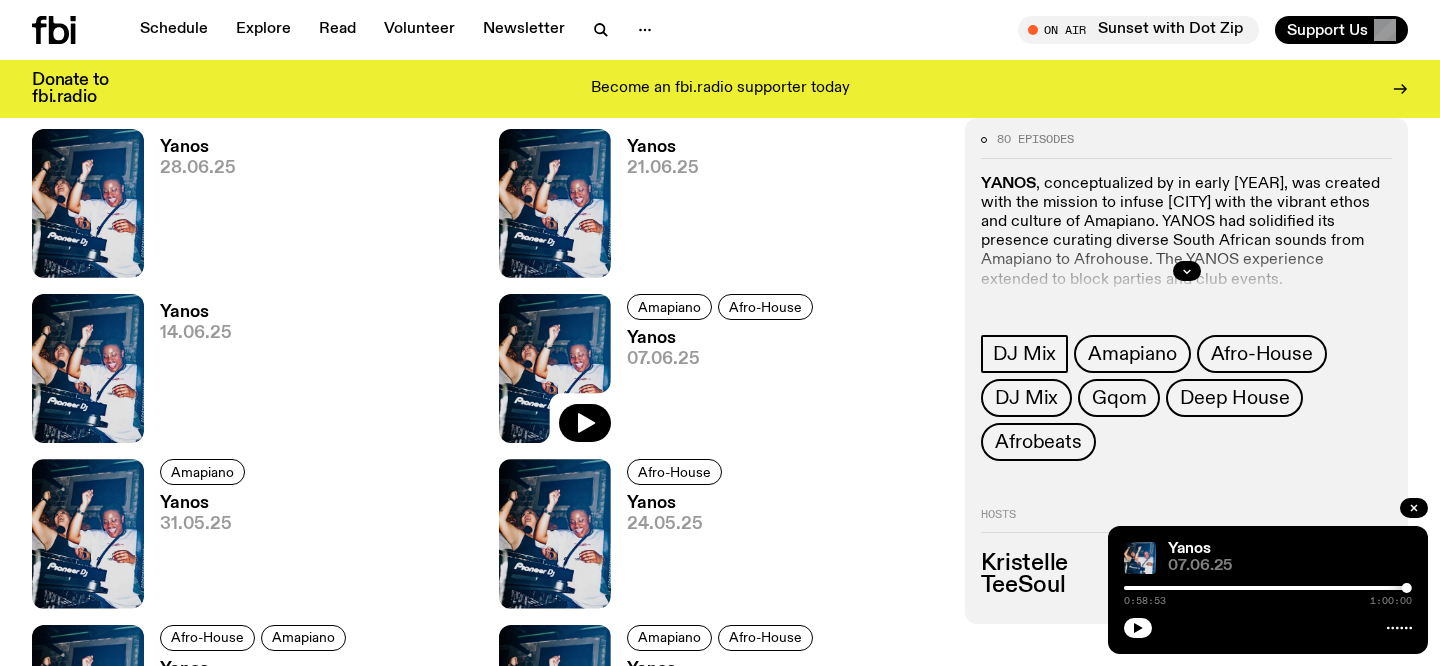 click on "Yanos" at bounding box center [196, 312] 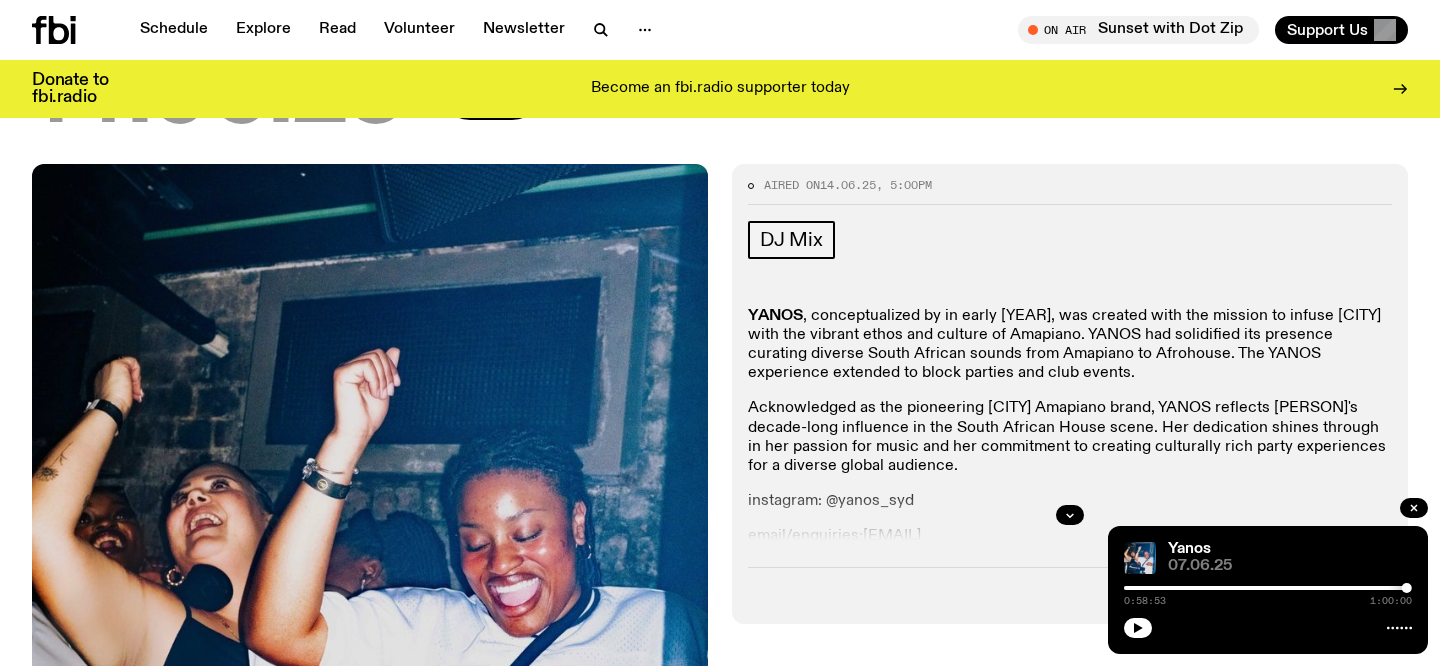 scroll, scrollTop: 0, scrollLeft: 0, axis: both 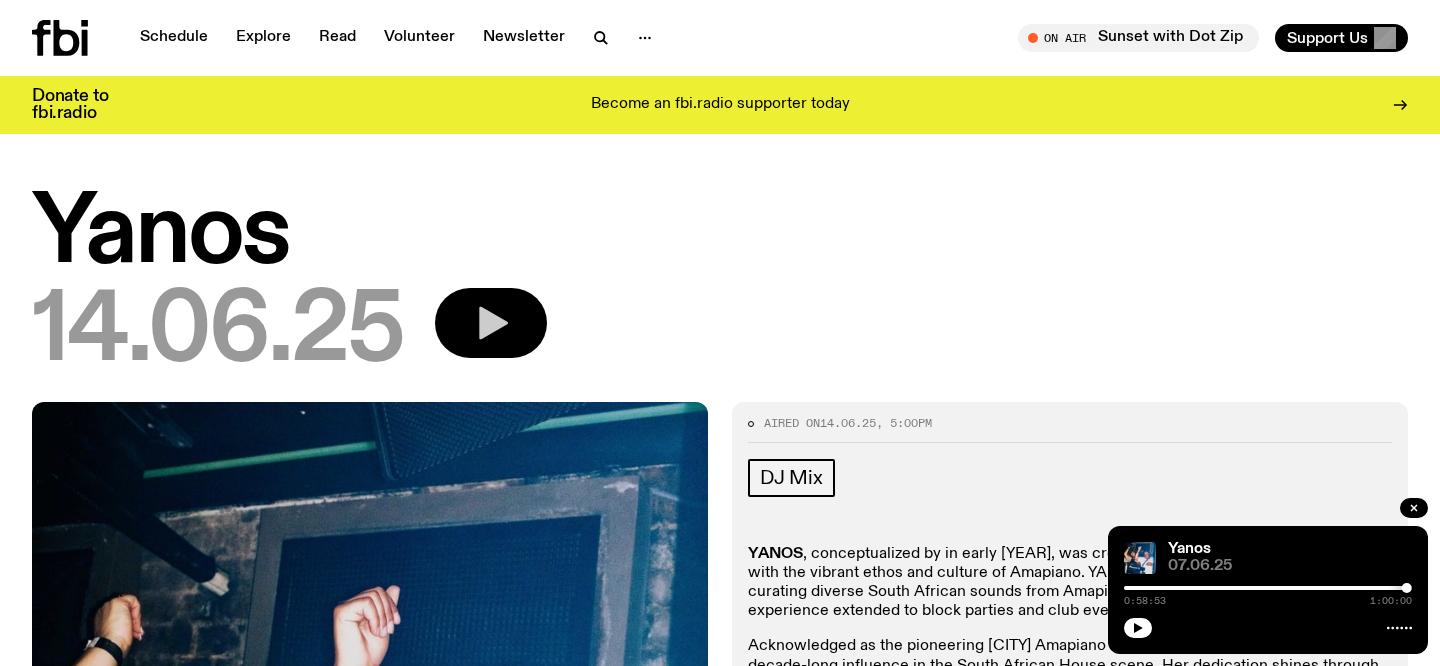click 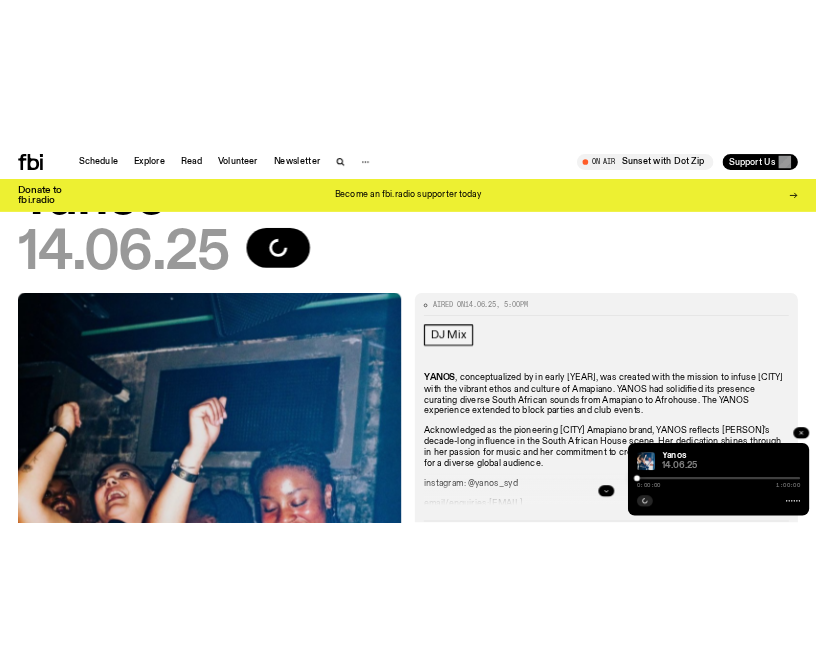 scroll, scrollTop: 158, scrollLeft: 0, axis: vertical 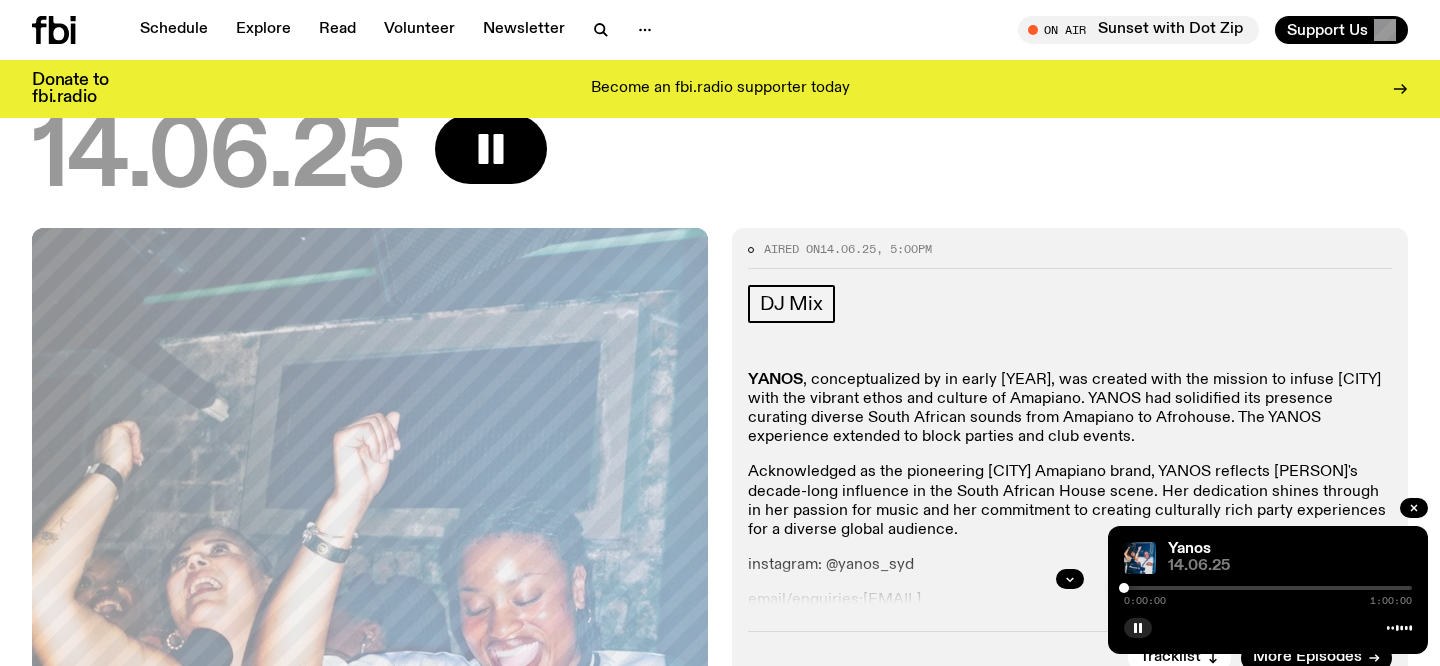 drag, startPoint x: 1130, startPoint y: 588, endPoint x: 1035, endPoint y: 588, distance: 95 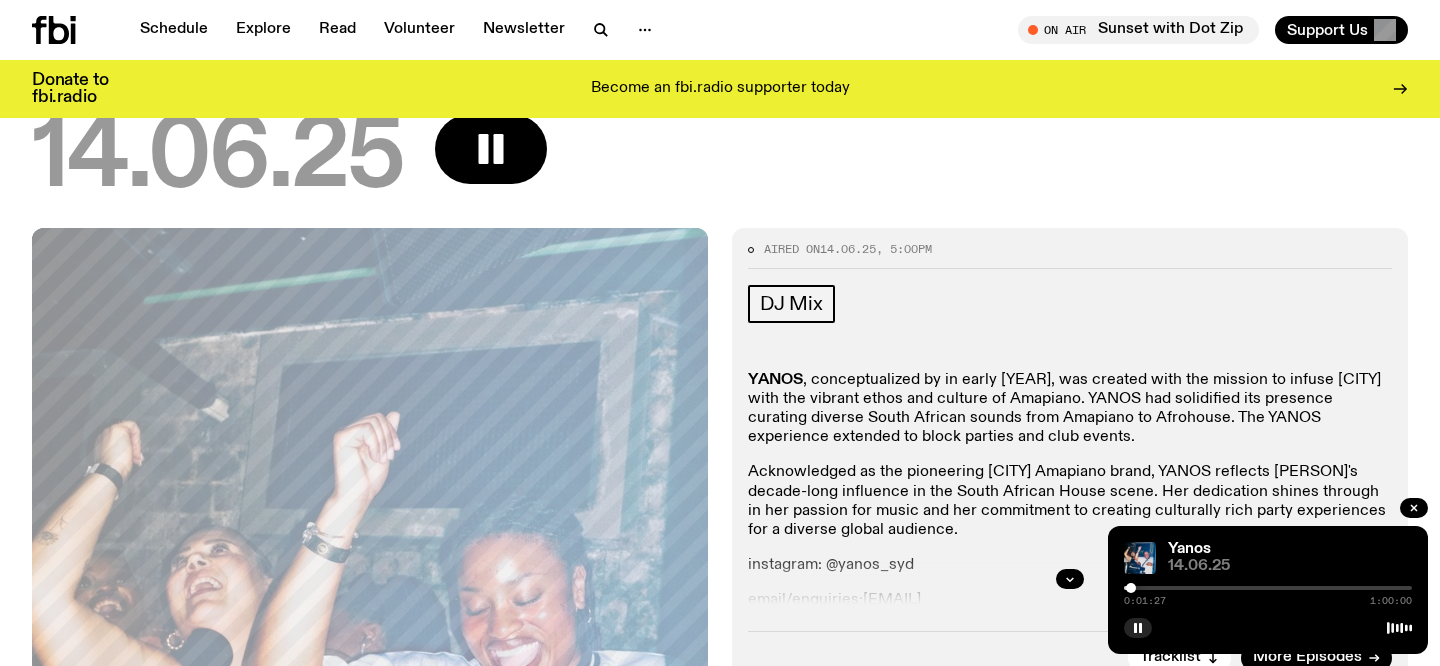 click at bounding box center (1131, 588) 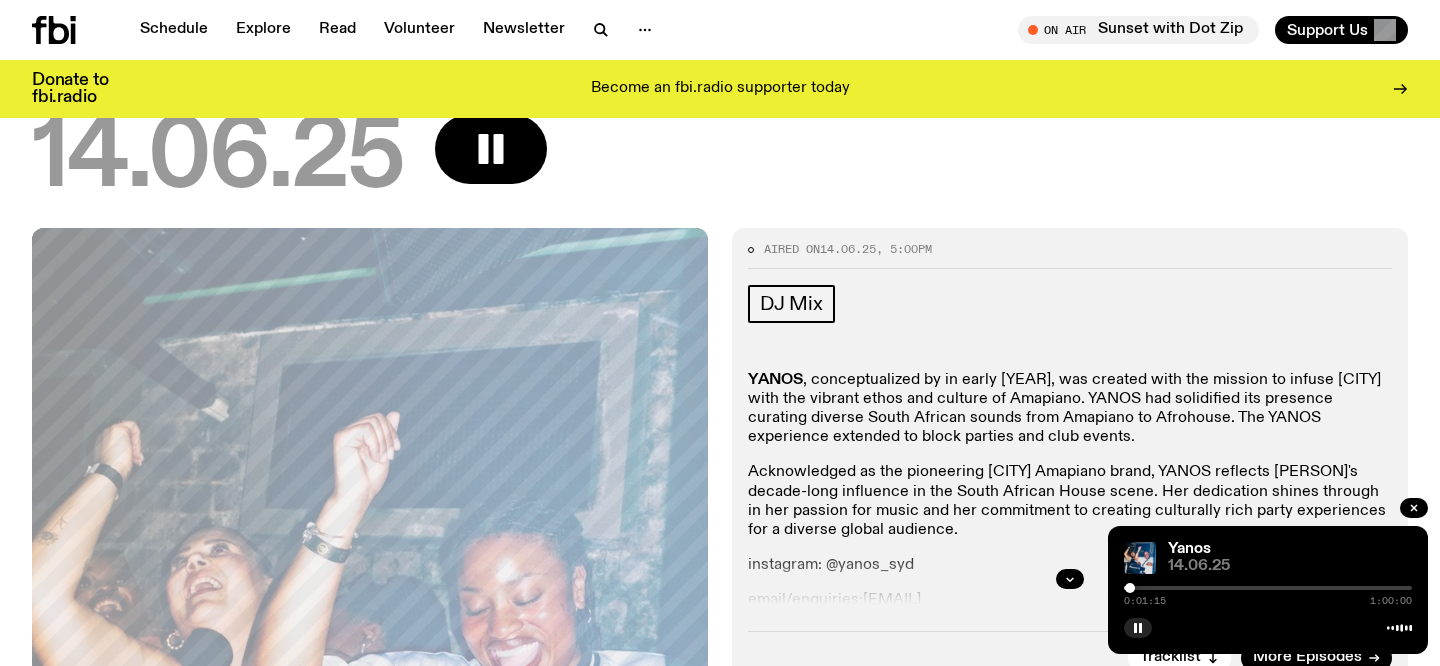 click at bounding box center [1130, 588] 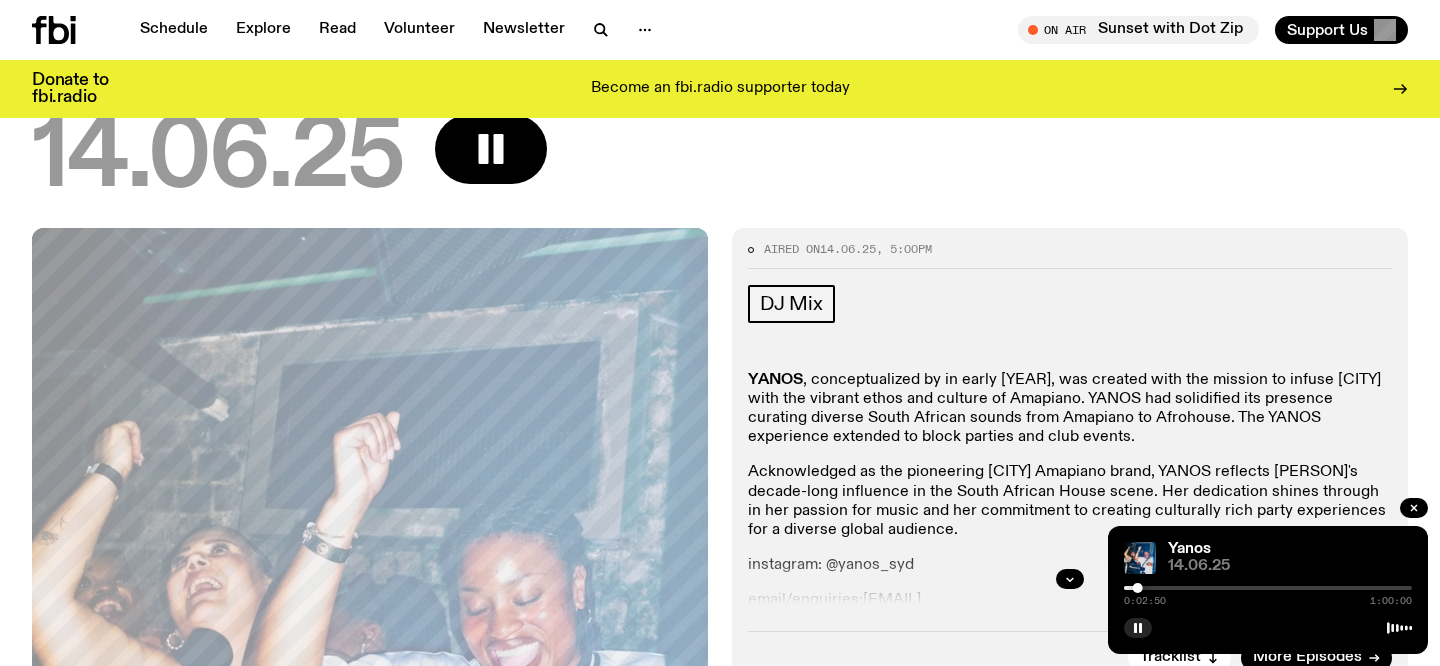 click at bounding box center [1268, 588] 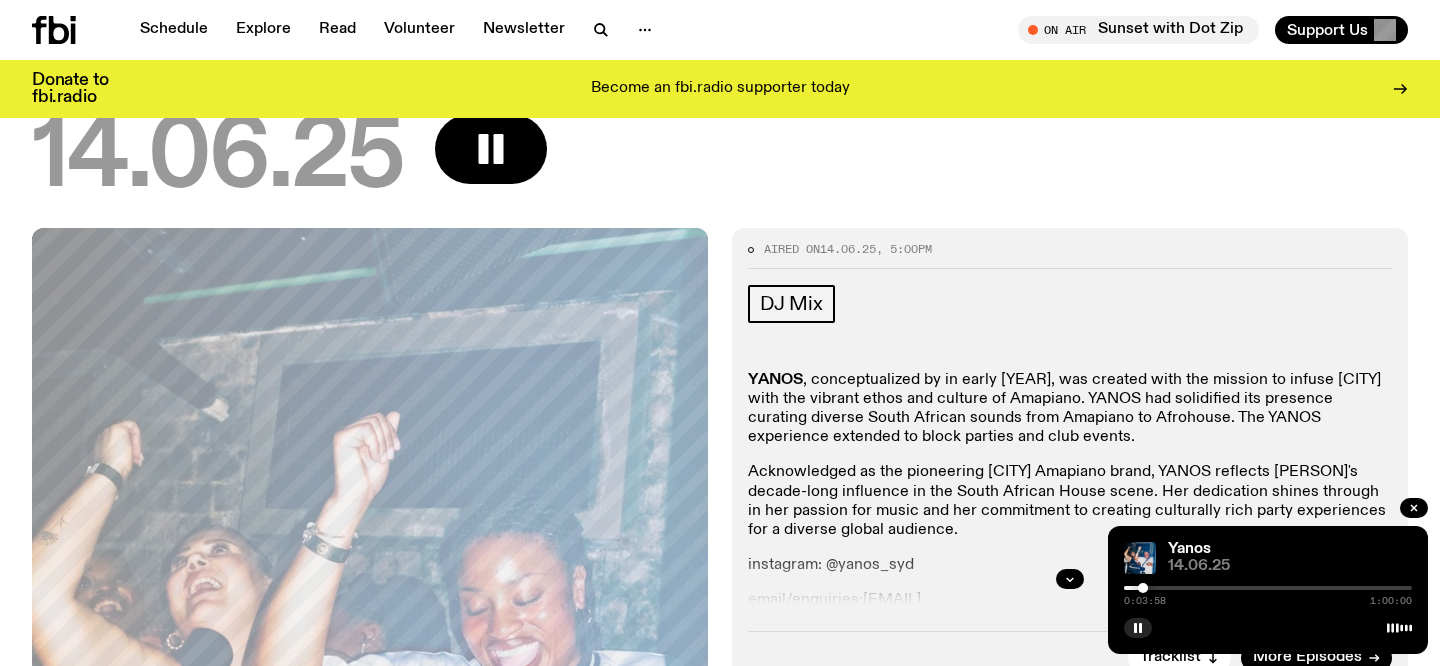click at bounding box center [1268, 588] 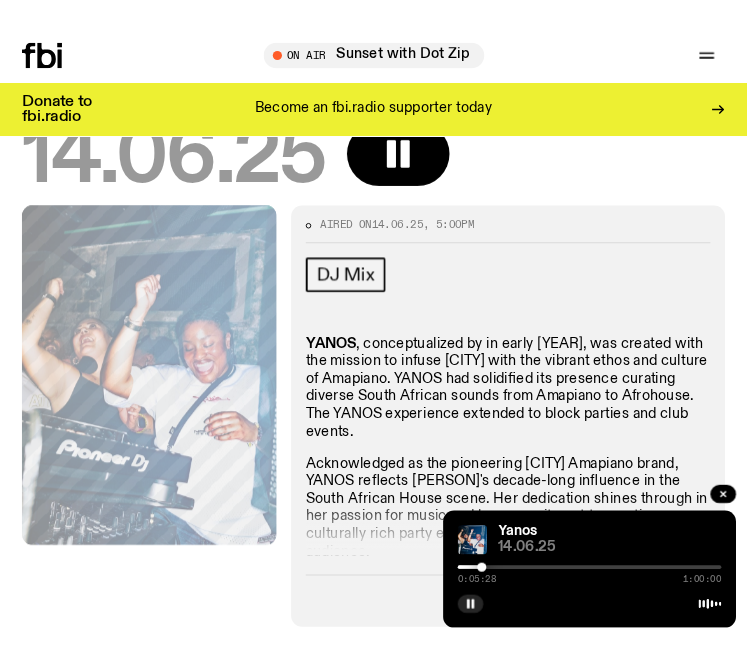 scroll, scrollTop: 172, scrollLeft: 0, axis: vertical 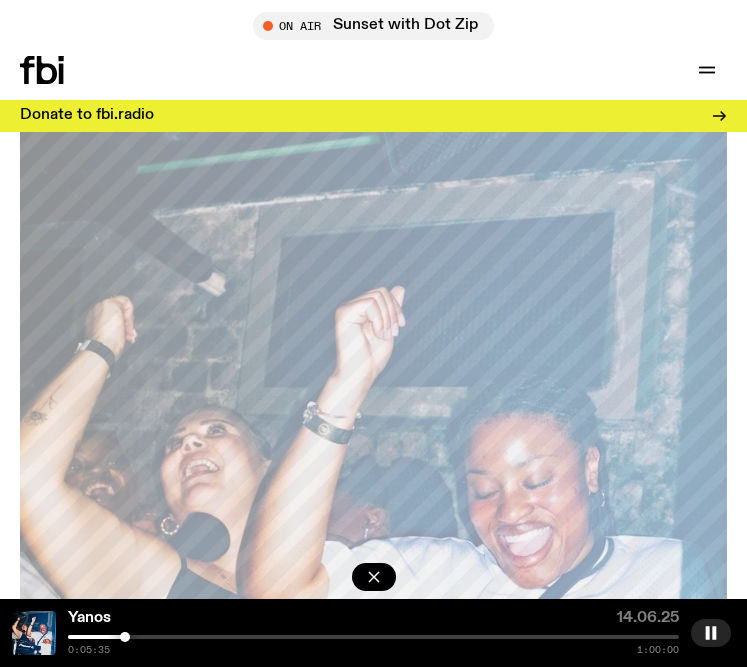 click at bounding box center (125, 637) 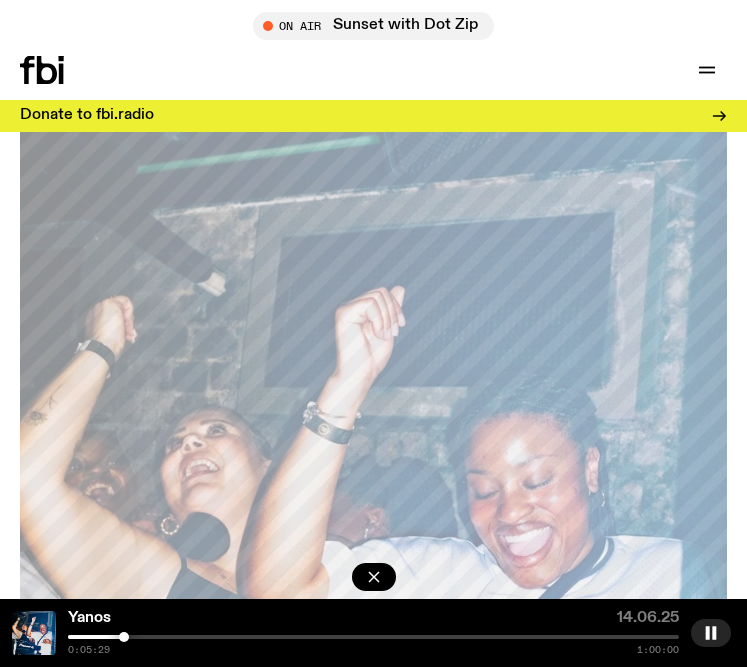 click at bounding box center [124, 637] 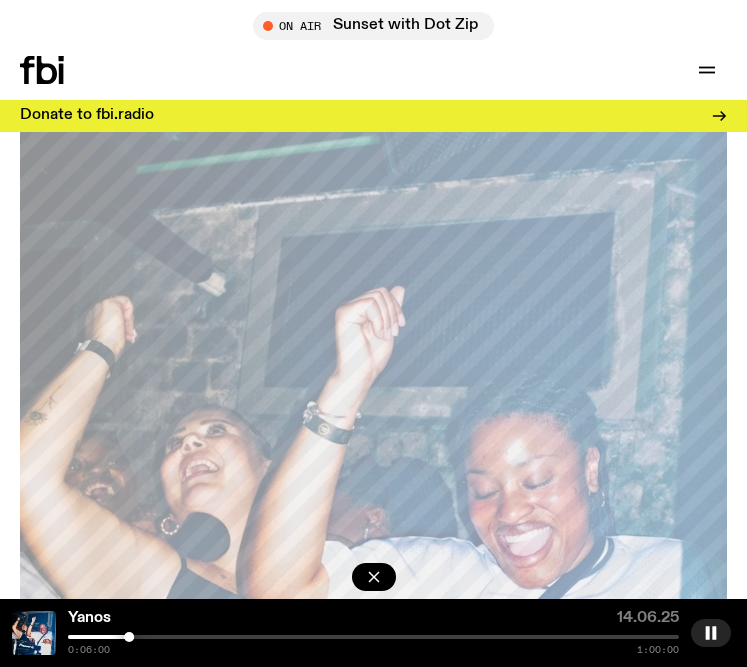 click at bounding box center (373, 637) 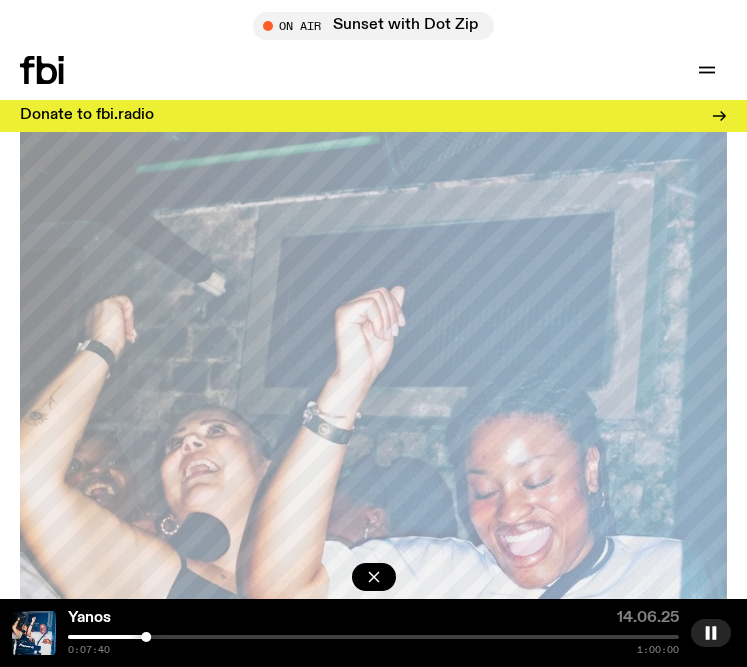 click at bounding box center (146, 637) 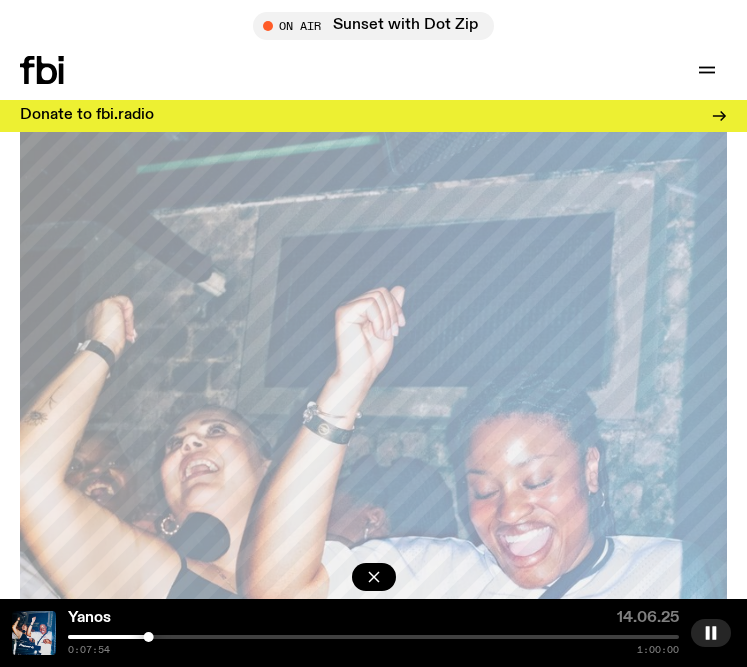 click on "0:07:54 1:00:00" at bounding box center [373, 645] 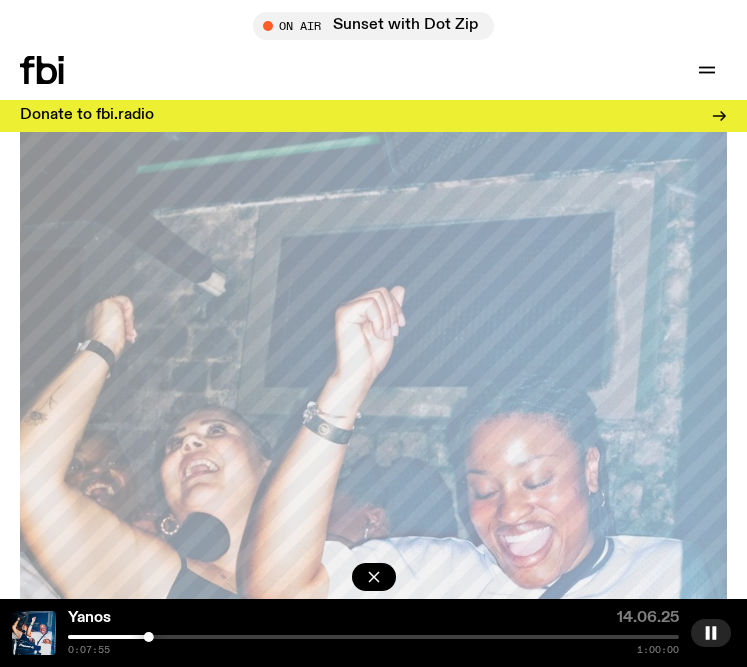 click at bounding box center [373, 637] 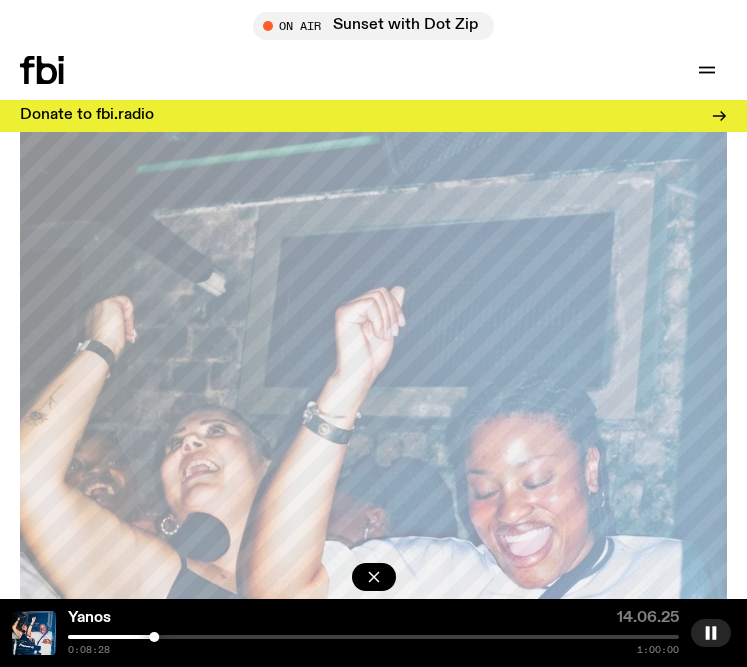 click at bounding box center [373, 637] 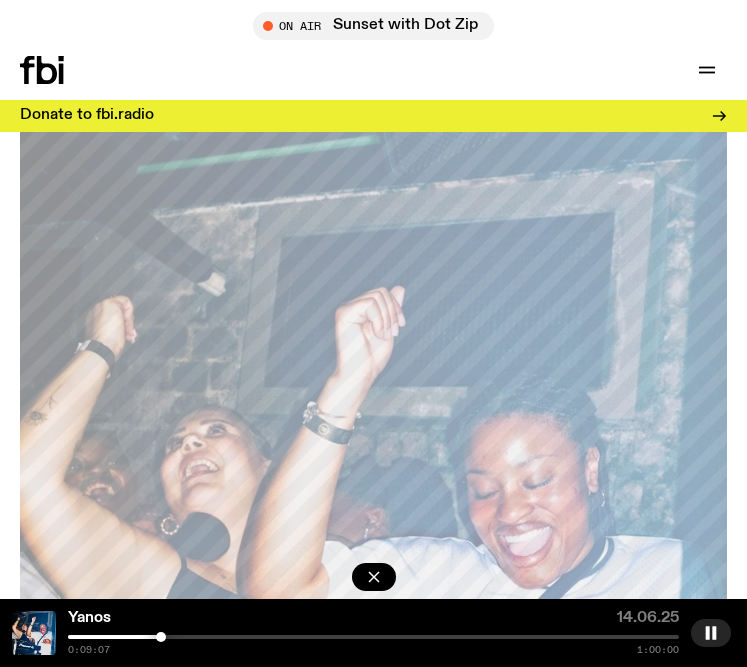 click at bounding box center (161, 637) 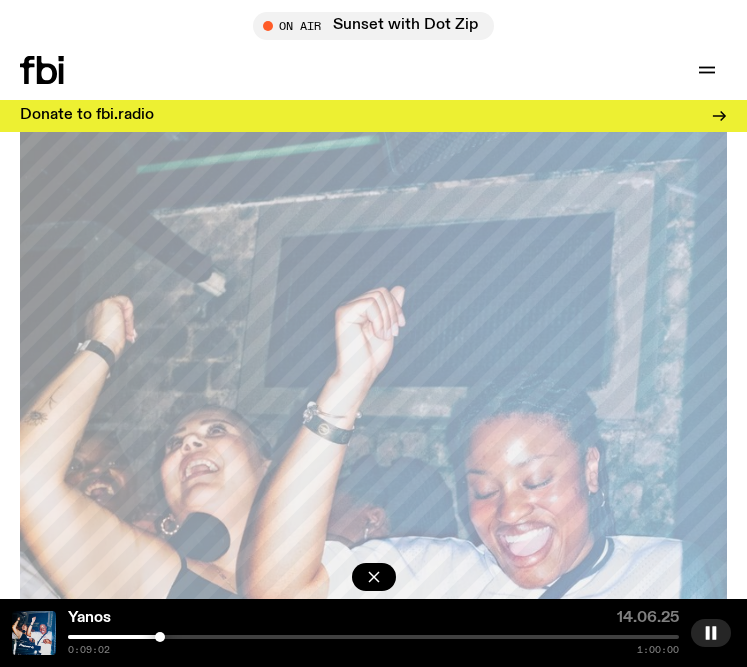 click at bounding box center (160, 637) 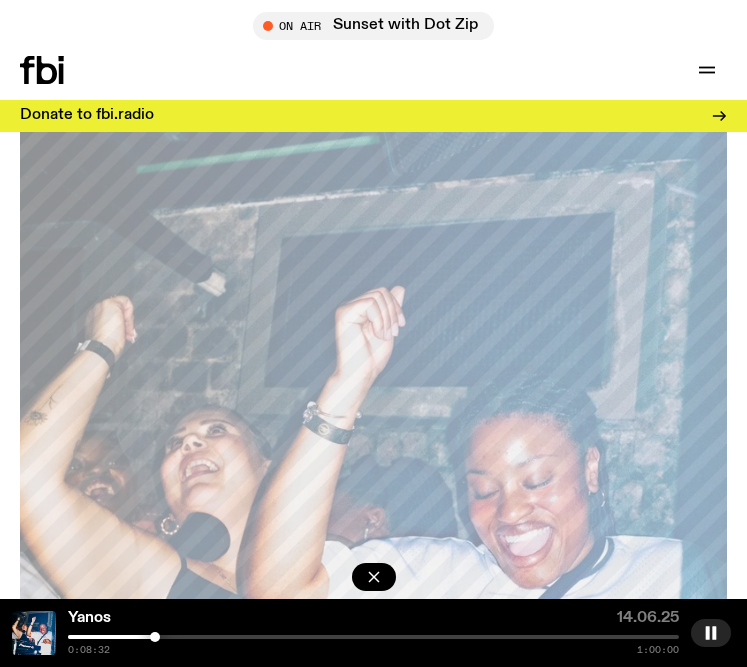 click at bounding box center (155, 637) 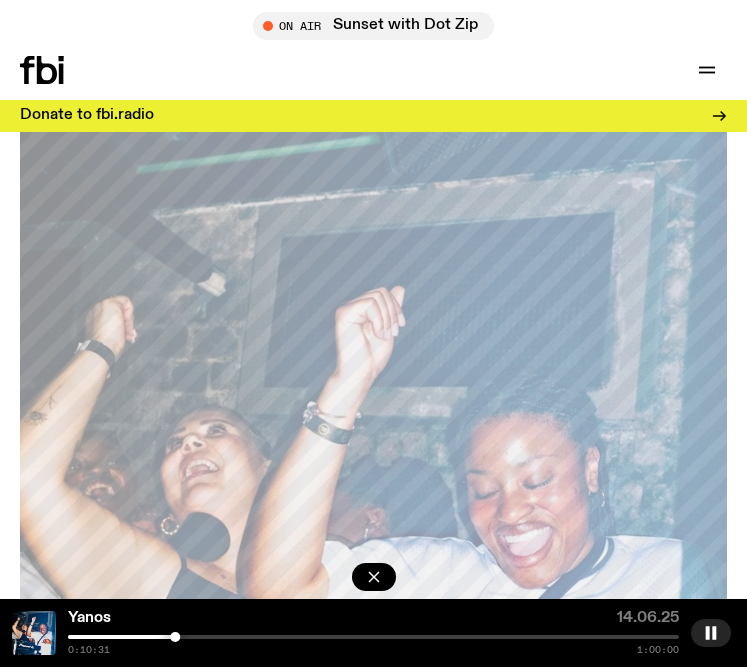 click at bounding box center [373, 637] 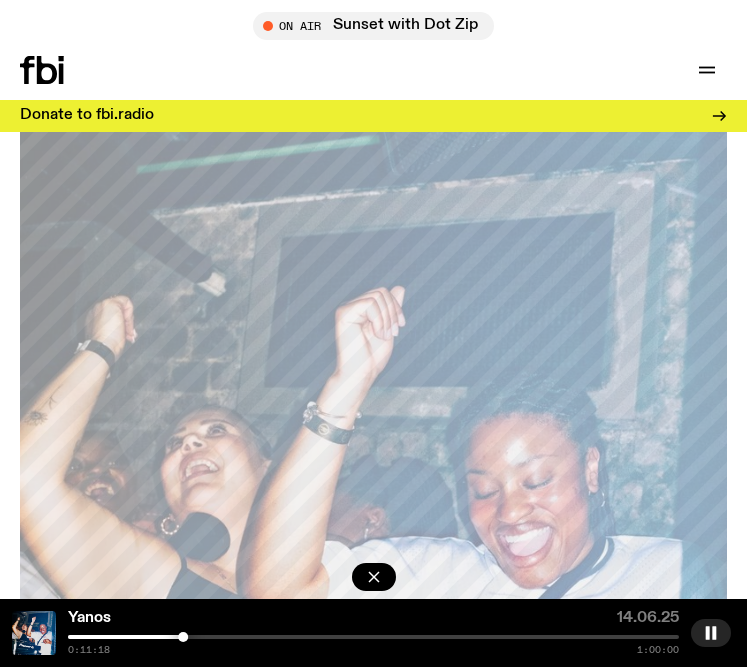 click at bounding box center (373, 637) 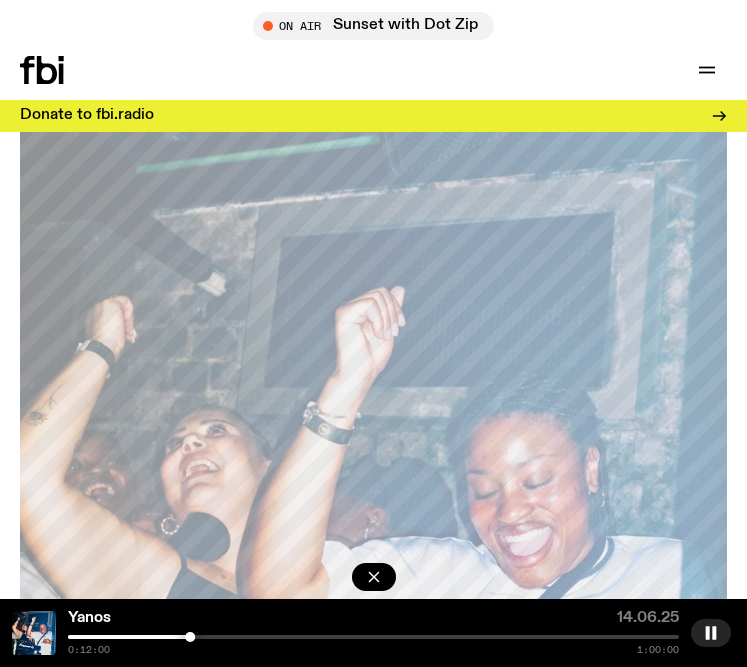 click at bounding box center [190, 637] 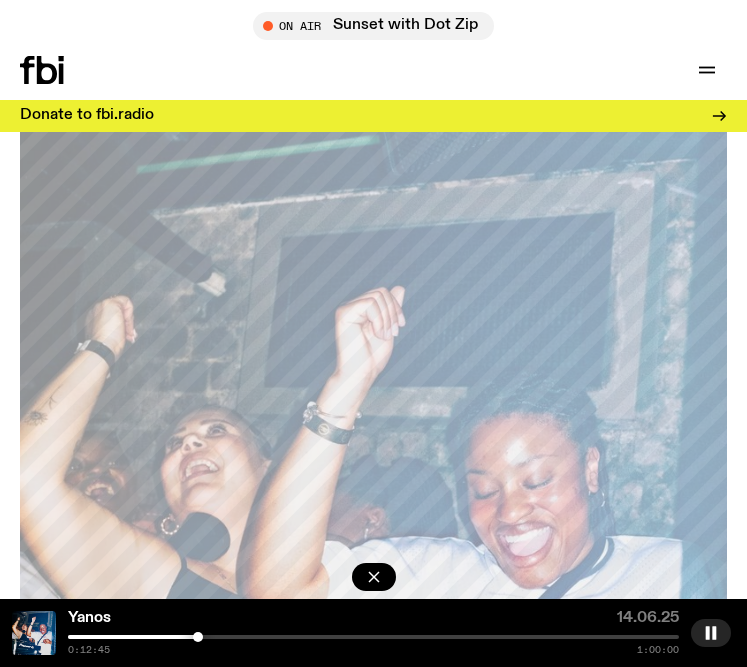 click at bounding box center [198, 637] 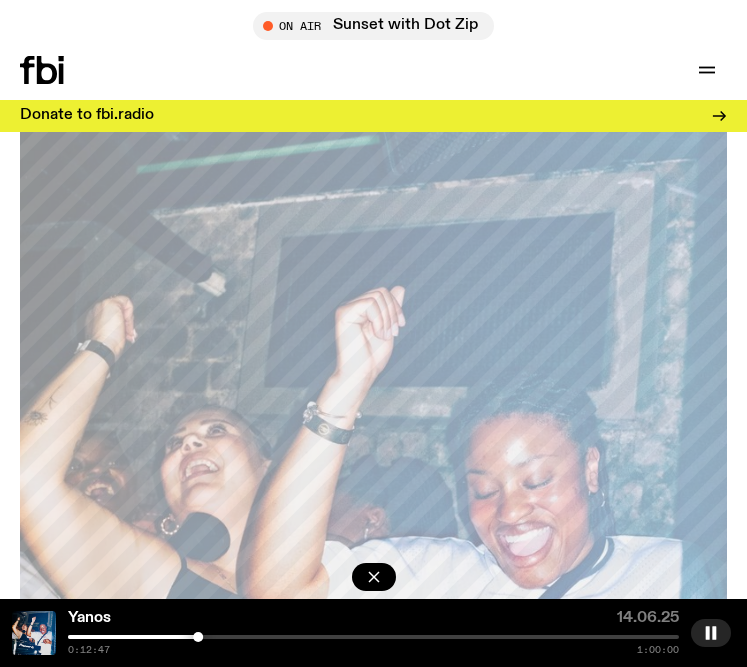 click at bounding box center [198, 637] 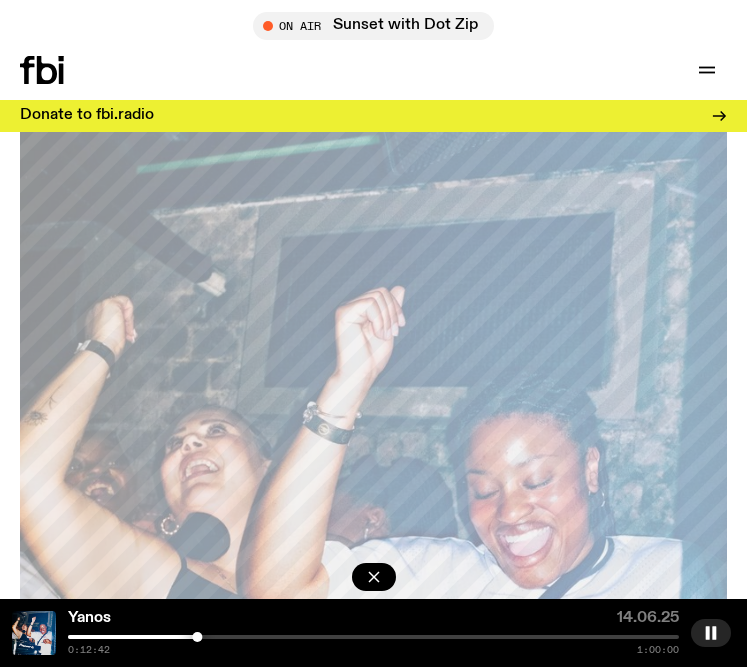 click at bounding box center [197, 637] 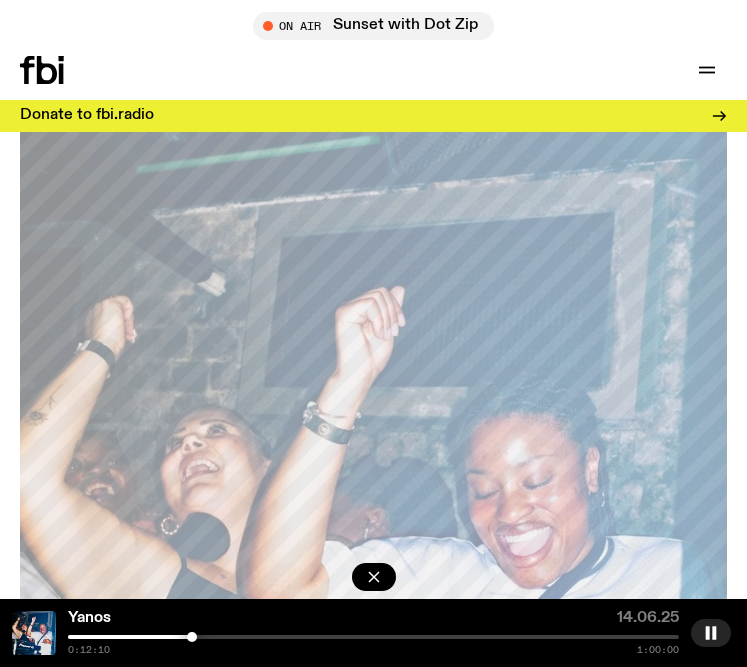 click at bounding box center [192, 637] 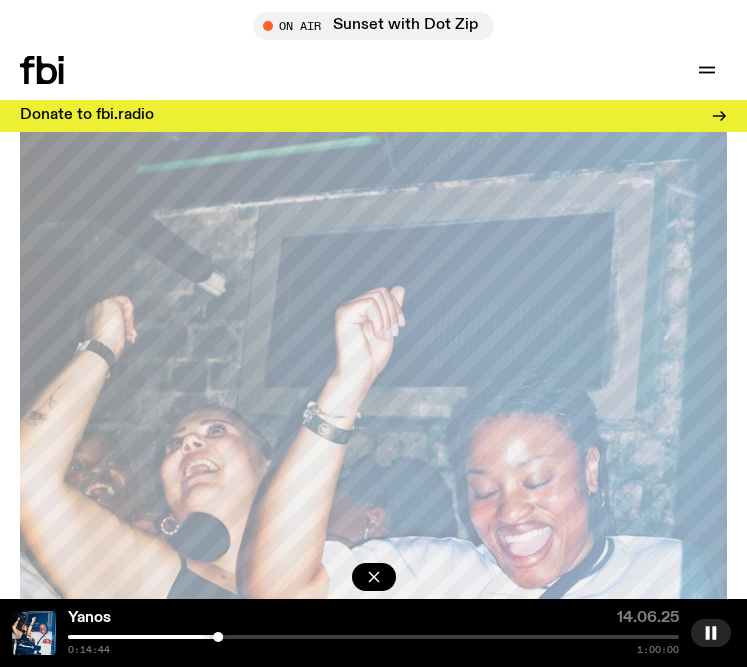 click on "0:14:44 1:00:00" at bounding box center (373, 645) 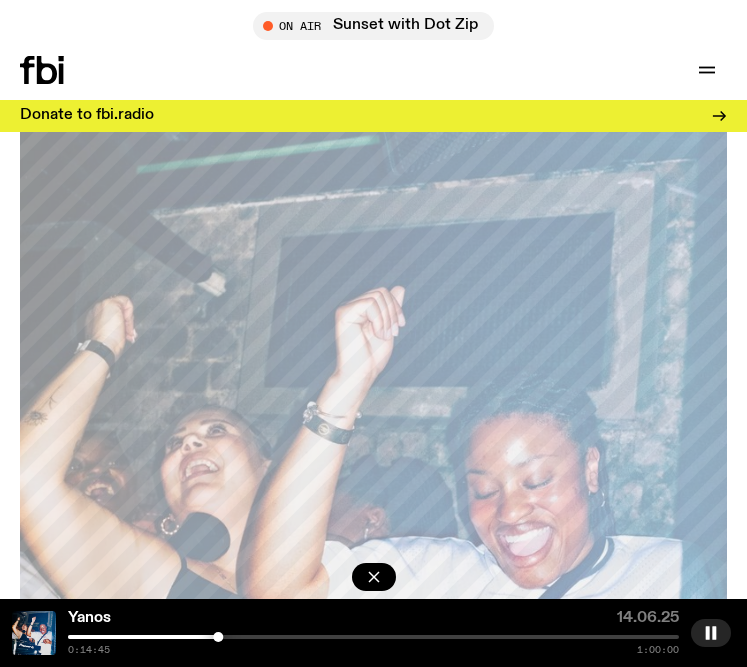 click at bounding box center [373, 637] 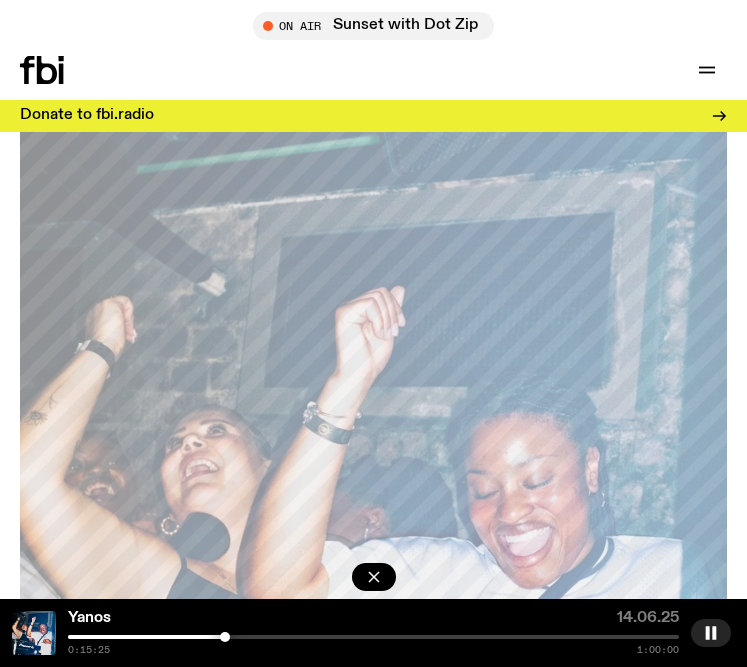 click at bounding box center [225, 637] 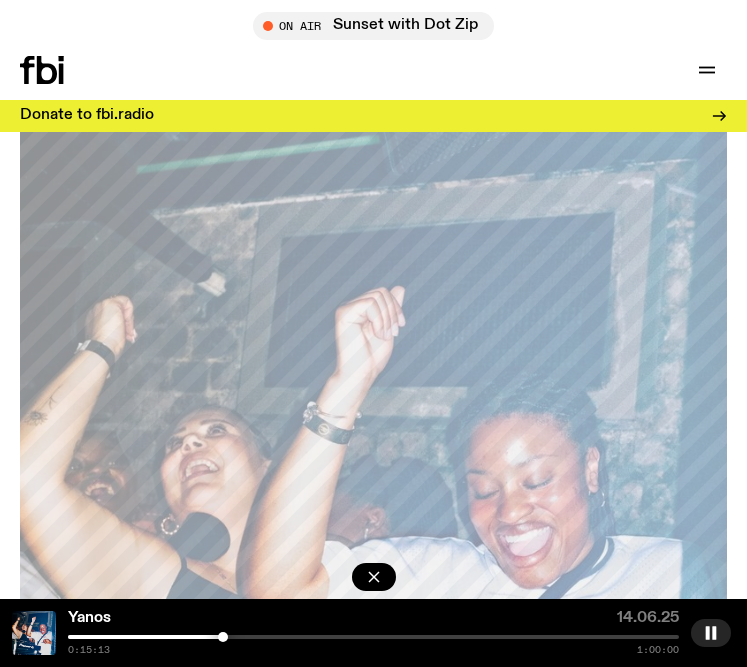 click at bounding box center [223, 637] 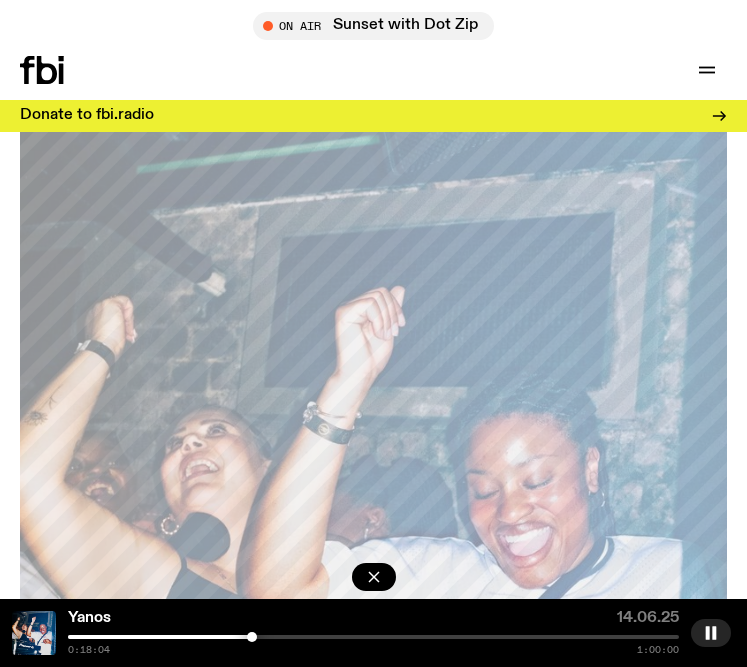 click at bounding box center (252, 637) 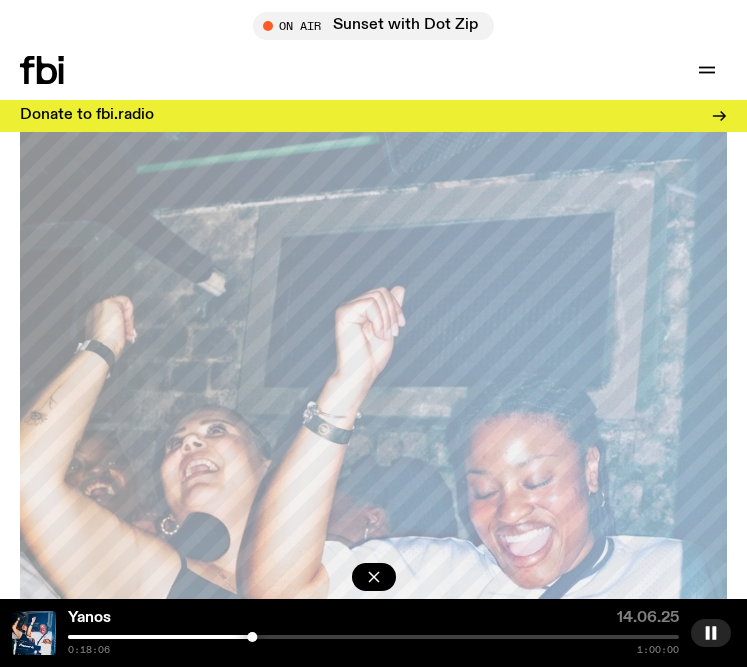 click at bounding box center [373, 637] 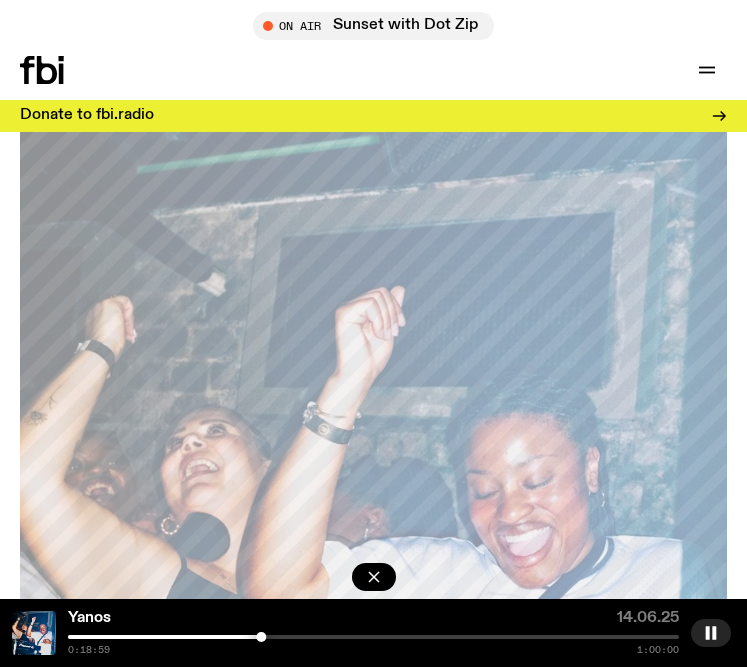 click at bounding box center (261, 637) 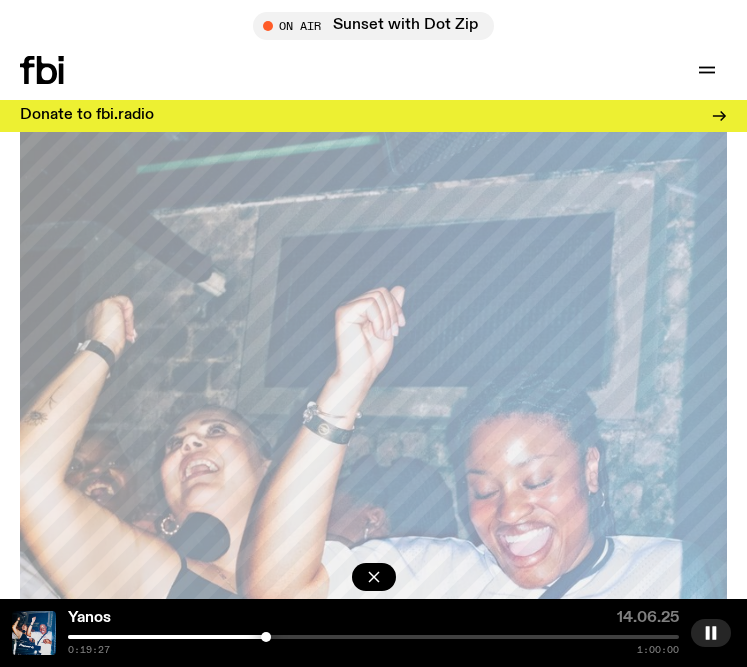 click at bounding box center (373, 637) 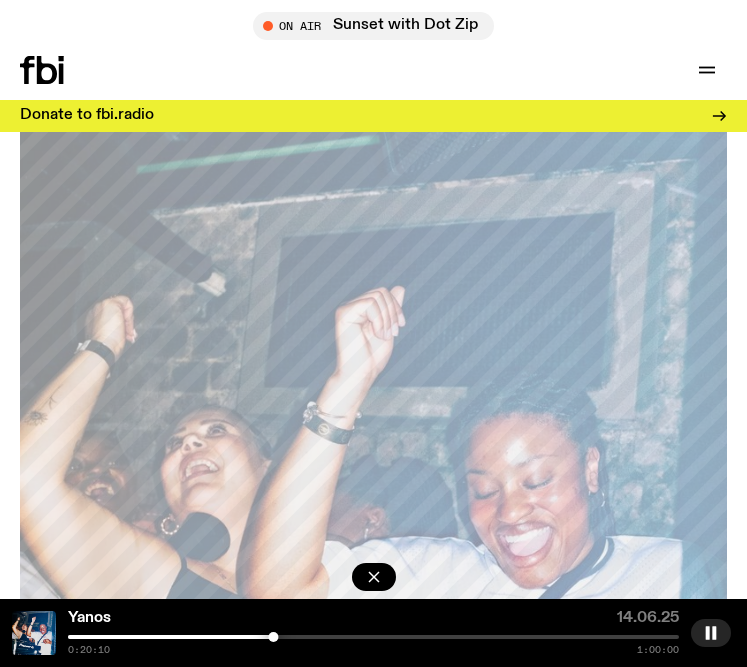 click at bounding box center [373, 637] 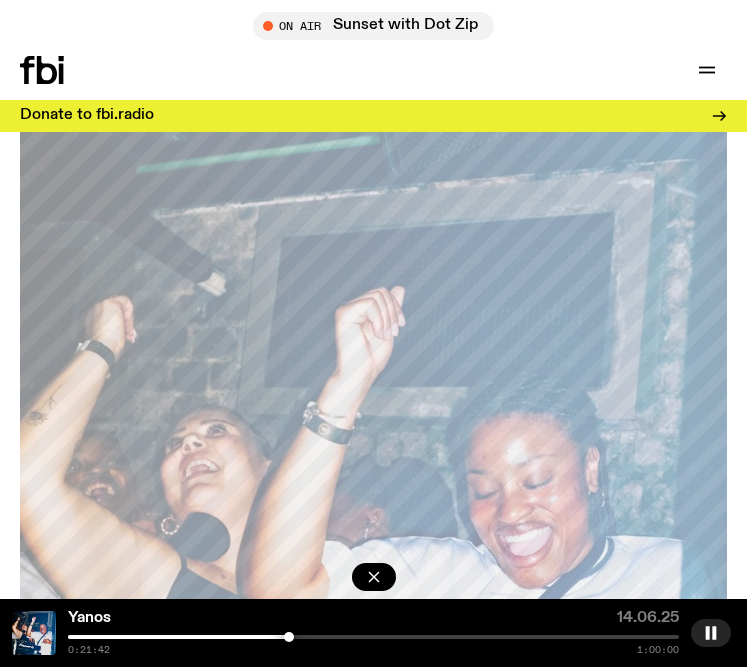 click at bounding box center (289, 637) 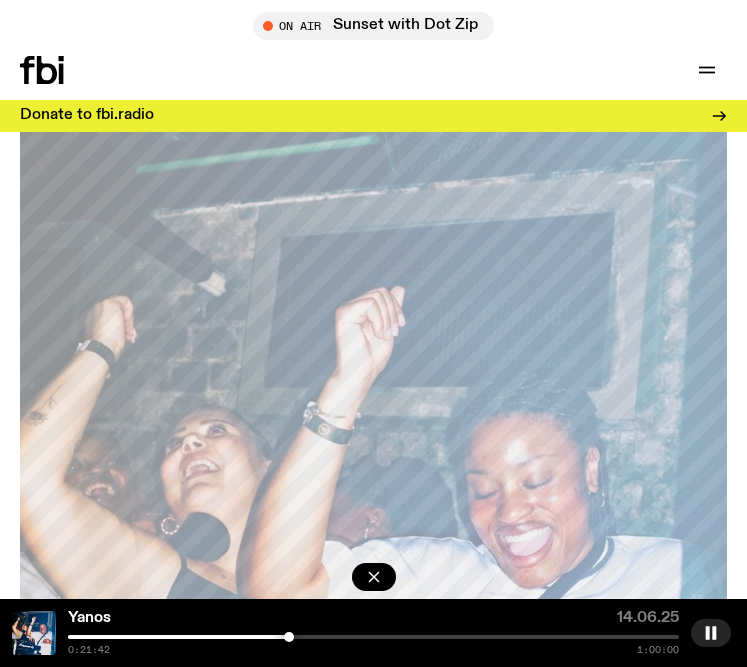 click at bounding box center [289, 637] 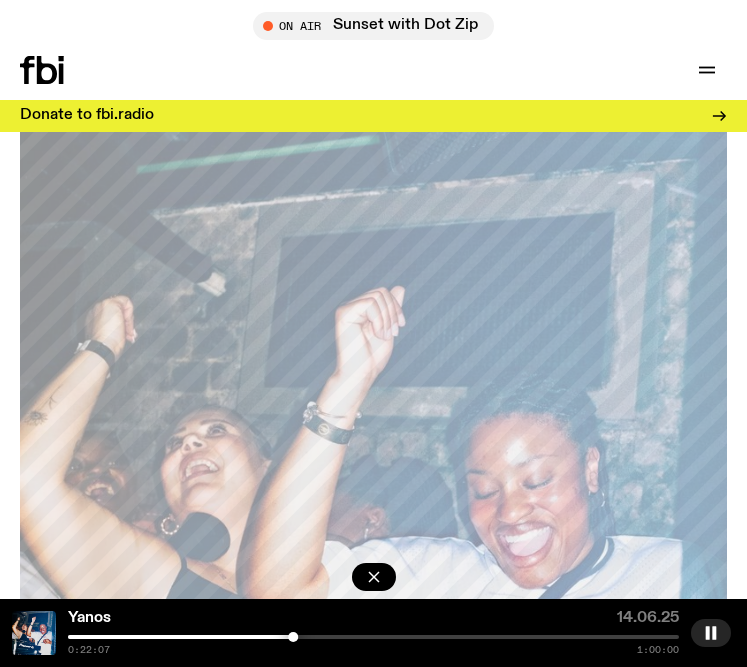 click at bounding box center [-13, 637] 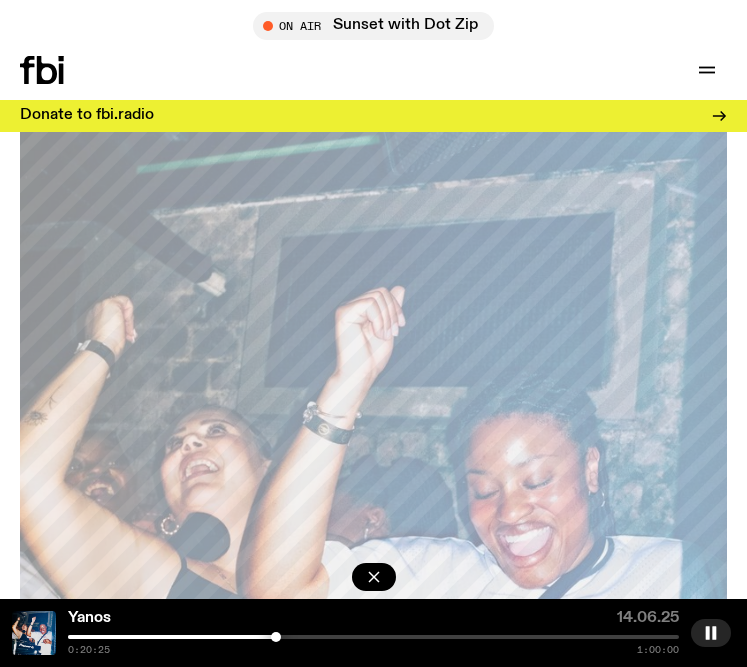 click at bounding box center [276, 637] 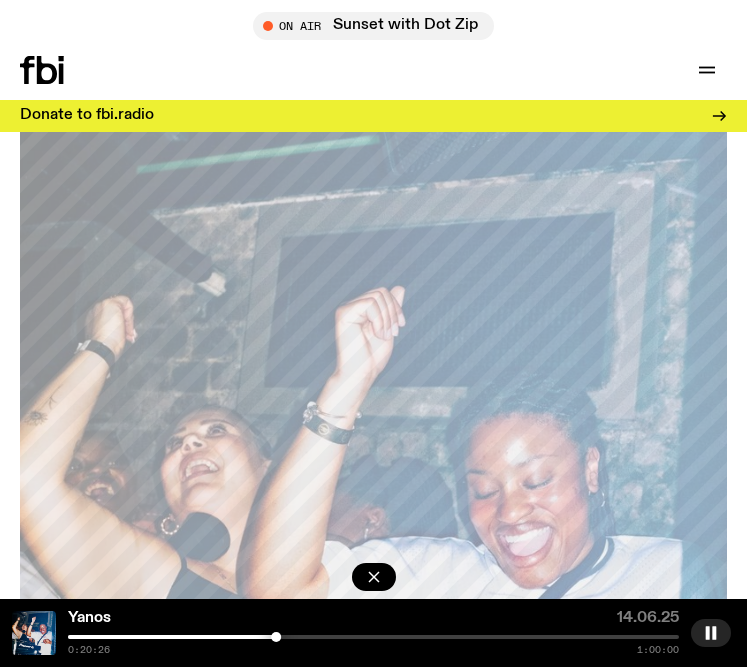 click at bounding box center [373, 637] 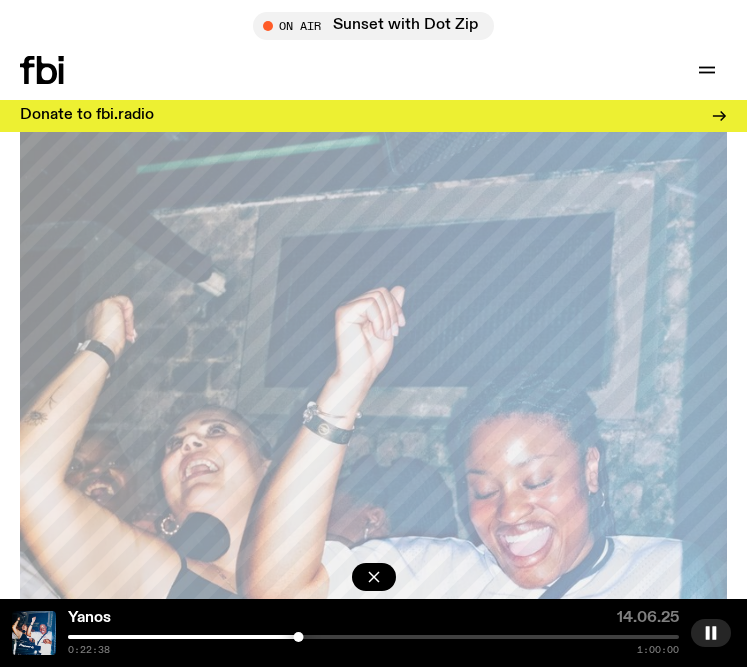 click at bounding box center (373, 637) 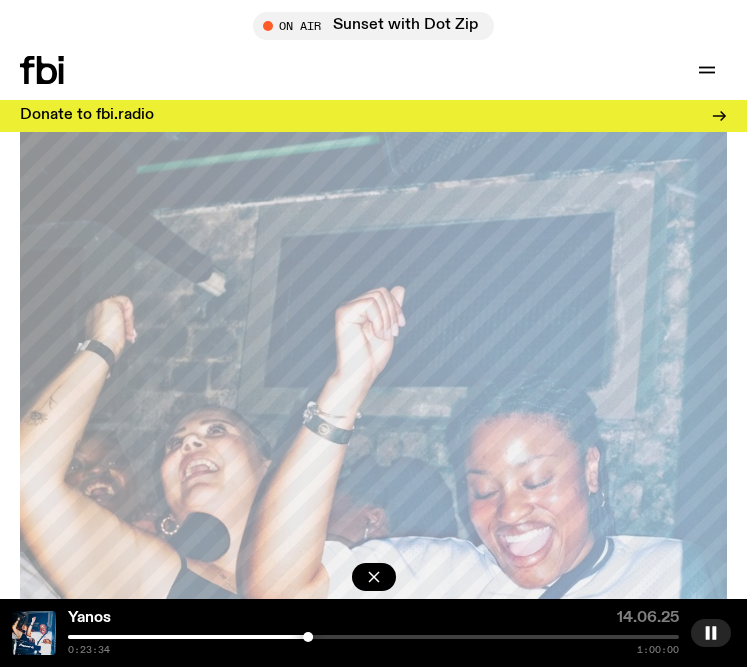 click at bounding box center [373, 637] 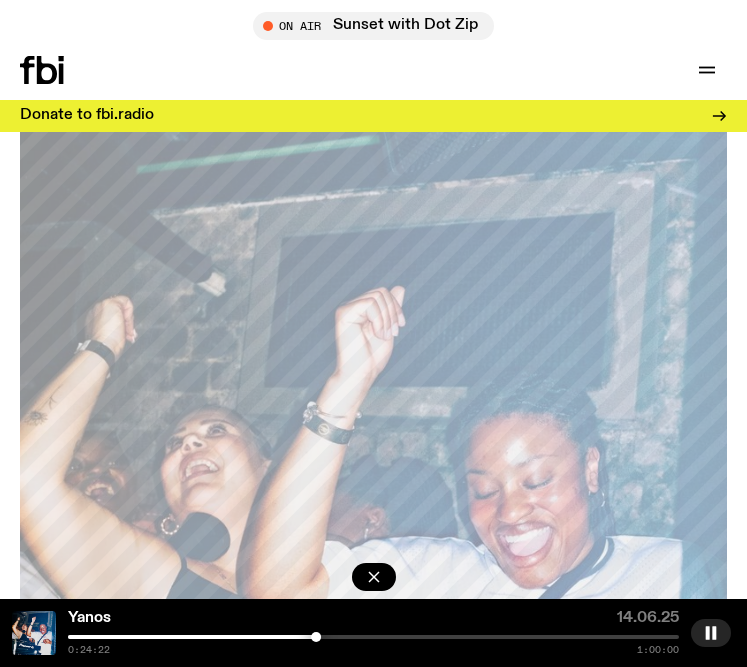 click at bounding box center (373, 637) 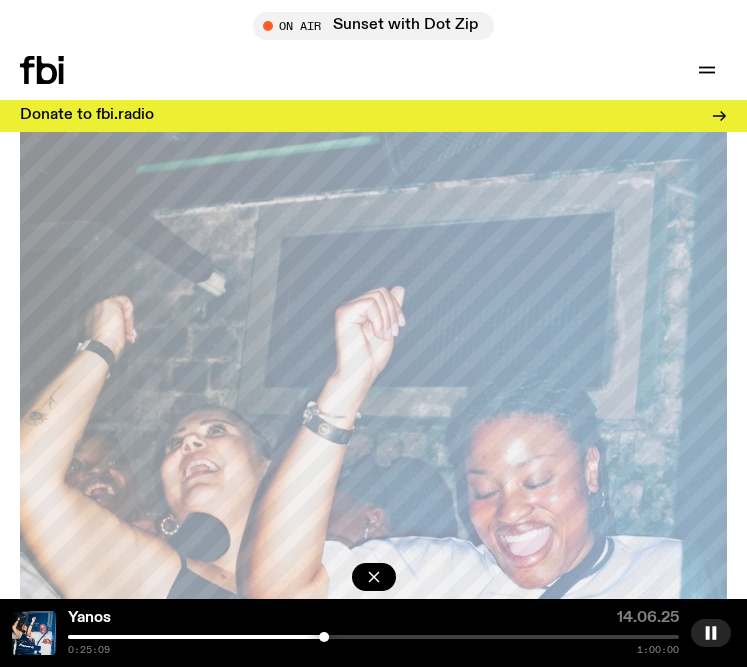 click at bounding box center (373, 637) 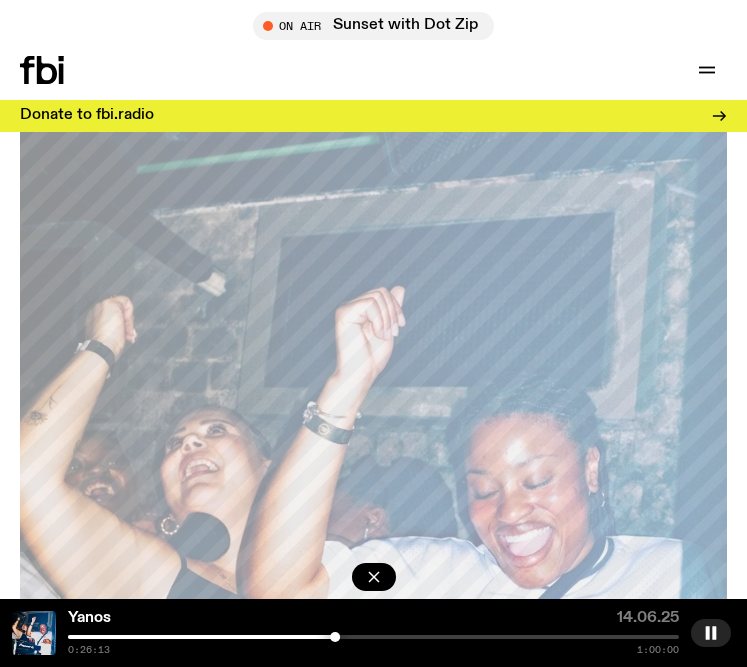 click at bounding box center (373, 637) 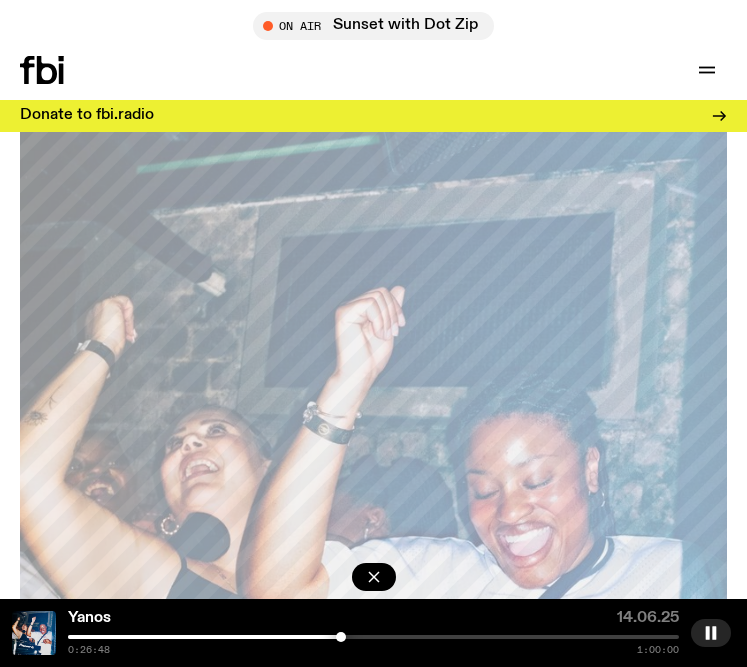 click at bounding box center (341, 637) 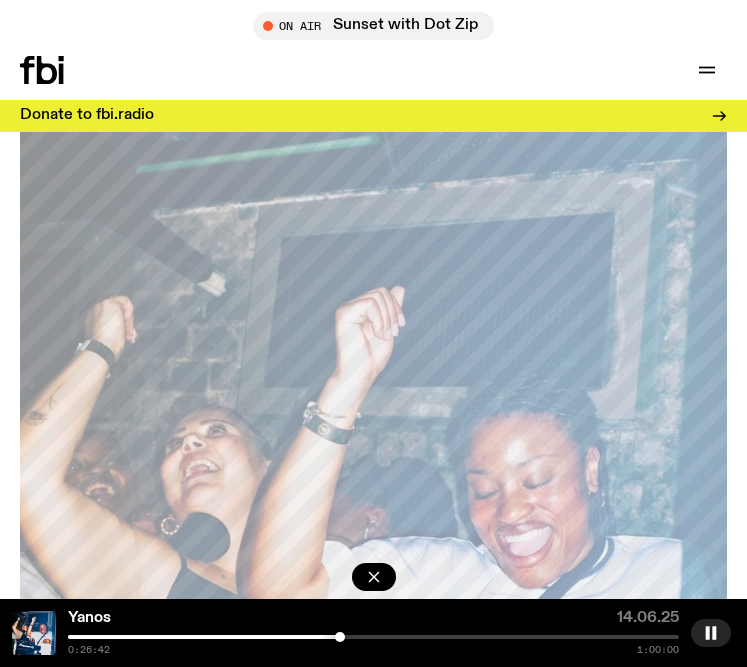 click at bounding box center [340, 637] 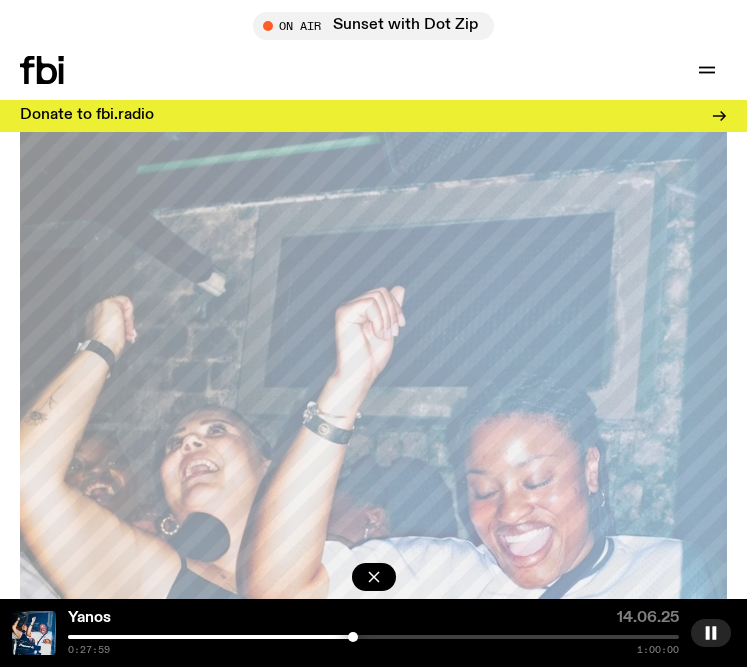 click on "0:27:59 1:00:00" at bounding box center [373, 645] 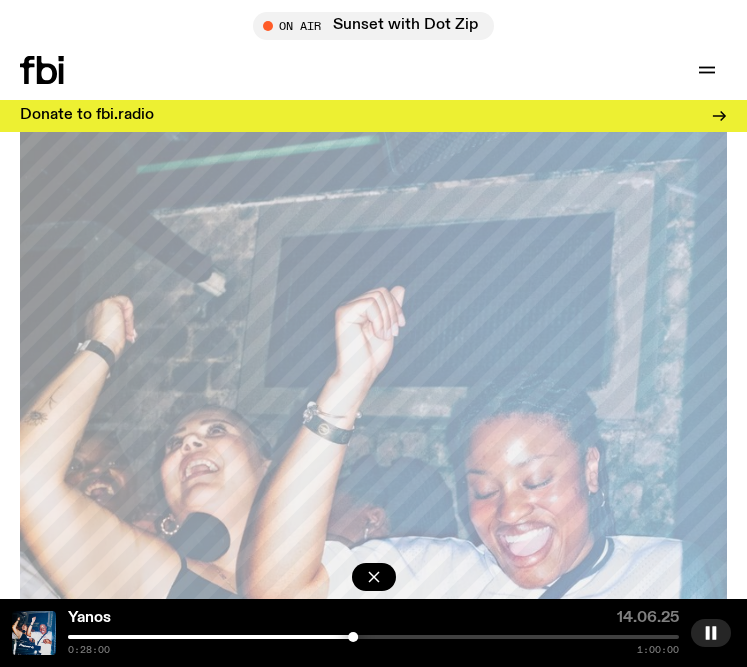 click at bounding box center [373, 637] 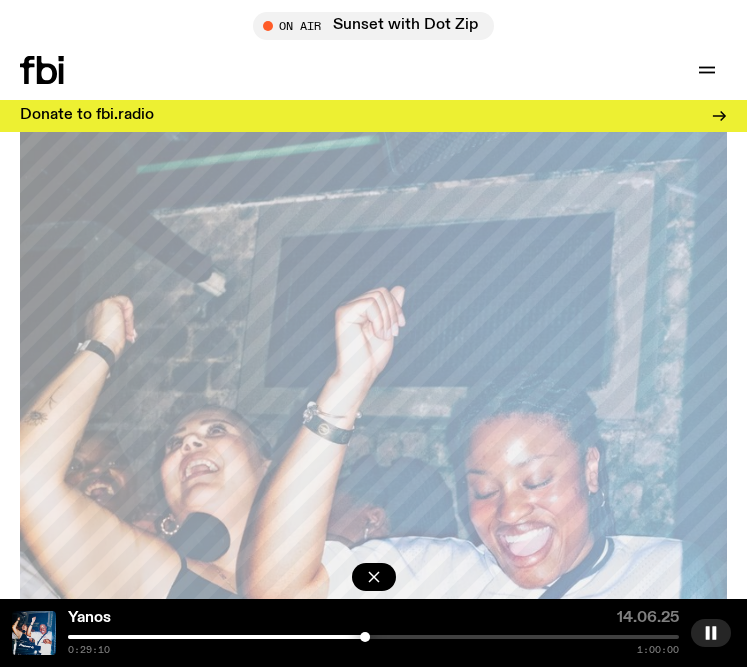 click at bounding box center [373, 637] 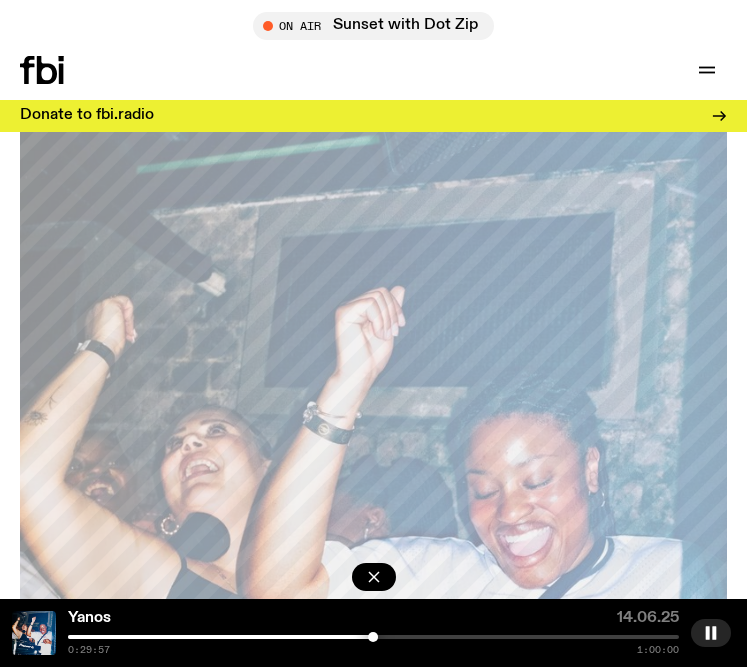click at bounding box center [373, 637] 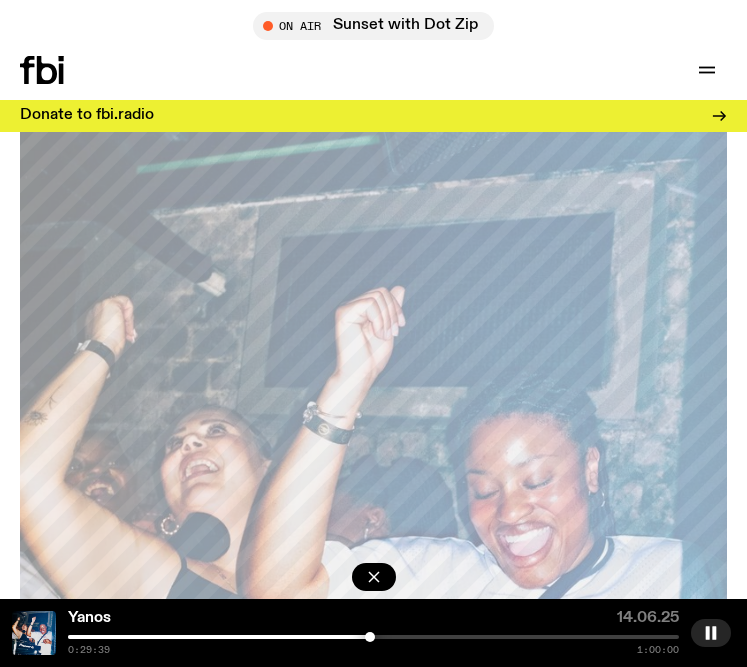 click at bounding box center [370, 637] 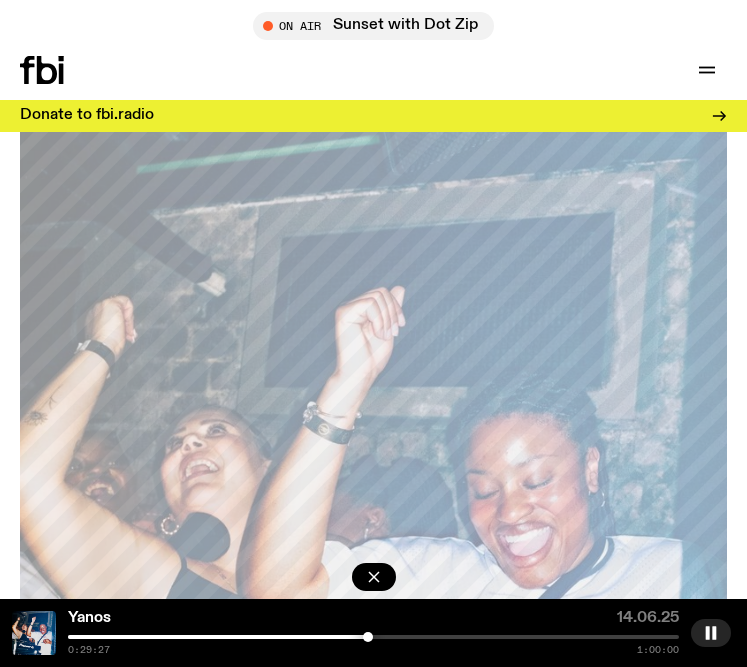 click at bounding box center [368, 637] 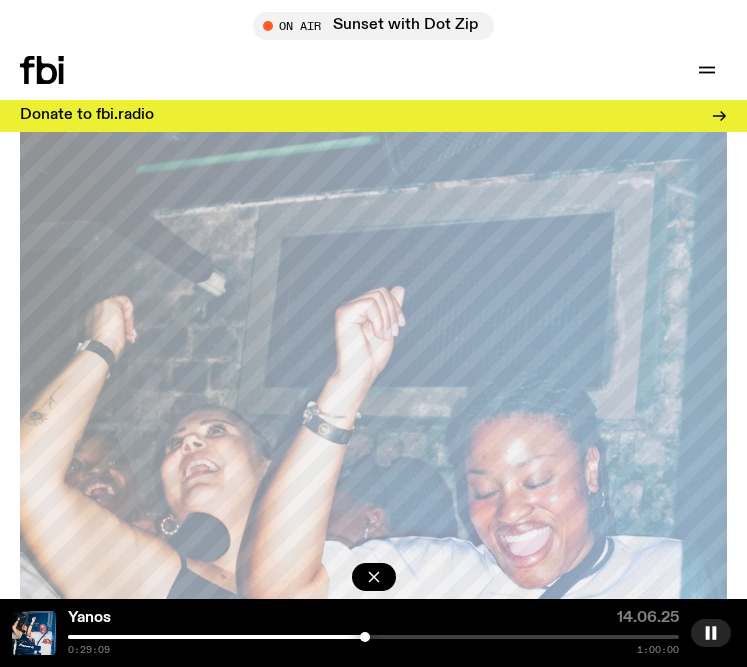 click at bounding box center [365, 637] 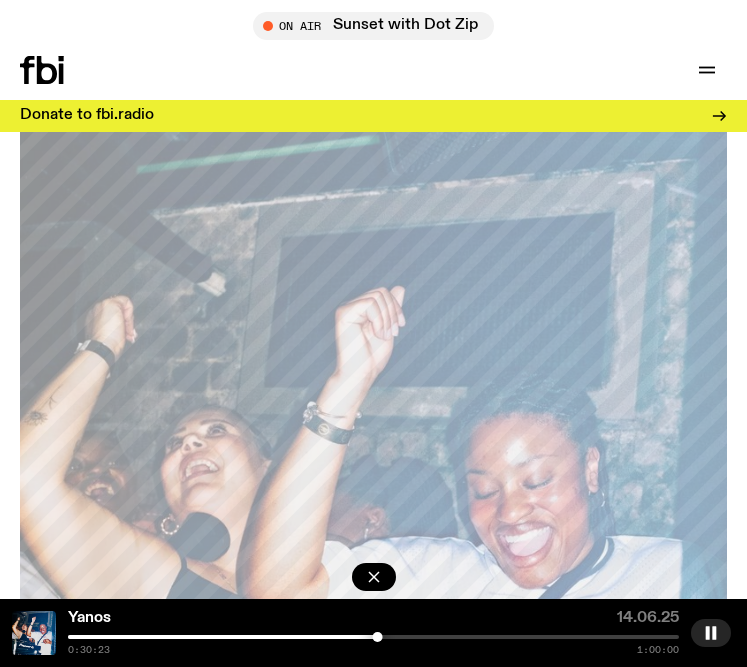 click at bounding box center [373, 637] 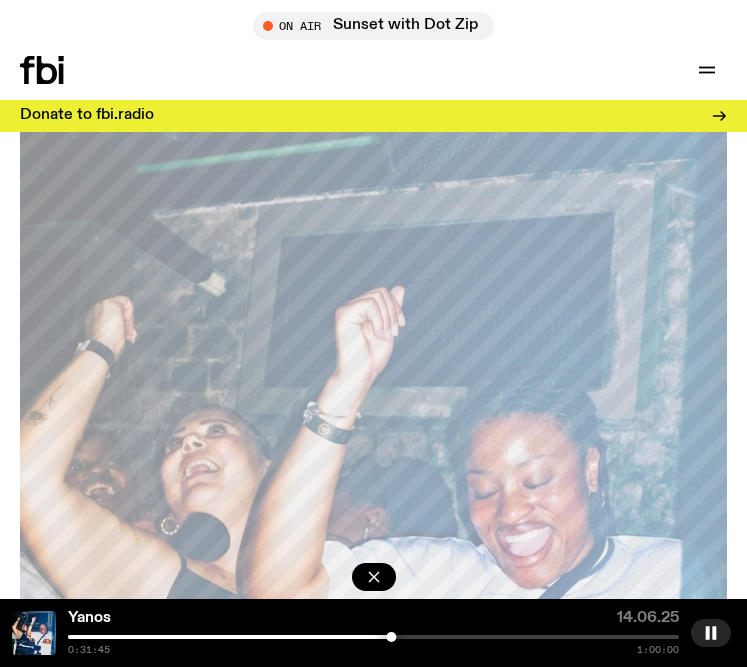 click at bounding box center [373, 637] 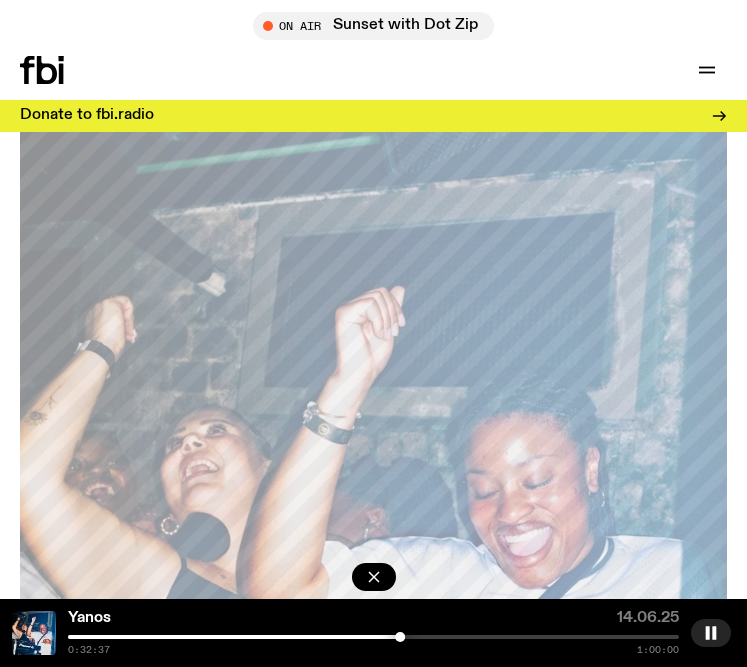 click at bounding box center (373, 637) 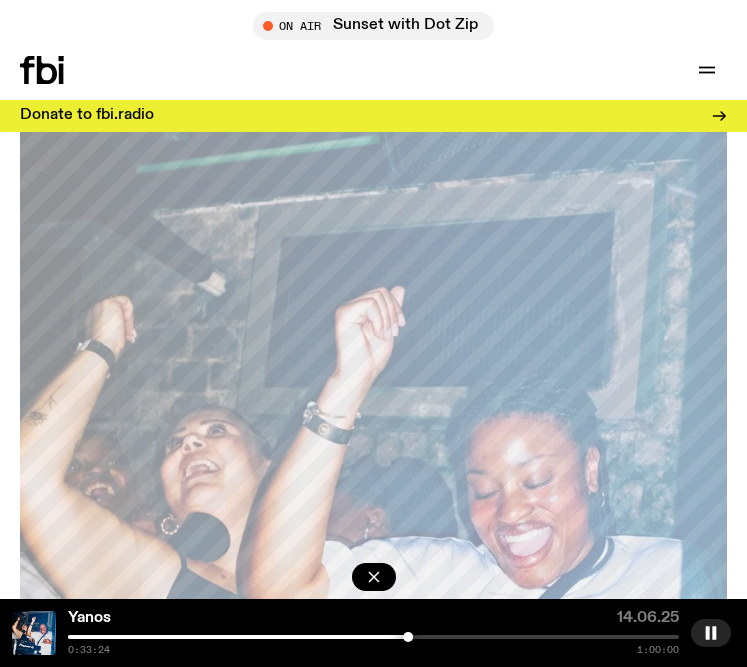 click at bounding box center (373, 637) 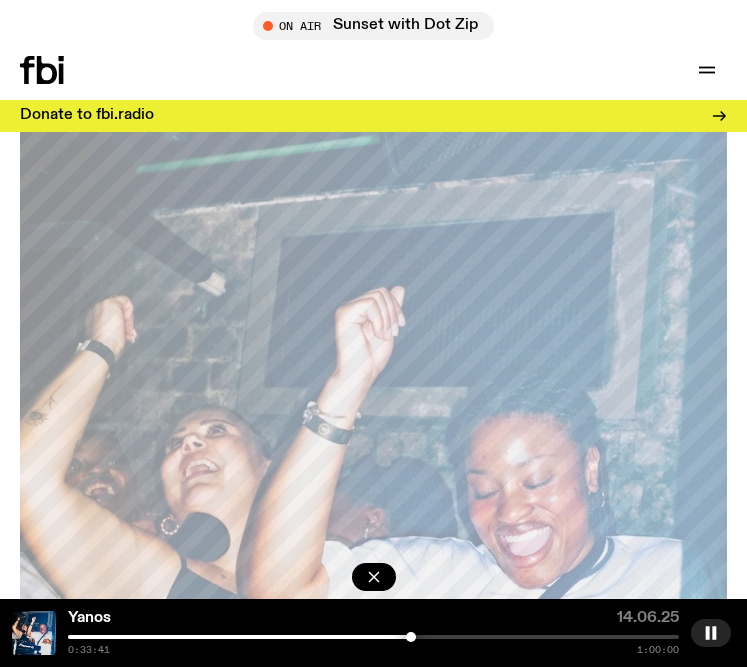 click at bounding box center [411, 637] 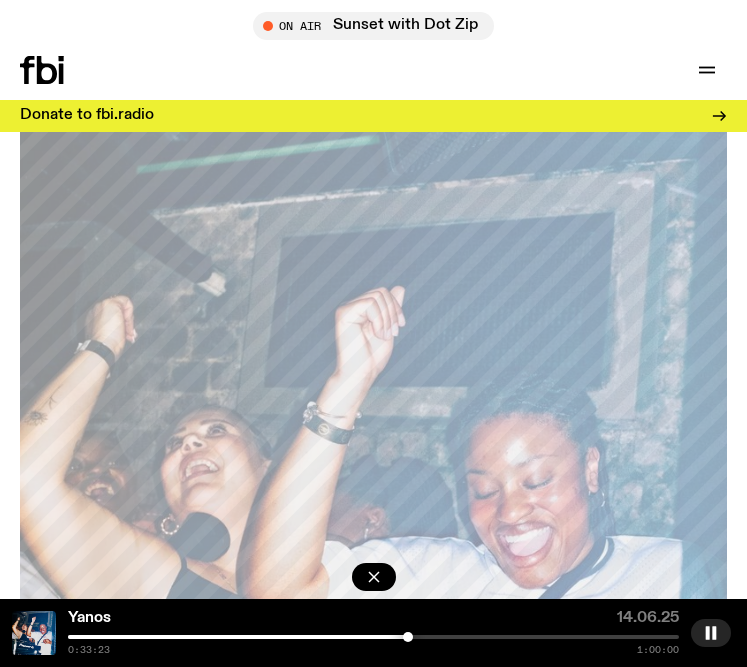 click at bounding box center (408, 637) 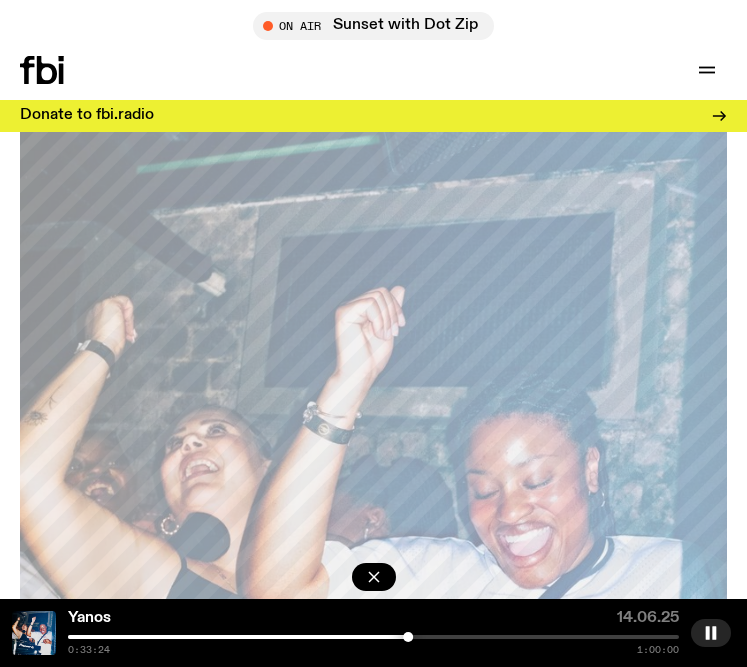 click at bounding box center [408, 637] 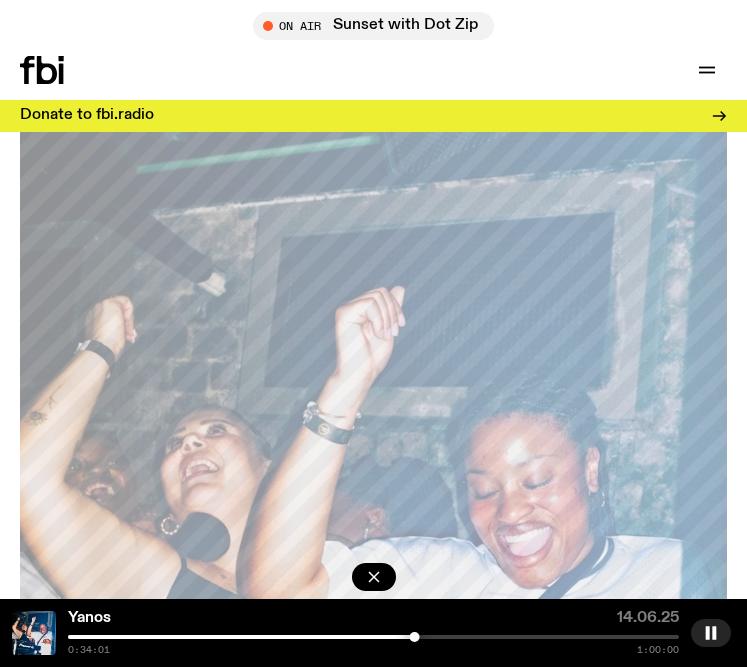 click at bounding box center (373, 637) 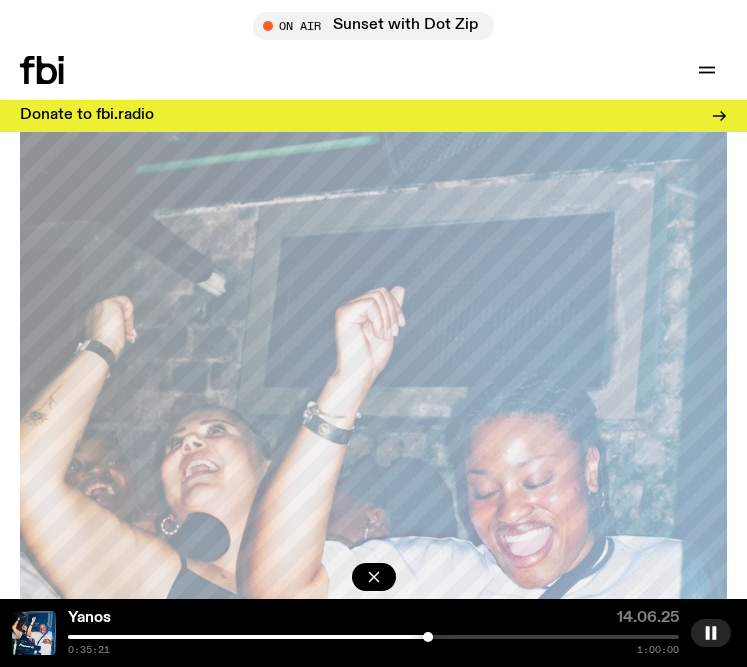 click at bounding box center (373, 637) 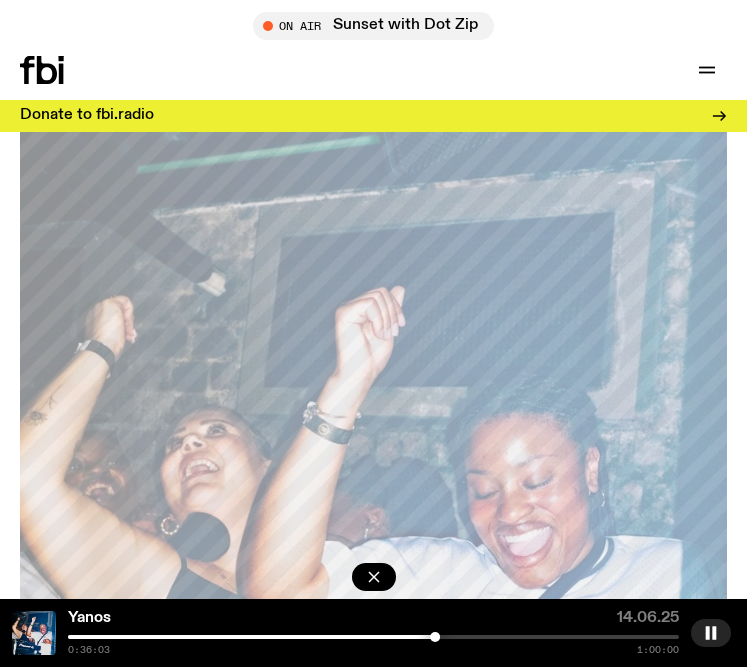 click at bounding box center (373, 637) 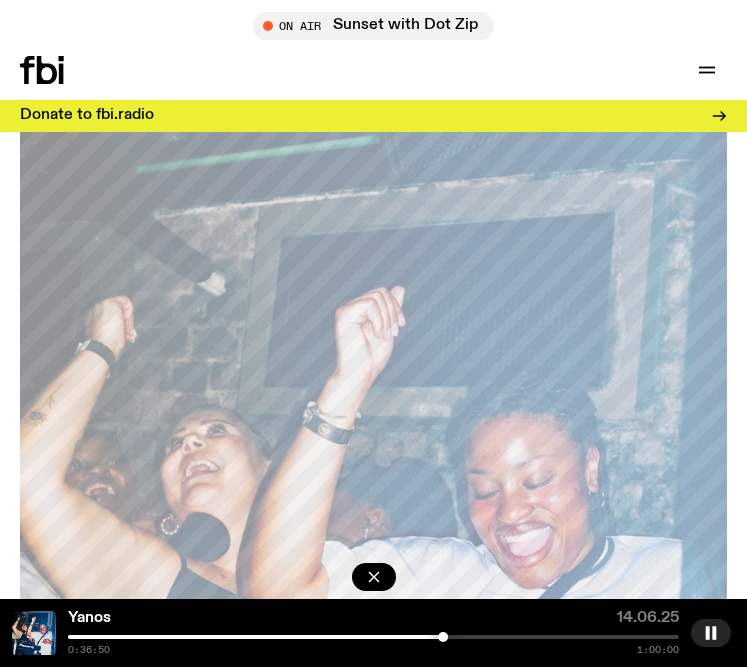 click at bounding box center [373, 637] 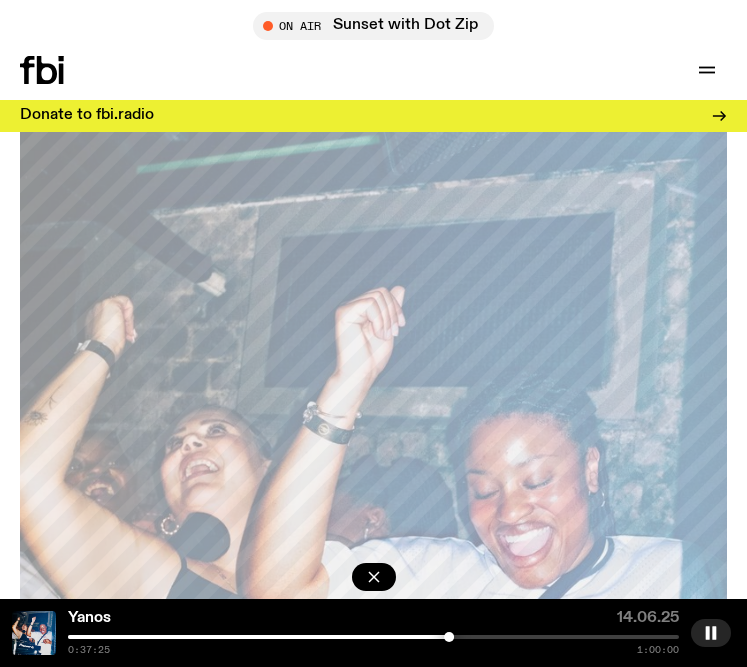 click at bounding box center (373, 637) 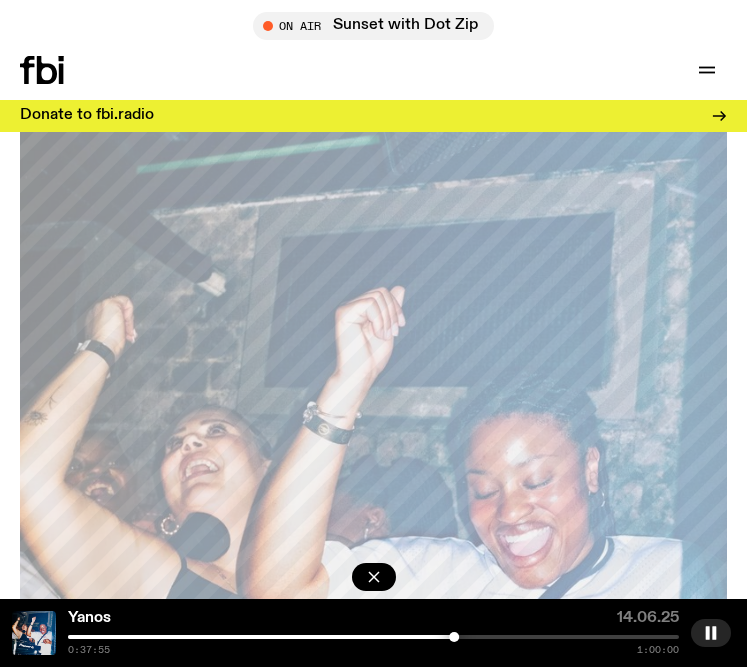 click at bounding box center [373, 637] 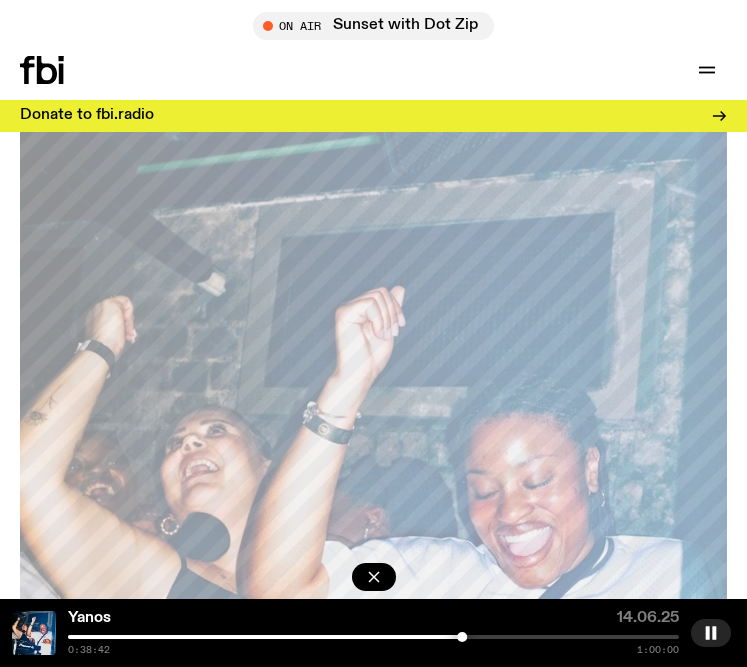 click at bounding box center (373, 637) 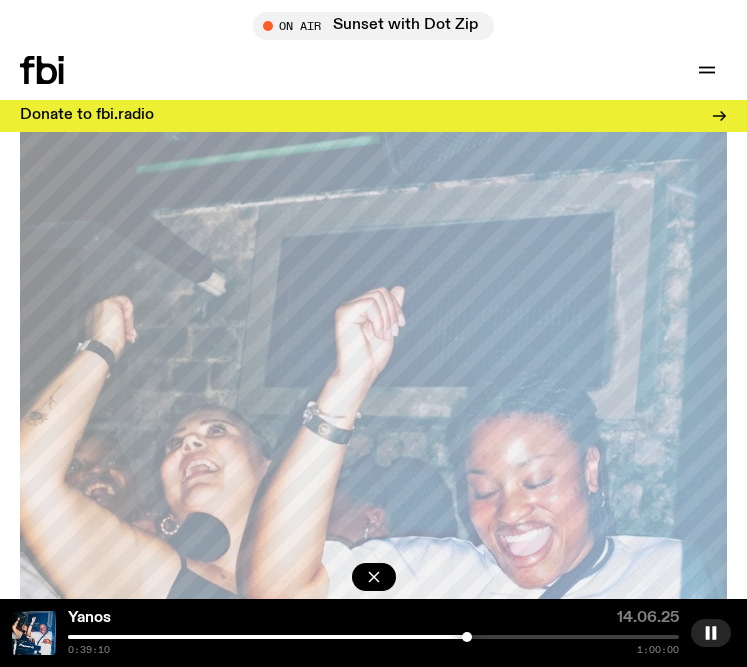click at bounding box center [467, 637] 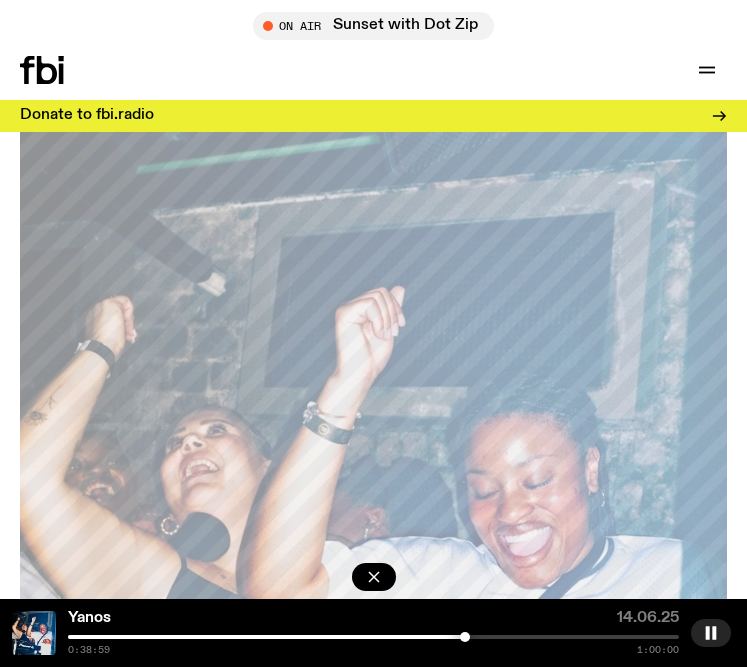 click at bounding box center (465, 637) 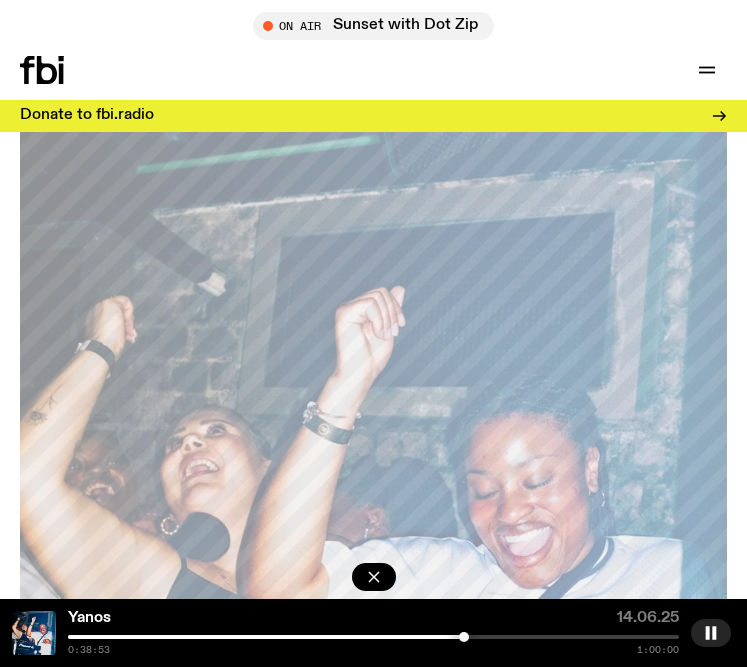 click at bounding box center [464, 637] 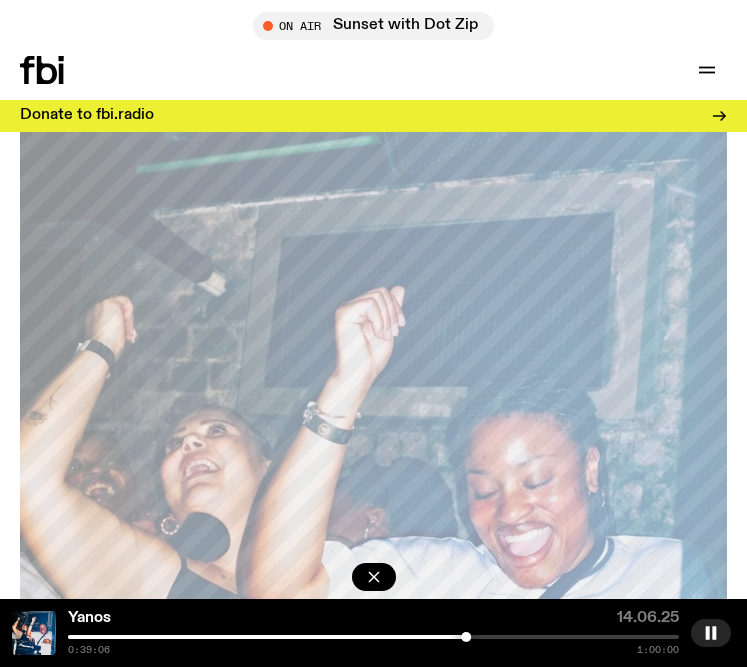 click at bounding box center [373, 637] 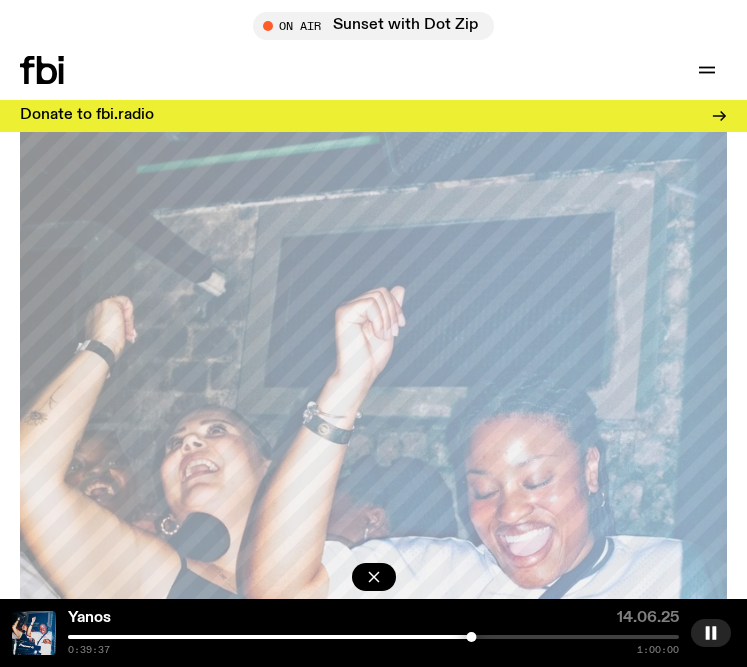 click at bounding box center [373, 637] 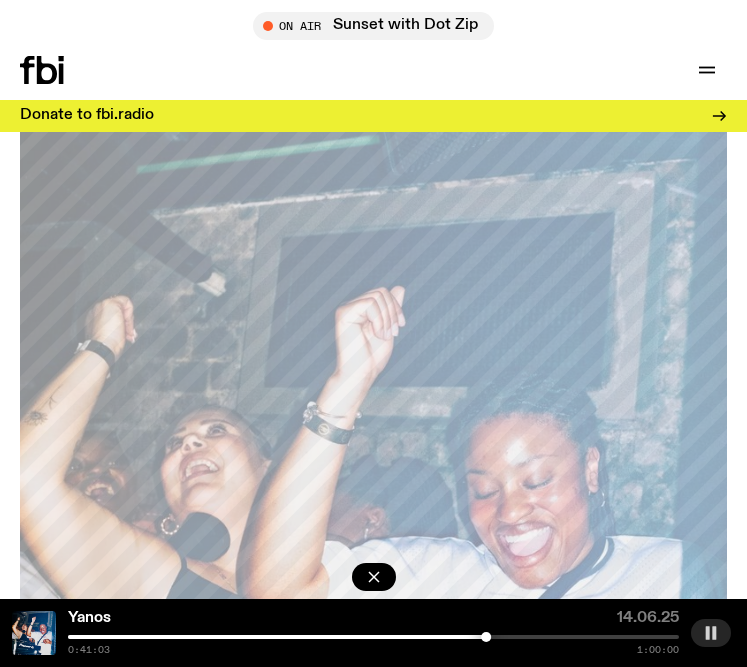 click 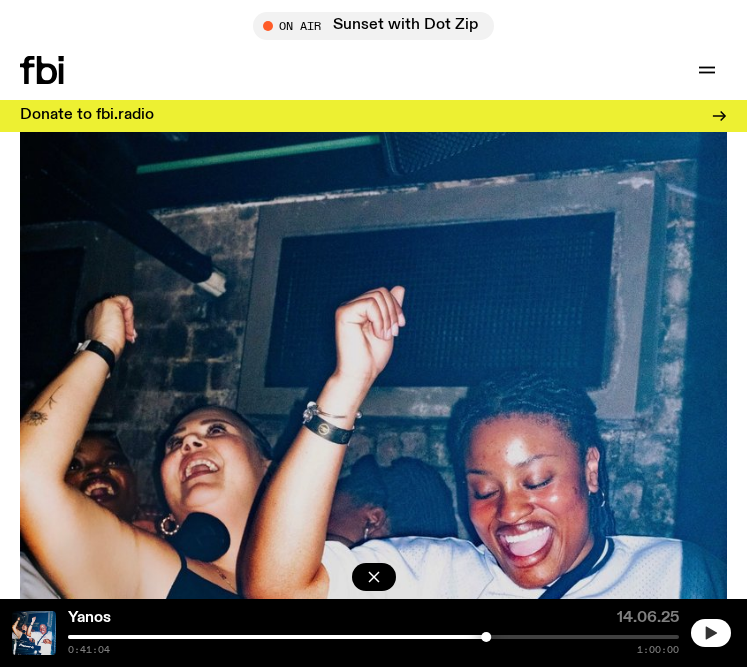 click 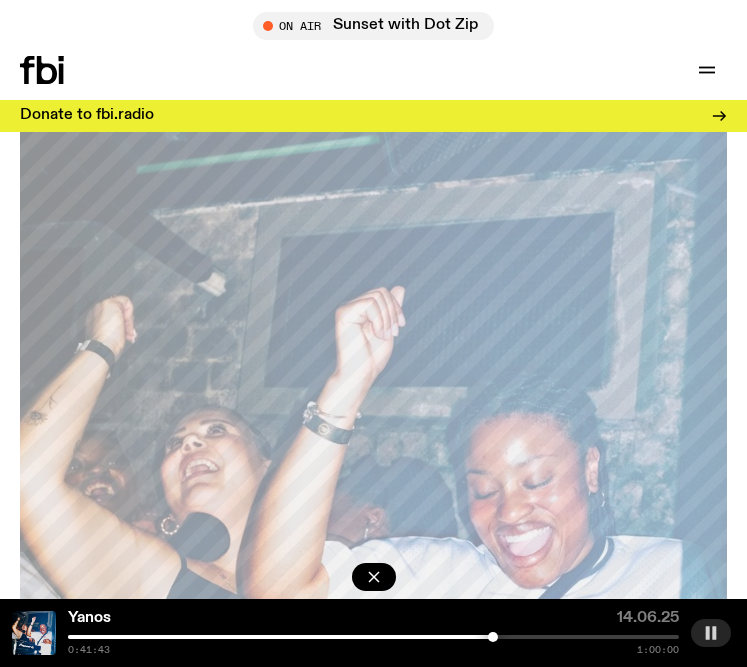 click at bounding box center [373, 637] 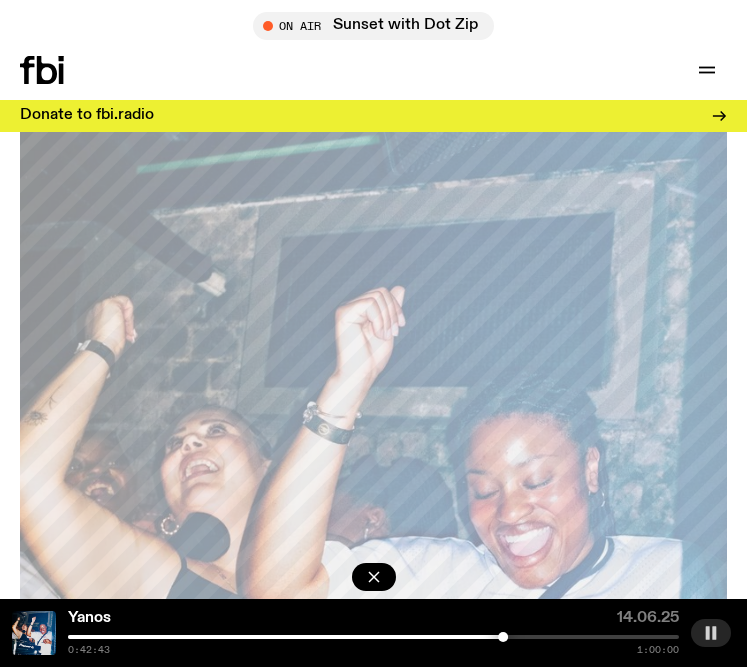 click at bounding box center (373, 637) 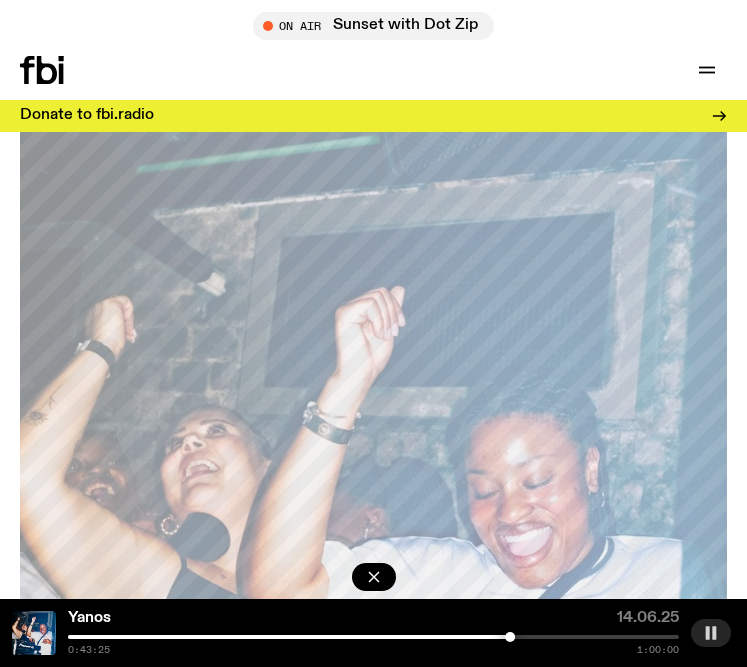 click at bounding box center (204, 637) 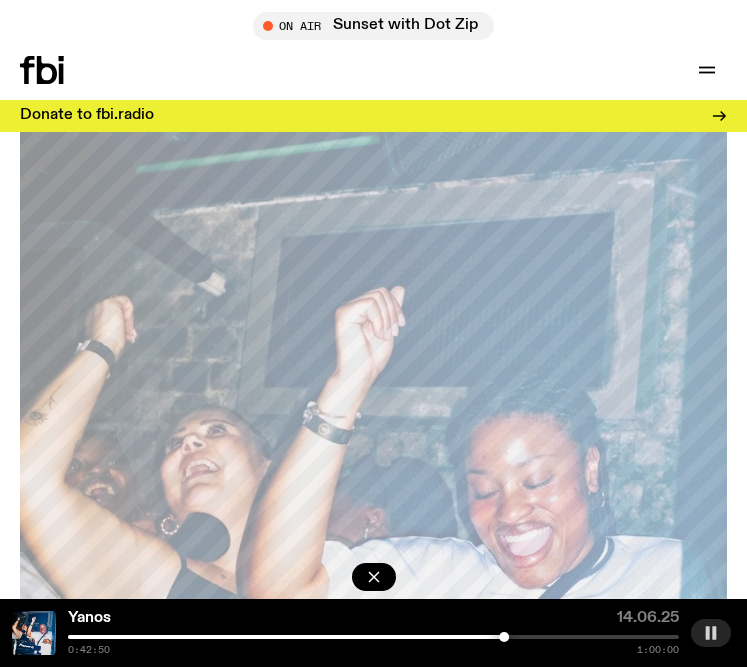 click at bounding box center [504, 637] 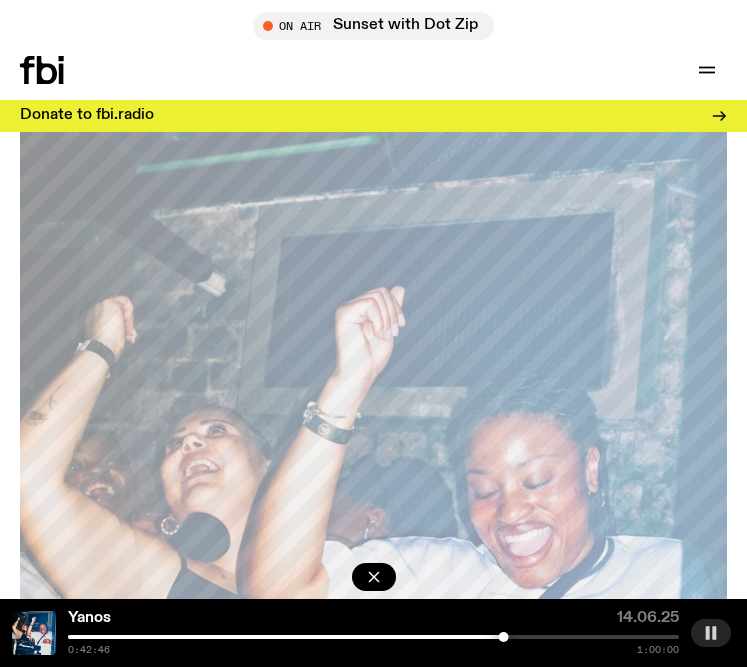 click at bounding box center [373, 637] 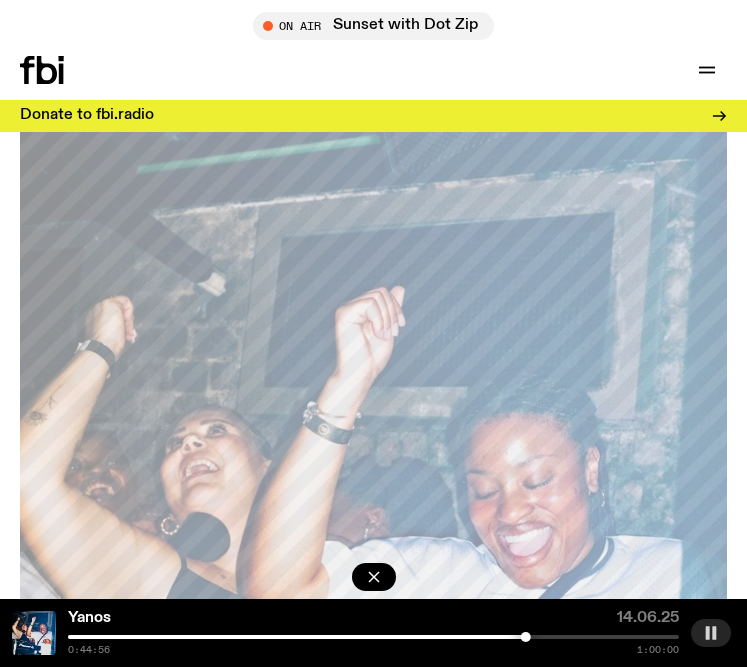 click on "0:44:56 1:00:00" at bounding box center [373, 645] 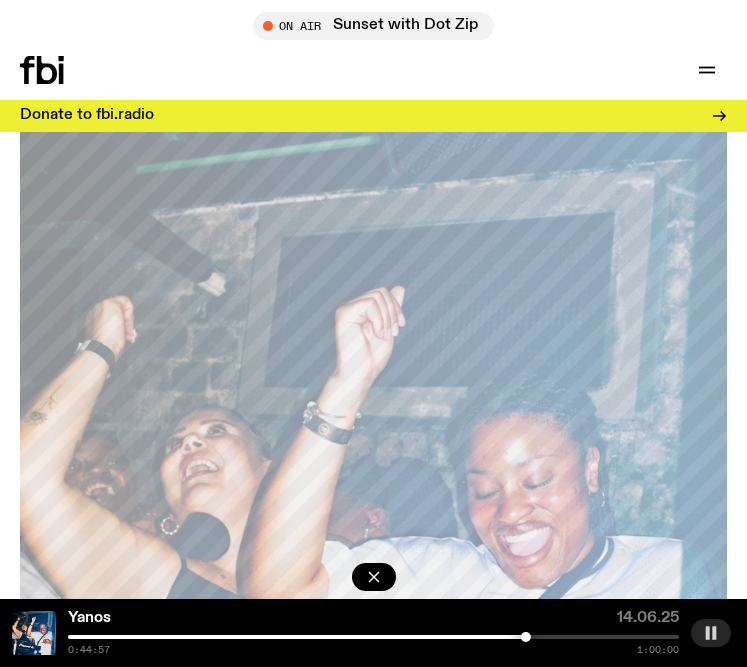 click at bounding box center [373, 637] 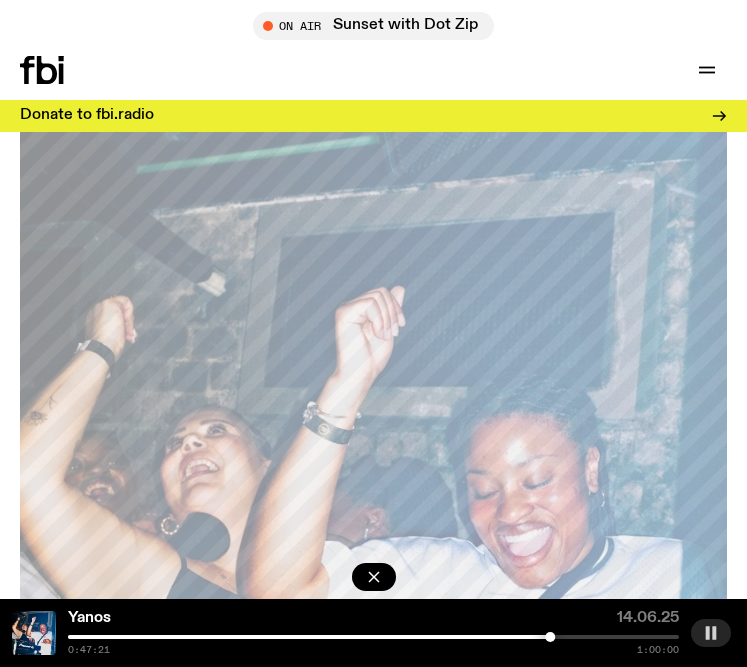 click at bounding box center [373, 637] 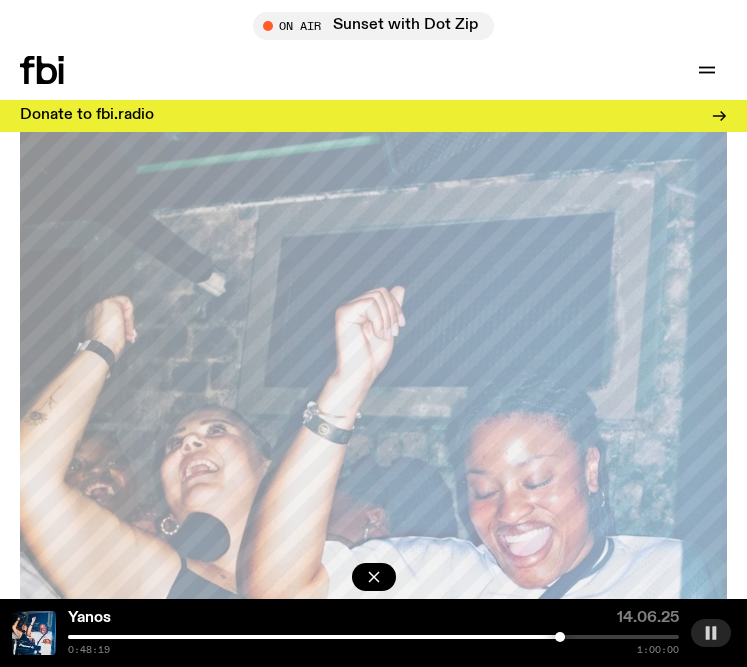 click at bounding box center [373, 637] 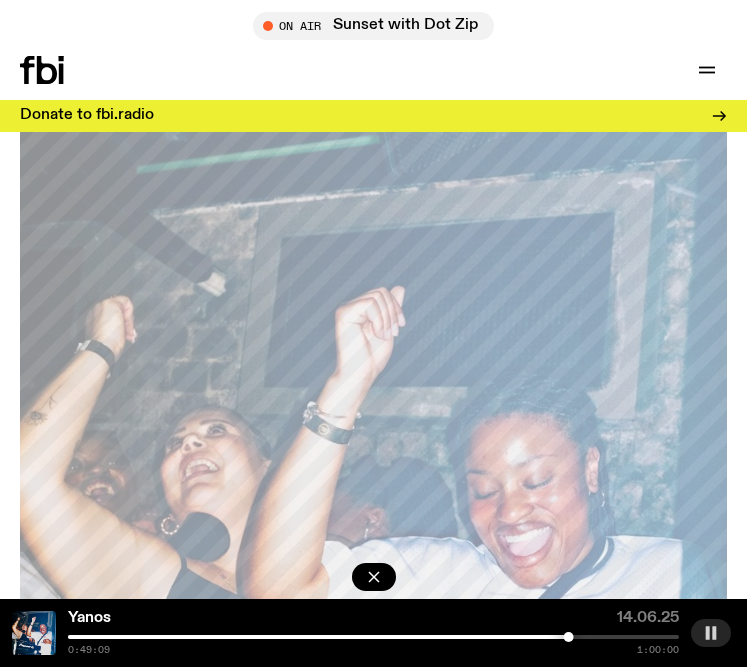 click at bounding box center (373, 637) 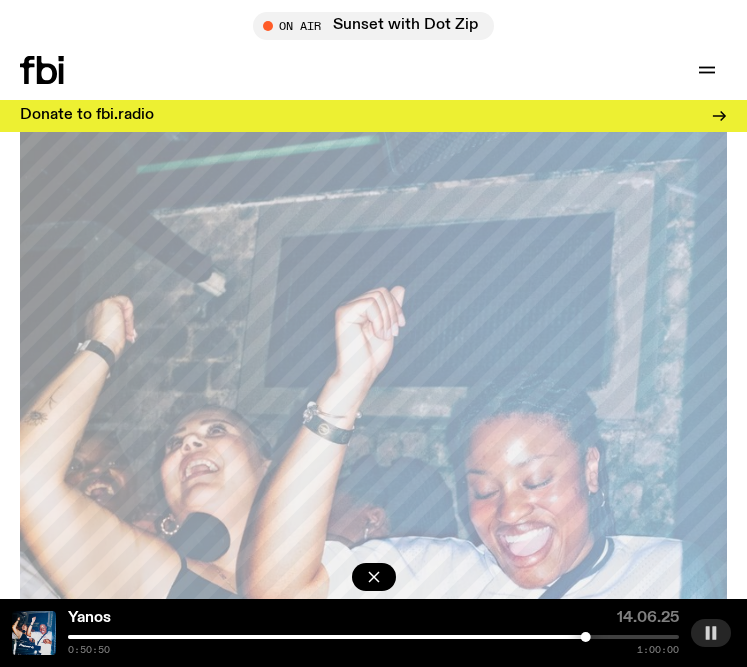 click at bounding box center [711, 633] 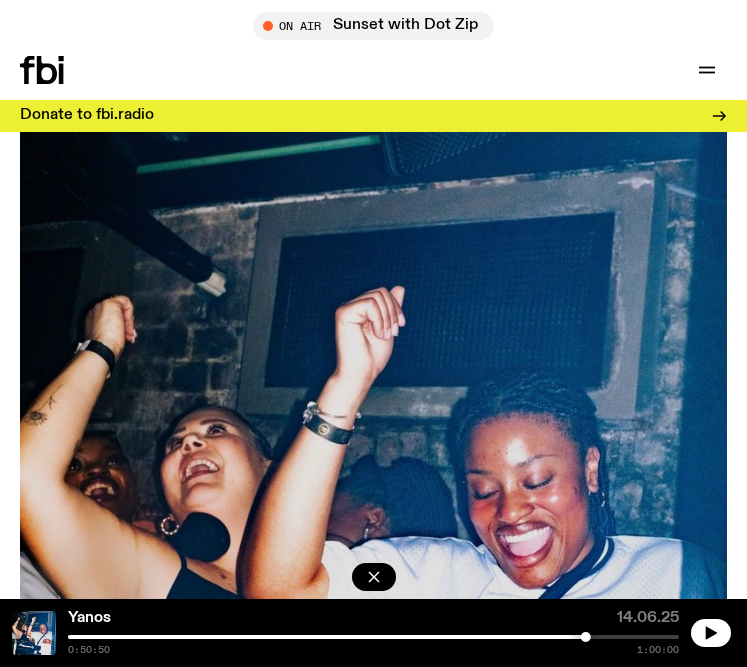 click at bounding box center [280, 637] 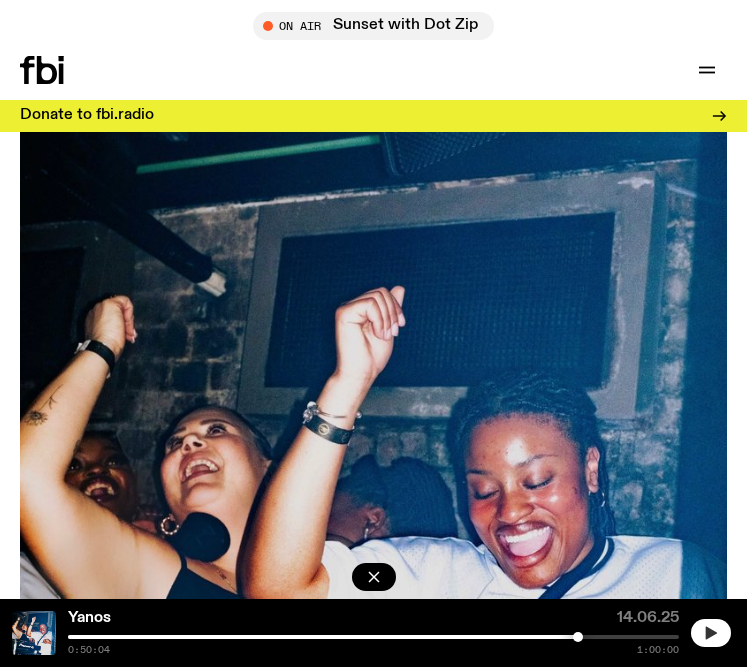 click 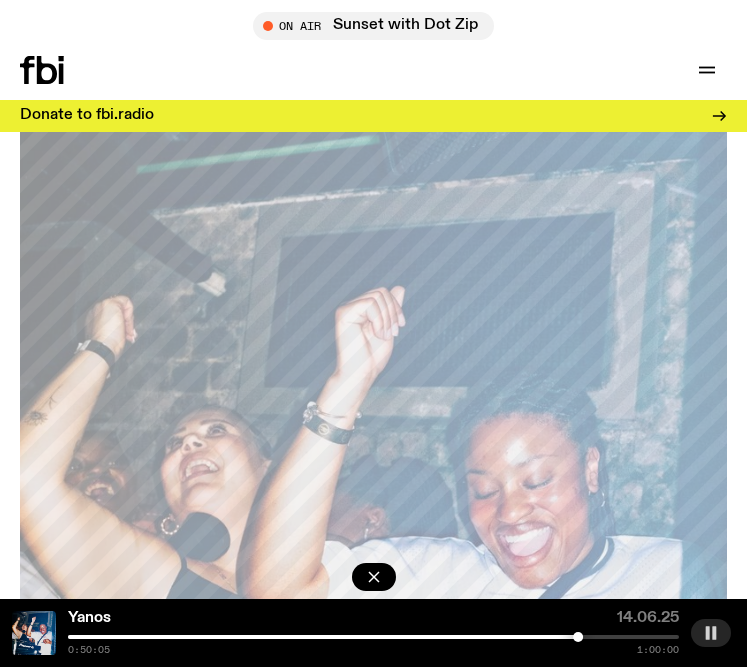 click at bounding box center [272, 637] 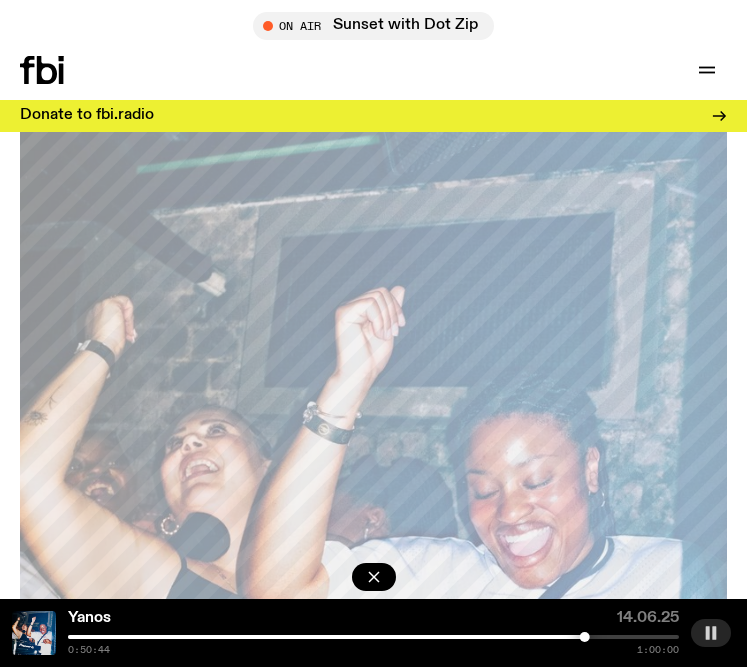 click at bounding box center (373, 637) 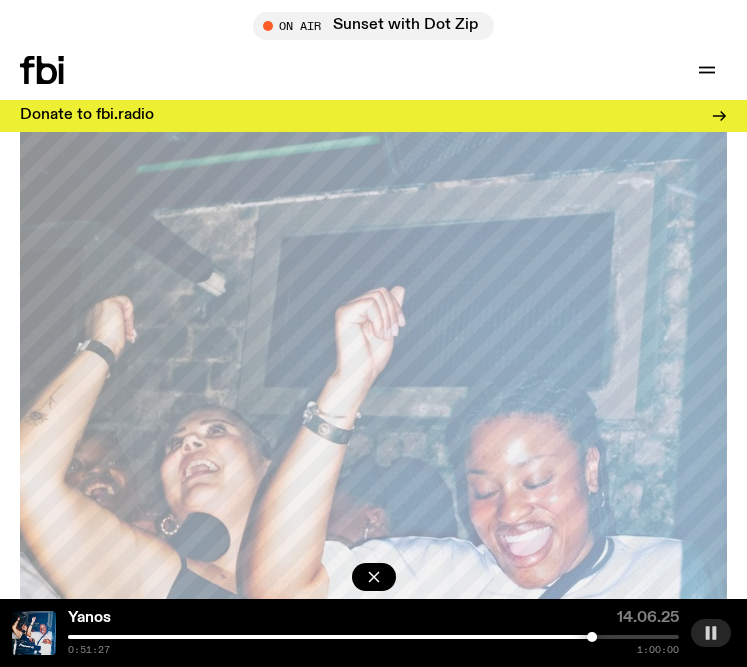 click at bounding box center (373, 637) 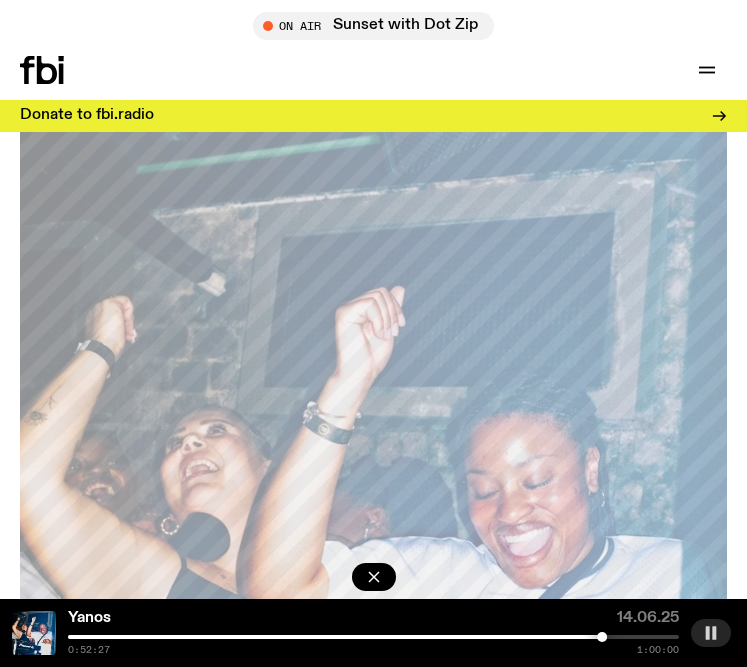 click at bounding box center [373, 637] 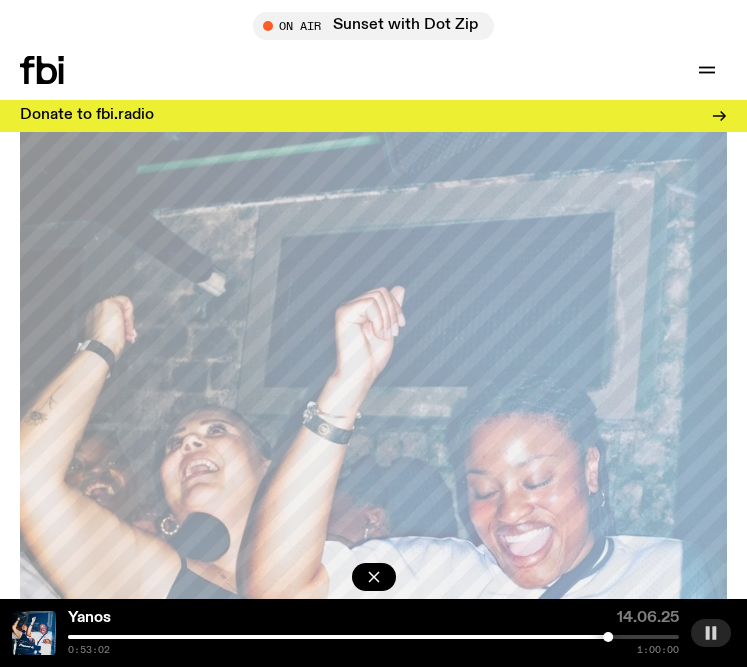 click at bounding box center [608, 637] 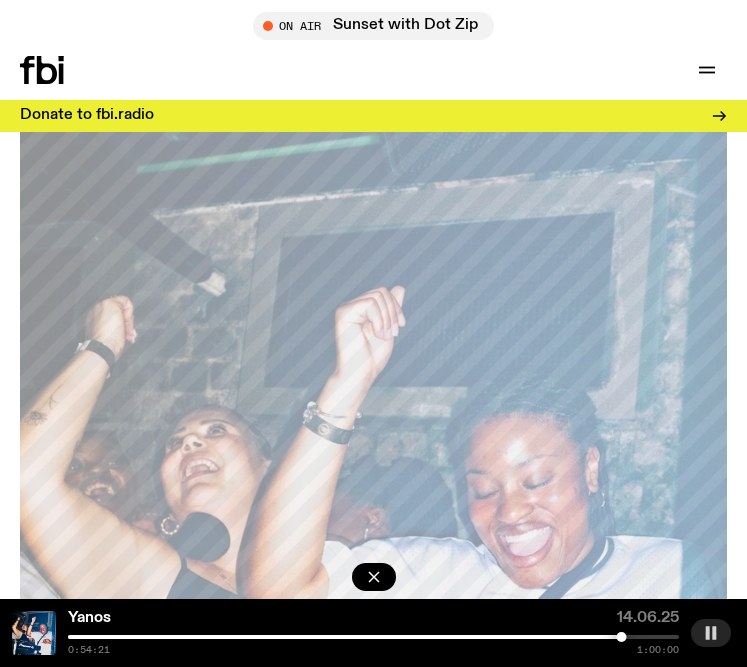 click on "Yanos 14.06.25 0:54:21 1:00:00" at bounding box center [373, 633] 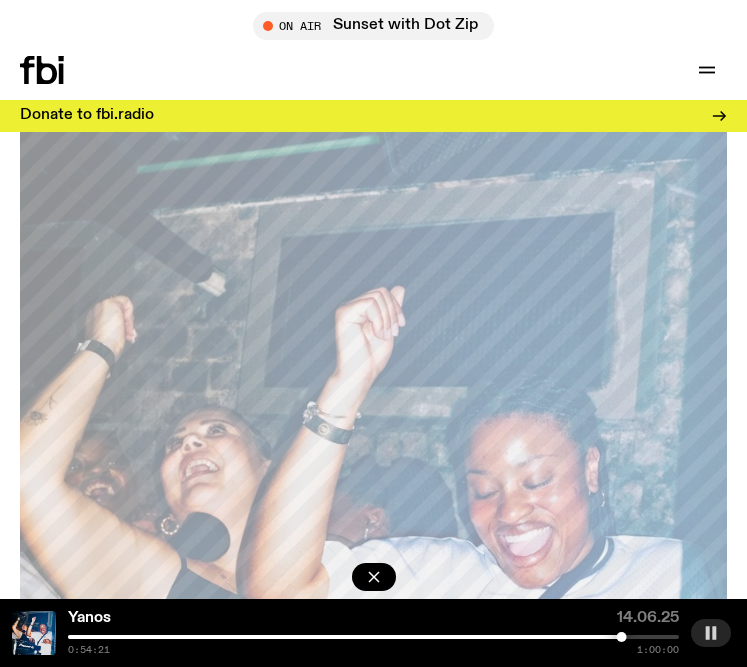 click at bounding box center [373, 637] 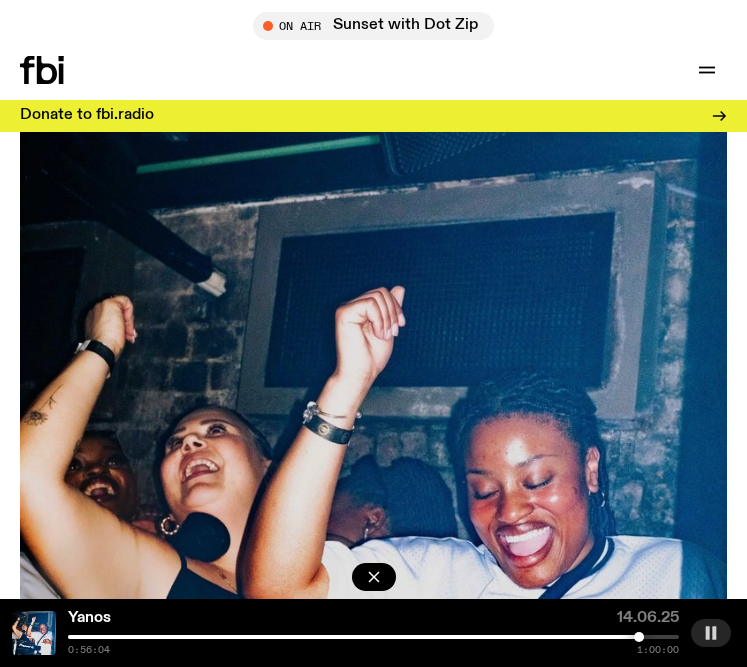 click on "0:56:04 1:00:00" at bounding box center (373, 645) 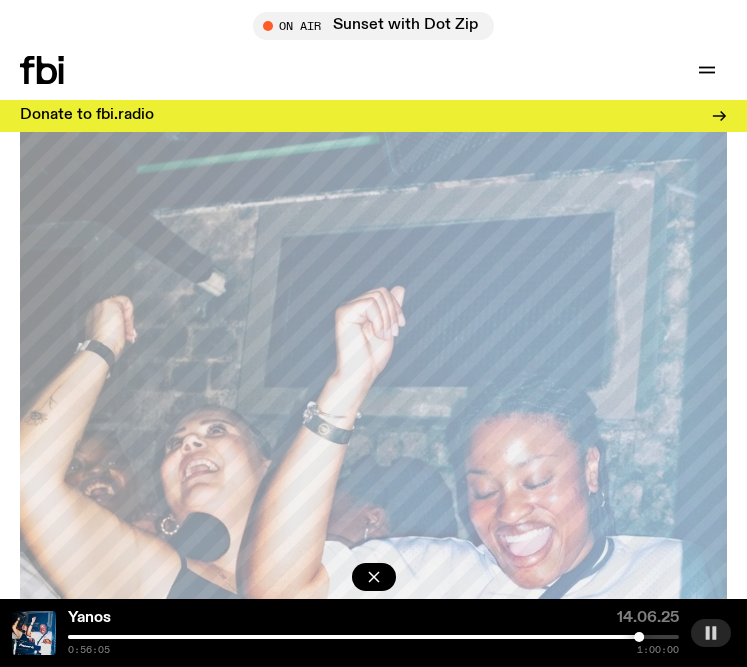 click at bounding box center [373, 637] 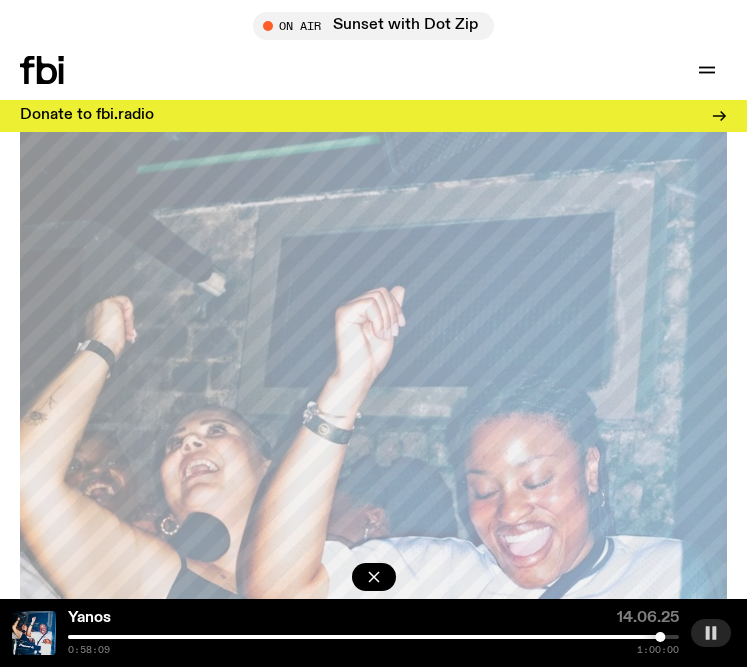 click at bounding box center [354, 637] 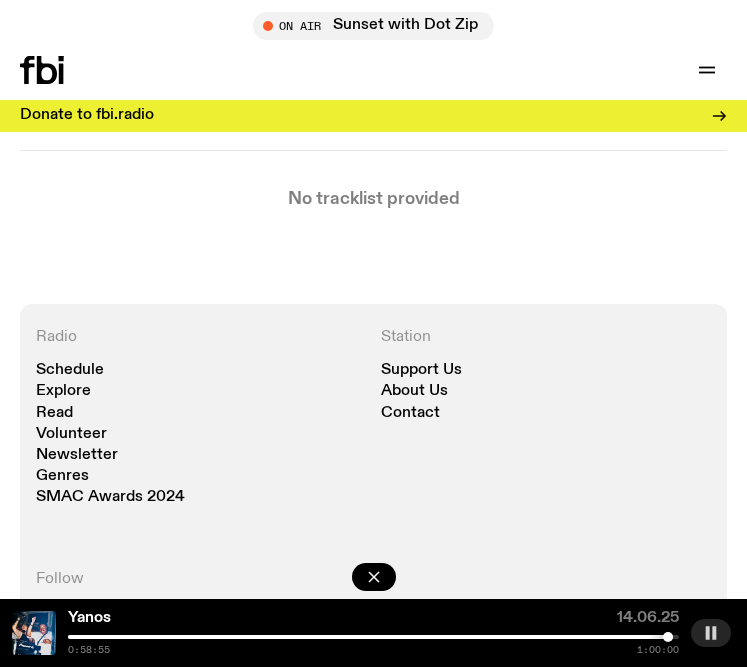 scroll, scrollTop: 1286, scrollLeft: 0, axis: vertical 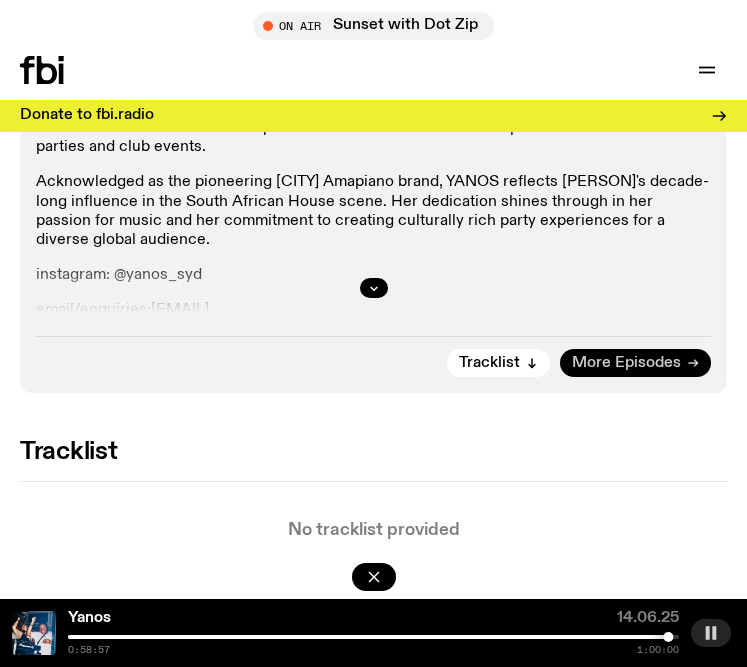 click on "More Episodes" at bounding box center [626, 363] 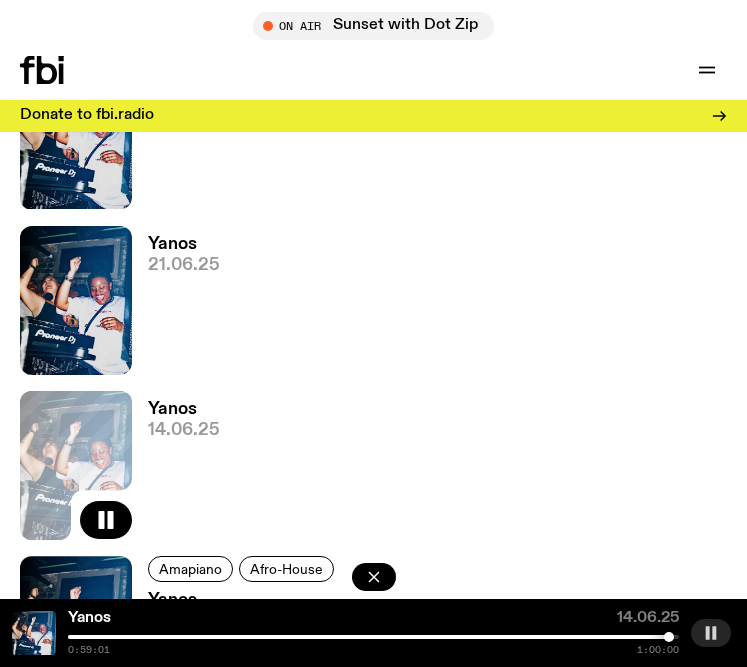 scroll, scrollTop: 1547, scrollLeft: 0, axis: vertical 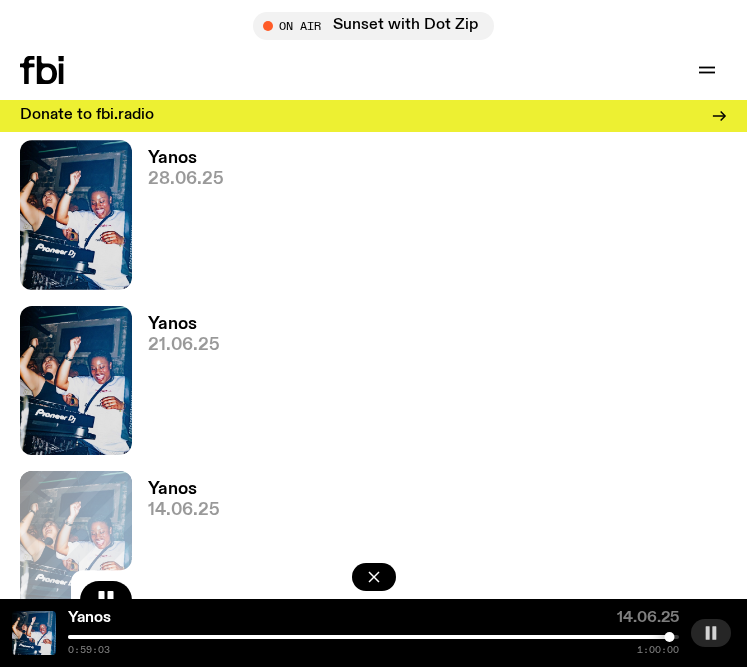 click on "Yanos" at bounding box center [184, 324] 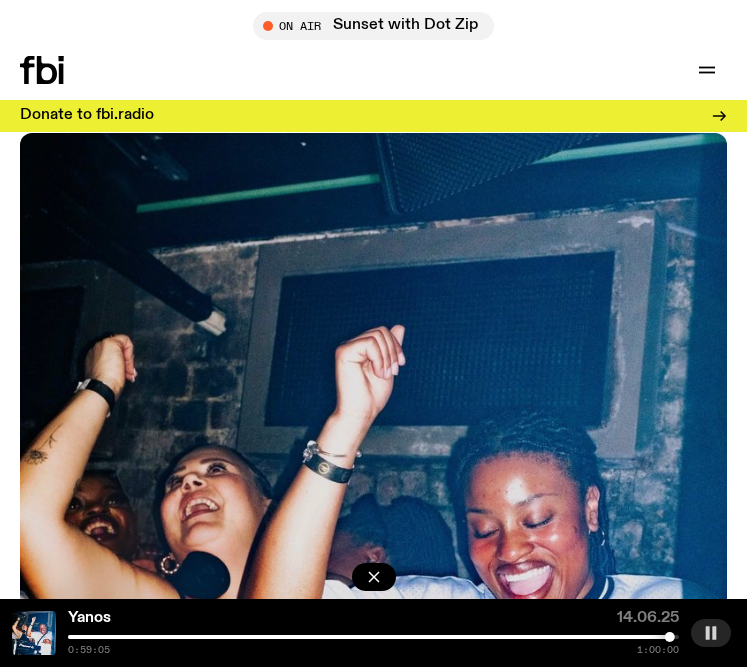 scroll, scrollTop: 0, scrollLeft: 0, axis: both 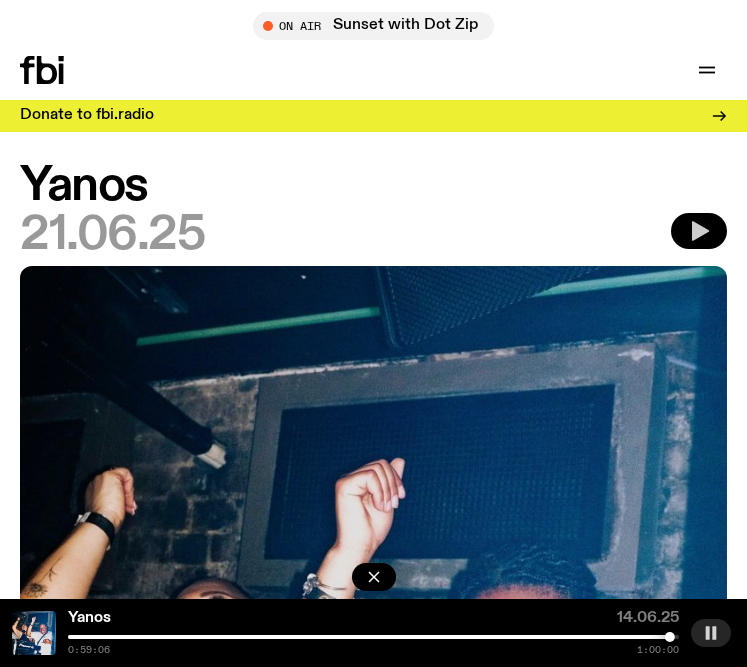 click 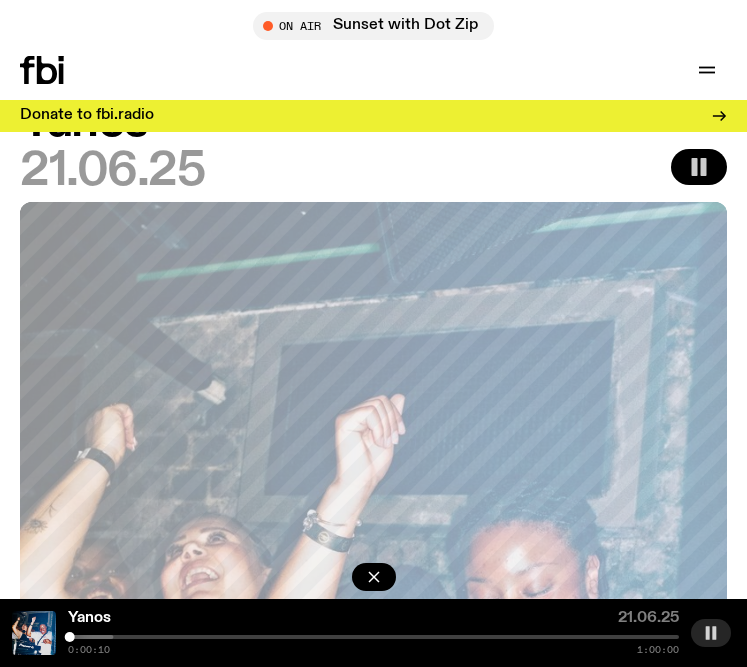 scroll, scrollTop: 99, scrollLeft: 0, axis: vertical 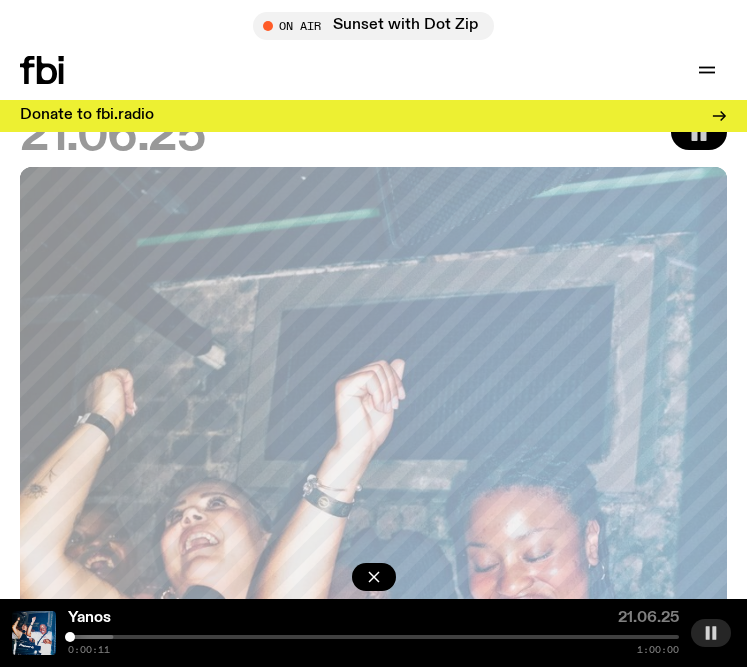 click at bounding box center [-193, 637] 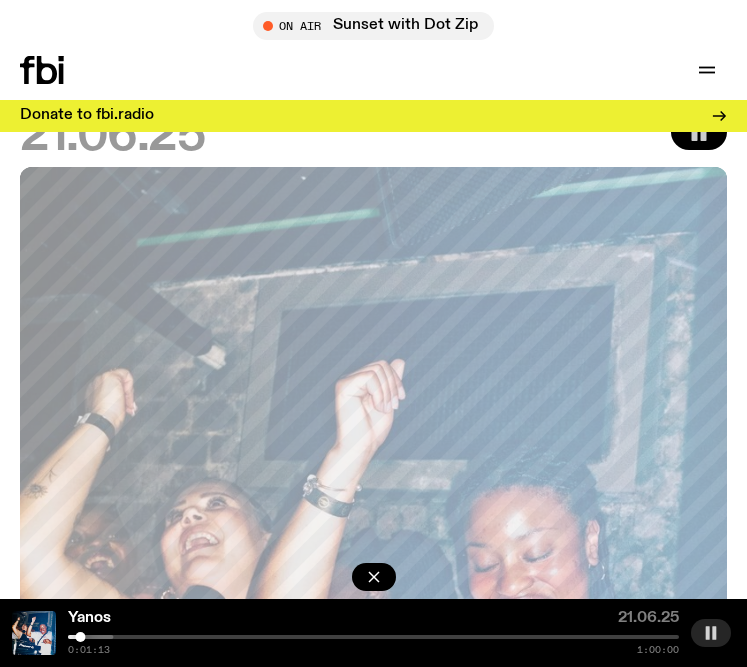 click at bounding box center (-193, 637) 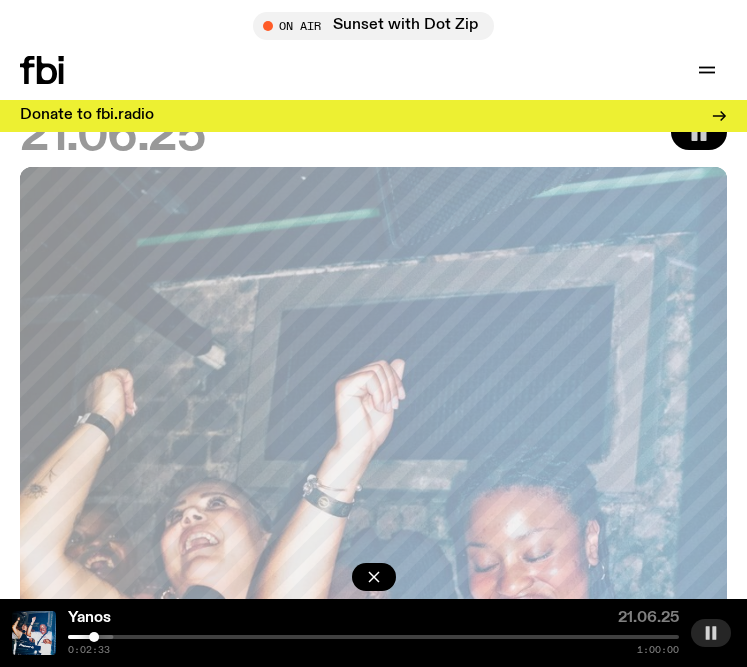 click at bounding box center [-193, 637] 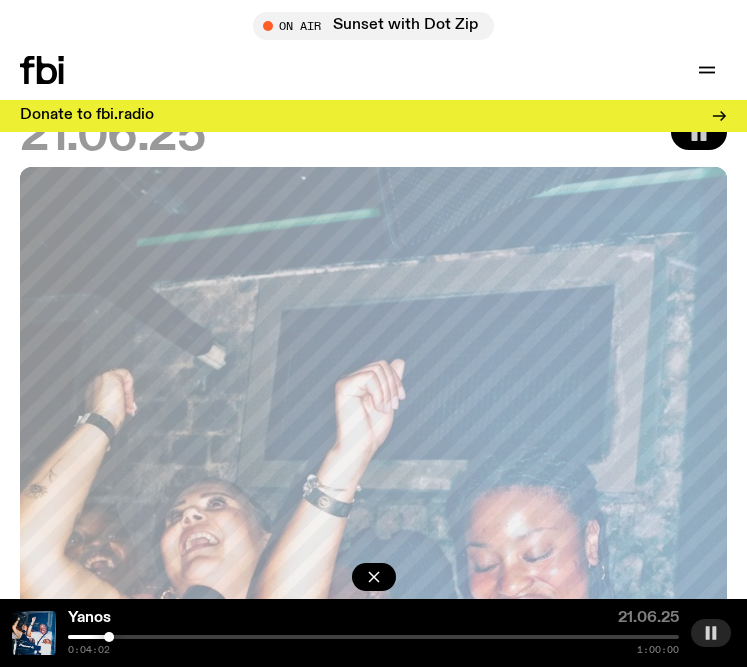 click at bounding box center (373, 637) 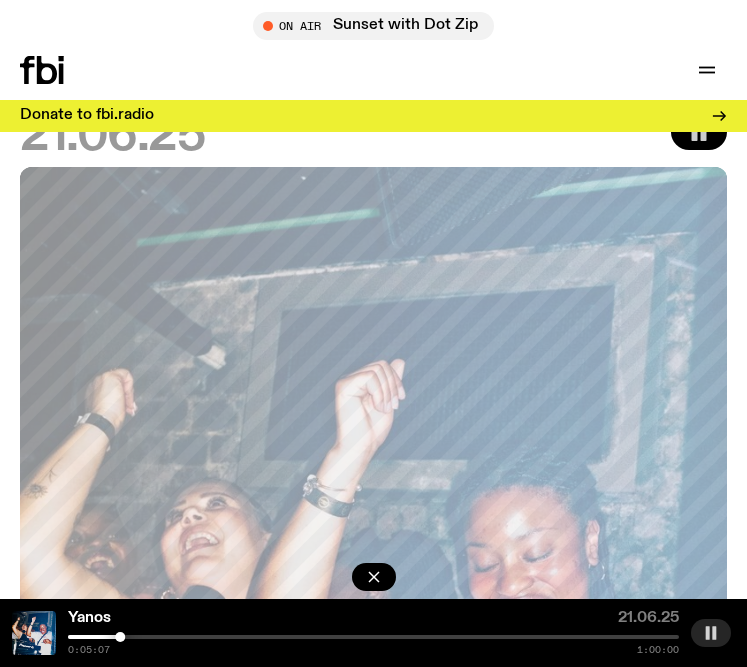 click at bounding box center [120, 637] 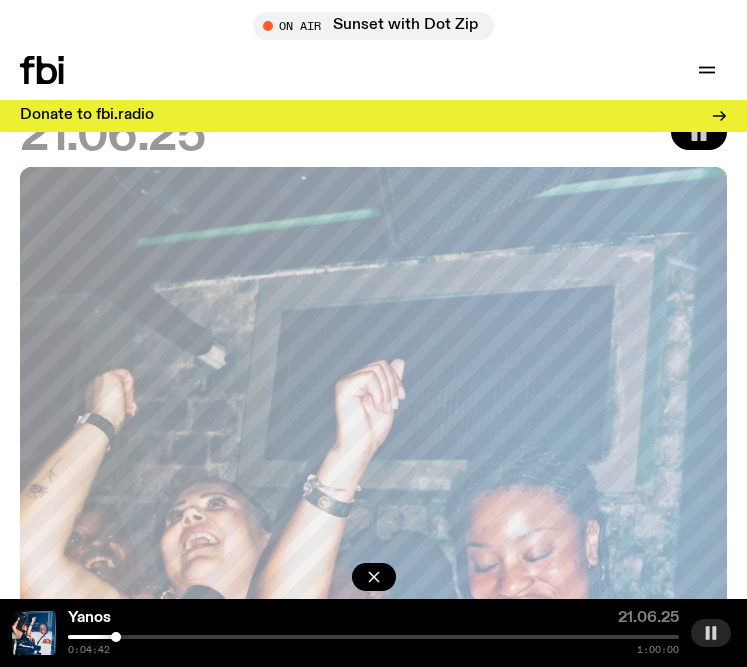 click at bounding box center [116, 637] 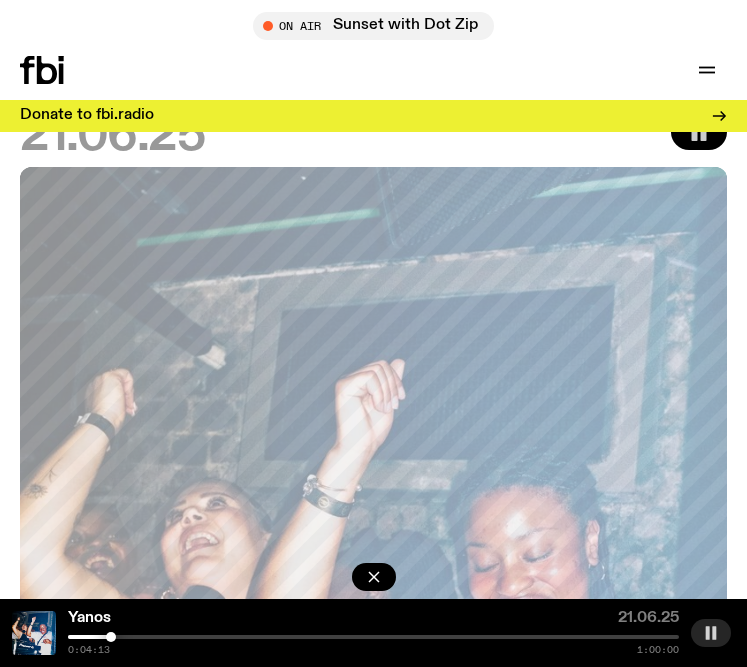 click at bounding box center (111, 637) 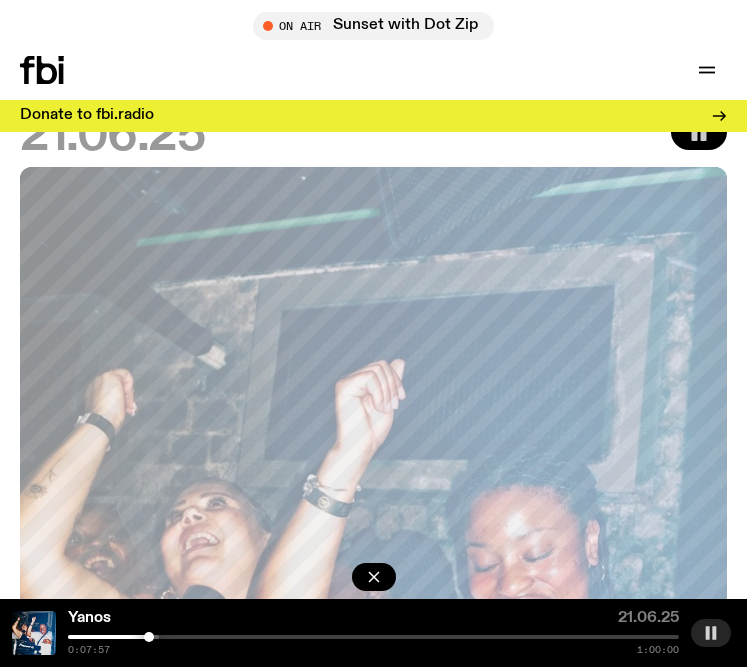 click at bounding box center (373, 637) 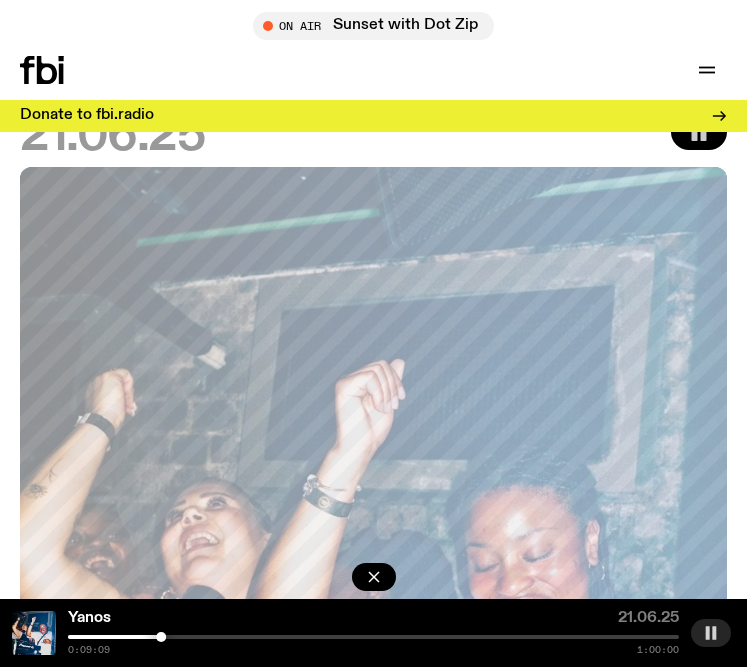 click at bounding box center [161, 637] 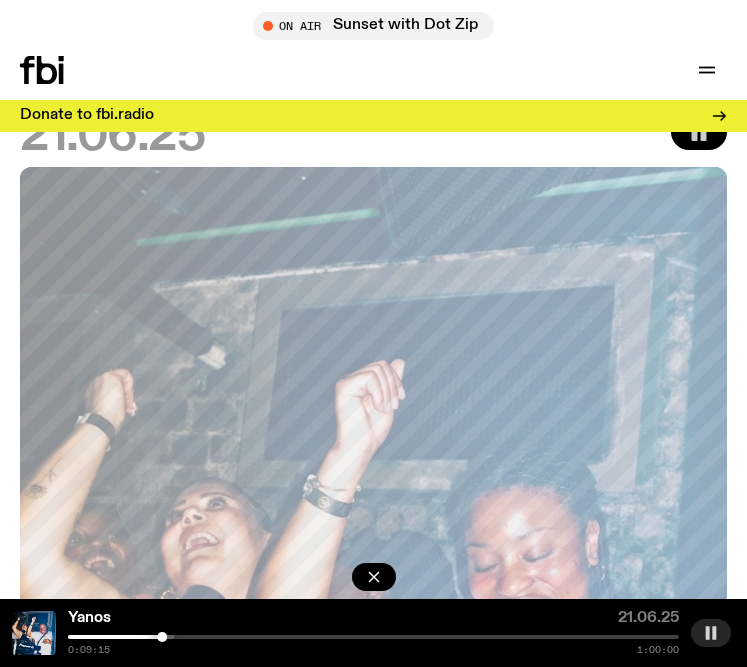 click at bounding box center (373, 637) 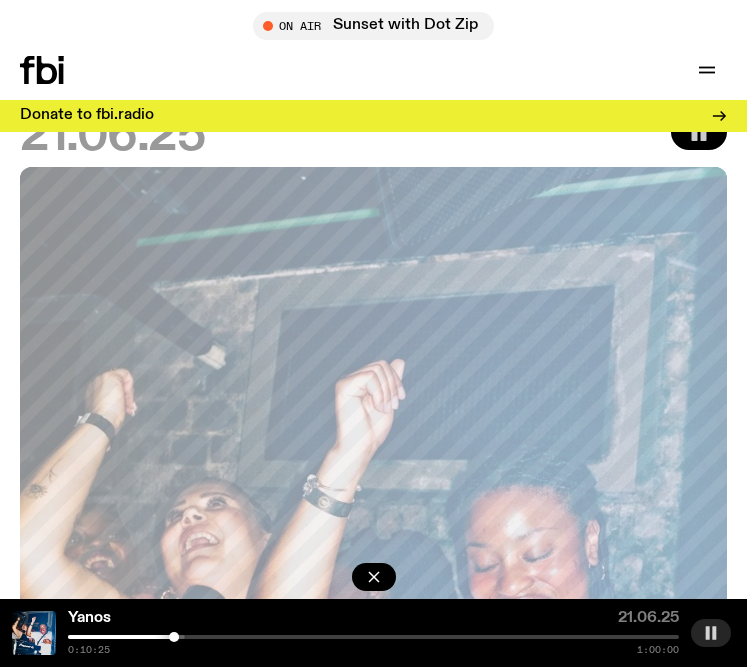 click at bounding box center (-121, 637) 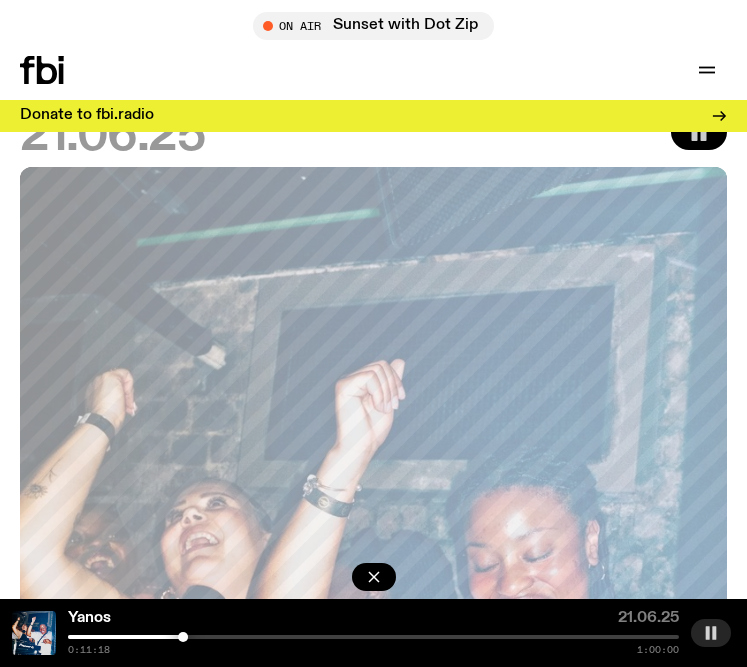 click at bounding box center [373, 637] 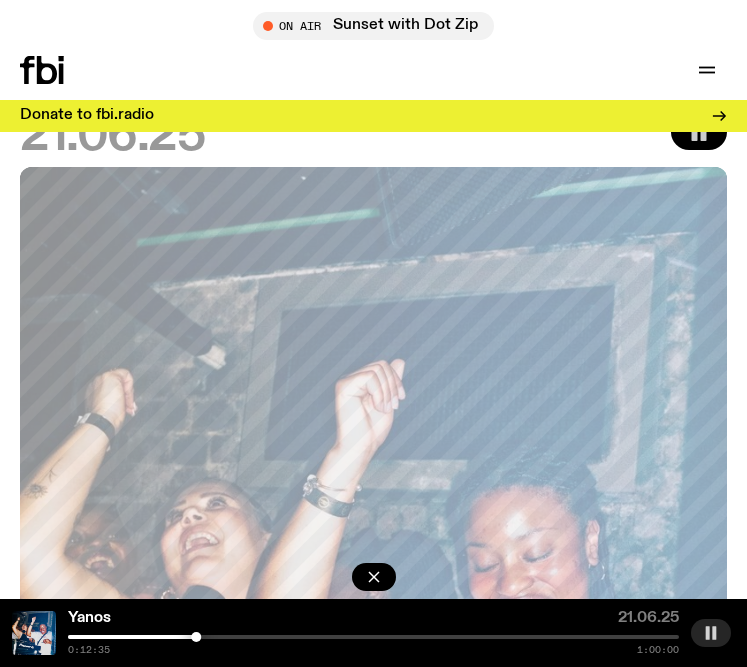 click at bounding box center (373, 637) 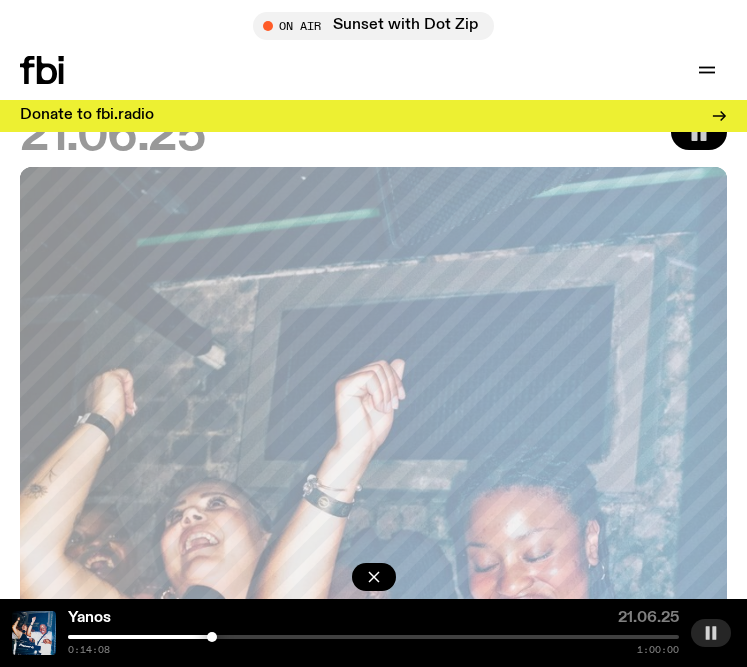 click at bounding box center [212, 637] 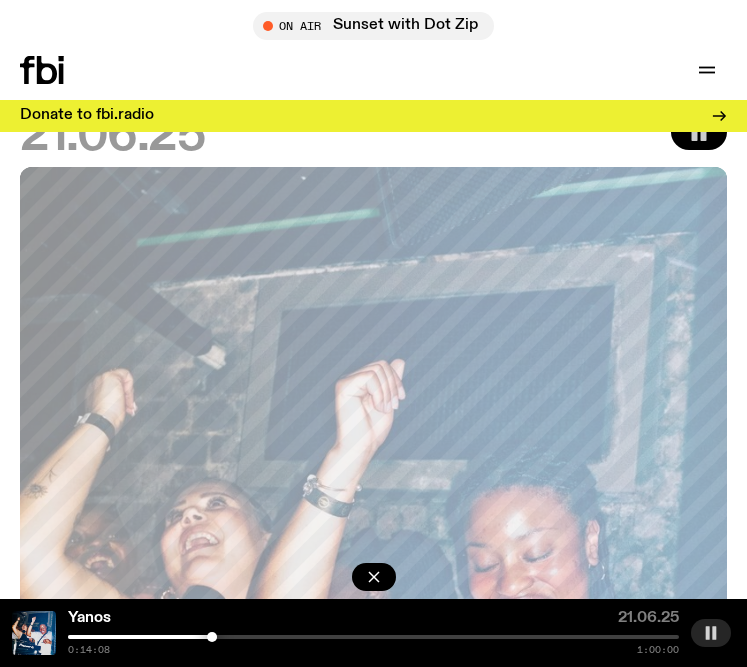 click at bounding box center [212, 637] 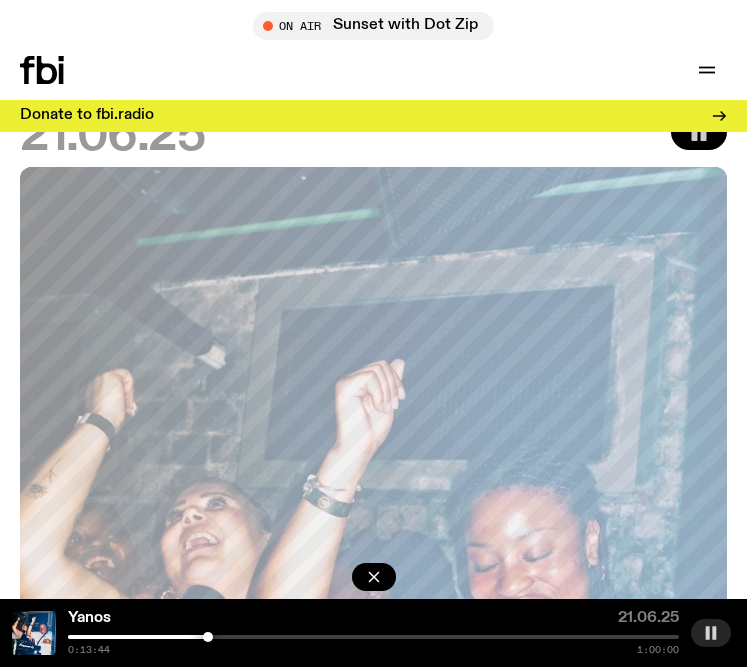 click at bounding box center [208, 637] 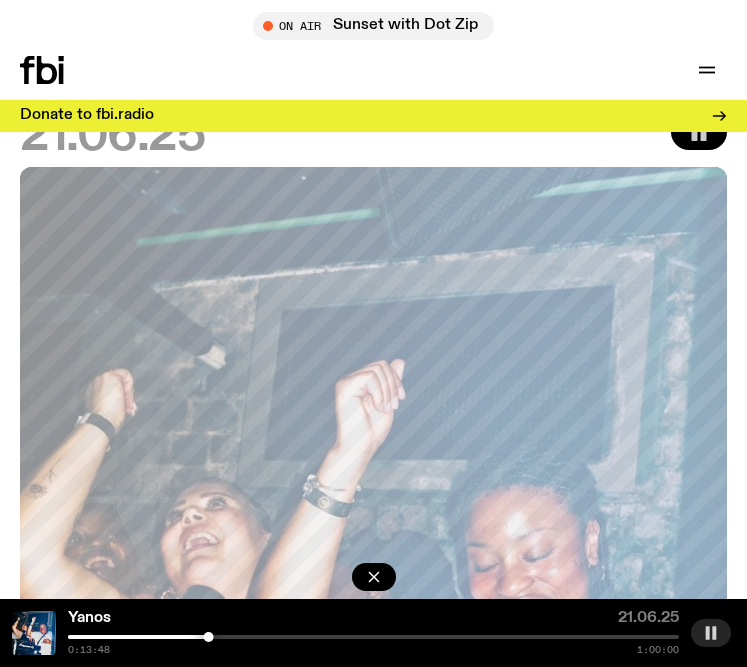 click at bounding box center (209, 637) 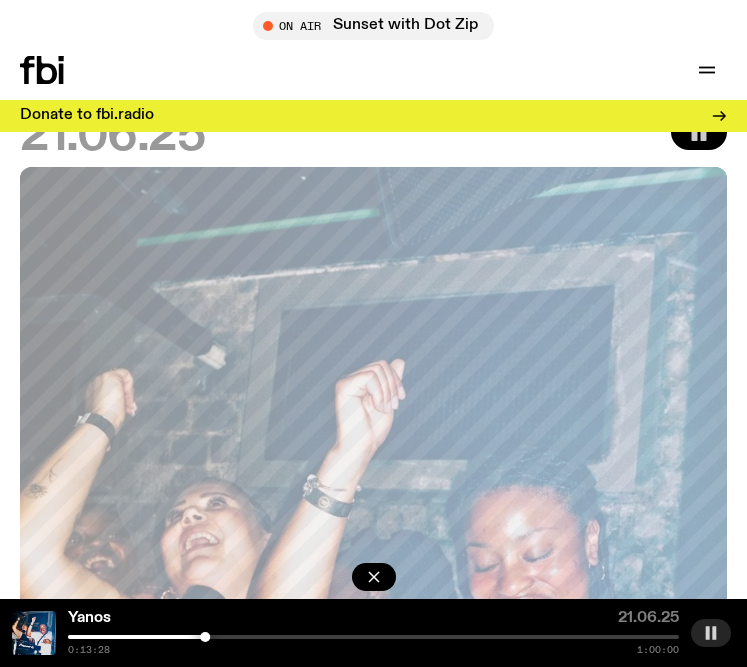 click at bounding box center (205, 637) 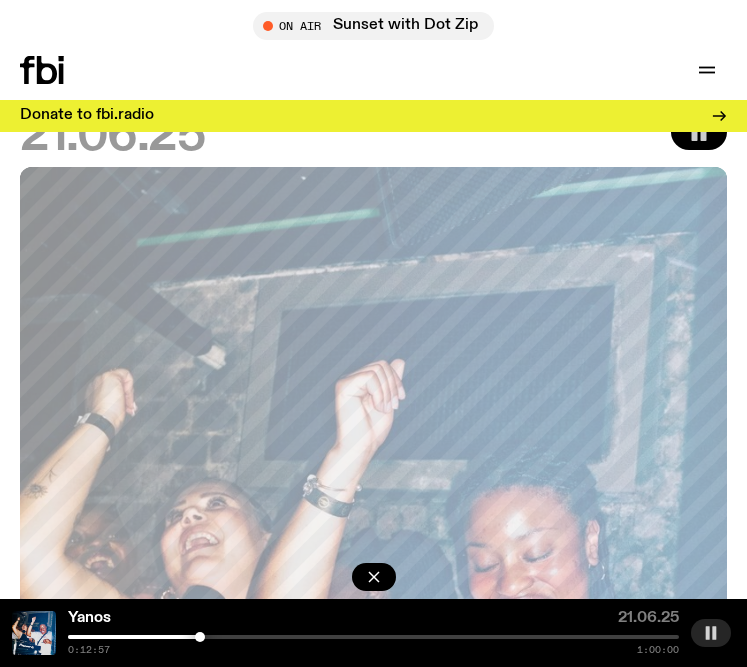 click at bounding box center [200, 637] 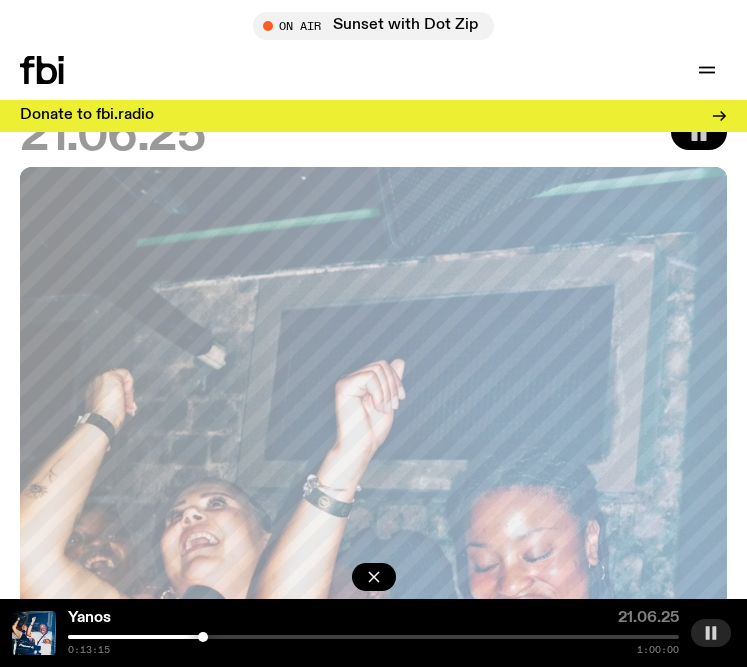 click on "0:13:15 1:00:00" at bounding box center [373, 645] 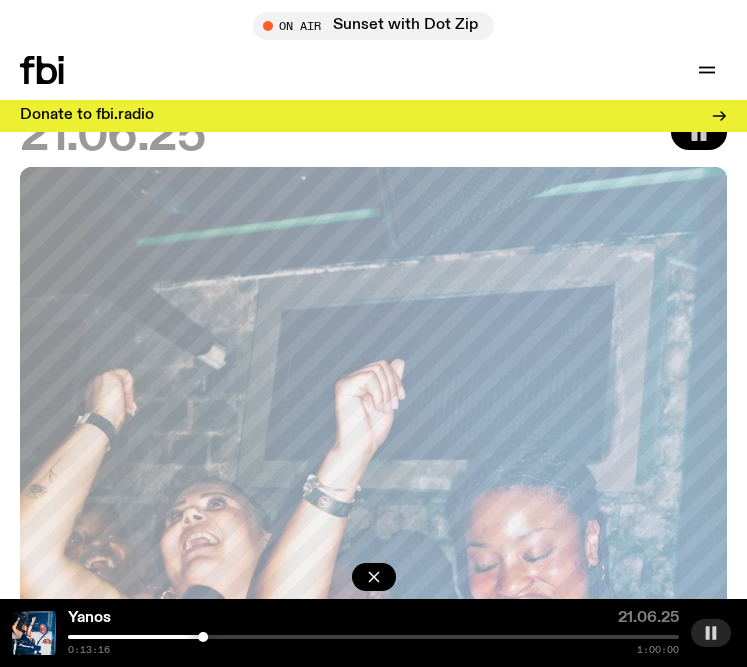 click on "0:13:16 1:00:00" at bounding box center [373, 645] 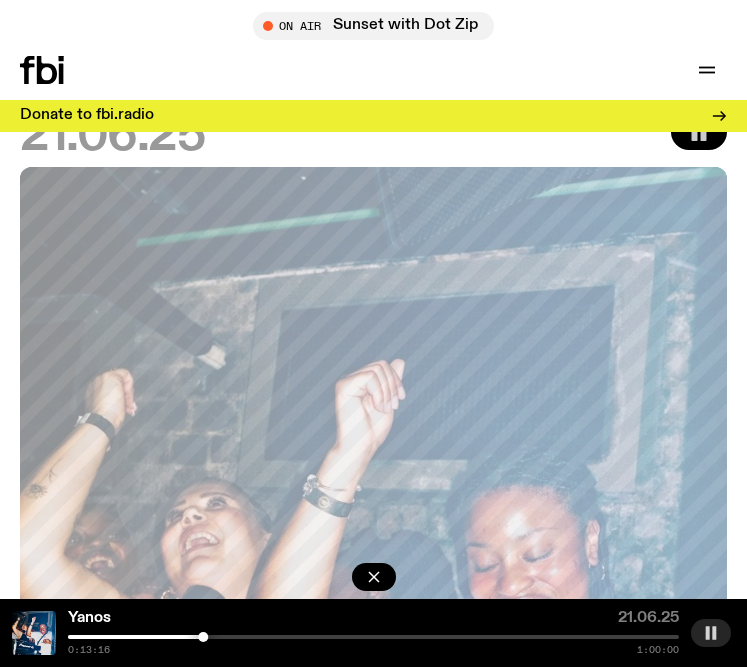 click at bounding box center (373, 637) 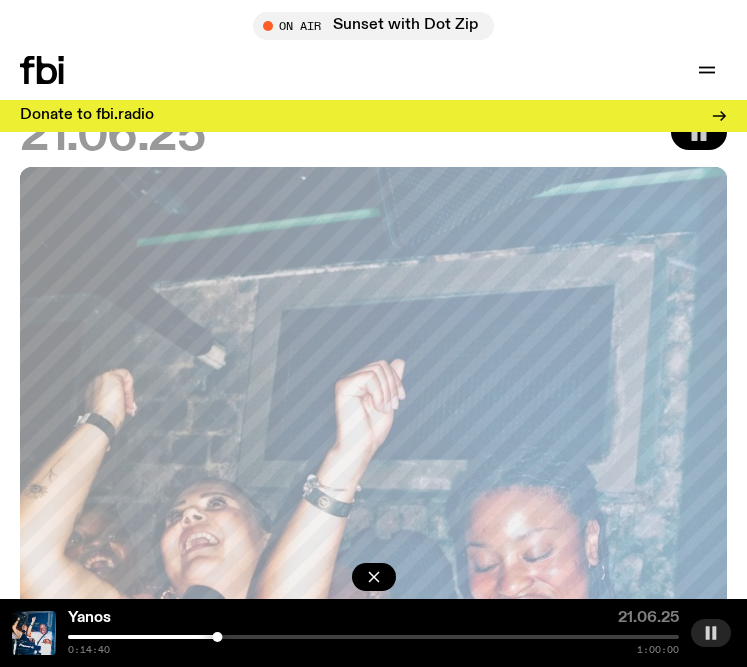 click on "0:14:40 1:00:00" at bounding box center [373, 645] 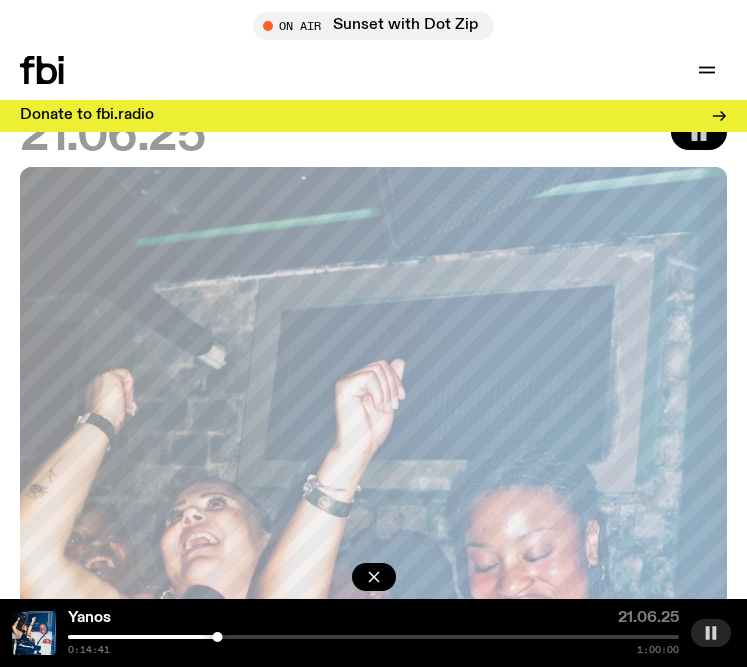 click at bounding box center (373, 637) 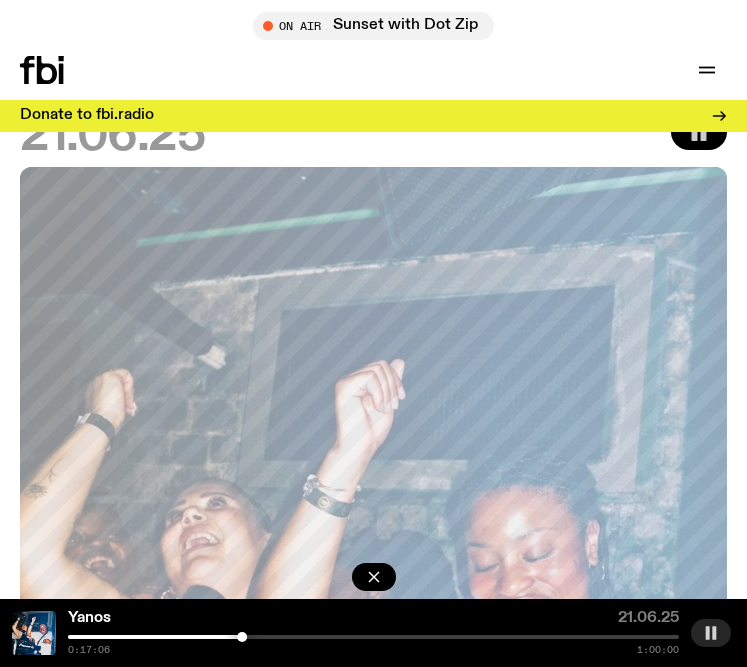 click at bounding box center (242, 637) 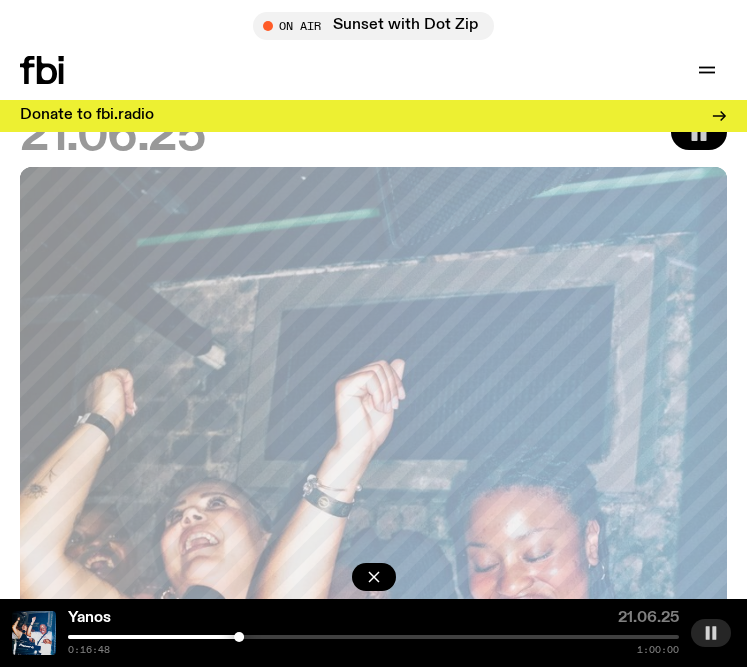 click at bounding box center (239, 637) 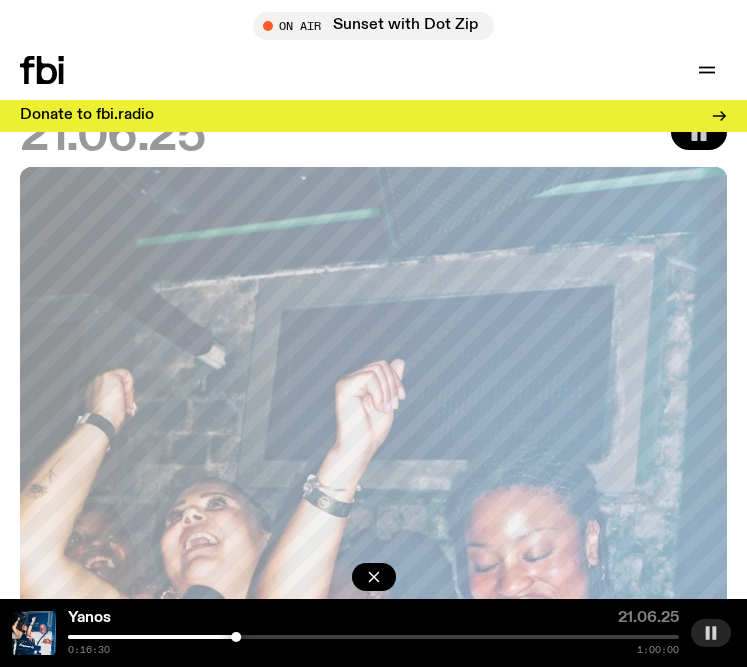 click at bounding box center [236, 637] 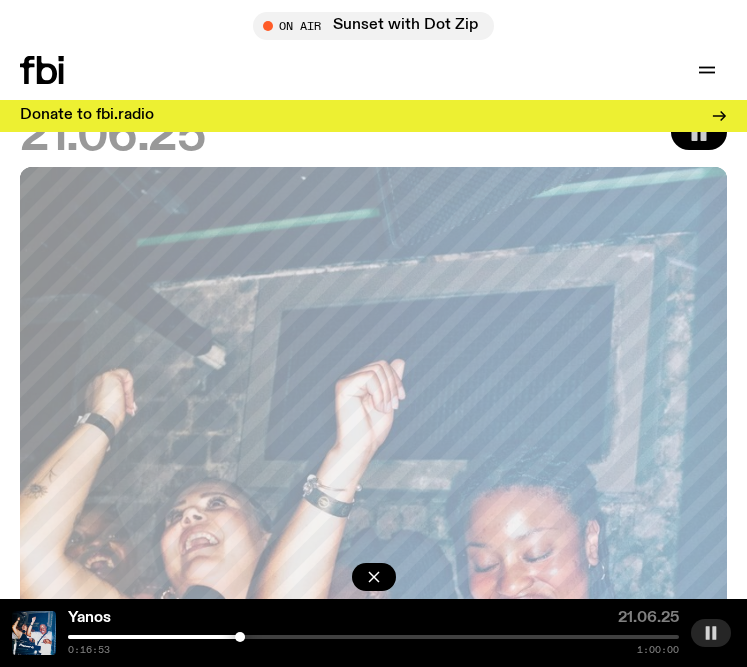 click at bounding box center (373, 637) 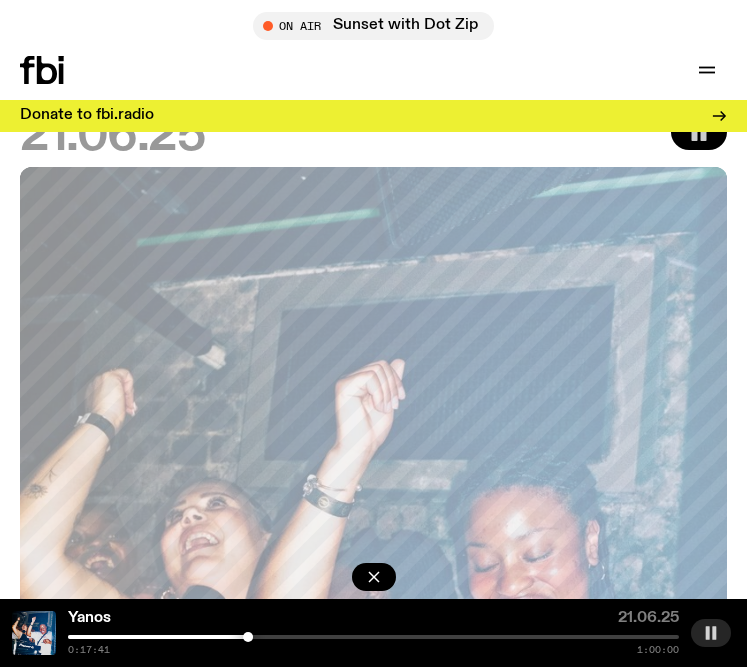 click at bounding box center (373, 637) 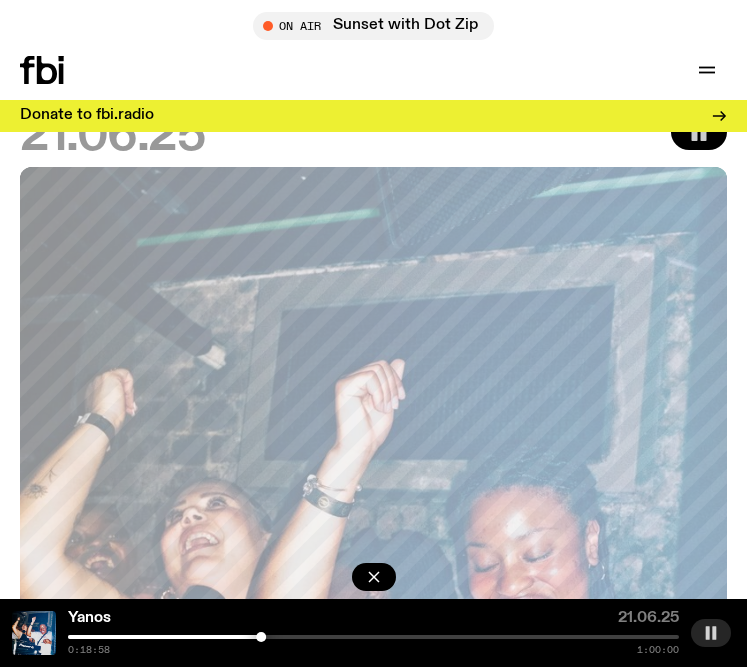 click at bounding box center (373, 637) 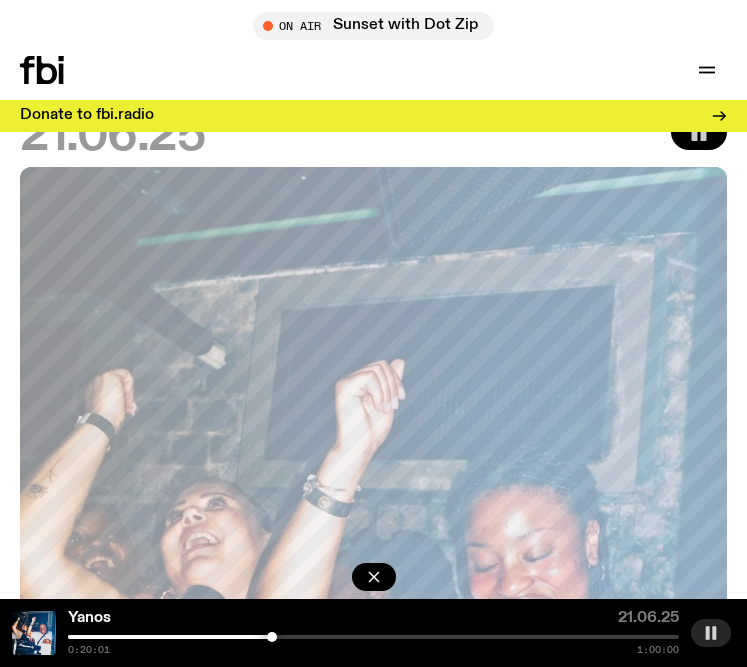 click at bounding box center [272, 637] 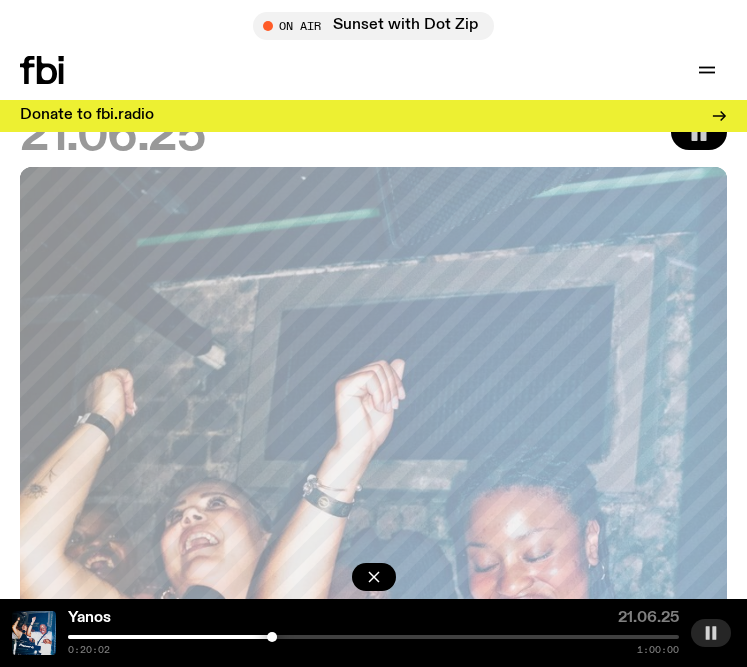 click at bounding box center (373, 637) 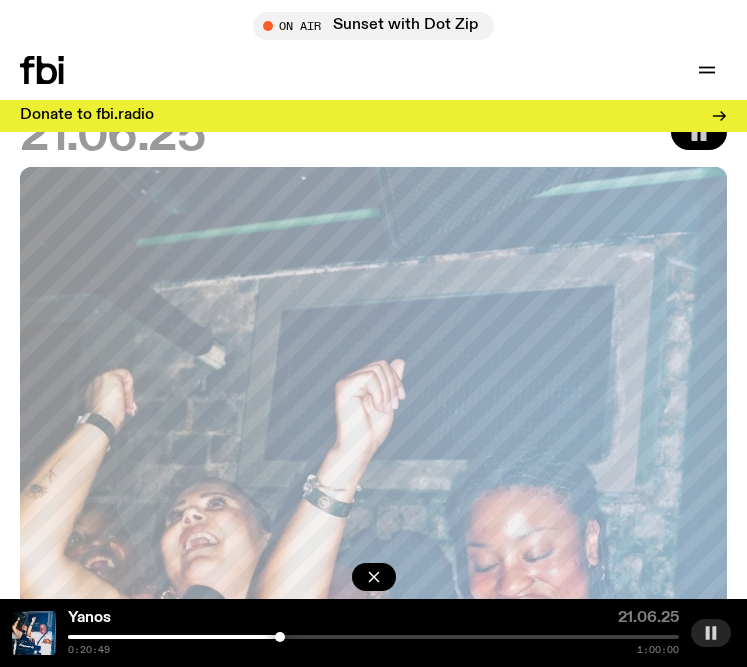 click at bounding box center [280, 637] 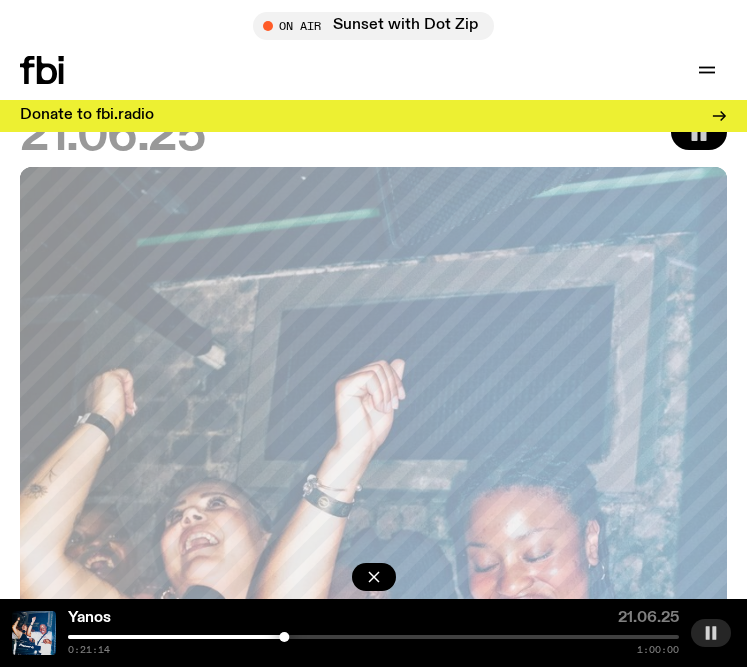 click on "0:21:14 1:00:00" at bounding box center (373, 645) 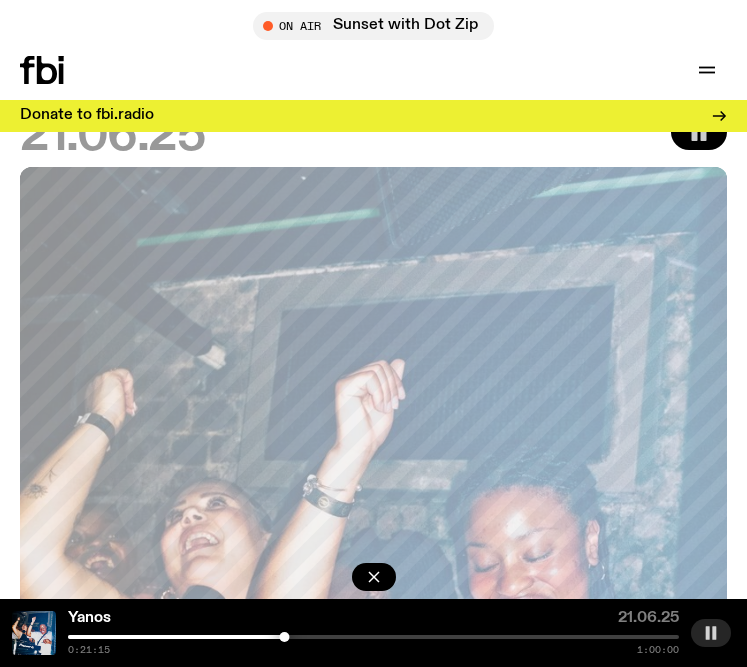 click at bounding box center (373, 637) 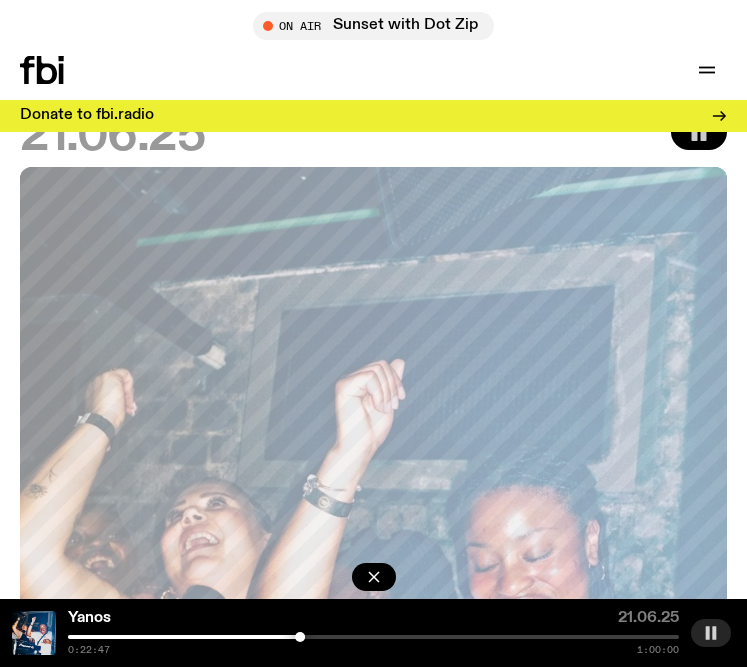 click at bounding box center [373, 637] 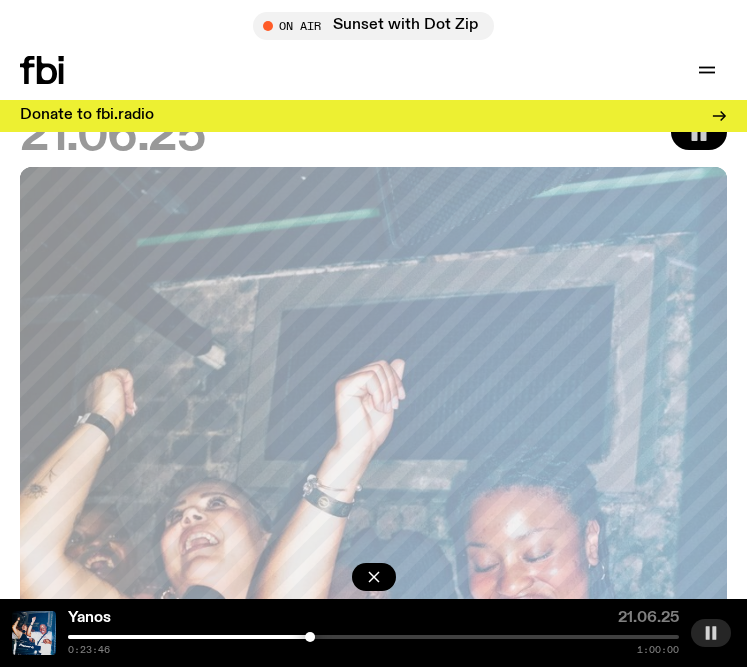 click at bounding box center (373, 637) 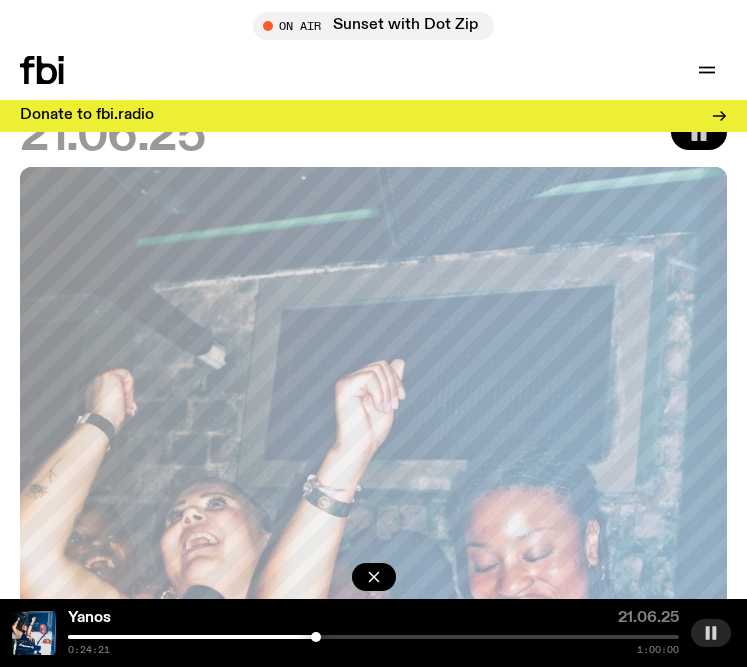 click at bounding box center (316, 637) 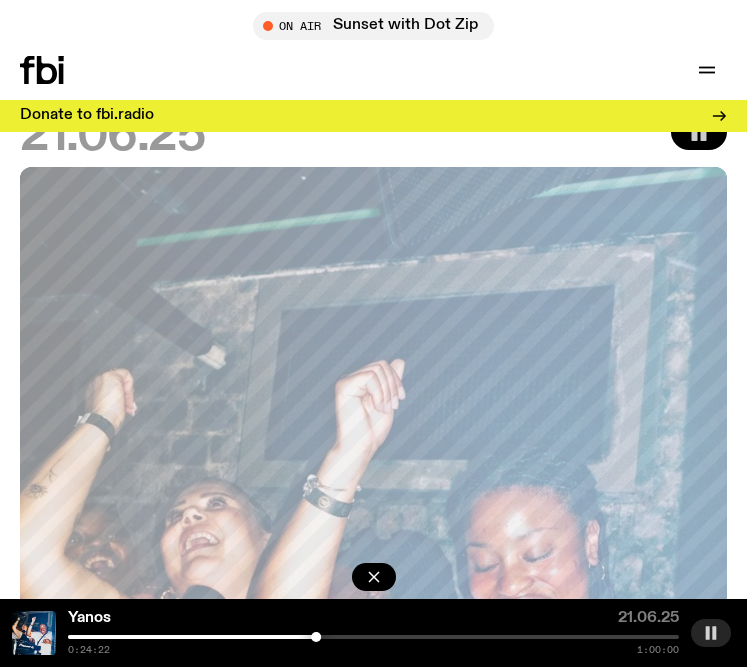 click at bounding box center [10, 637] 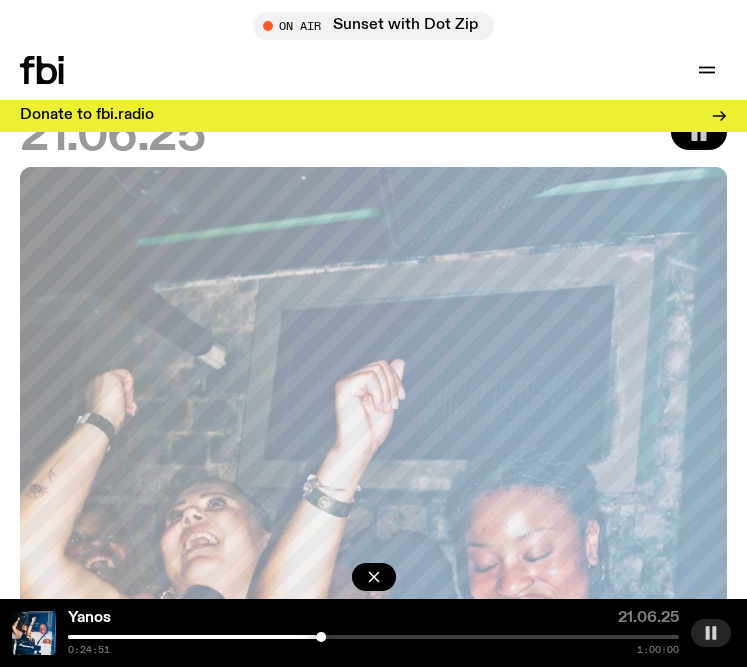 click at bounding box center [373, 637] 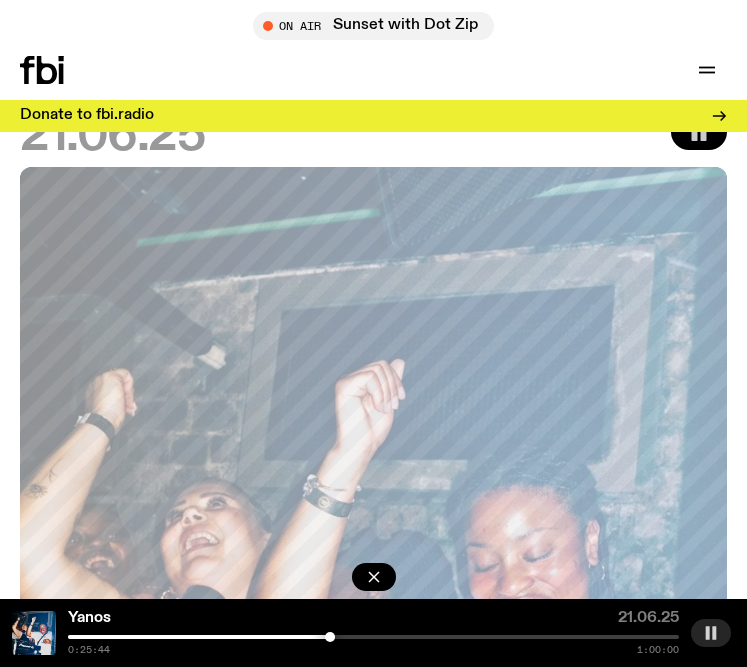click at bounding box center (373, 637) 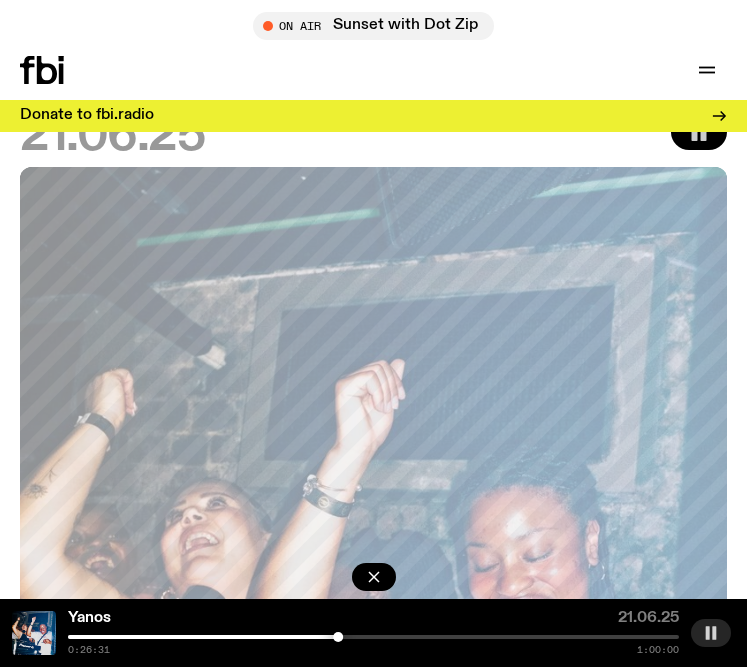 click at bounding box center (373, 637) 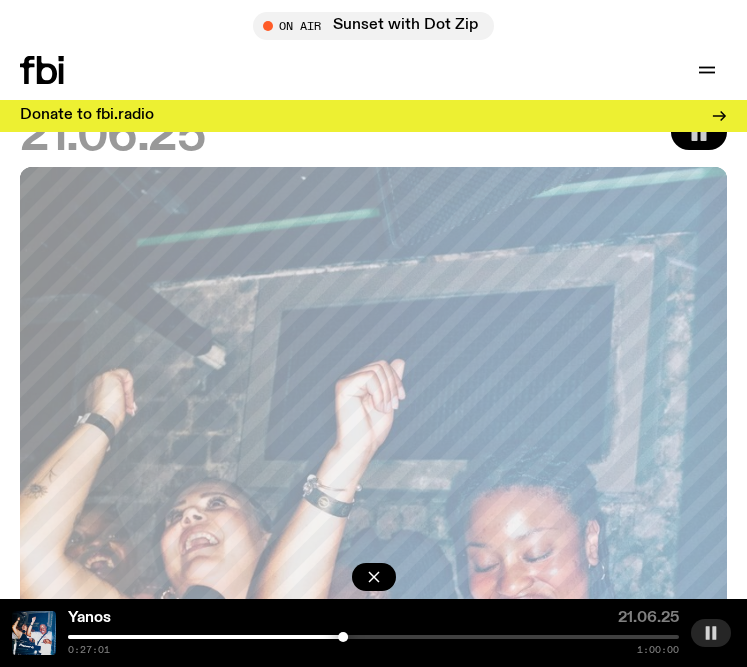 click at bounding box center (373, 637) 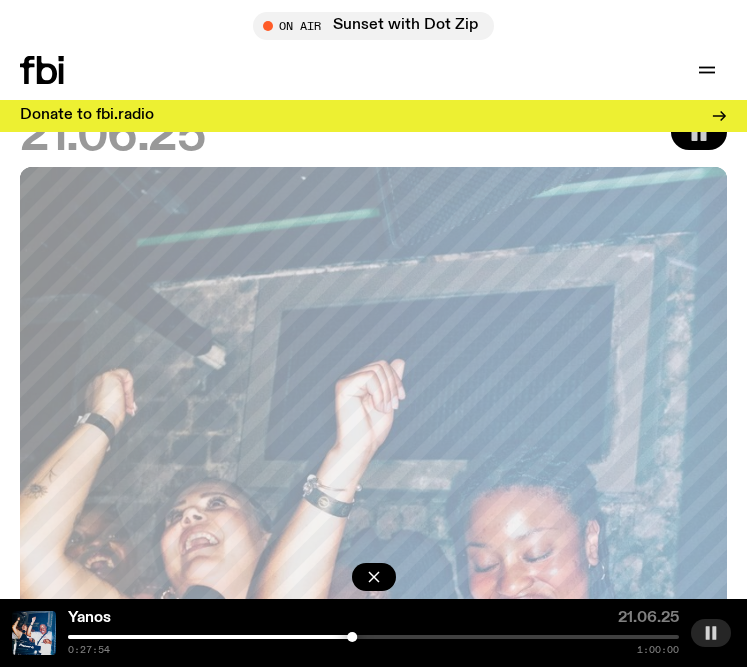 click at bounding box center [352, 637] 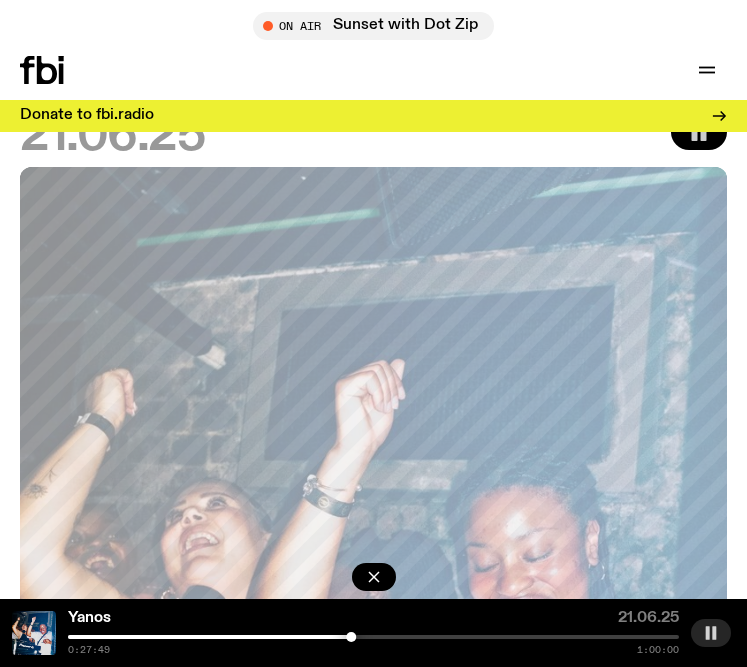 click at bounding box center [351, 637] 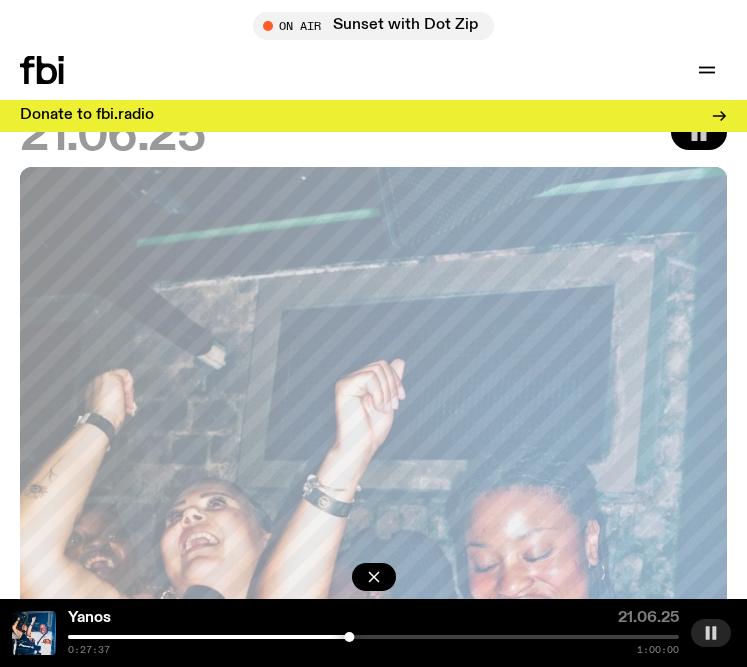 click at bounding box center [349, 637] 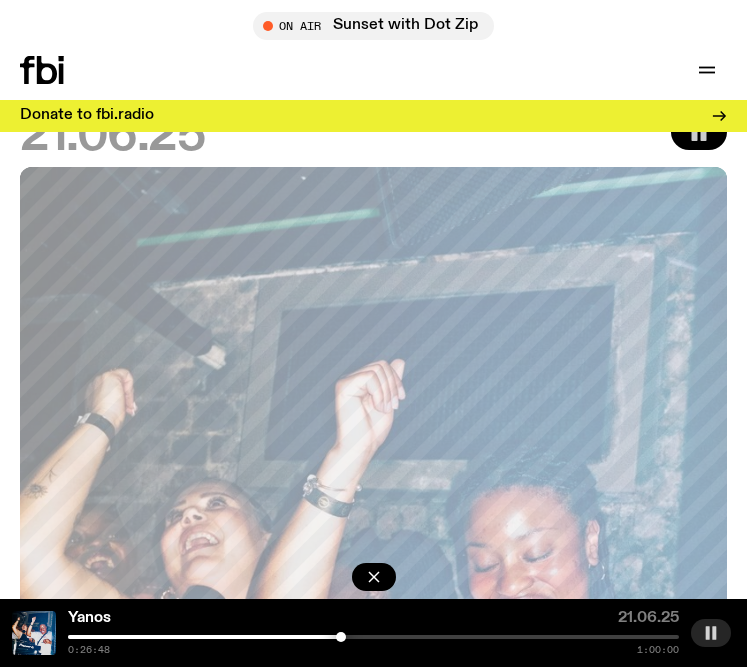 click at bounding box center [341, 637] 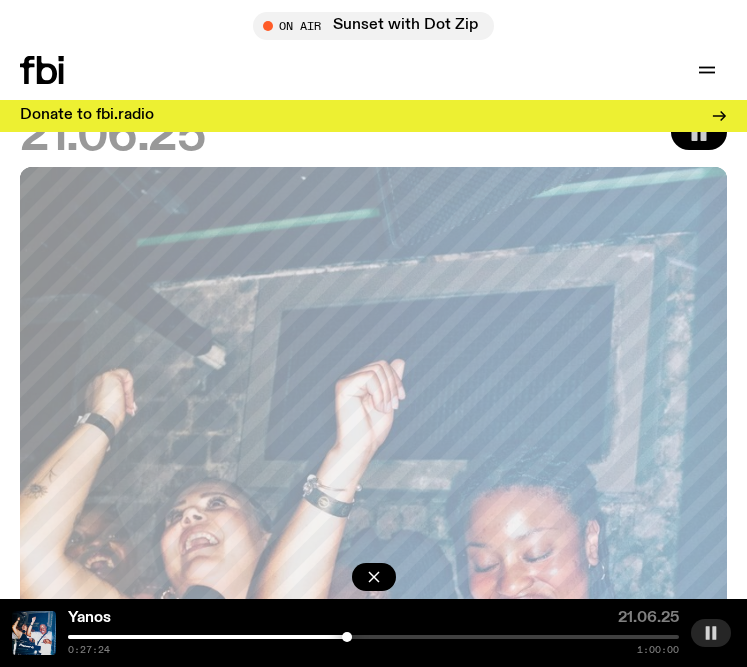 click at bounding box center (373, 637) 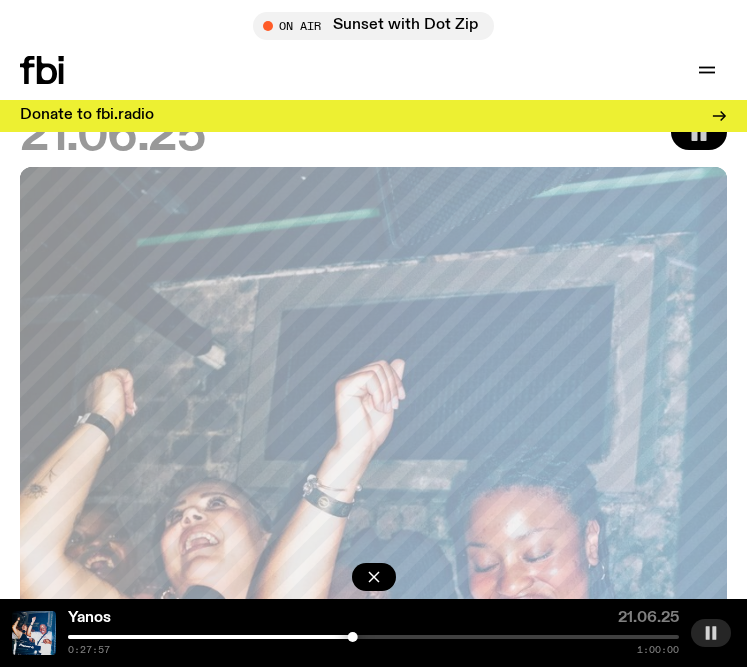 click at bounding box center [373, 637] 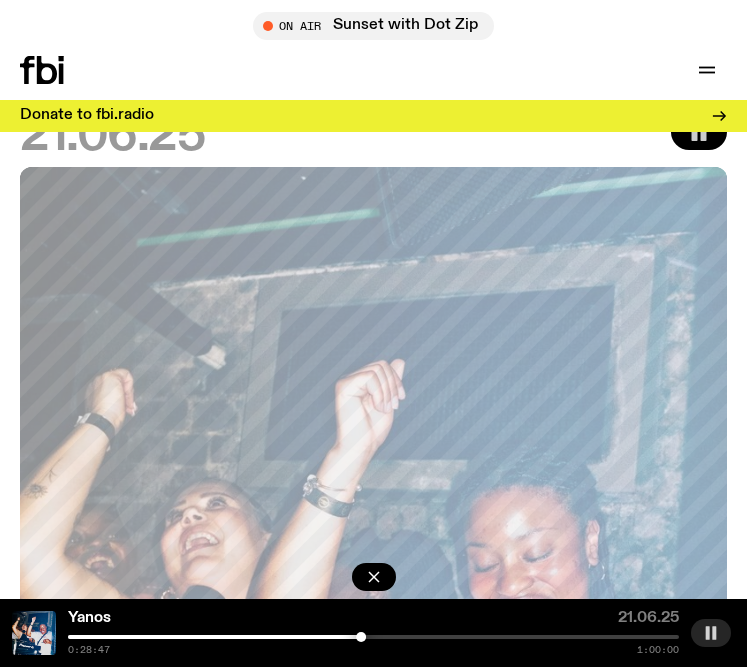 click at bounding box center (373, 637) 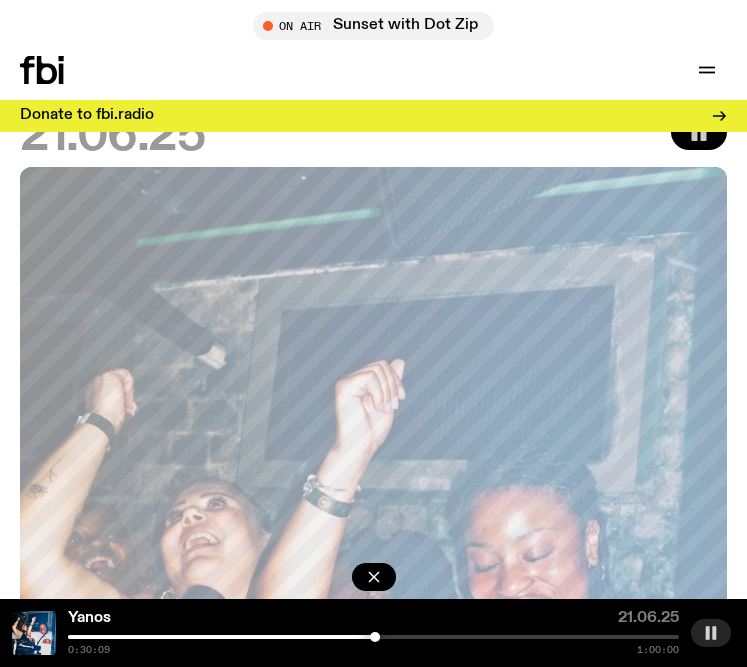 click at bounding box center [373, 637] 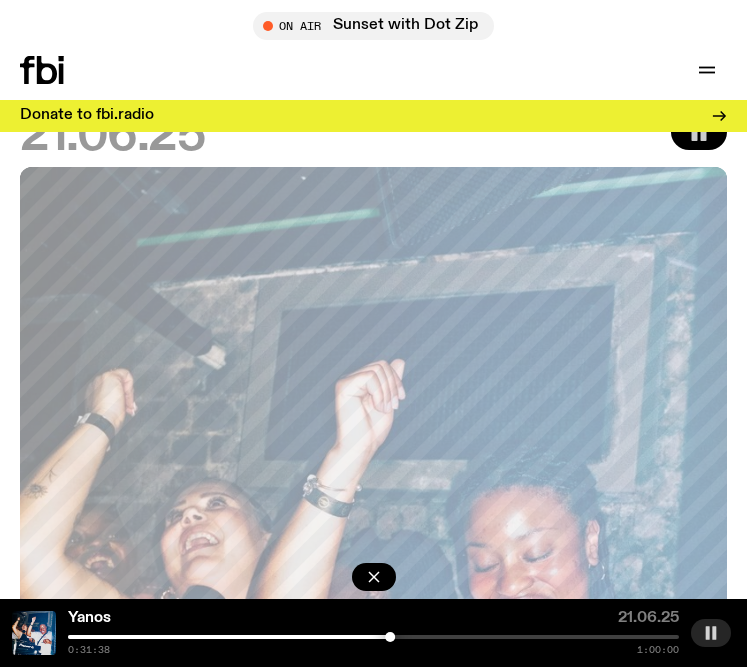click at bounding box center [373, 637] 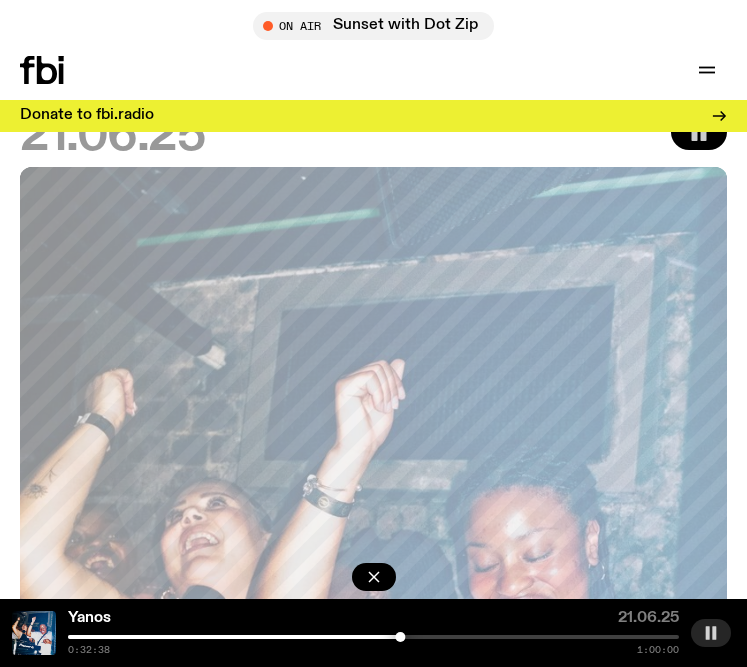 click at bounding box center (94, 637) 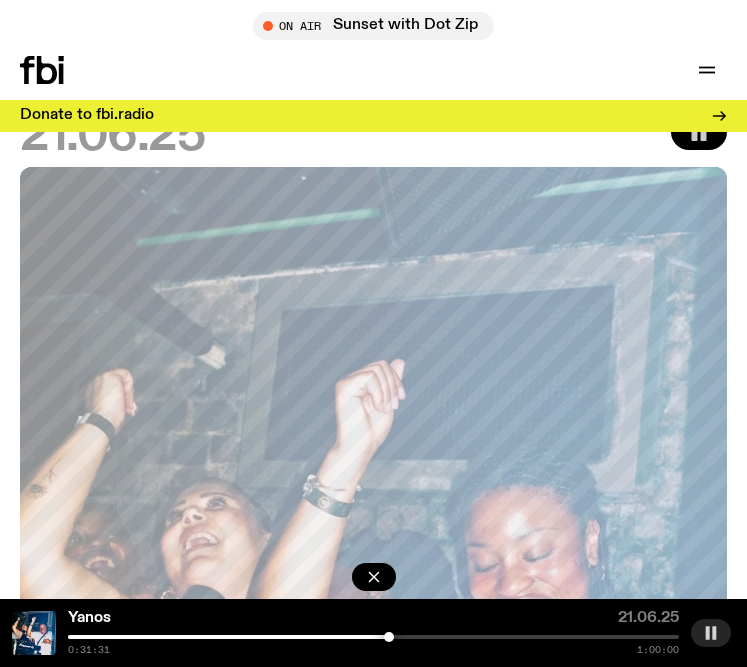 click at bounding box center [389, 637] 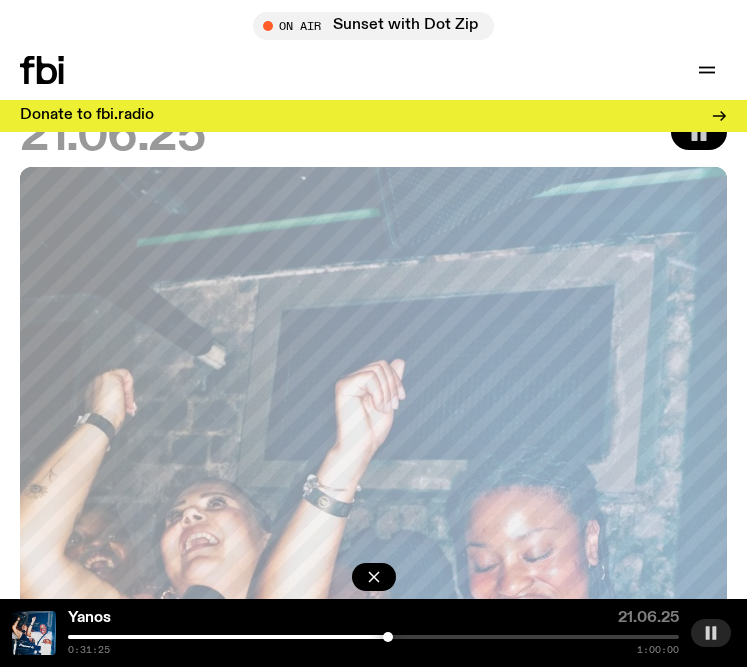 click at bounding box center (388, 637) 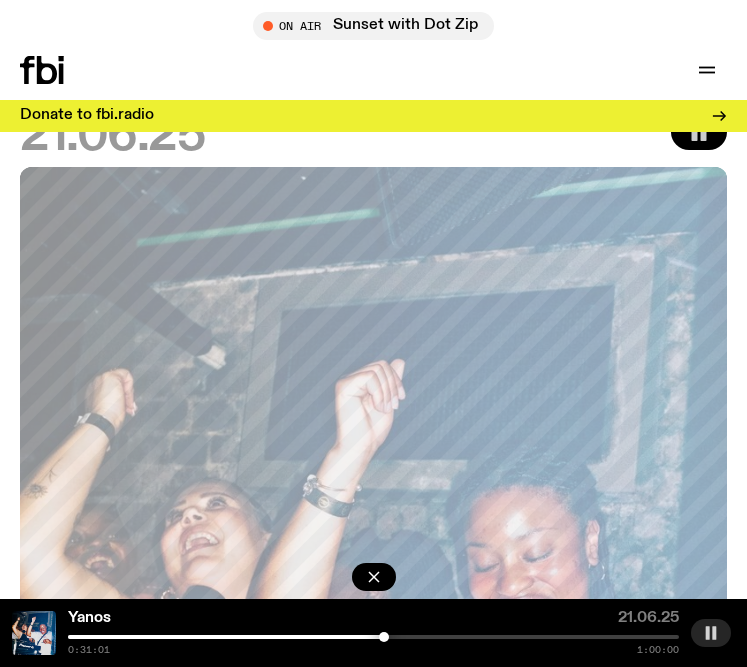 click at bounding box center [384, 637] 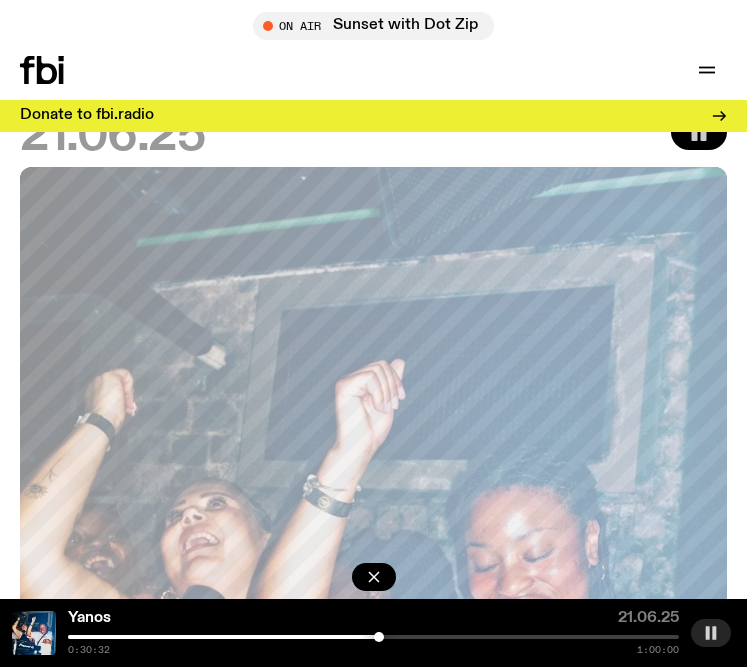 click at bounding box center [379, 637] 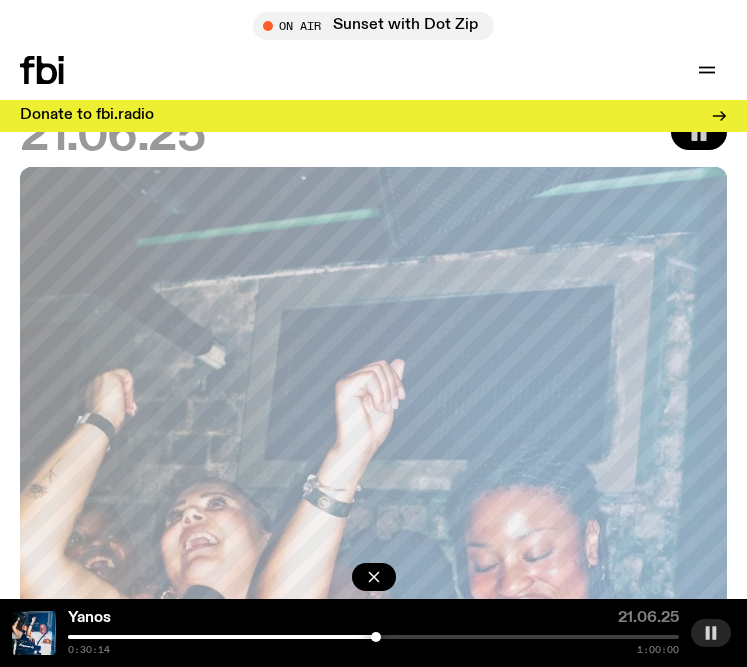 click at bounding box center [376, 637] 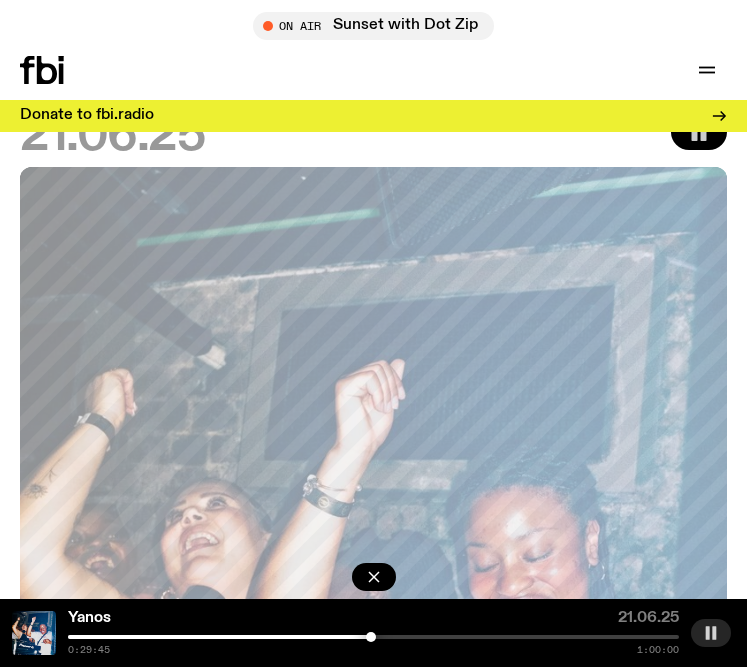 click at bounding box center [371, 637] 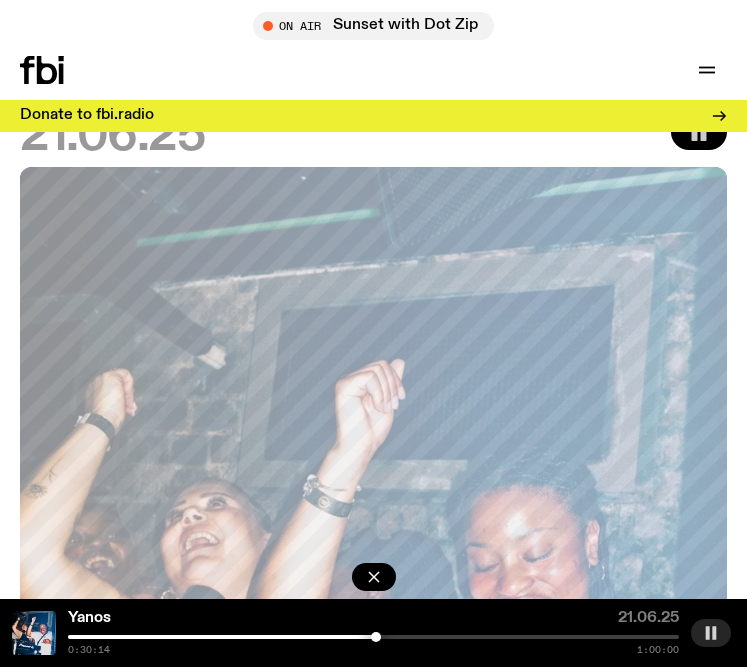click at bounding box center [376, 637] 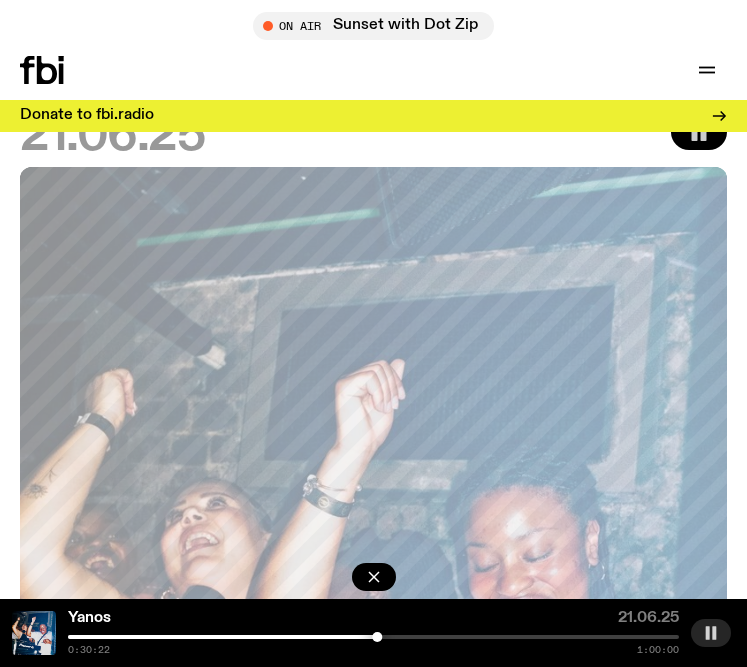 click at bounding box center (373, 637) 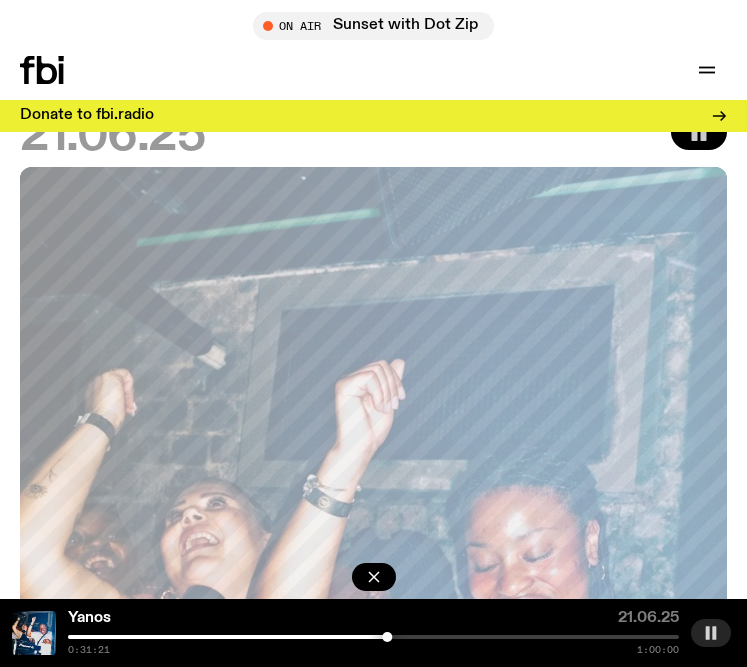 click 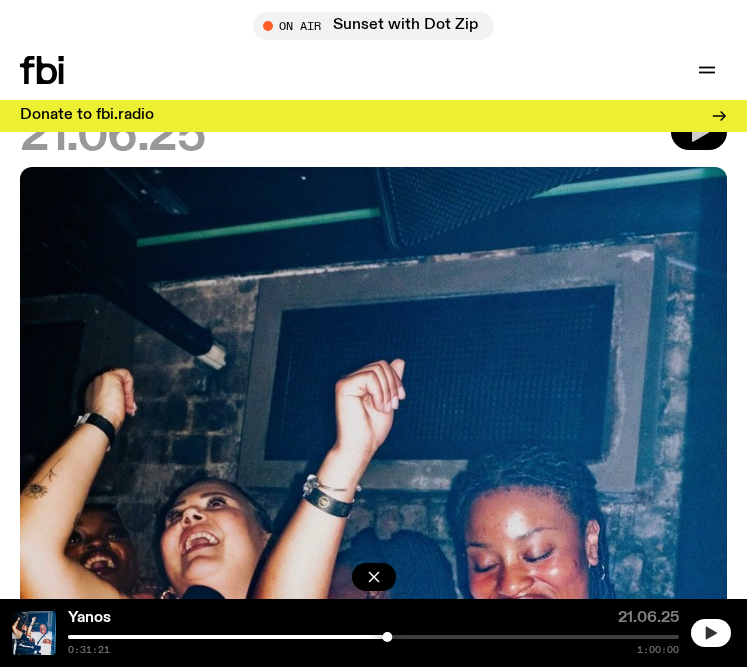click at bounding box center (373, 637) 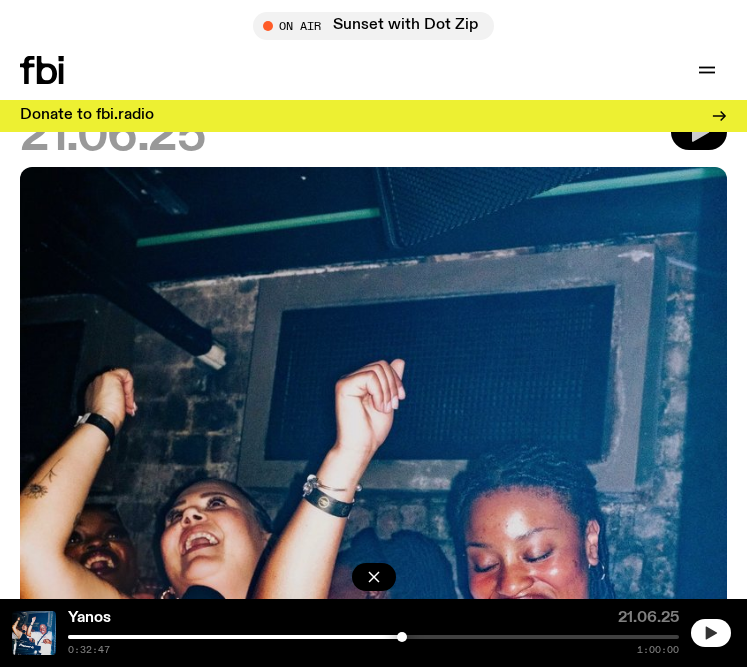 click 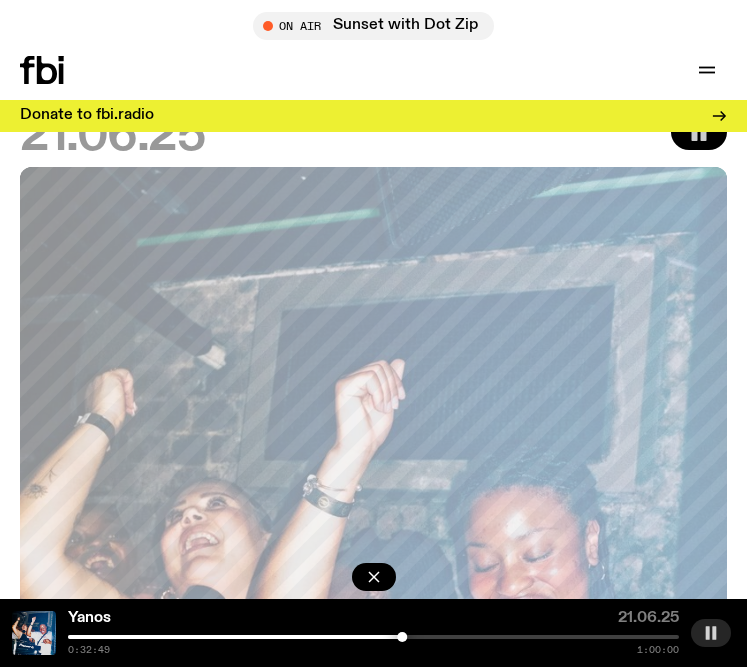 click at bounding box center [373, 637] 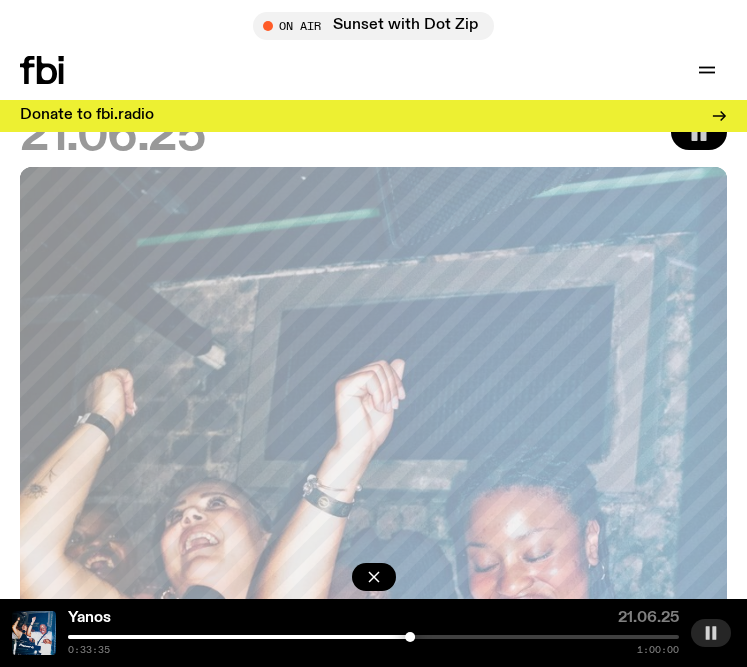 click at bounding box center [410, 637] 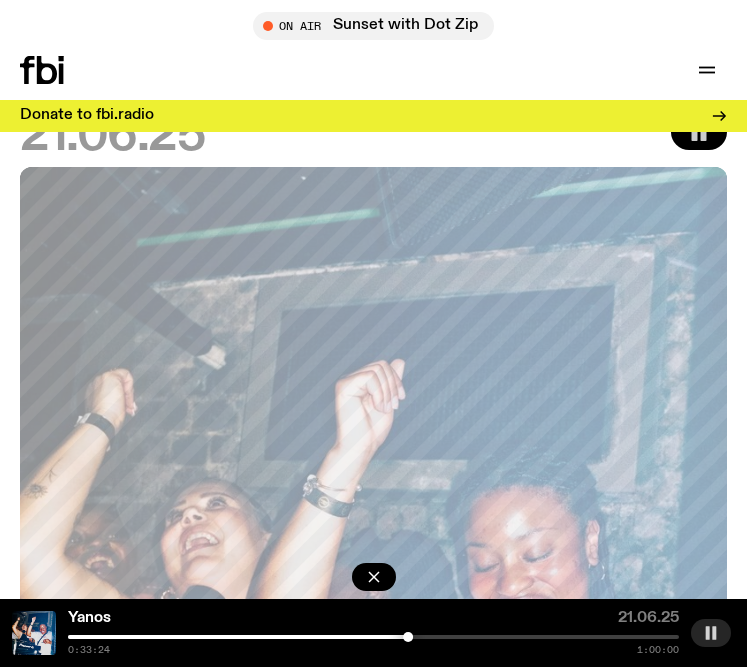 click at bounding box center (408, 637) 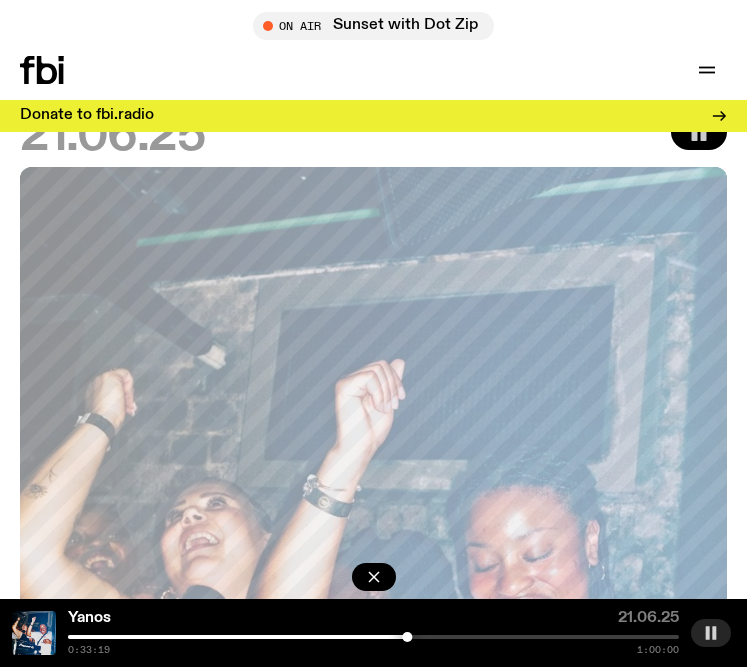 click at bounding box center (407, 637) 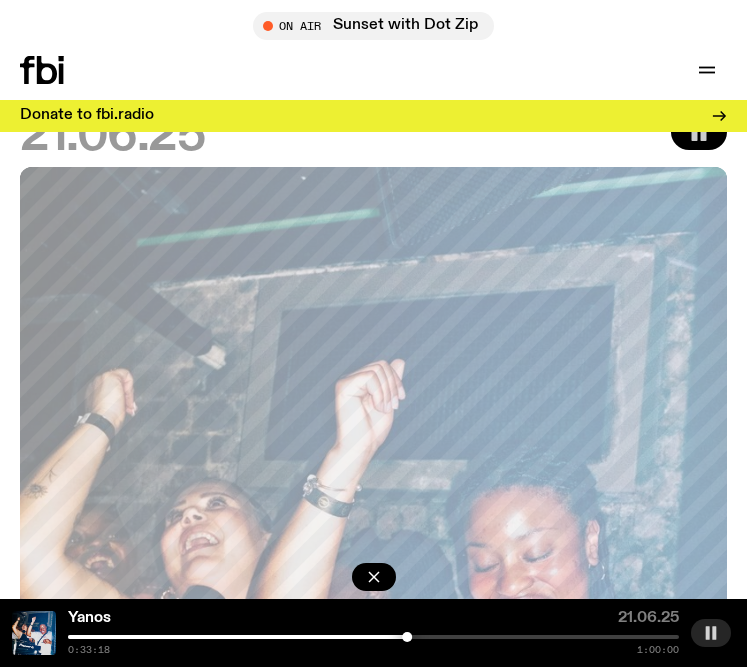 click at bounding box center (373, 637) 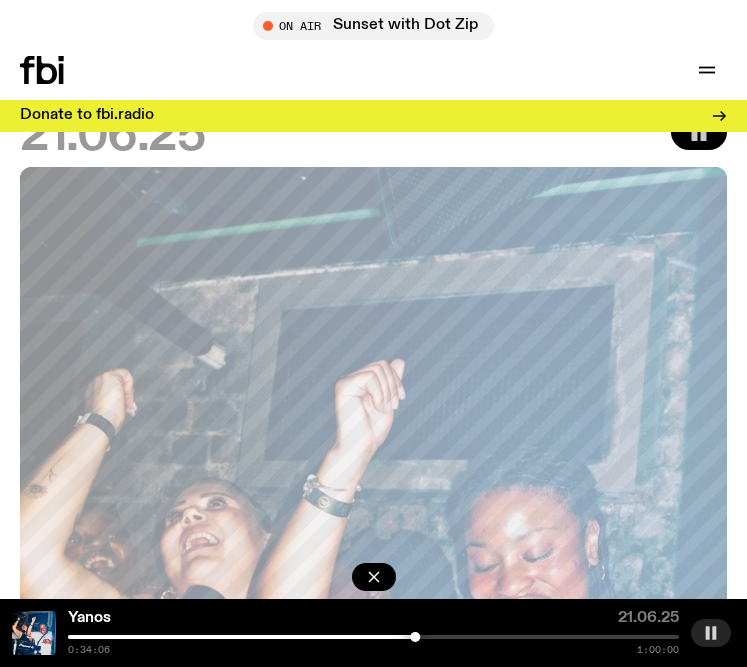 click at bounding box center [373, 637] 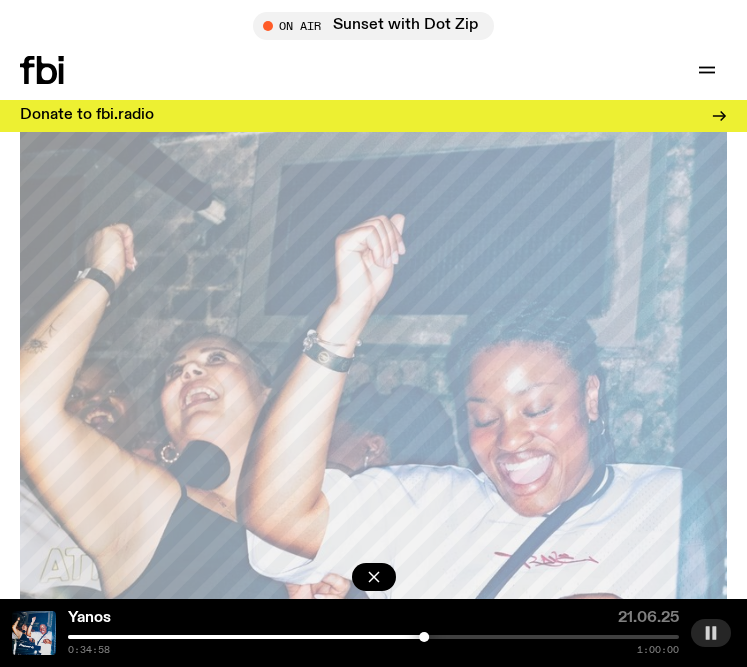 scroll, scrollTop: 0, scrollLeft: 0, axis: both 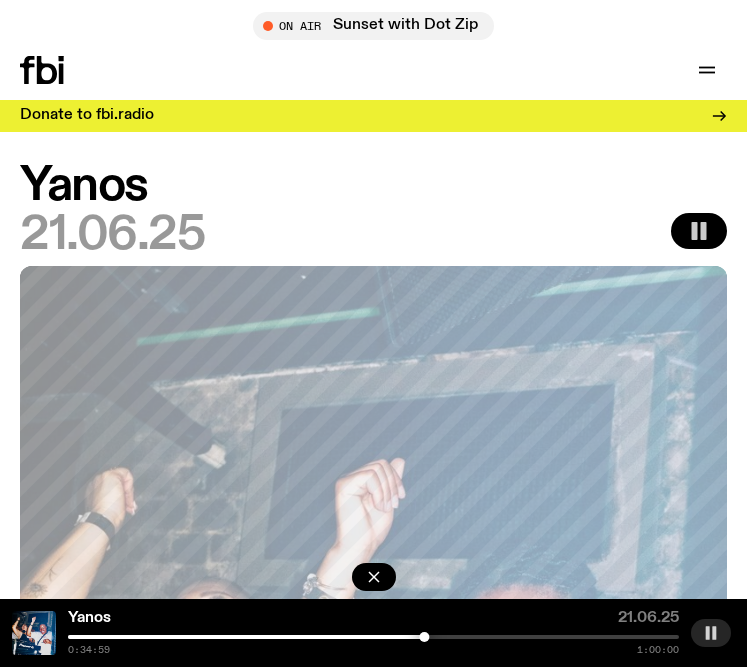 click 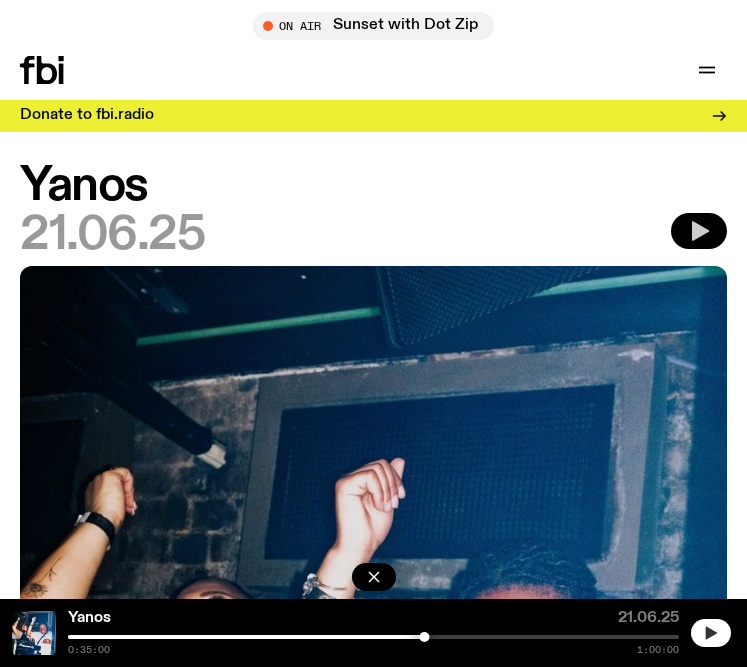 click at bounding box center (711, 633) 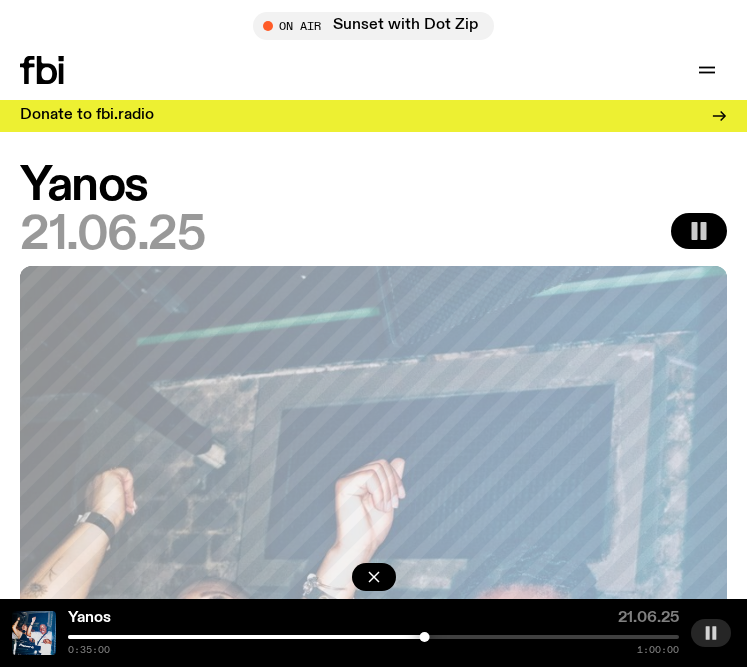 click on "Yanos 21.06.25 0:35:00 1:00:00" at bounding box center [373, 633] 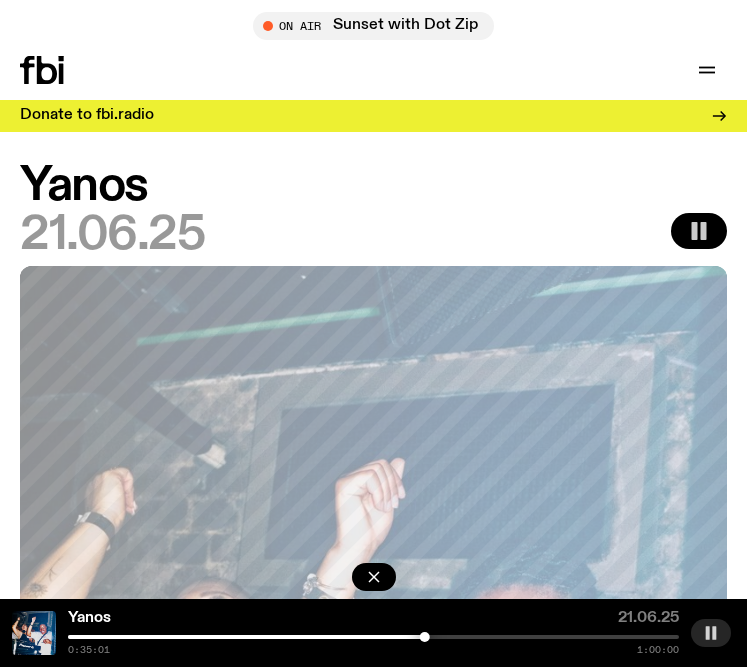 click on "0:35:01 1:00:00" at bounding box center [373, 645] 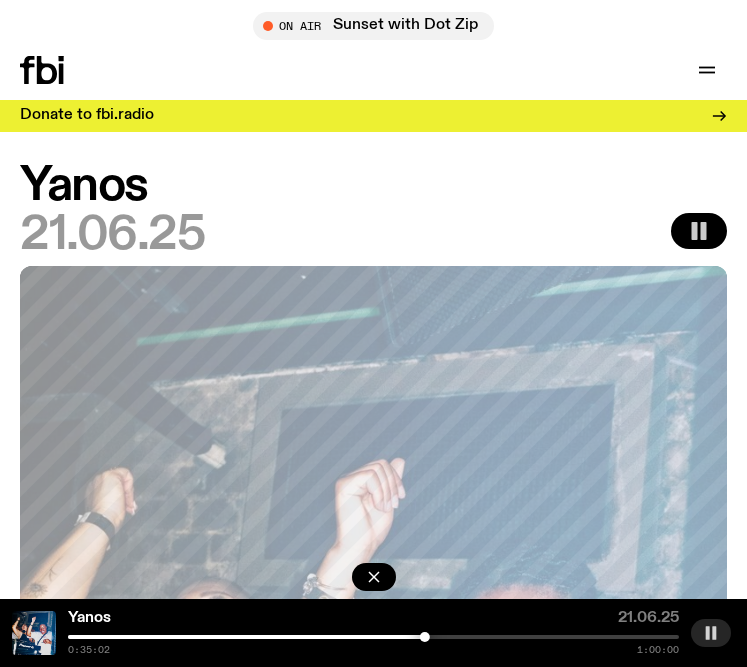 click at bounding box center [373, 637] 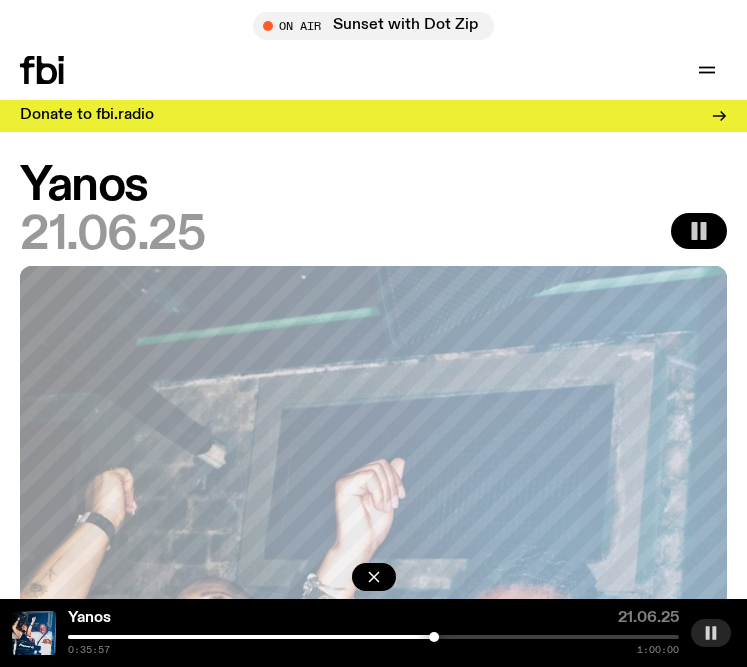 click at bounding box center [373, 637] 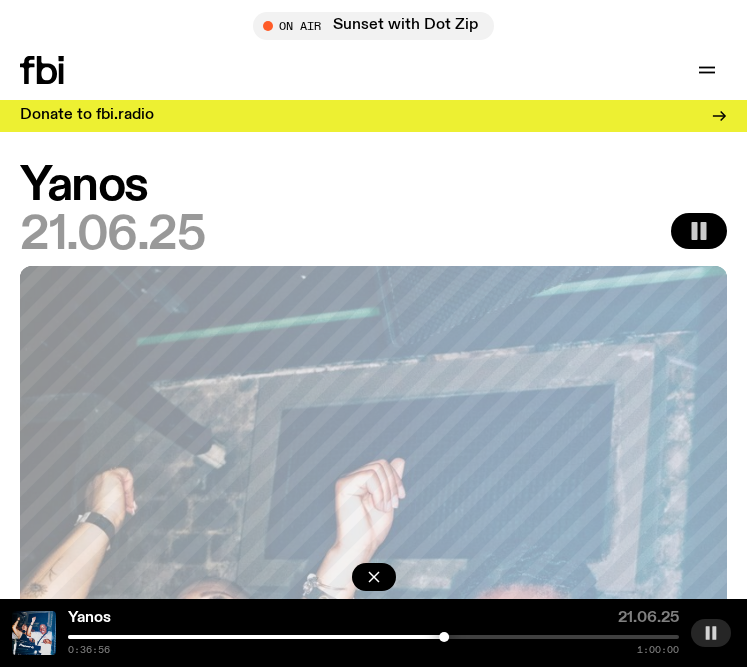 click at bounding box center (373, 637) 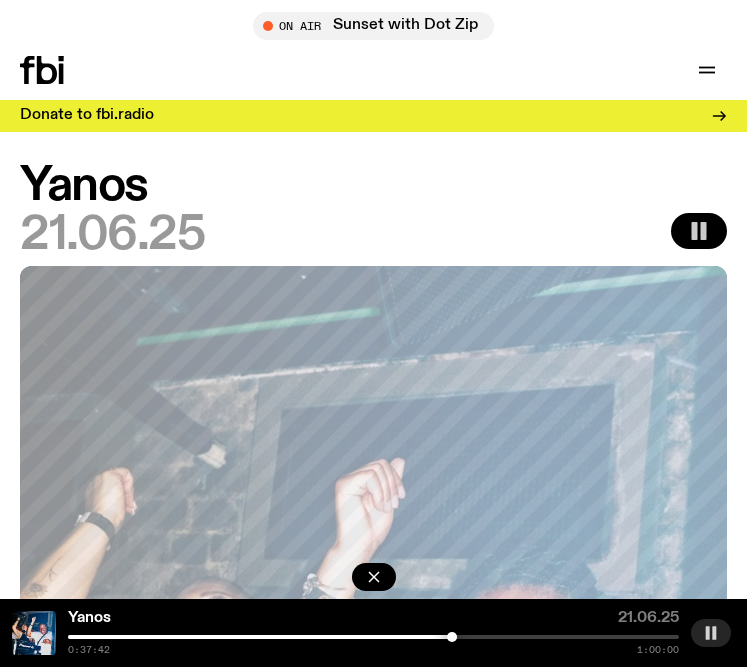 click at bounding box center [373, 637] 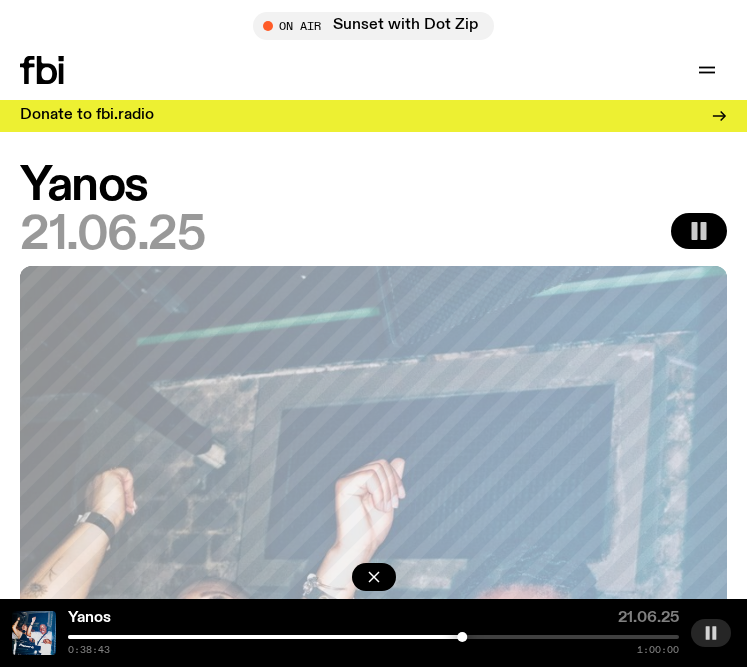 click at bounding box center (156, 637) 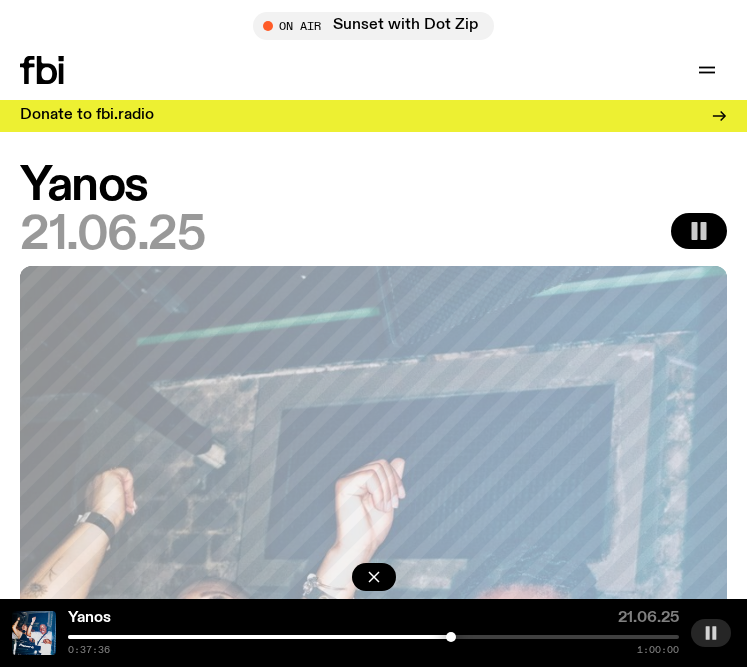 click at bounding box center [451, 637] 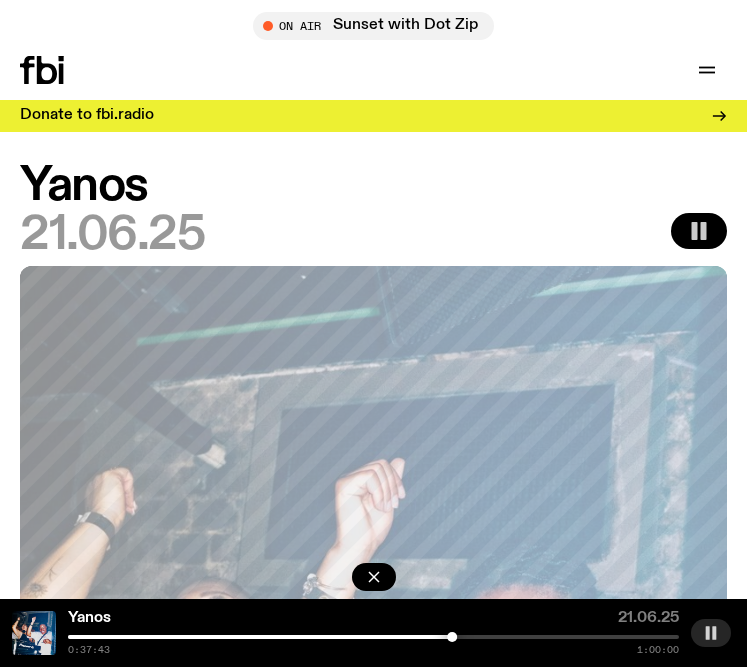 click at bounding box center [373, 637] 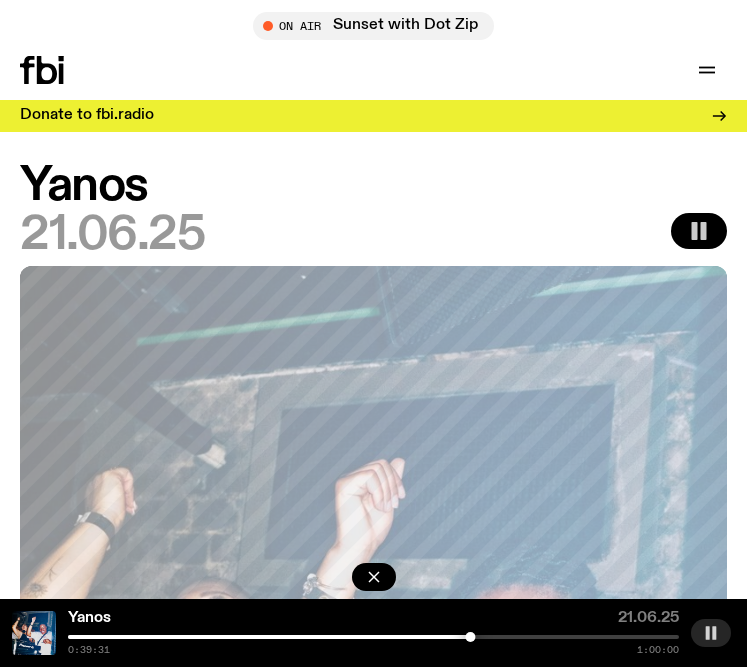 click at bounding box center [470, 637] 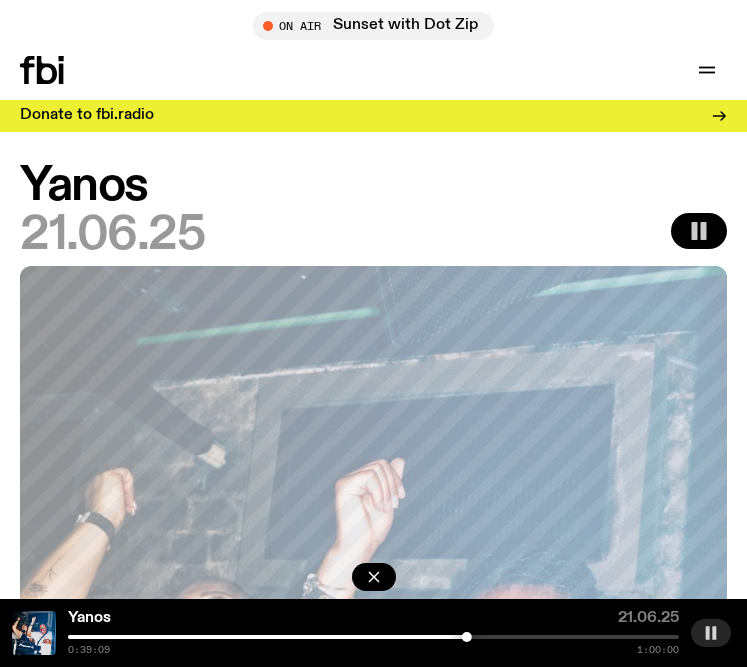 click at bounding box center [467, 637] 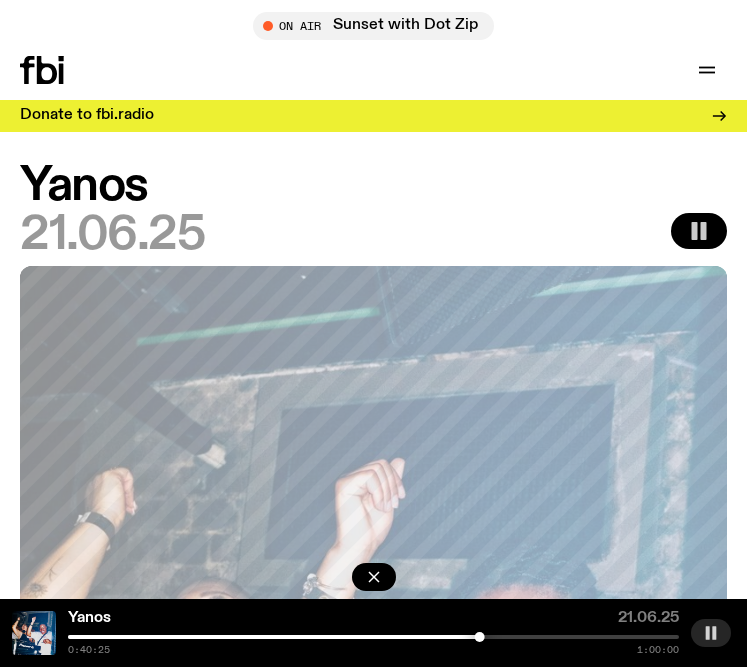 click at bounding box center (373, 637) 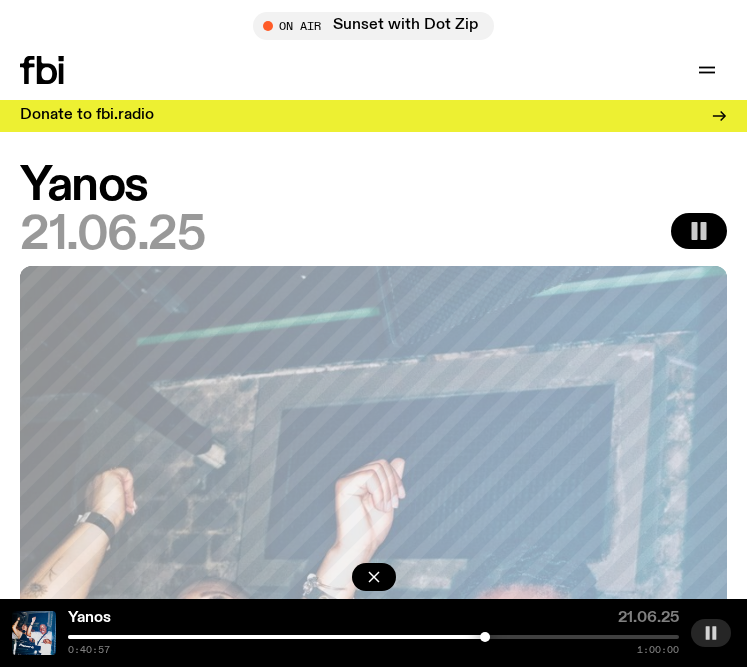 click at bounding box center [485, 637] 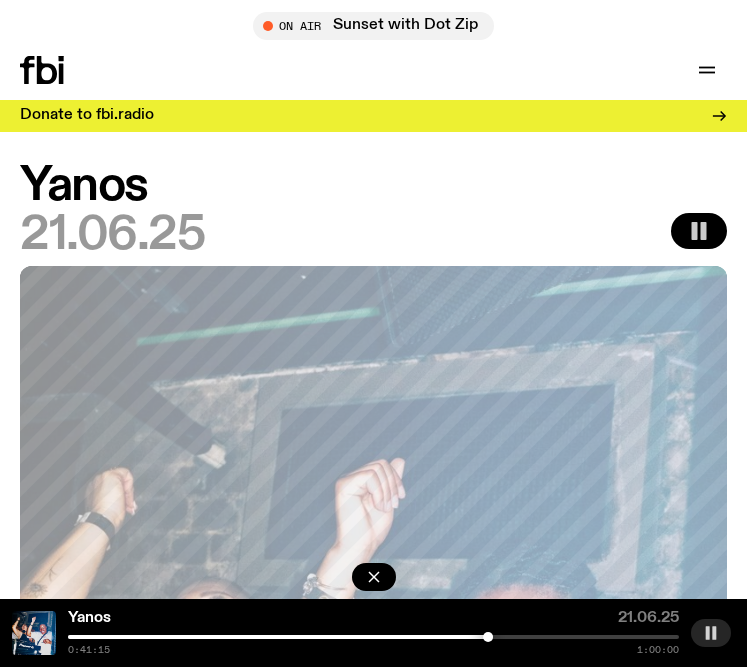 click at bounding box center (373, 637) 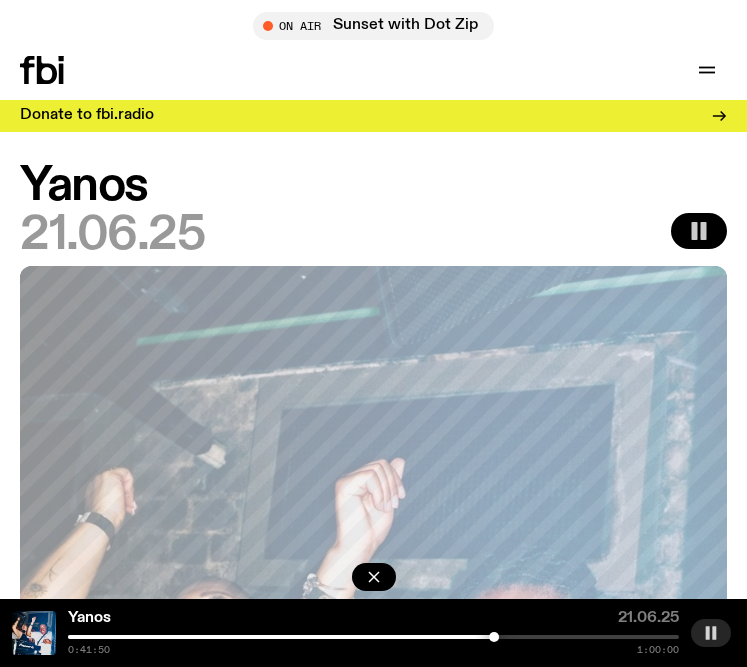 click at bounding box center [373, 637] 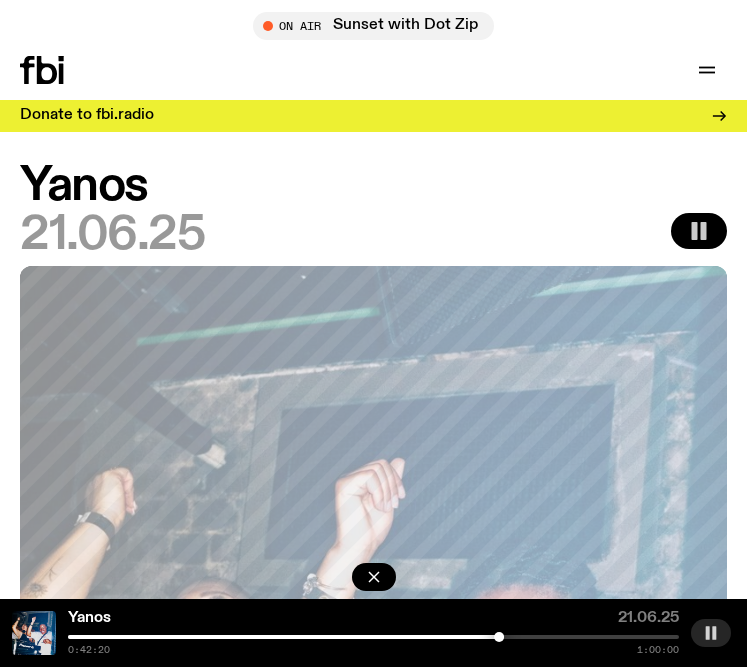 click at bounding box center (373, 637) 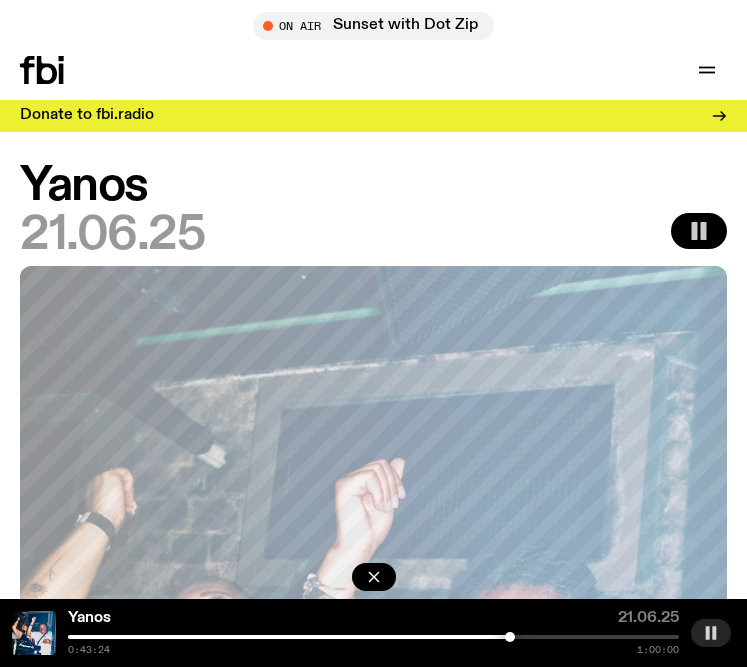 click at bounding box center [510, 637] 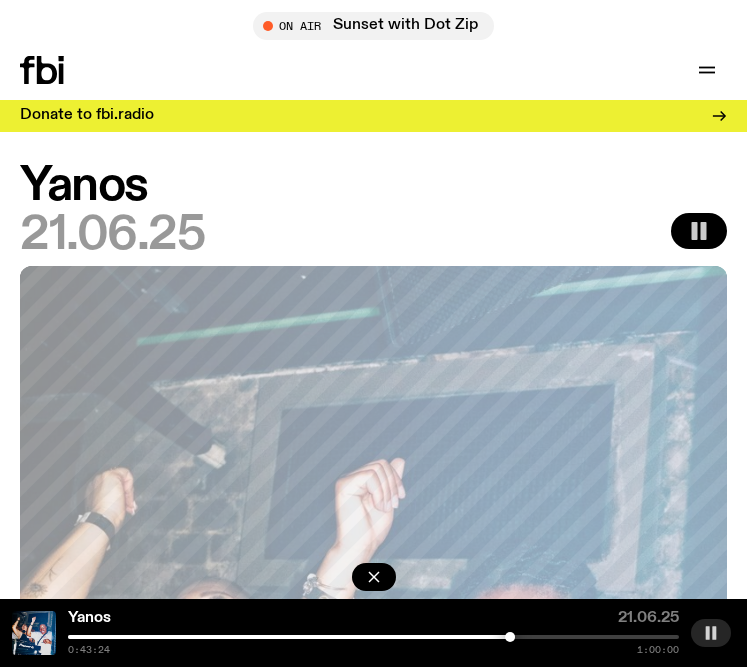 click at bounding box center (373, 637) 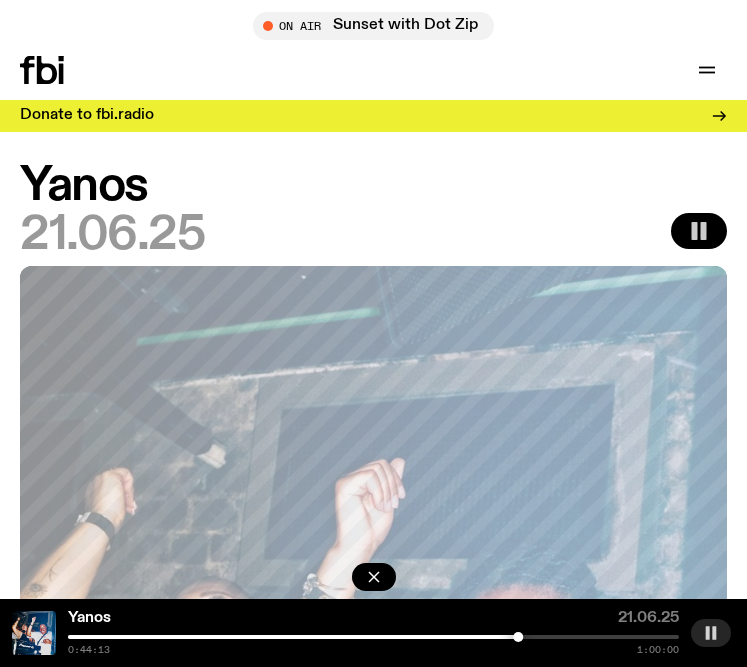 click at bounding box center [518, 637] 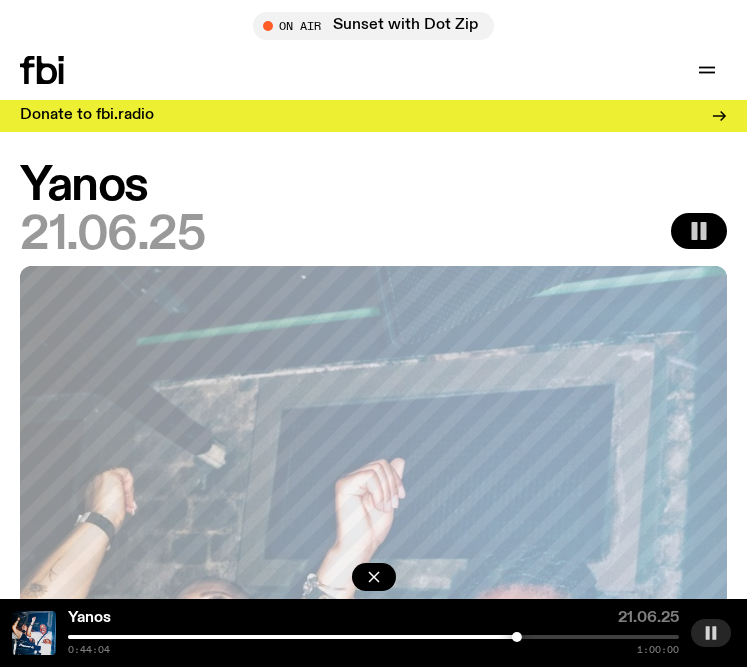 click at bounding box center (373, 637) 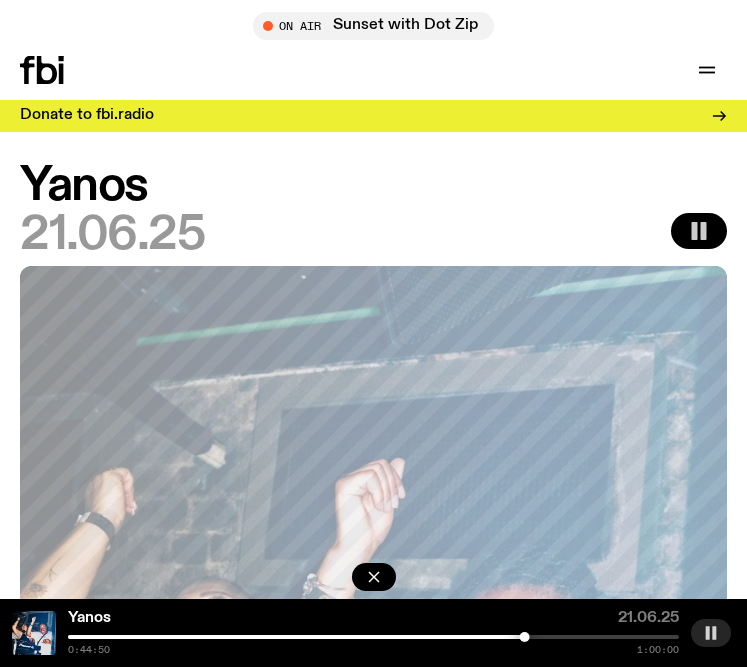 click at bounding box center (373, 637) 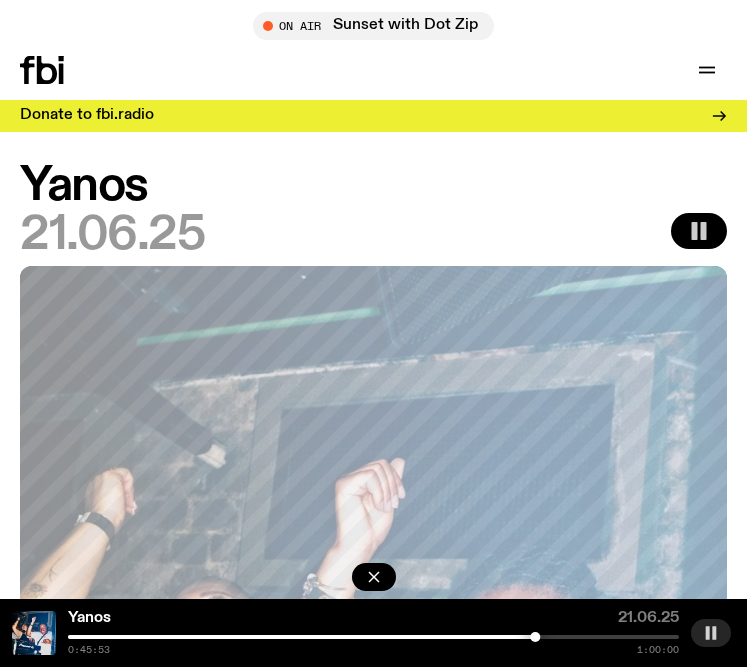 click 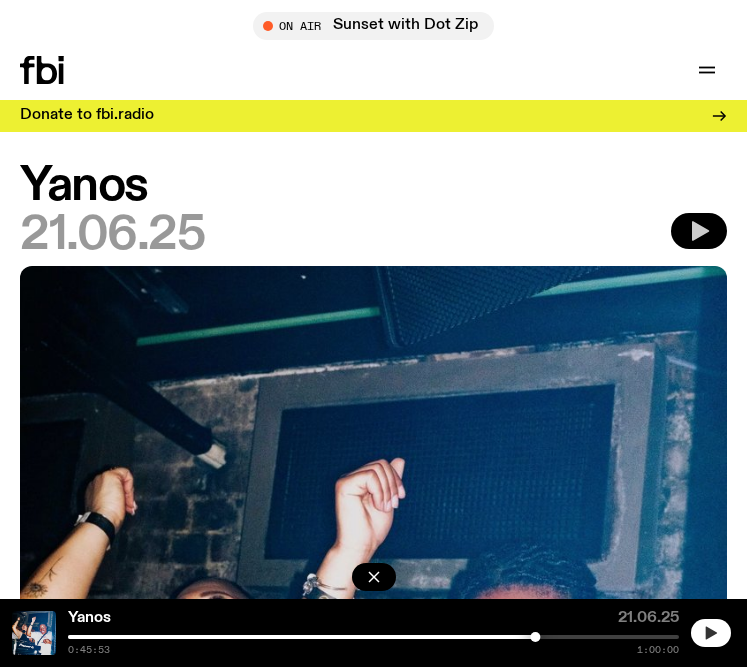 click 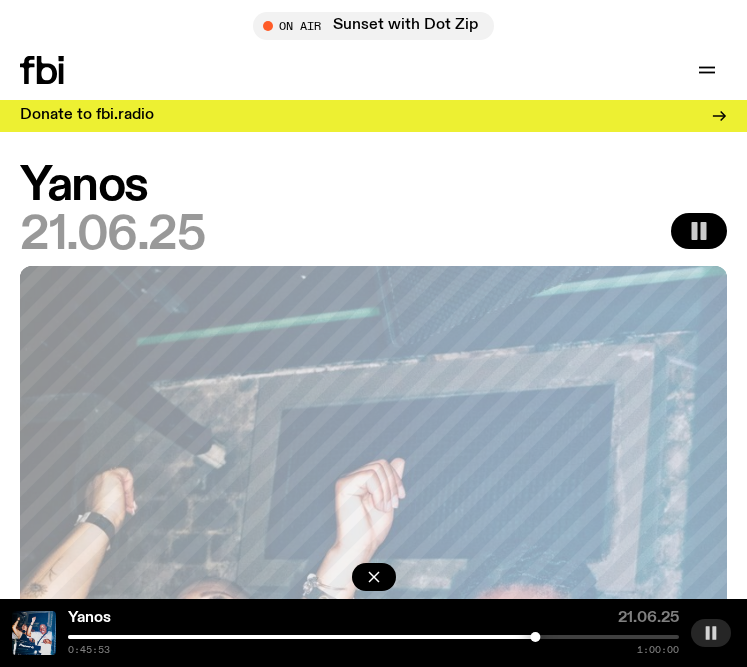 click at bounding box center [373, 637] 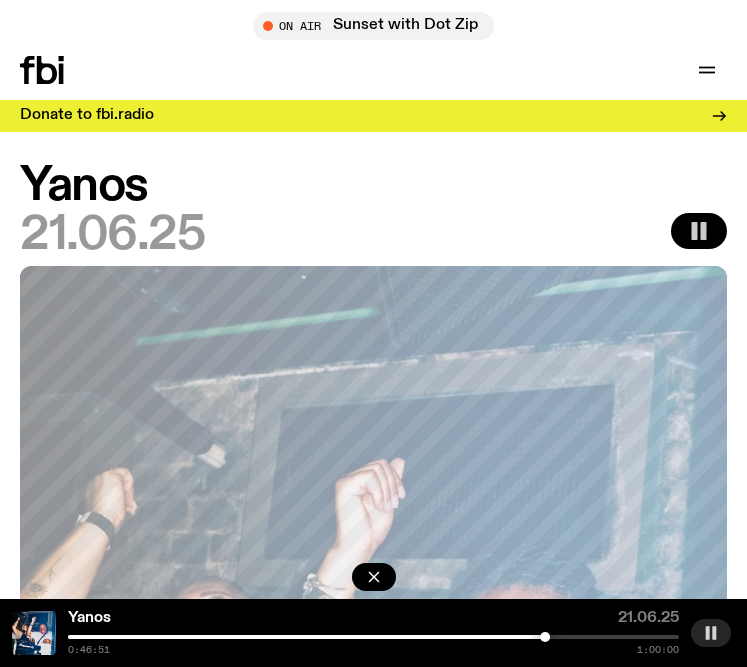 click at bounding box center [373, 637] 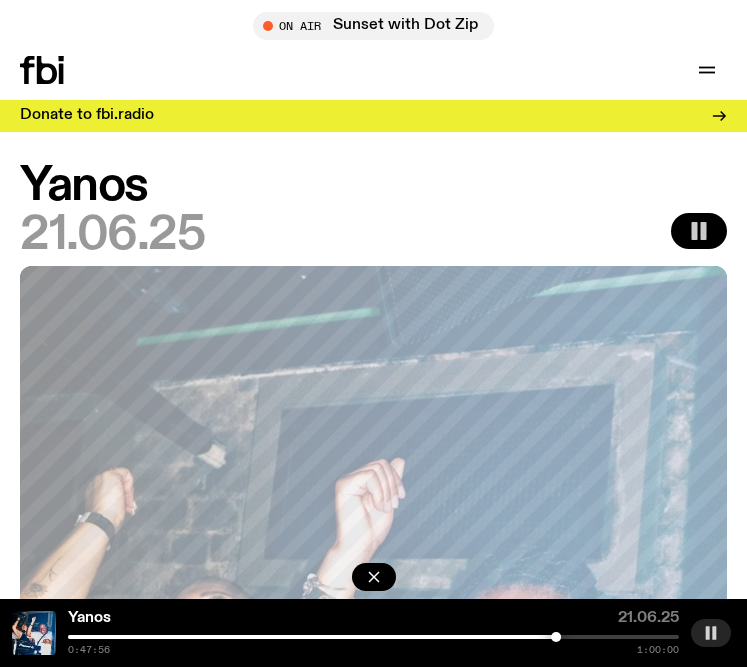 click at bounding box center [373, 637] 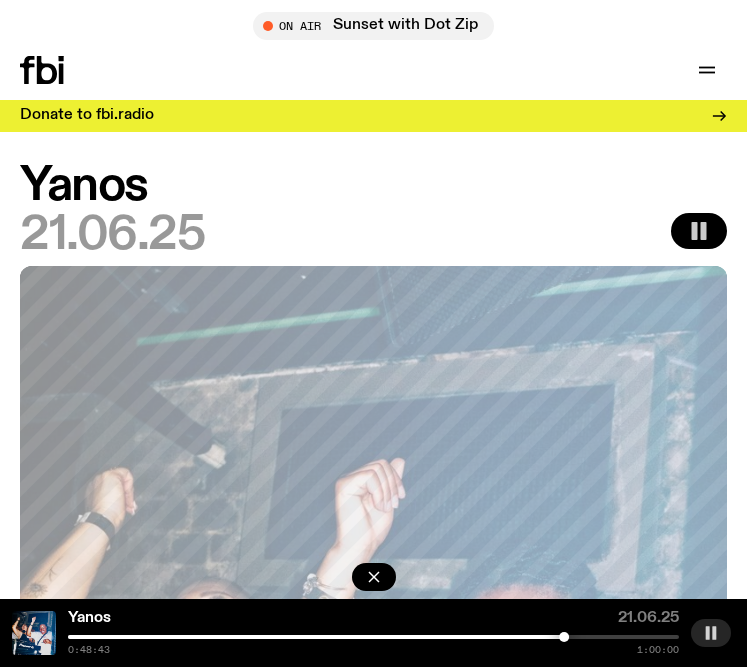 click at bounding box center [258, 637] 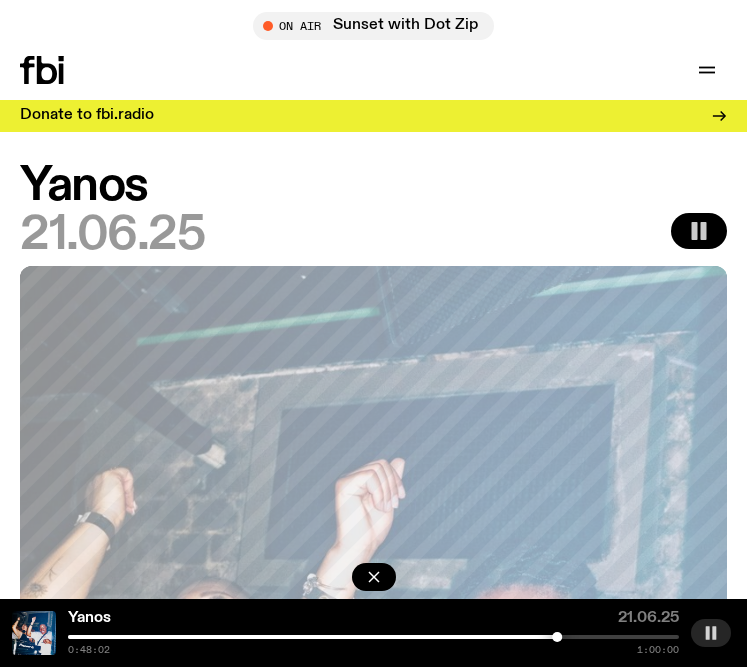 click at bounding box center [557, 637] 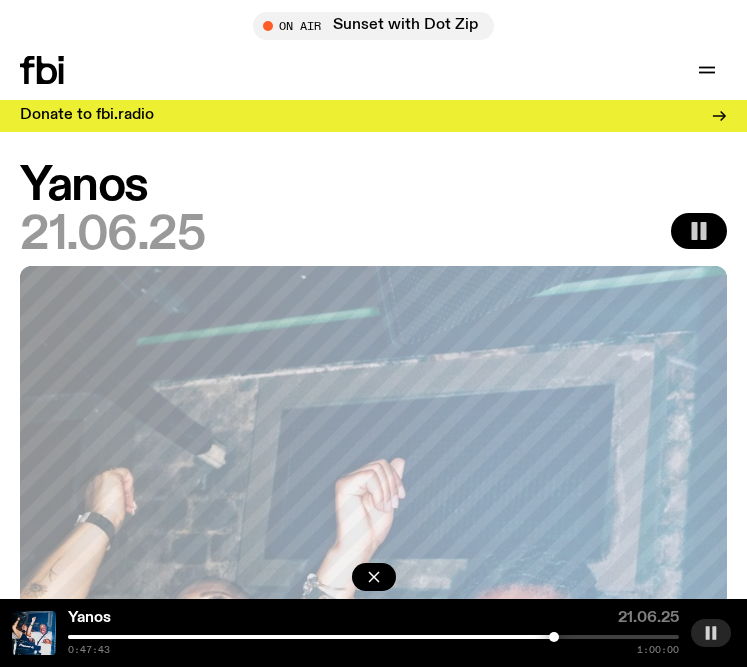 click at bounding box center [554, 637] 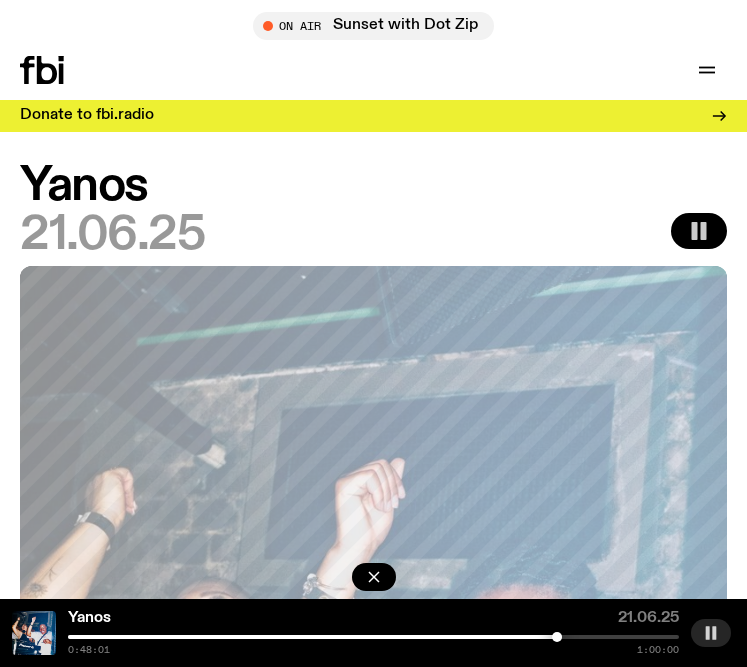 click at bounding box center [373, 637] 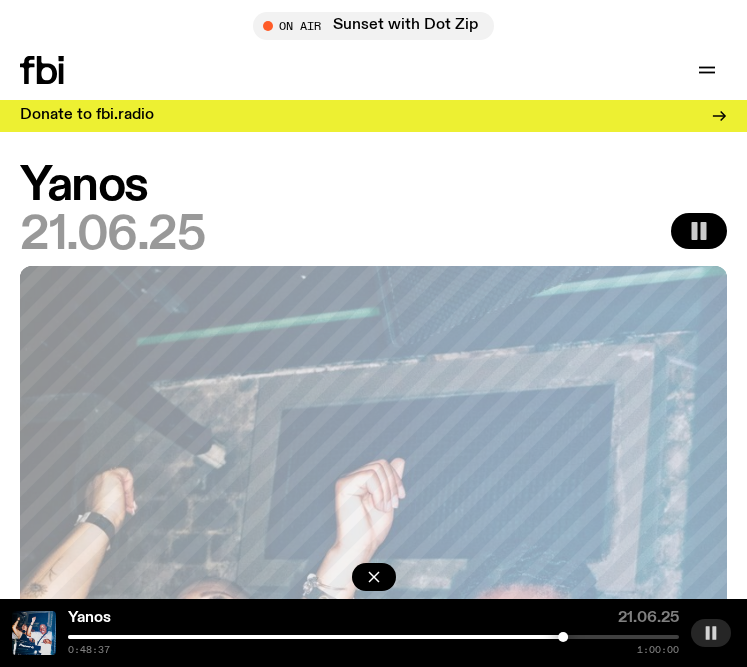 click at bounding box center [373, 637] 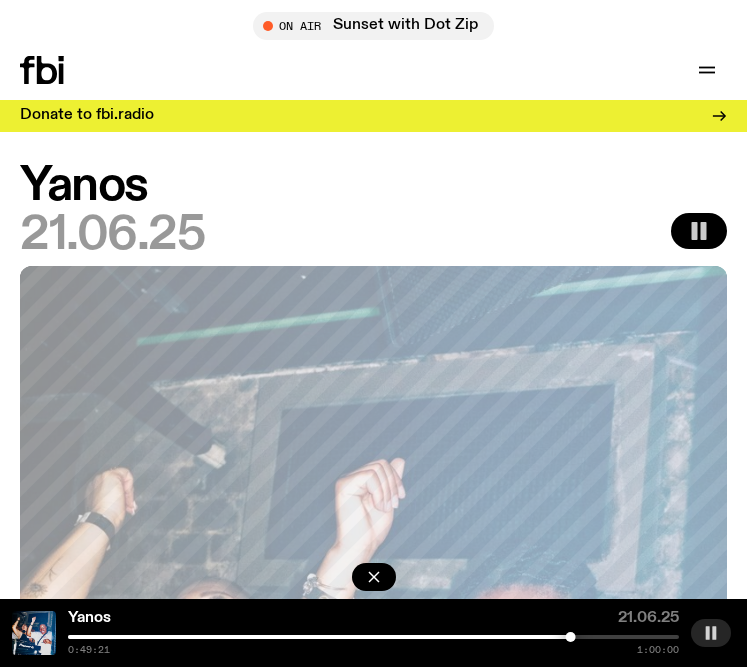 click at bounding box center [711, 633] 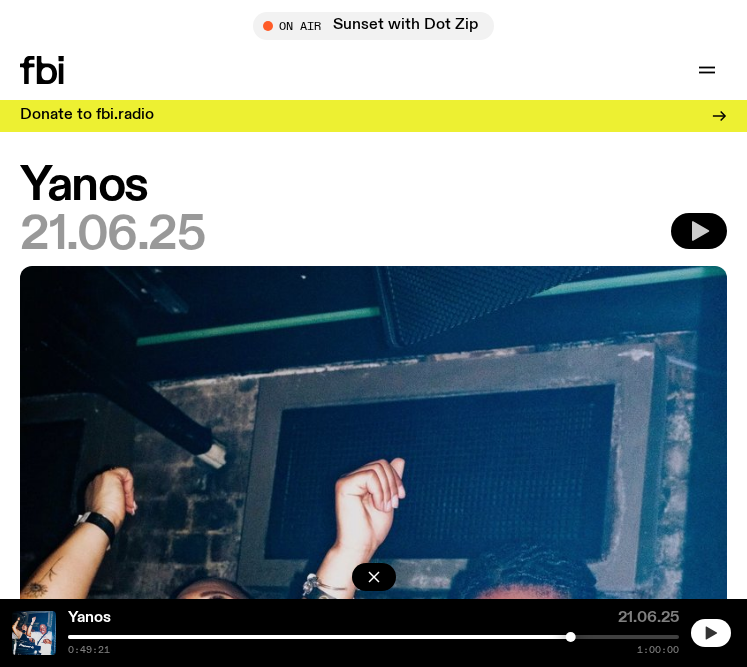 click at bounding box center [711, 633] 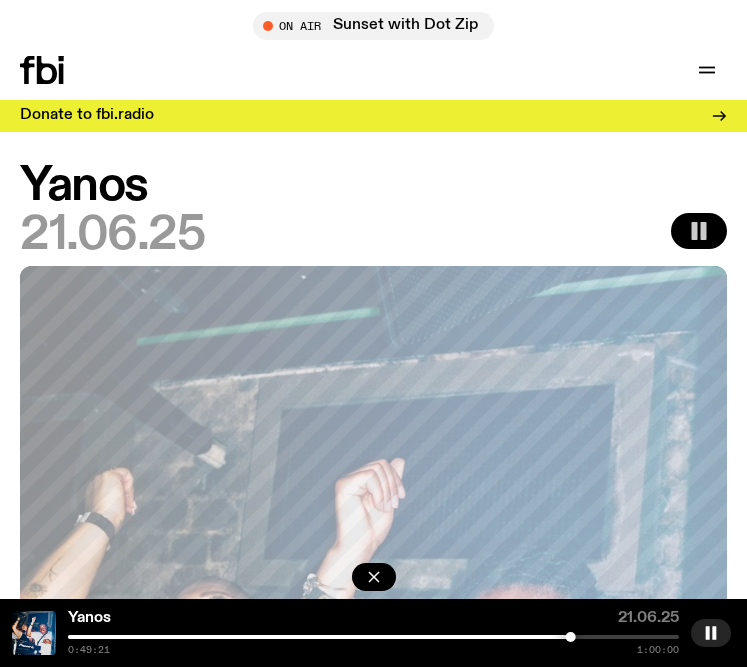 click at bounding box center [373, 637] 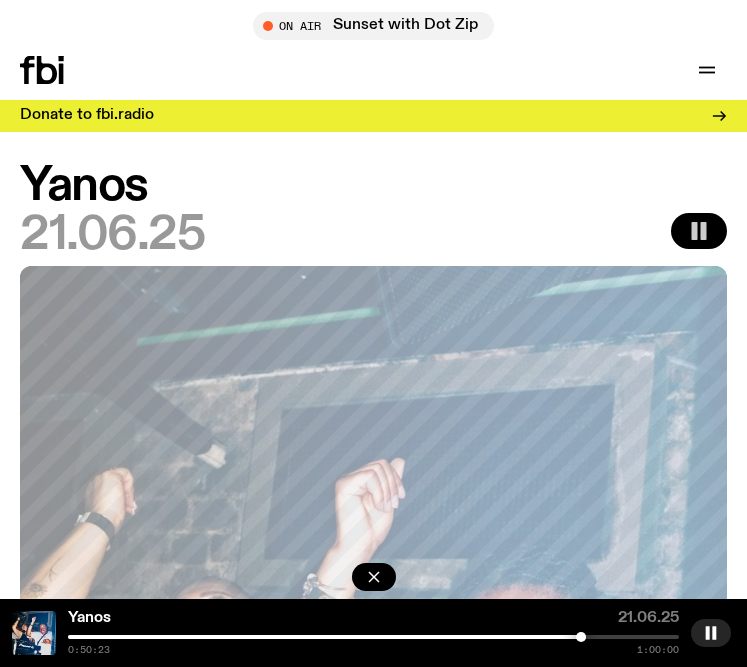 click at bounding box center [373, 637] 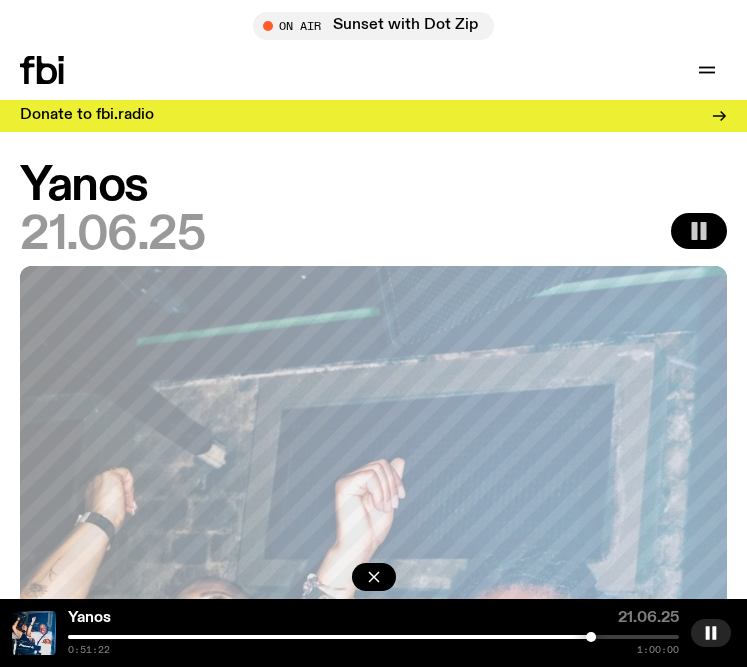 click on "Yanos 21.06.25 0:51:22 1:00:00" at bounding box center [373, 633] 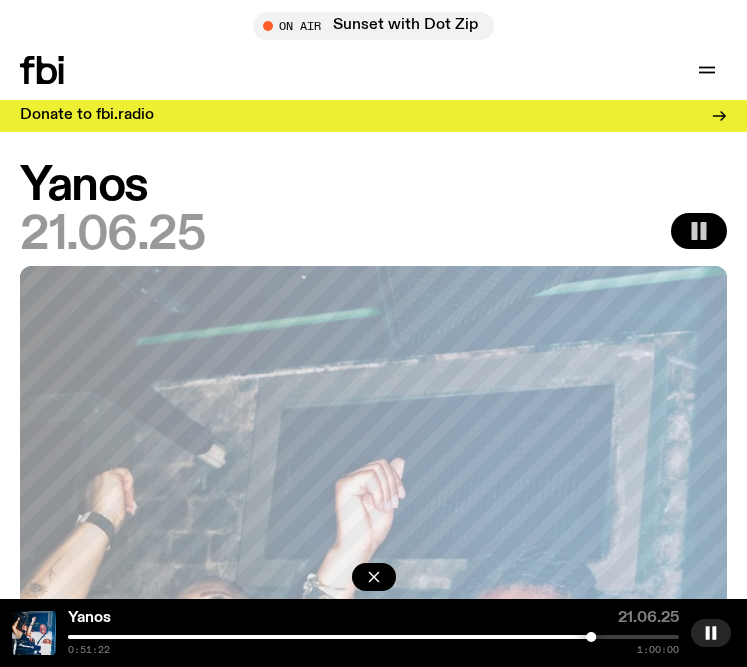 click at bounding box center [373, 637] 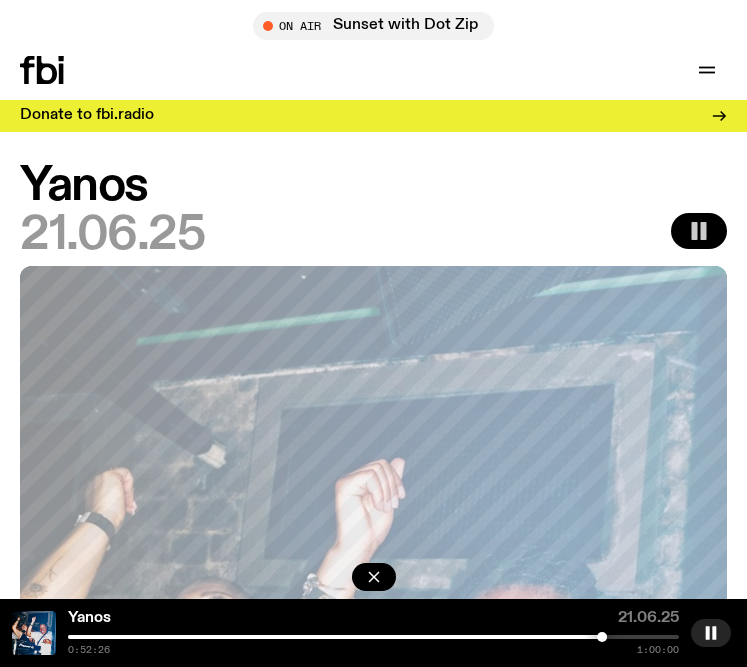 click on "0:52:26 1:00:00" at bounding box center [373, 645] 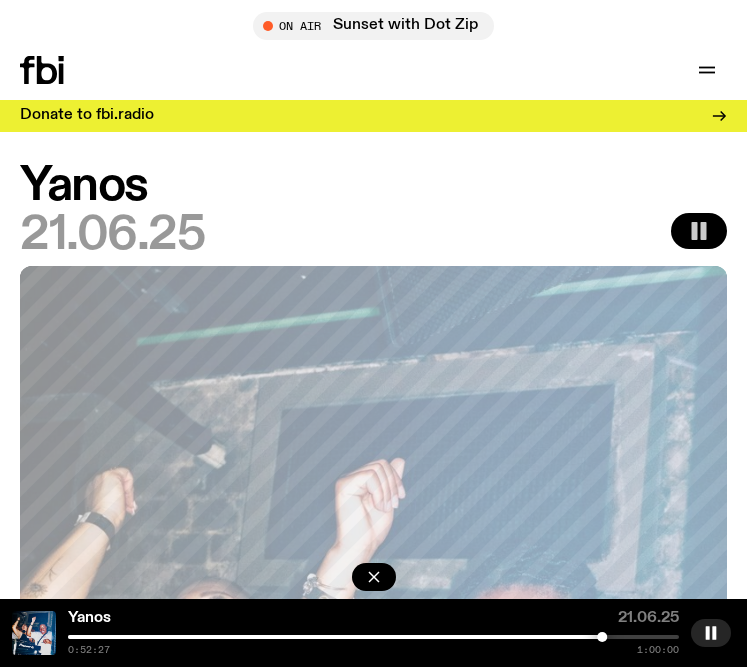 click on "0:52:27 1:00:00" at bounding box center (373, 645) 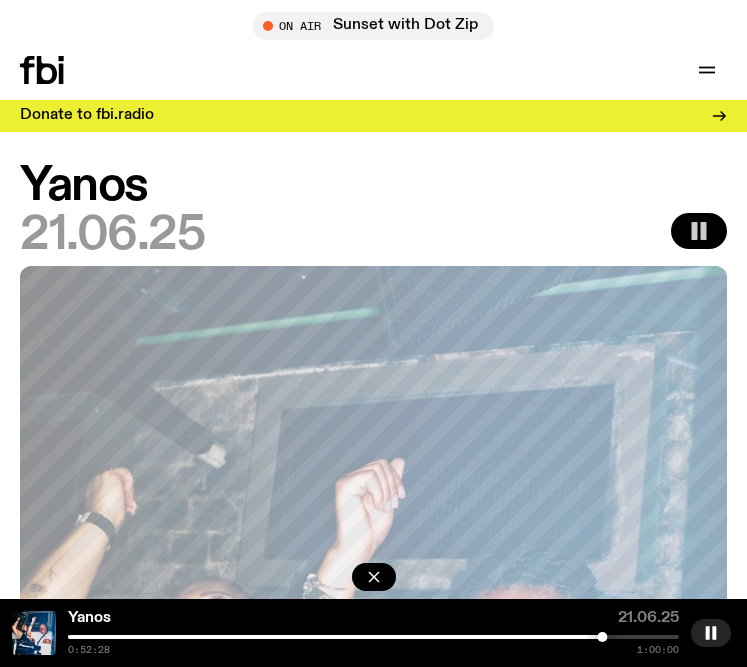 click at bounding box center [373, 637] 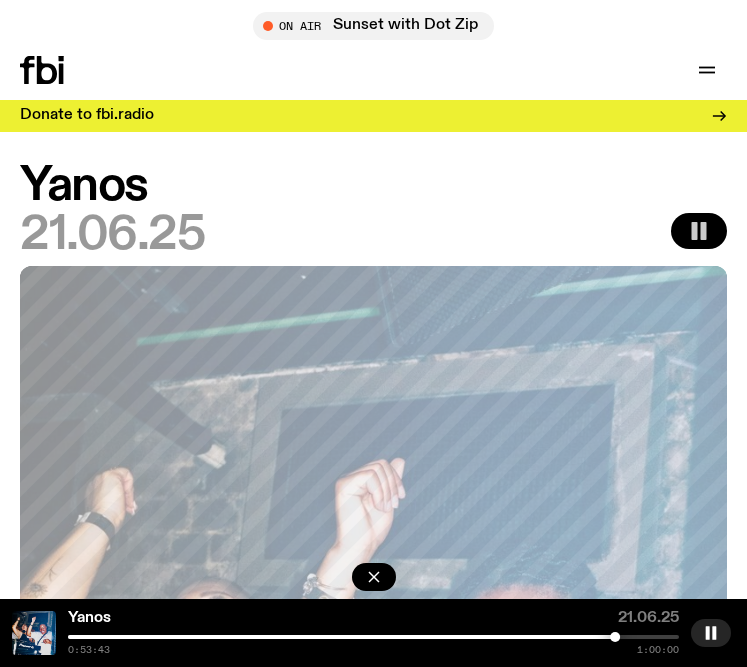 click at bounding box center (309, 637) 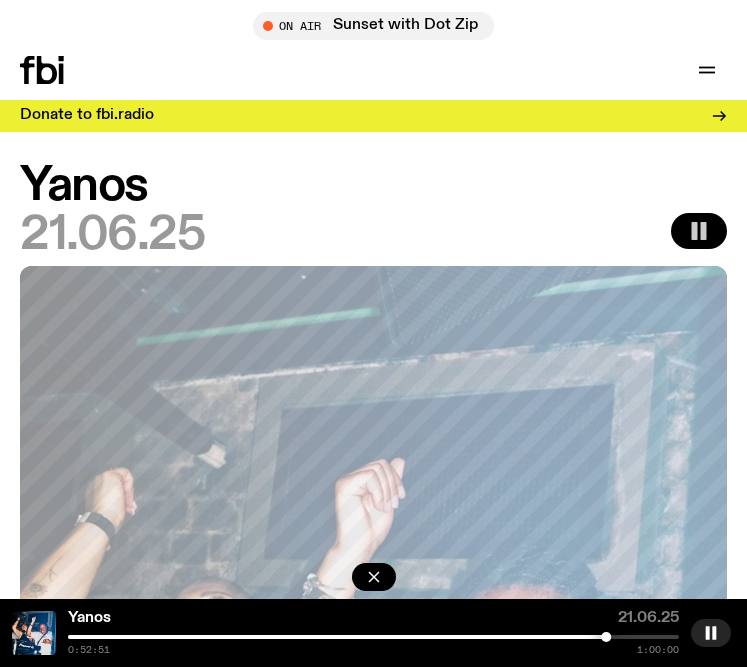 click at bounding box center (606, 637) 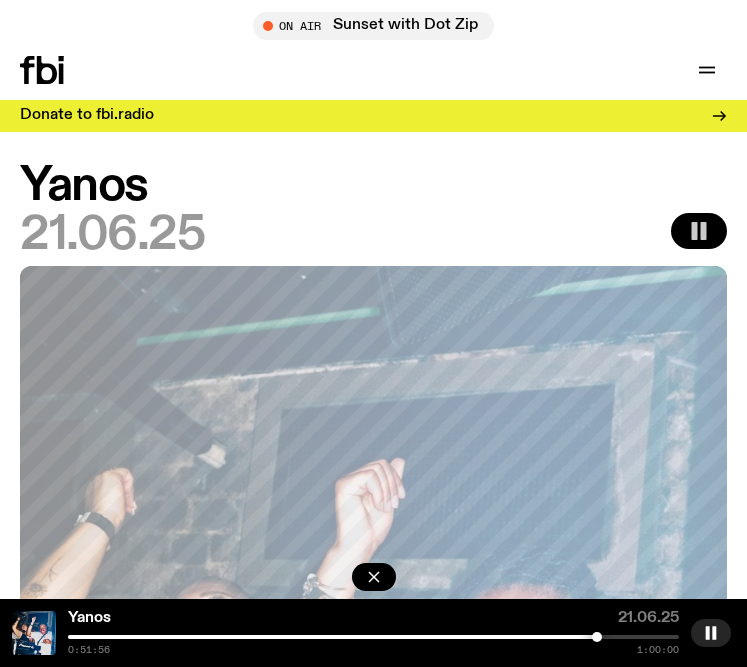 click at bounding box center [597, 637] 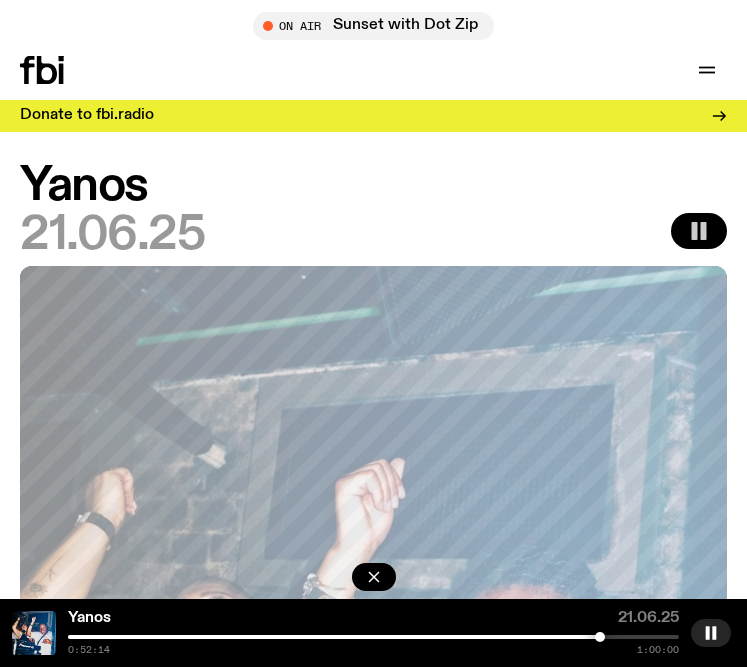click at bounding box center (373, 637) 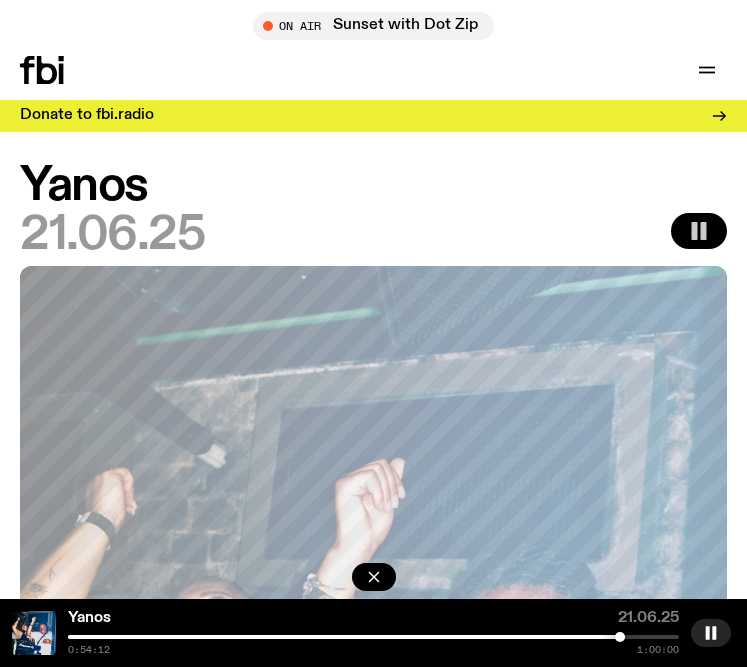 click at bounding box center (373, 637) 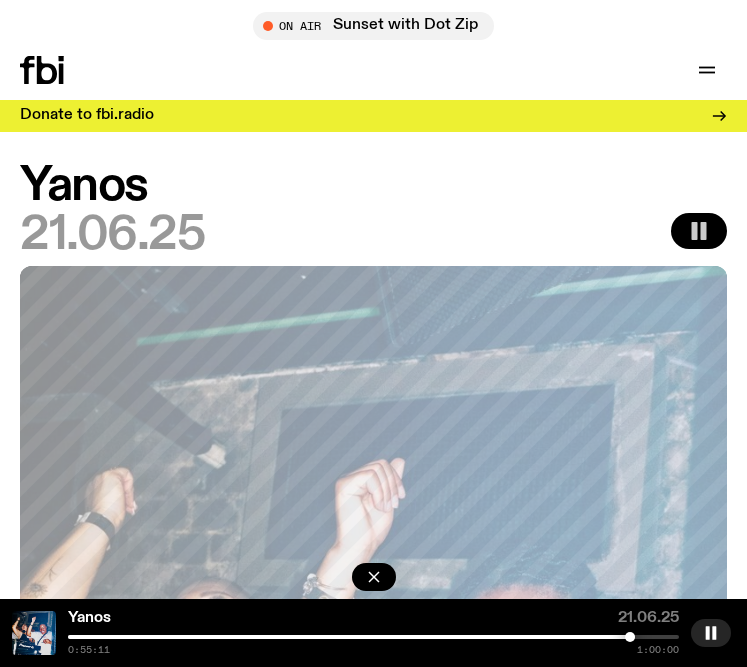 click at bounding box center [373, 637] 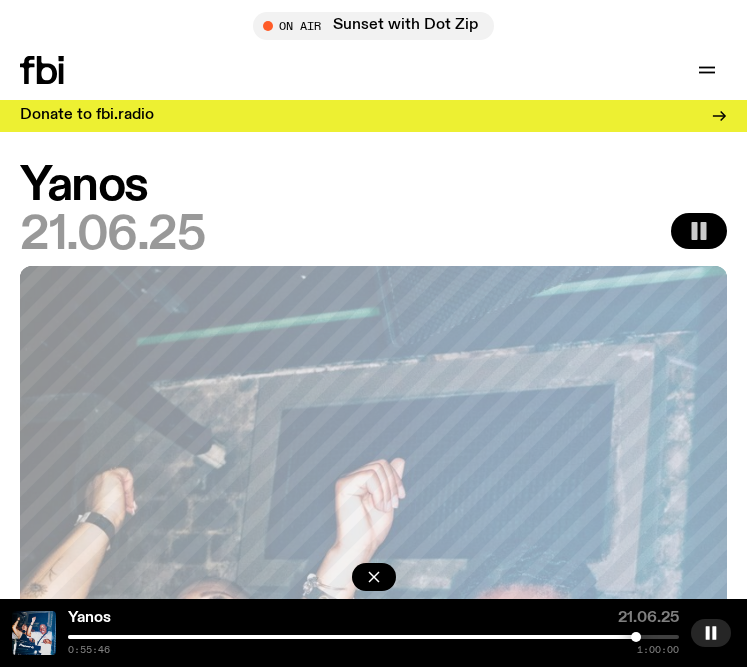 click at bounding box center (373, 637) 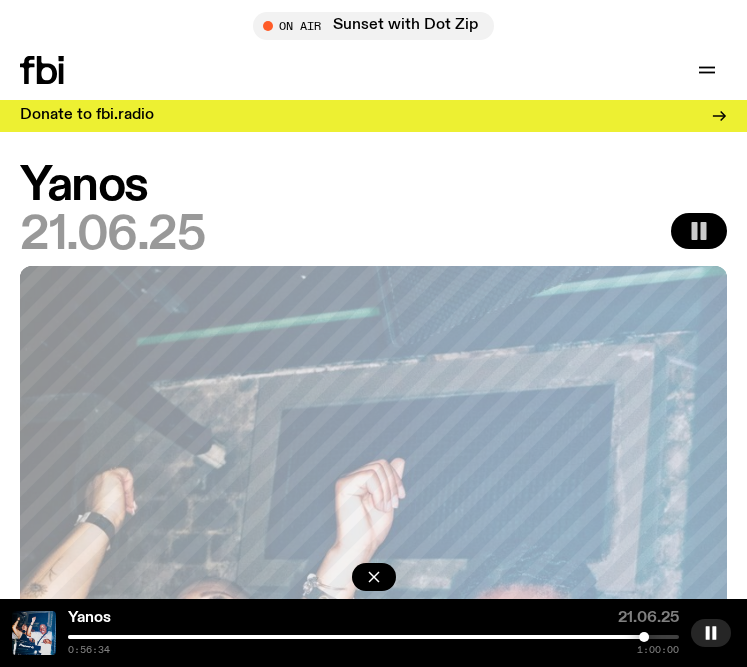 click at bounding box center [373, 637] 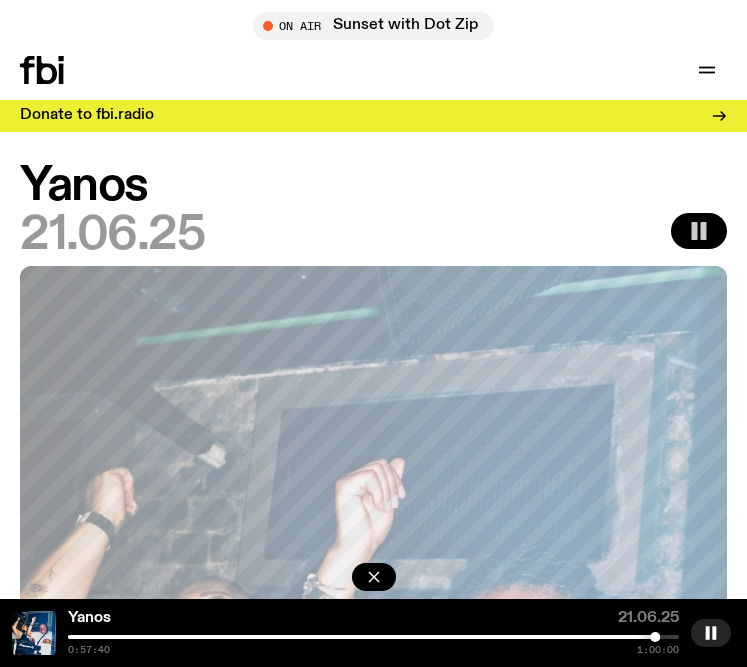 click at bounding box center [655, 637] 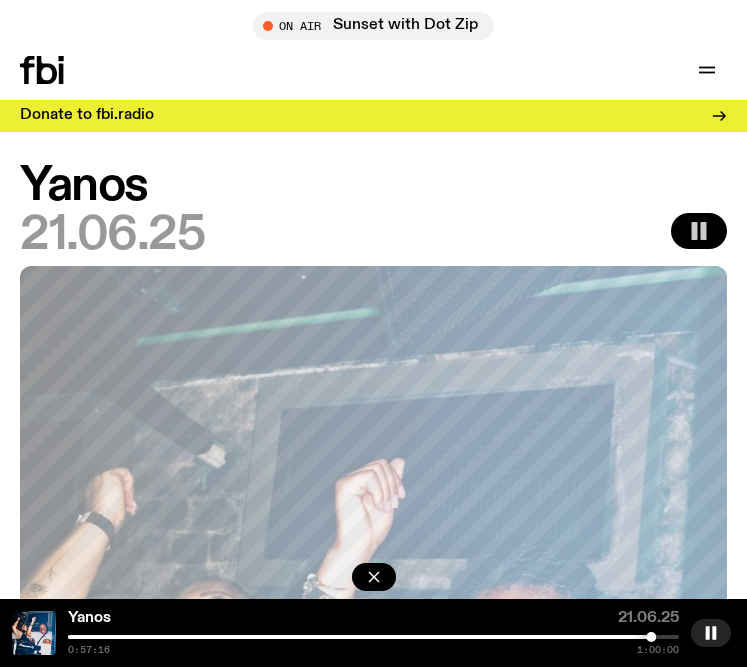 click at bounding box center [651, 637] 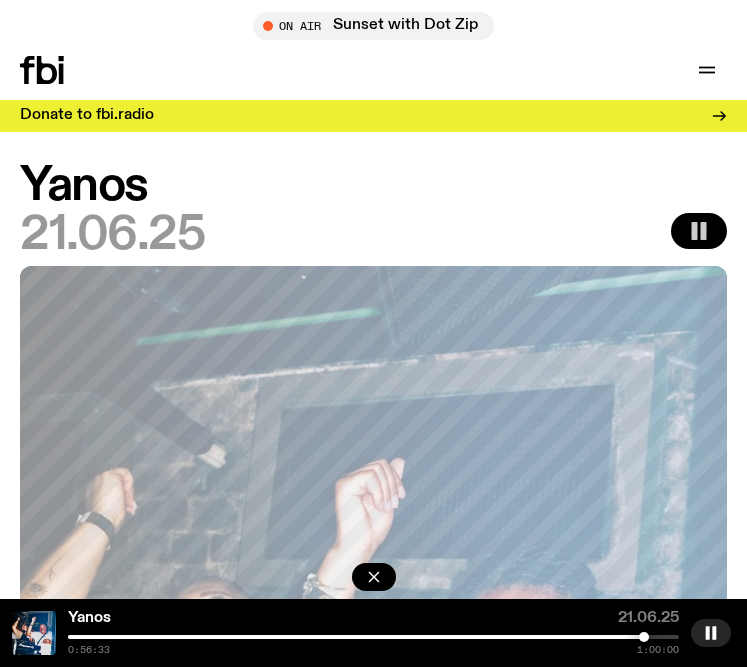 click at bounding box center [644, 637] 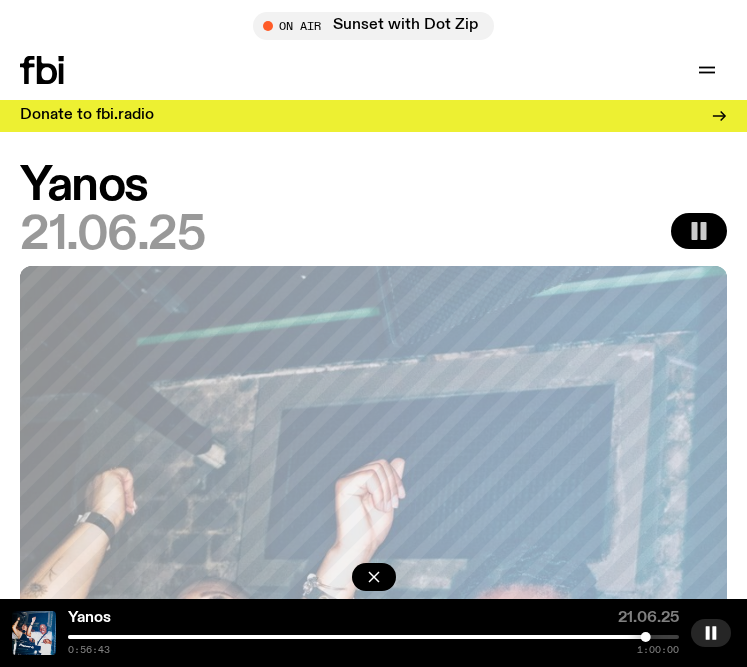 click at bounding box center (373, 637) 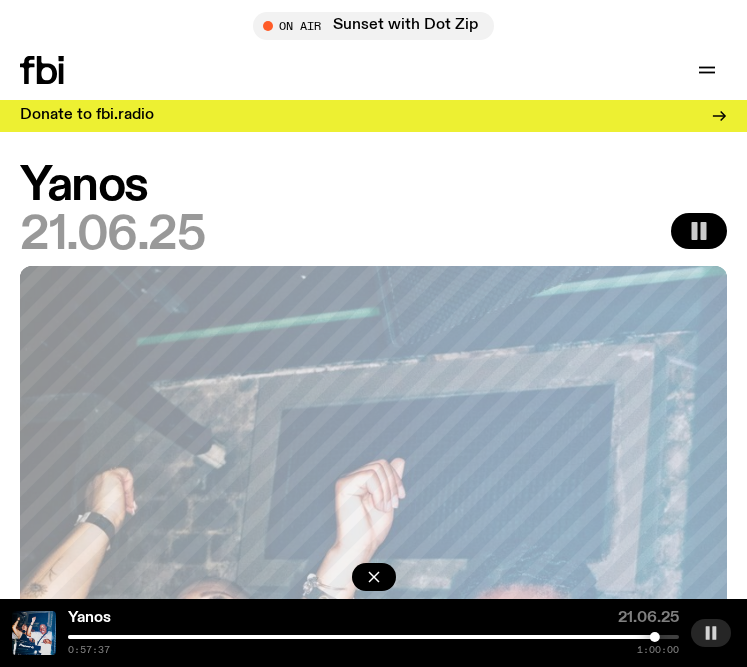 click 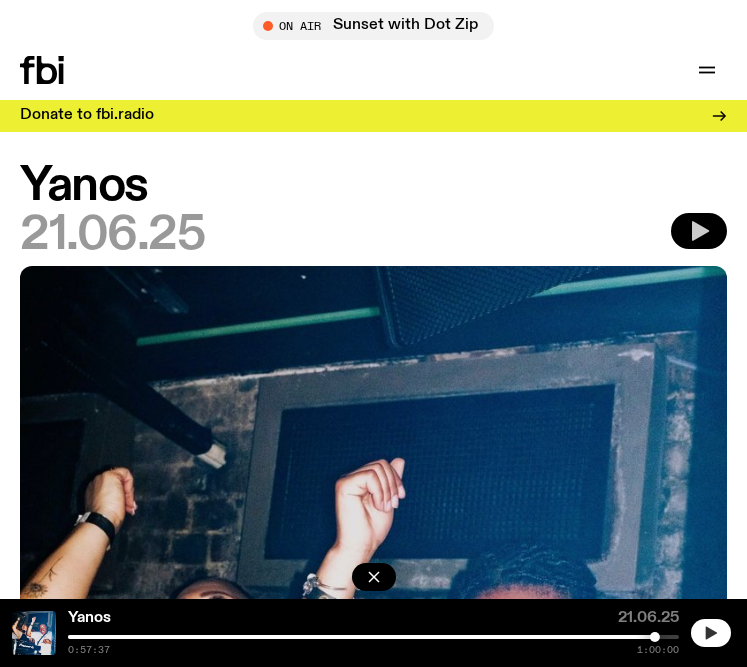 click 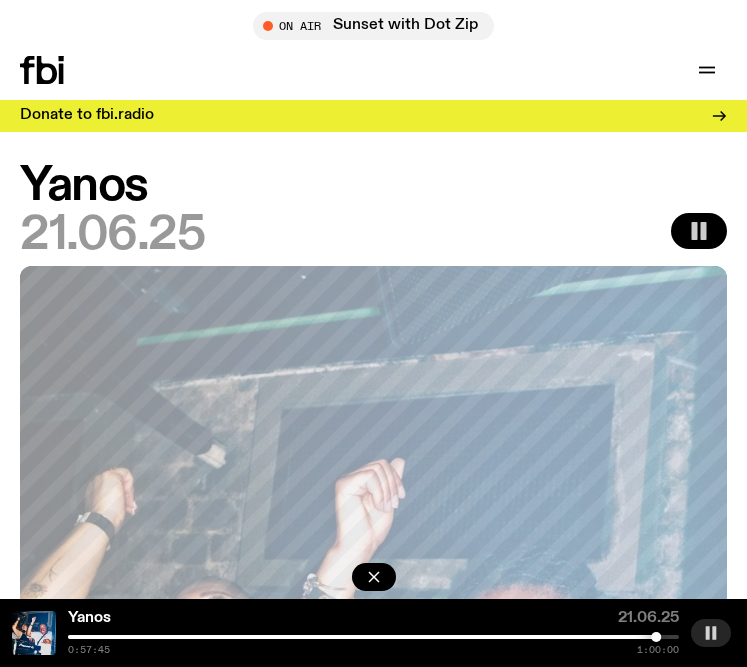 click at bounding box center (711, 633) 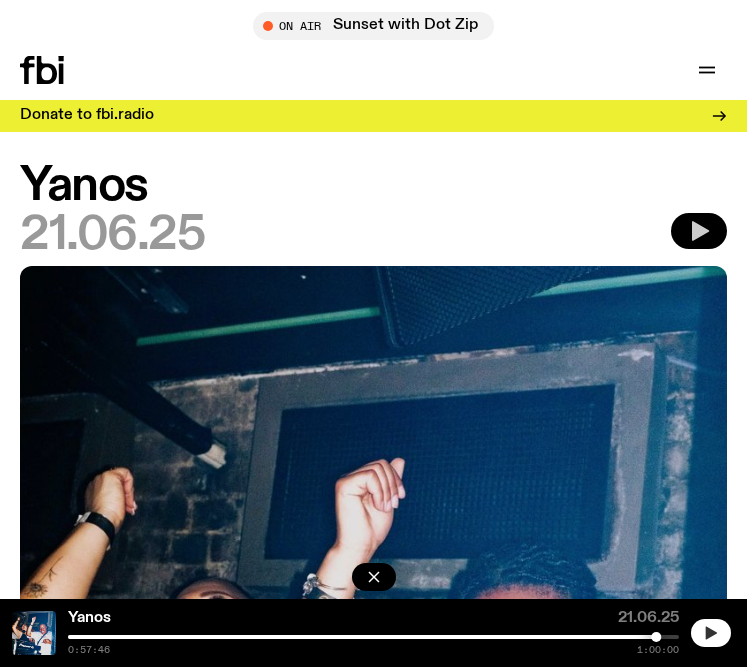 click at bounding box center (711, 633) 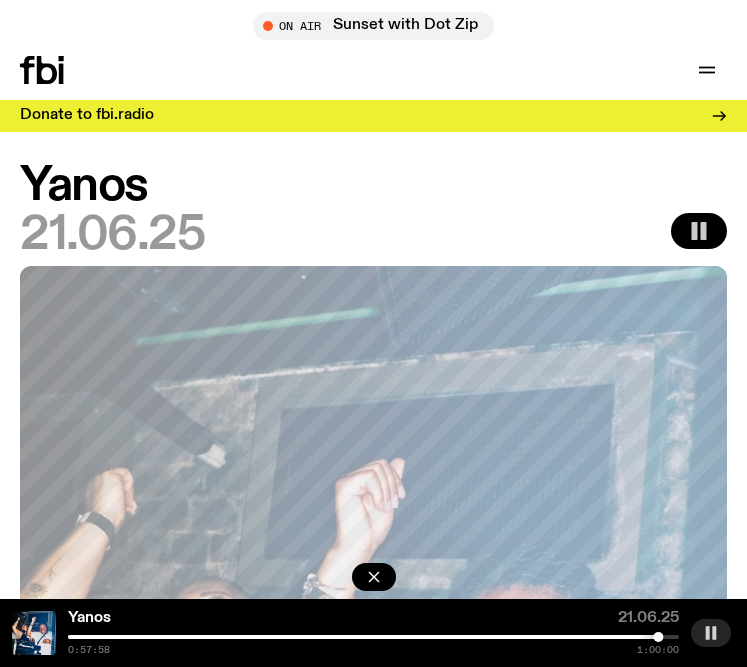 click 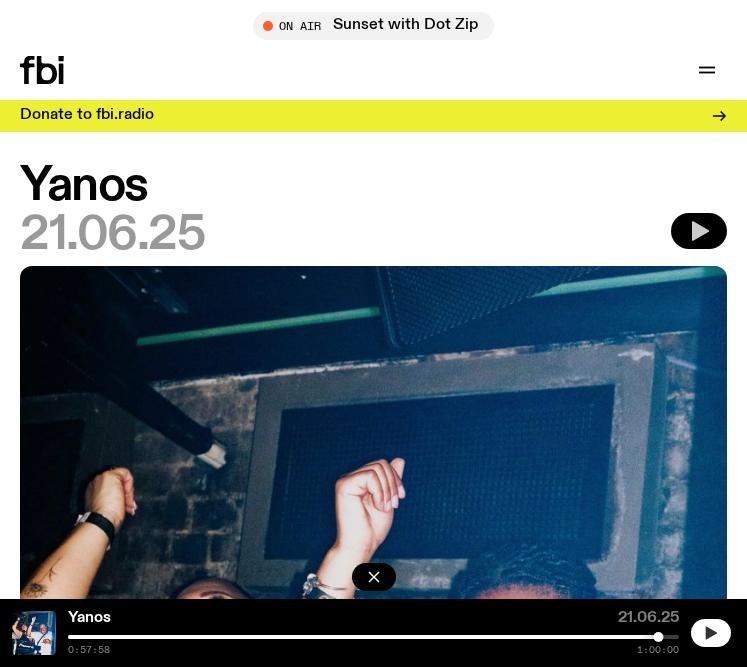 click 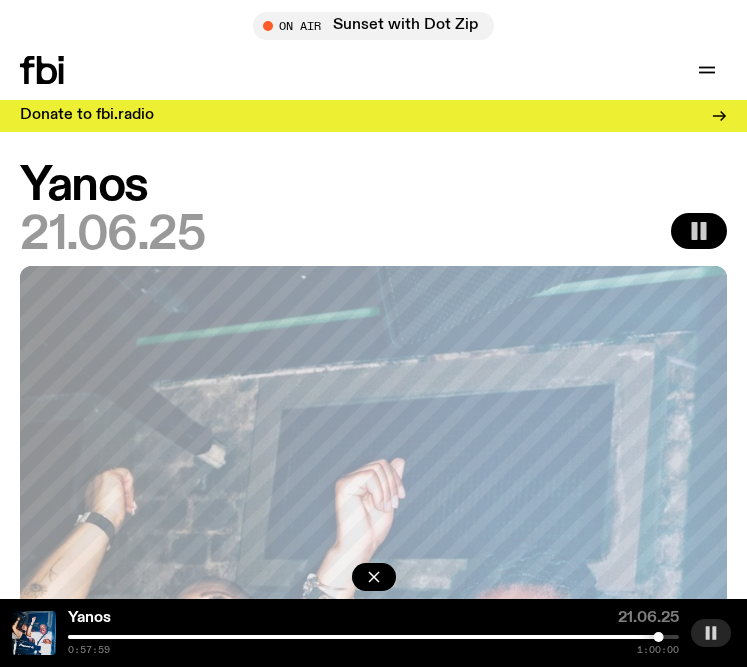 click at bounding box center [373, 637] 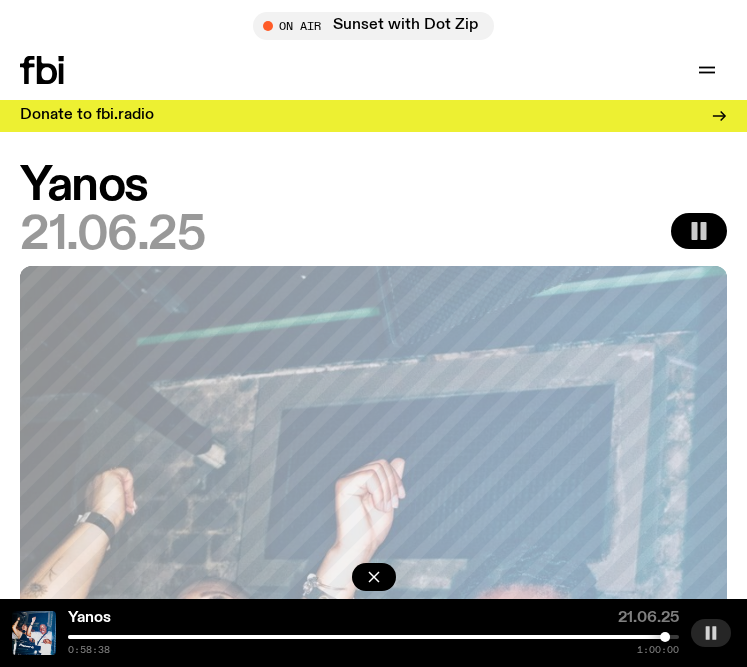 click at bounding box center [373, 637] 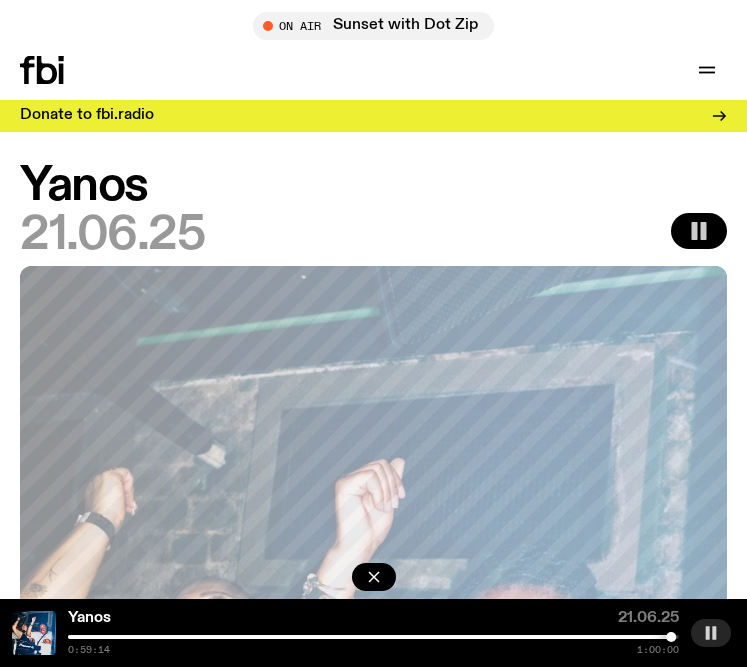 click at bounding box center (711, 633) 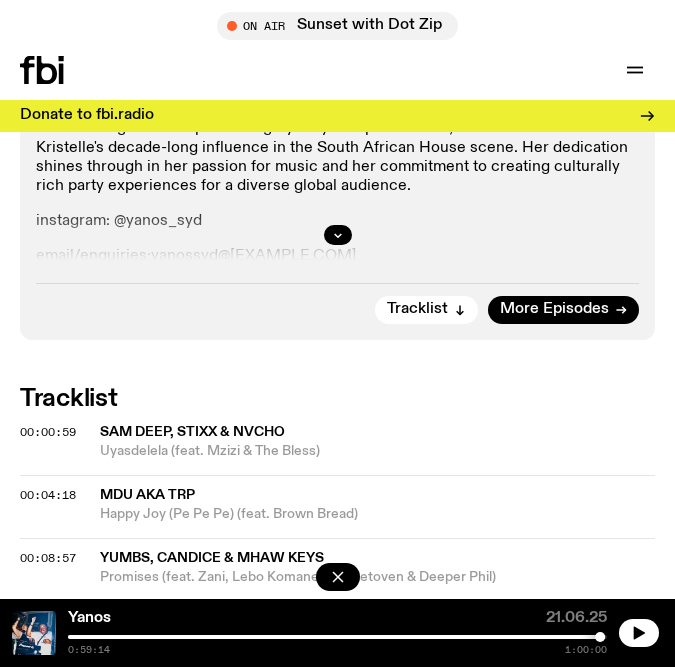 scroll, scrollTop: 1151, scrollLeft: 0, axis: vertical 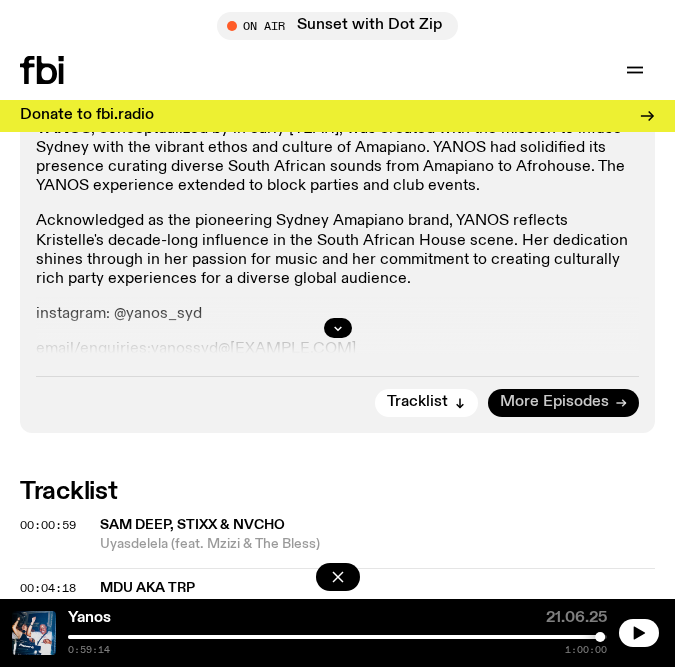 click on "More Episodes" at bounding box center (554, 402) 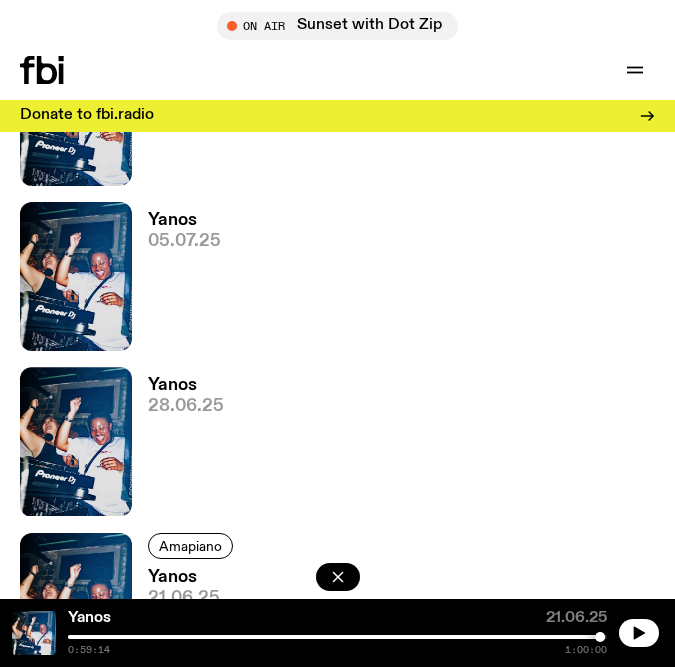 scroll, scrollTop: 1290, scrollLeft: 0, axis: vertical 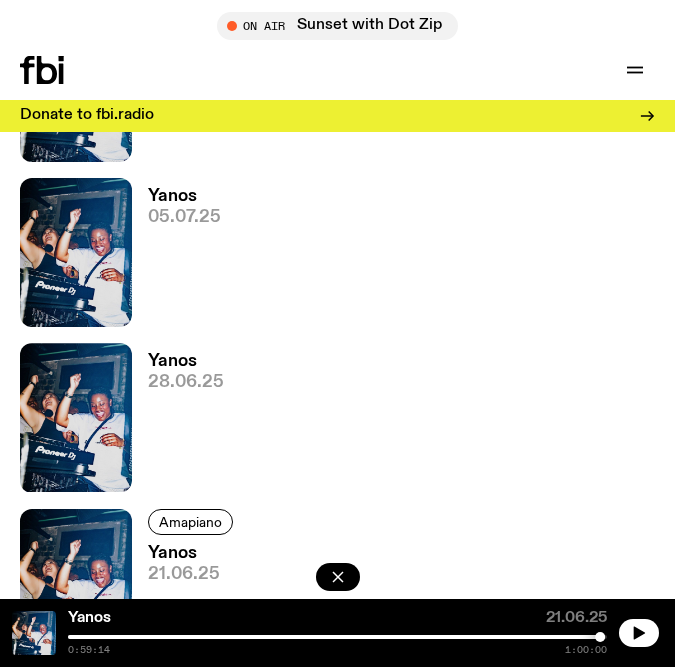 click on "Yanos" at bounding box center (186, 361) 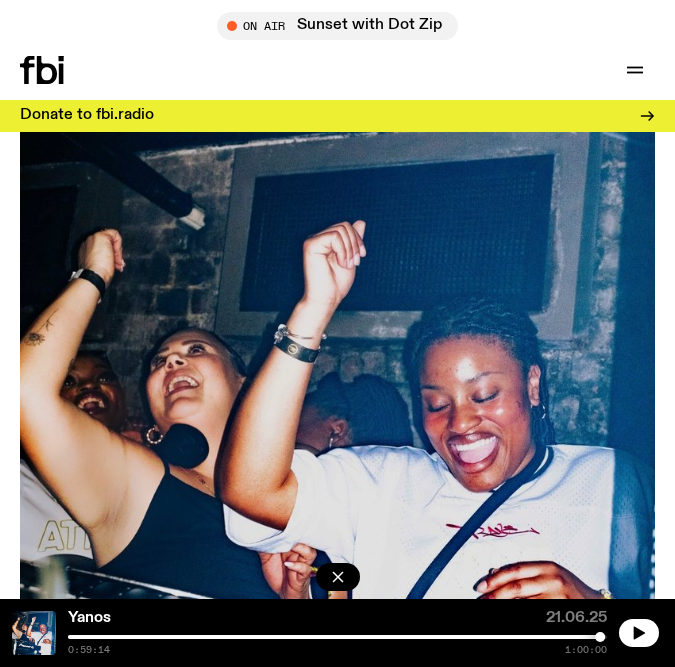 scroll, scrollTop: 0, scrollLeft: 0, axis: both 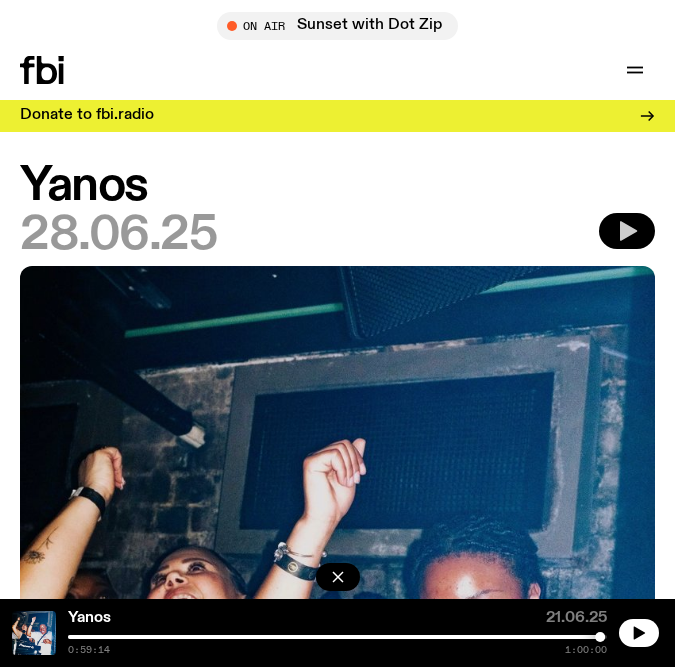 click 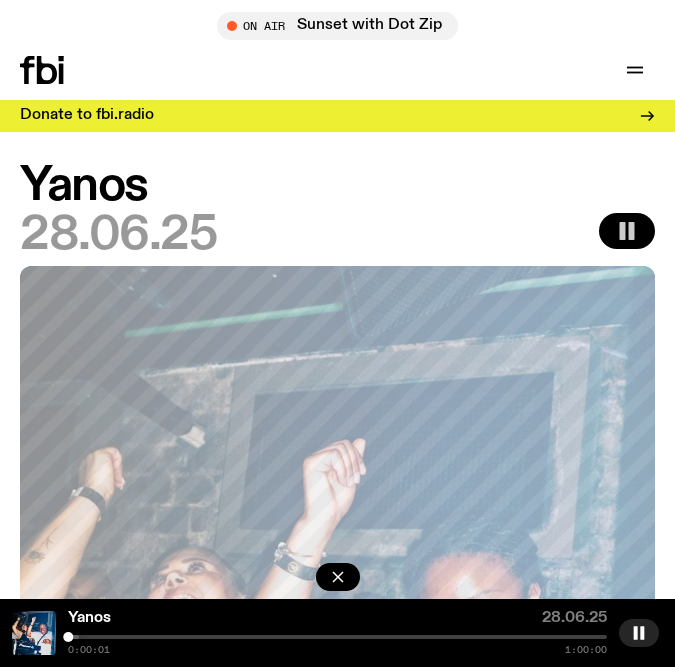 click at bounding box center [-191, 637] 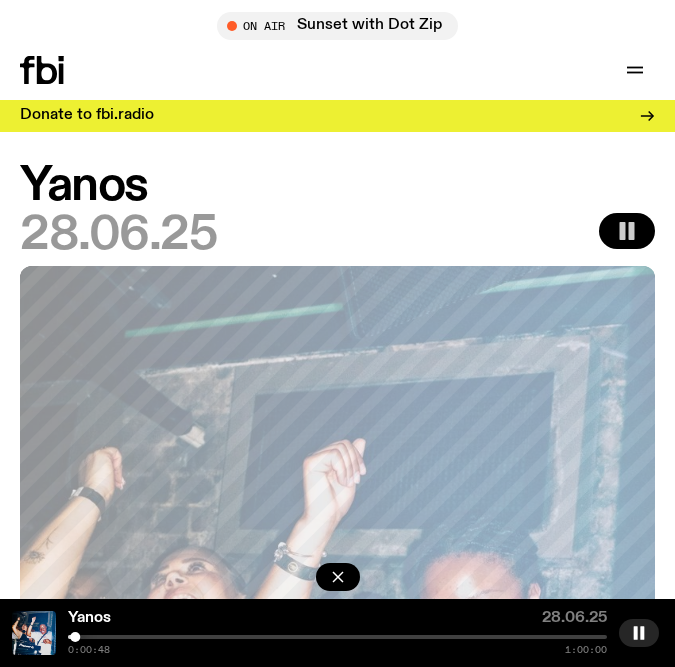 click at bounding box center [337, 637] 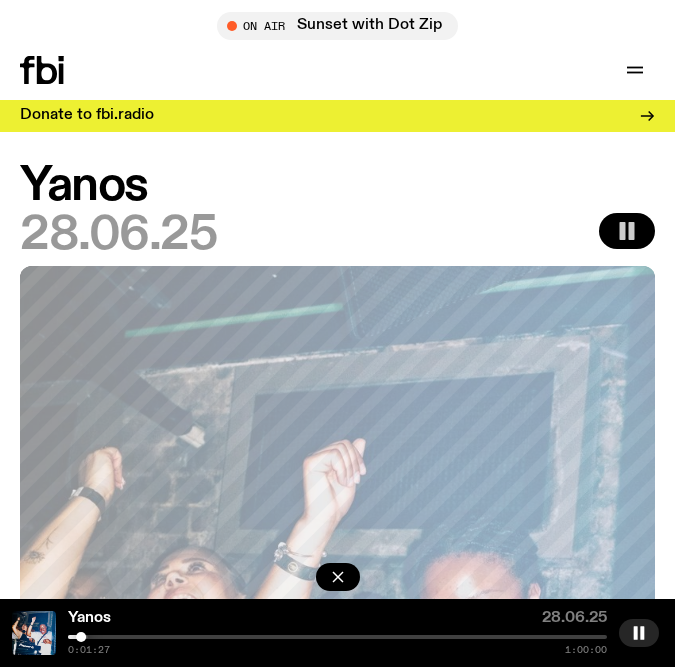 click at bounding box center (-182, 637) 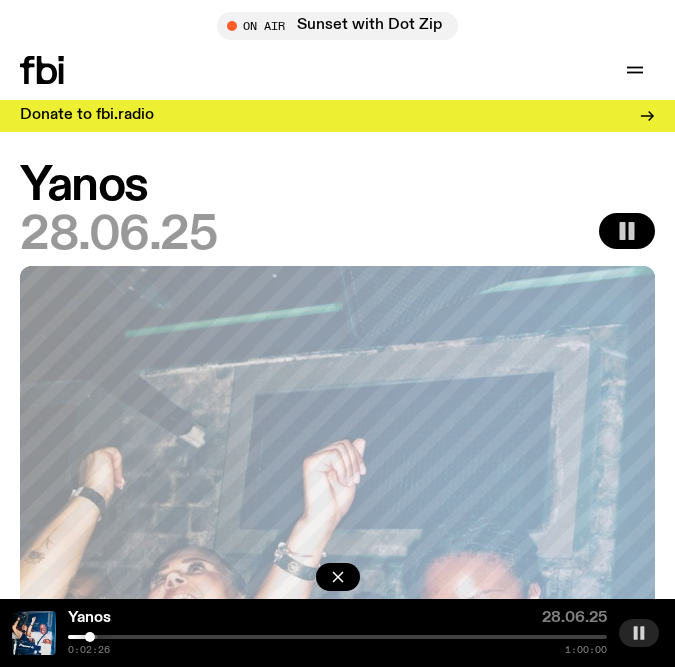click at bounding box center (639, 633) 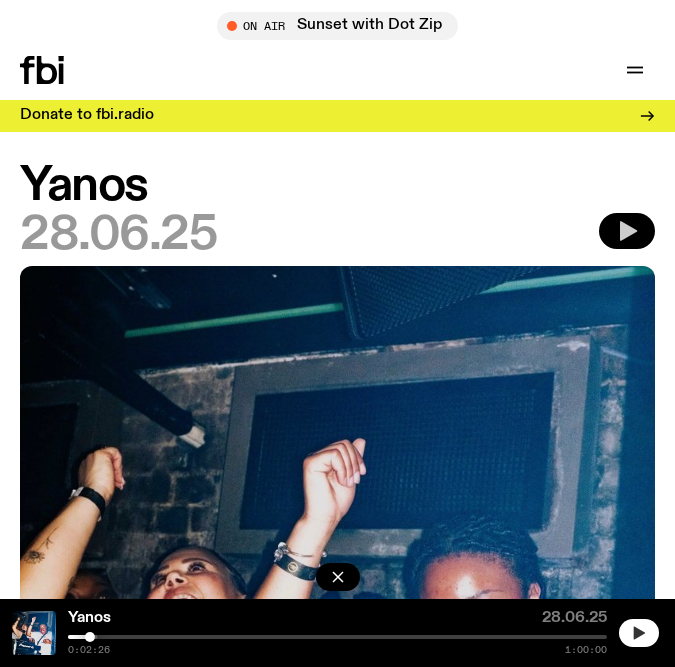 click 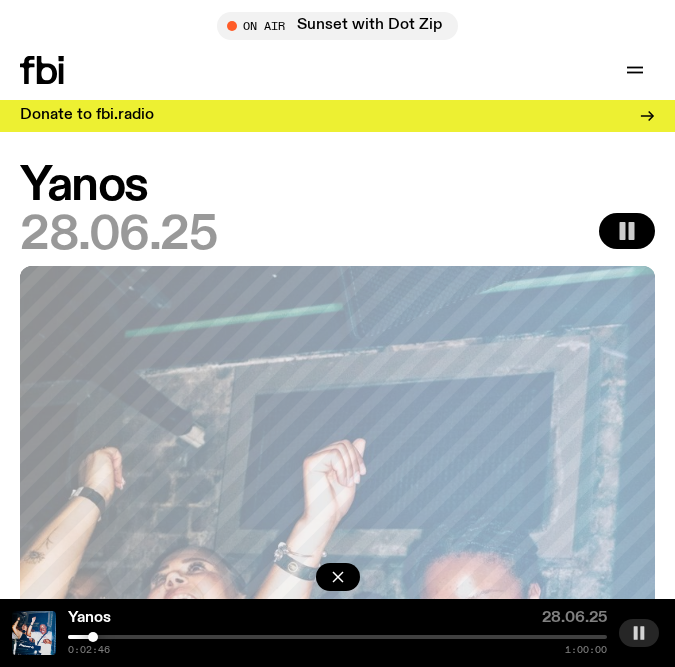 click at bounding box center [93, 637] 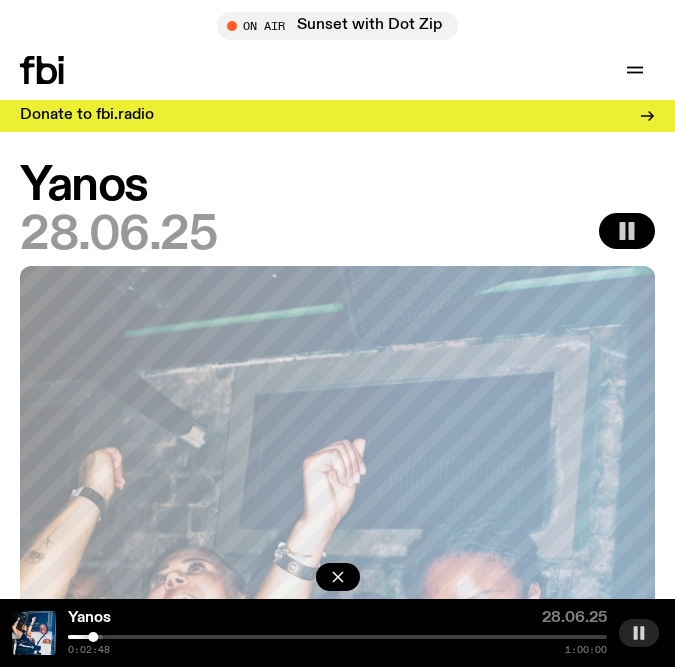 click at bounding box center [-167, 637] 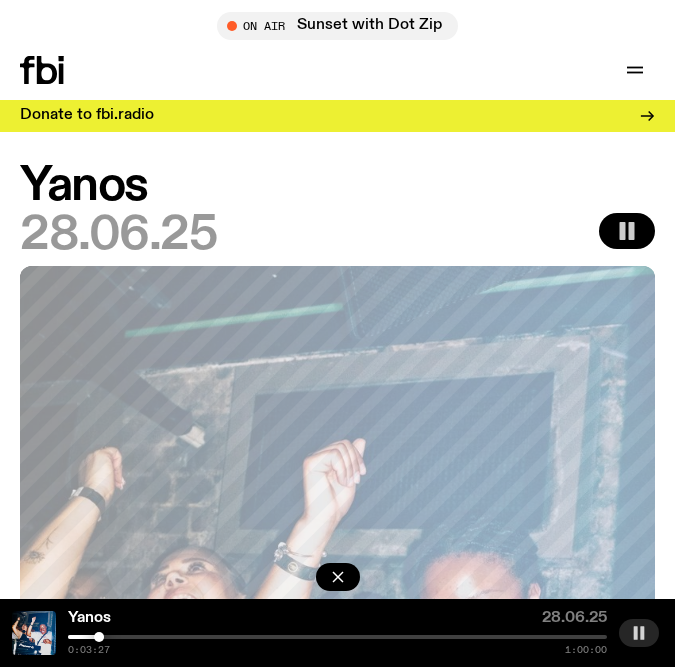 click at bounding box center [337, 637] 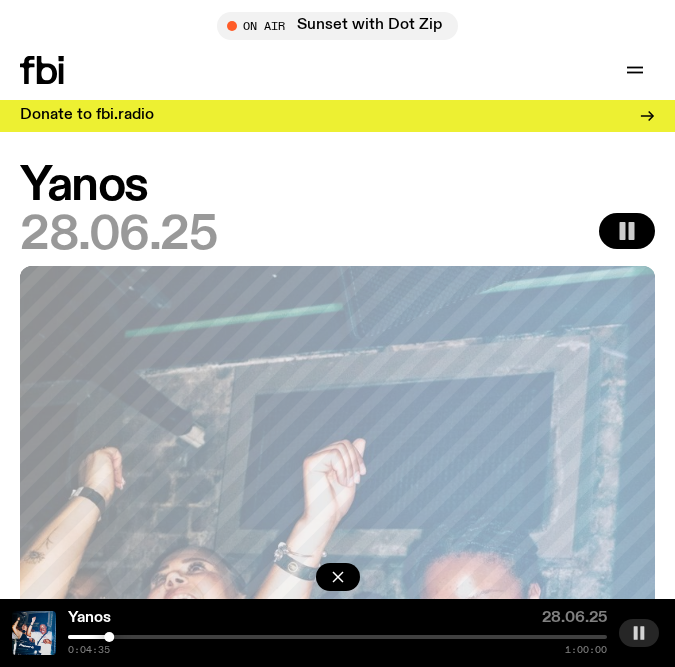 click at bounding box center (337, 637) 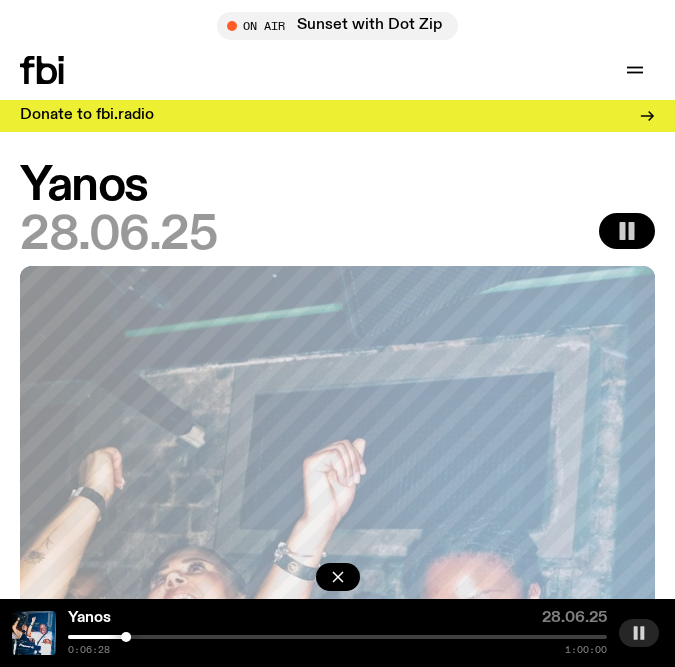 click at bounding box center (337, 637) 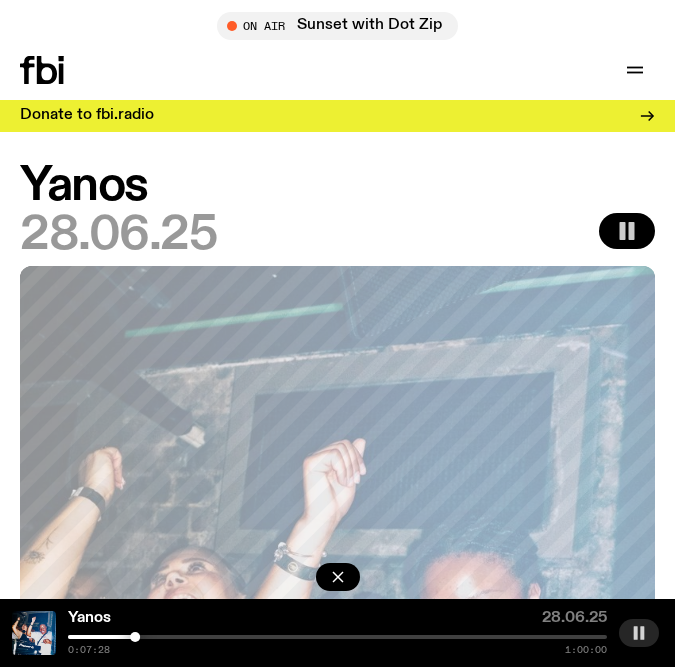 click at bounding box center [337, 637] 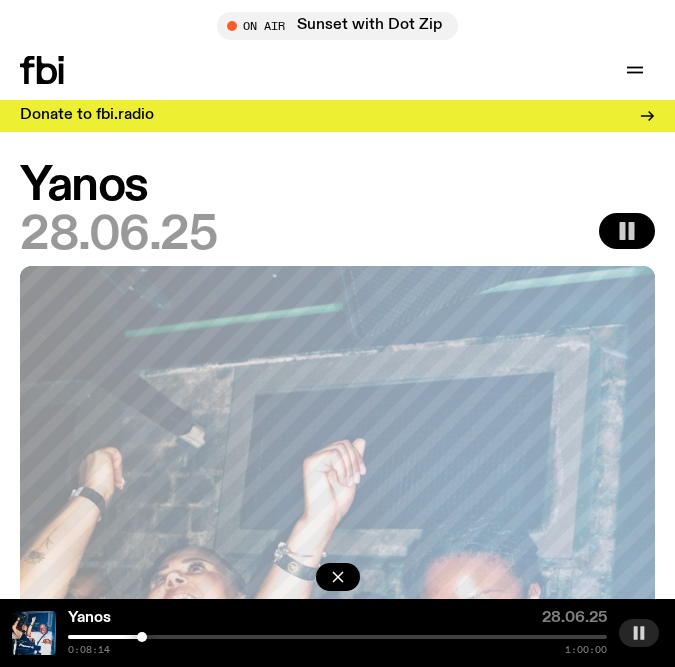 click at bounding box center (142, 637) 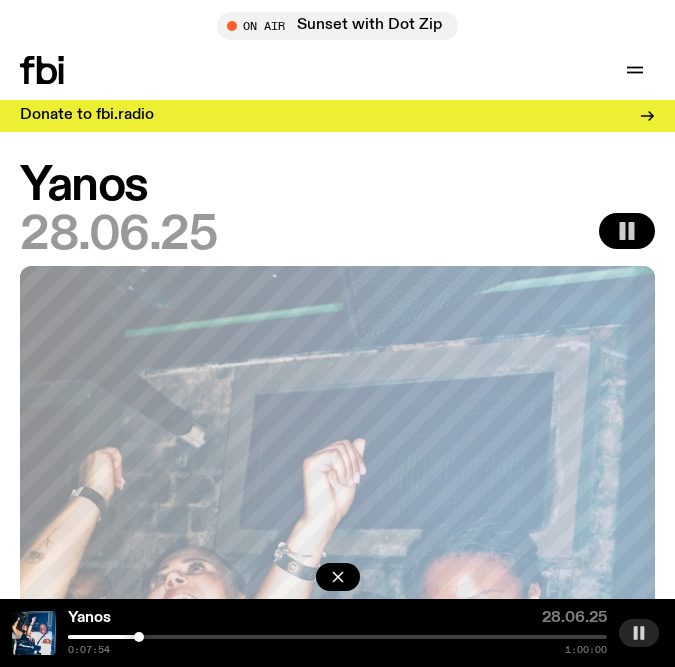 click at bounding box center (139, 637) 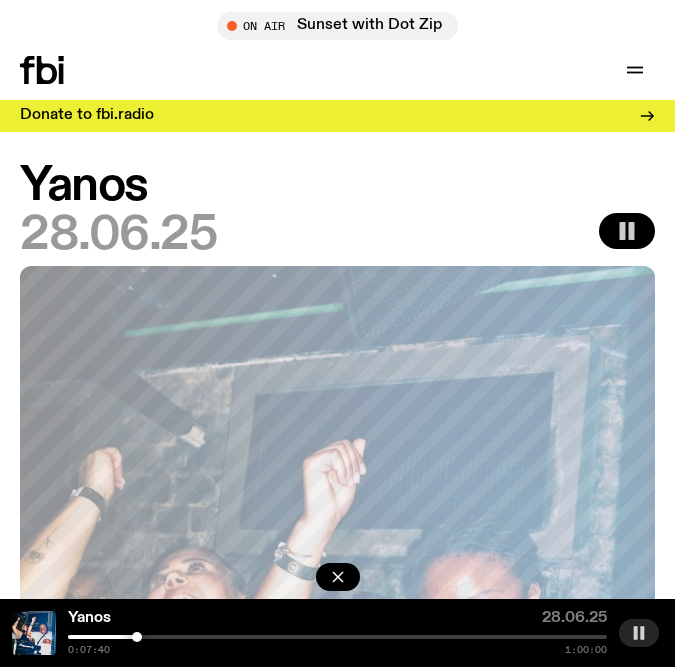 click at bounding box center (137, 637) 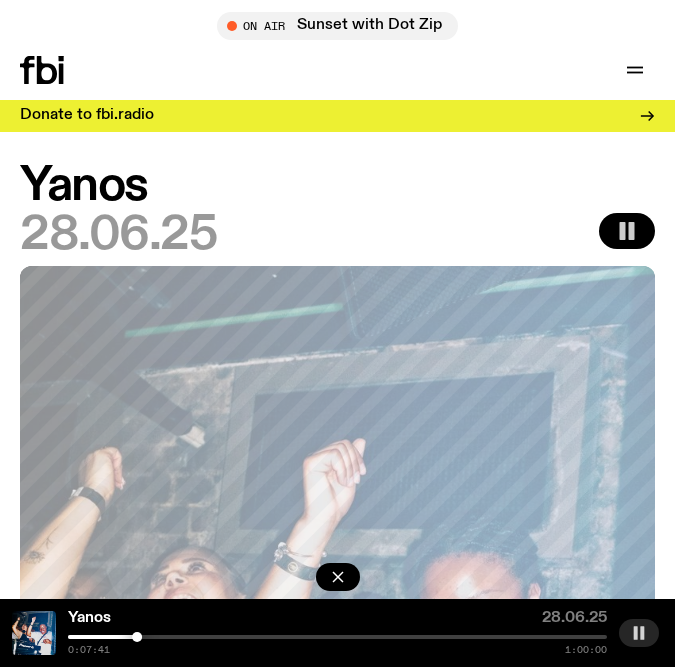 click at bounding box center (137, 637) 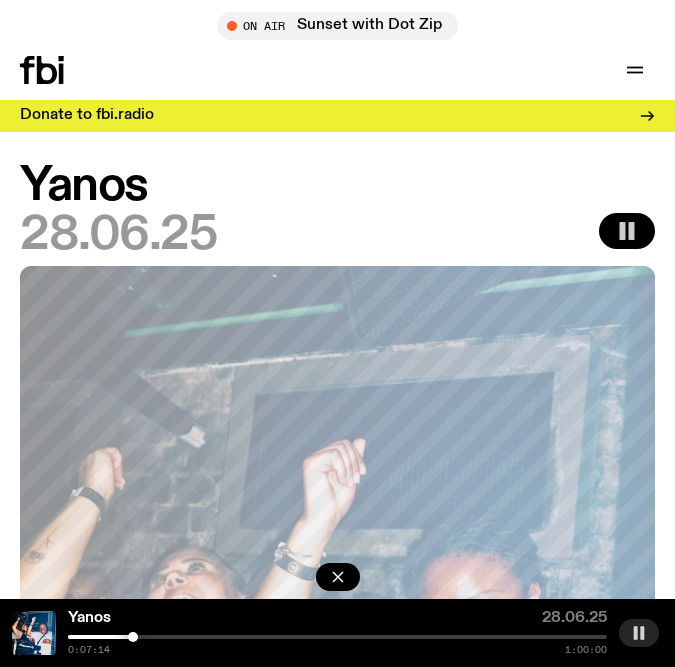click at bounding box center (133, 637) 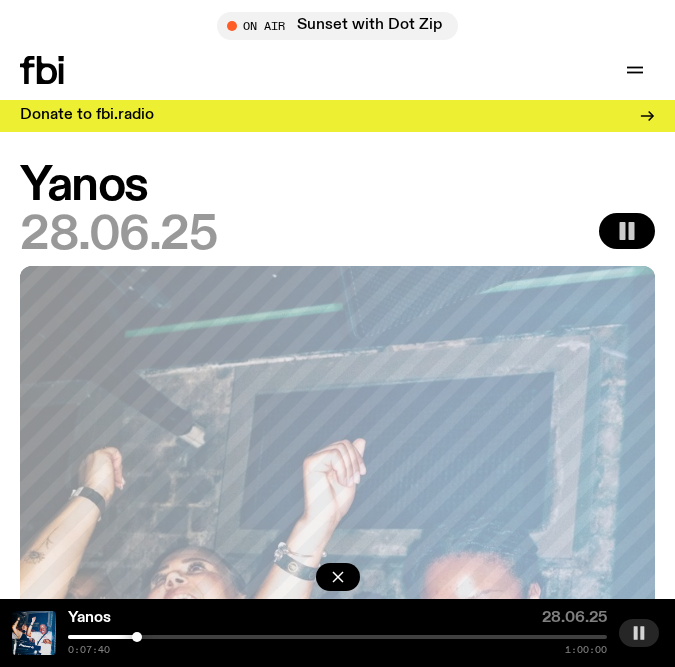 click at bounding box center (137, 637) 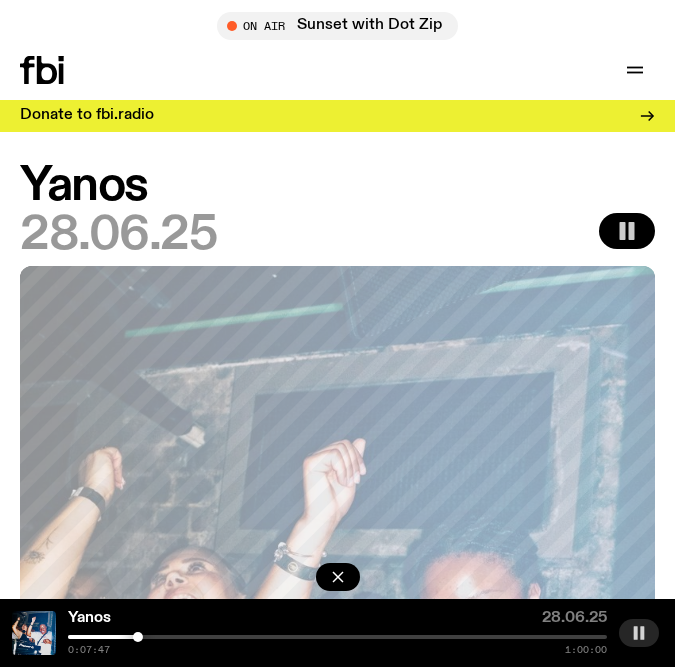 click at bounding box center (337, 637) 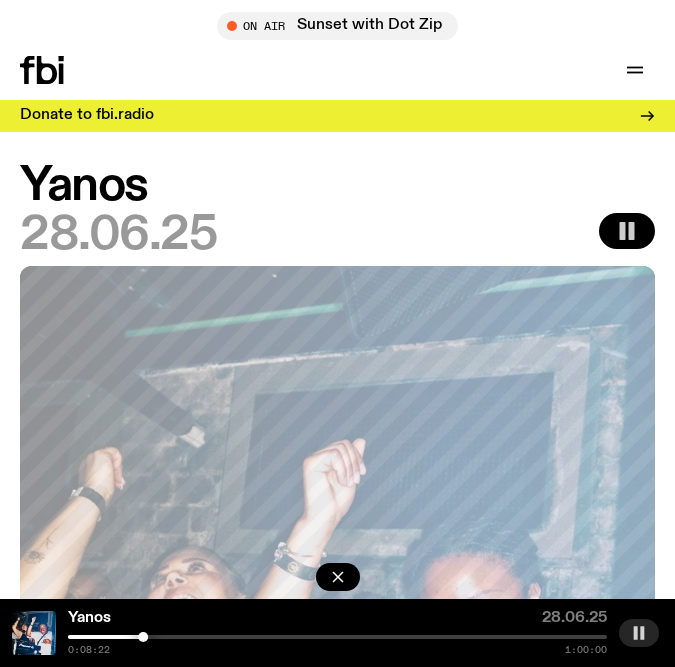 click at bounding box center (337, 637) 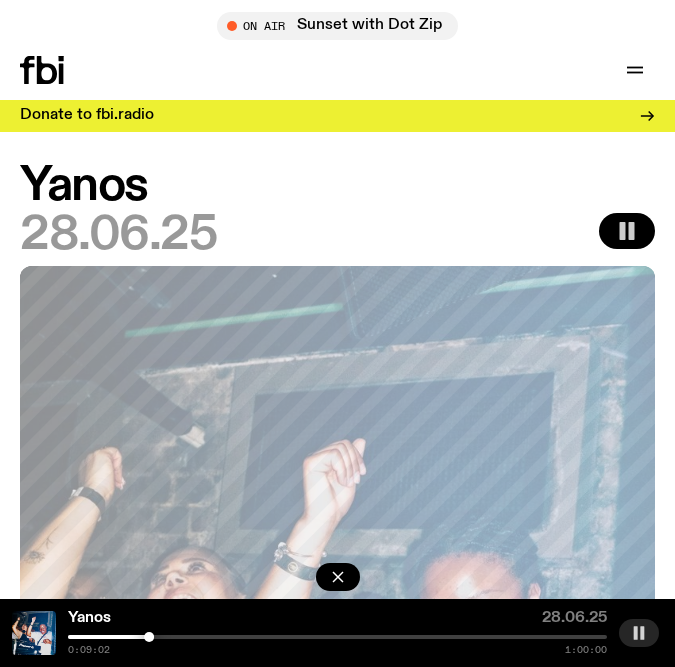 click at bounding box center [337, 637] 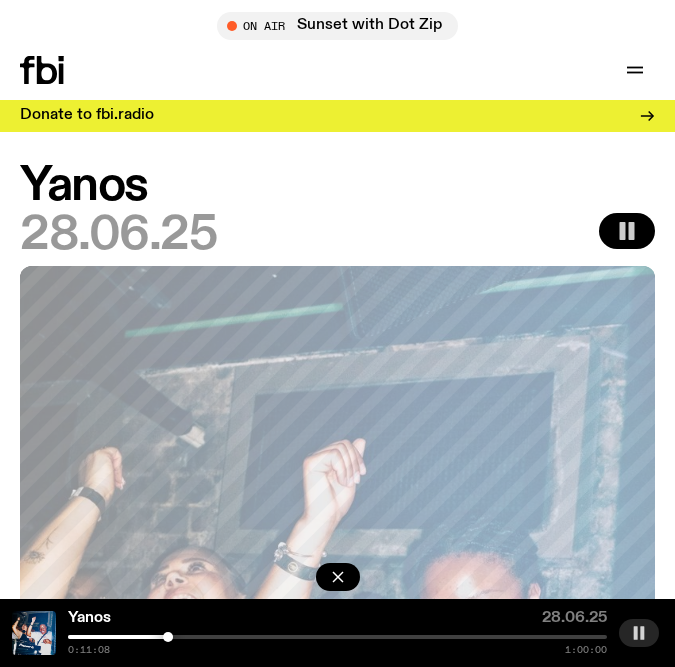 click at bounding box center (337, 637) 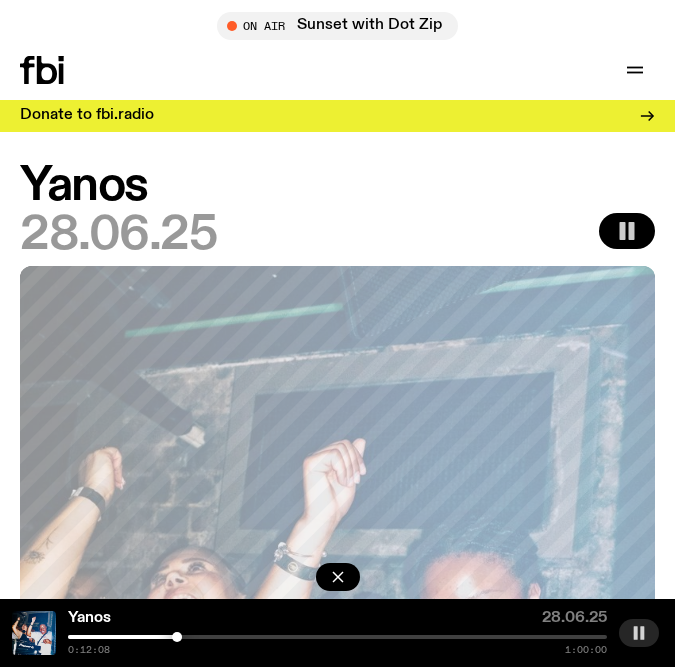 click at bounding box center (337, 637) 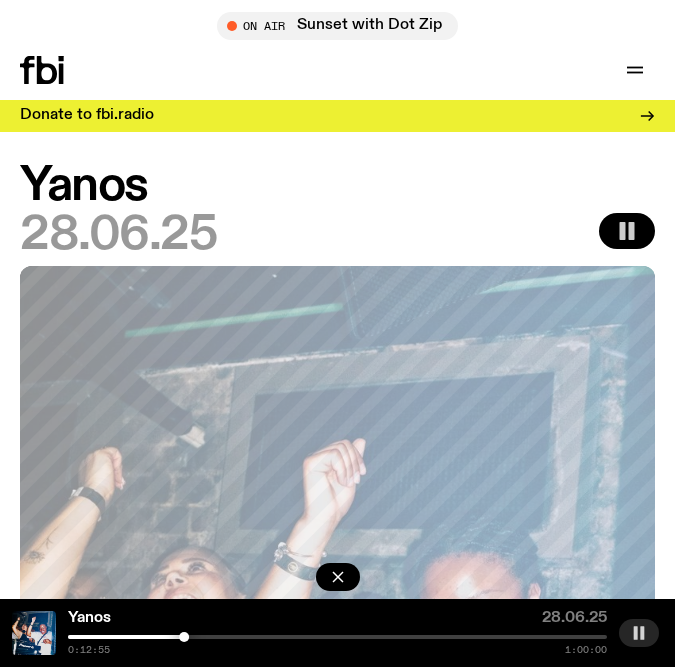 click at bounding box center [-86, 637] 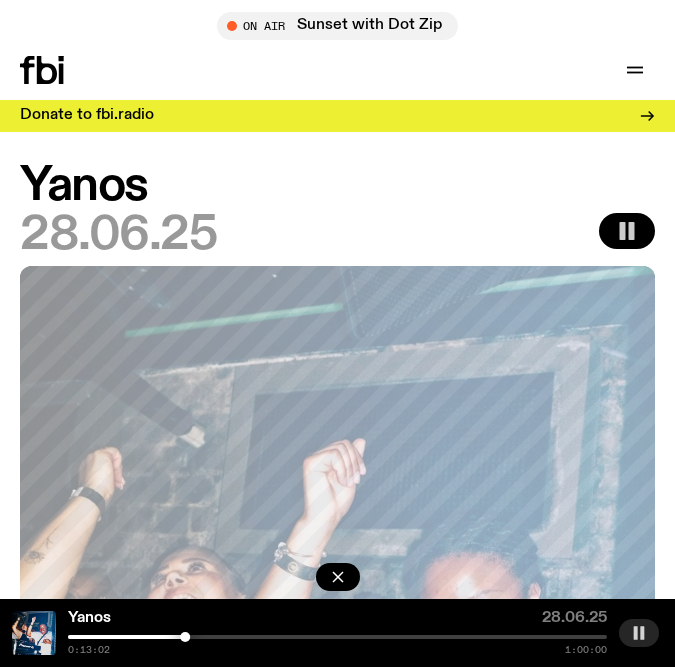 click at bounding box center [337, 637] 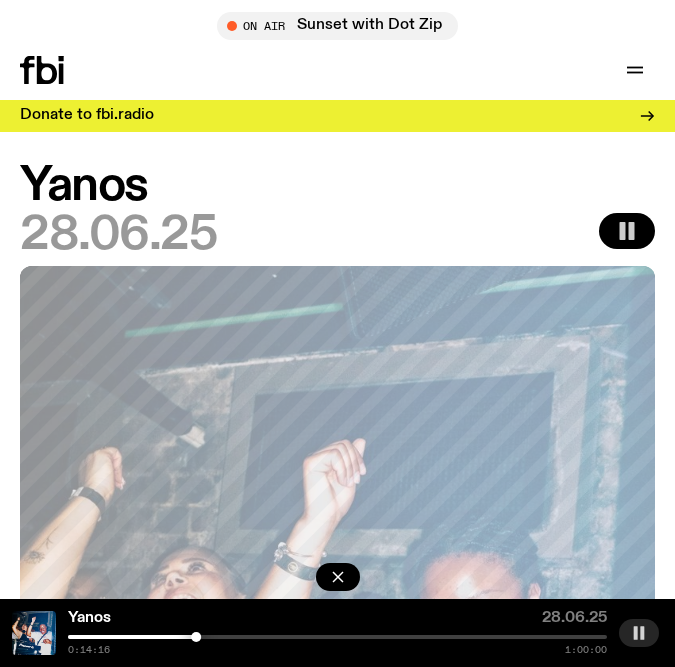 click at bounding box center [337, 637] 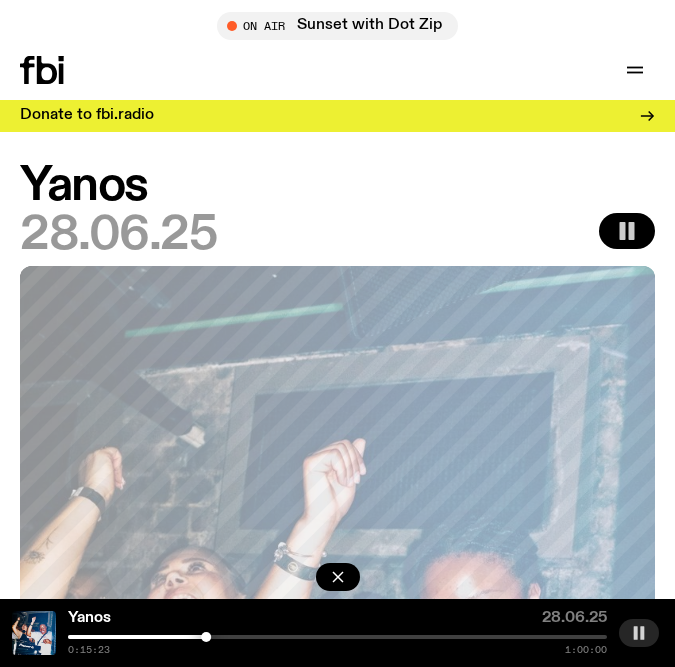 click at bounding box center [337, 637] 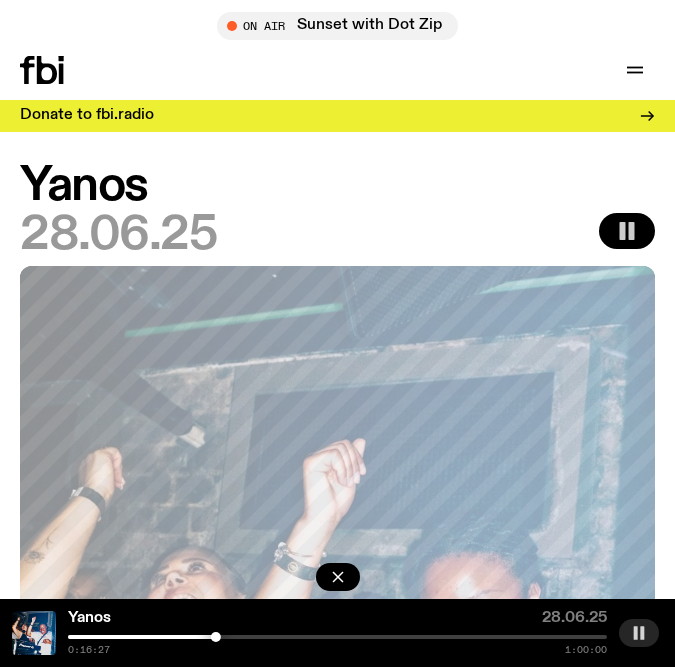 click on "Yanos 28.06.25 0:16:27 1:00:00" at bounding box center (337, 633) 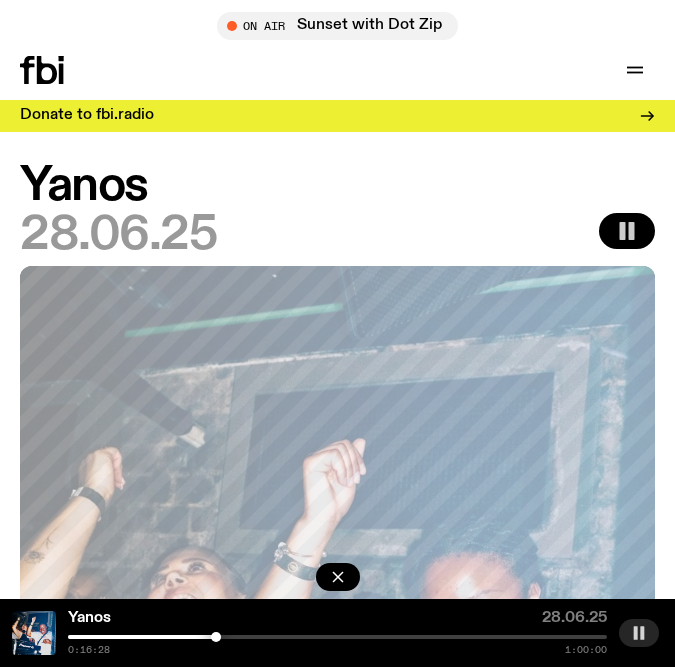 click at bounding box center (337, 637) 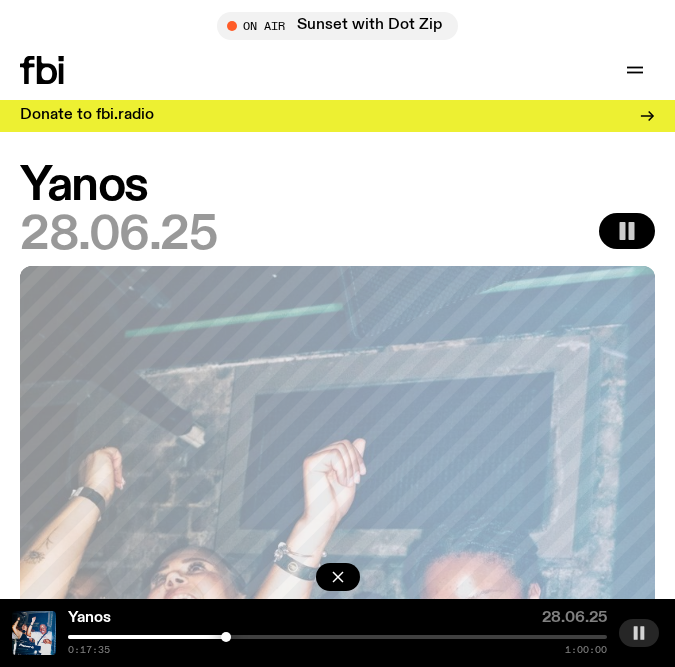 click at bounding box center (337, 637) 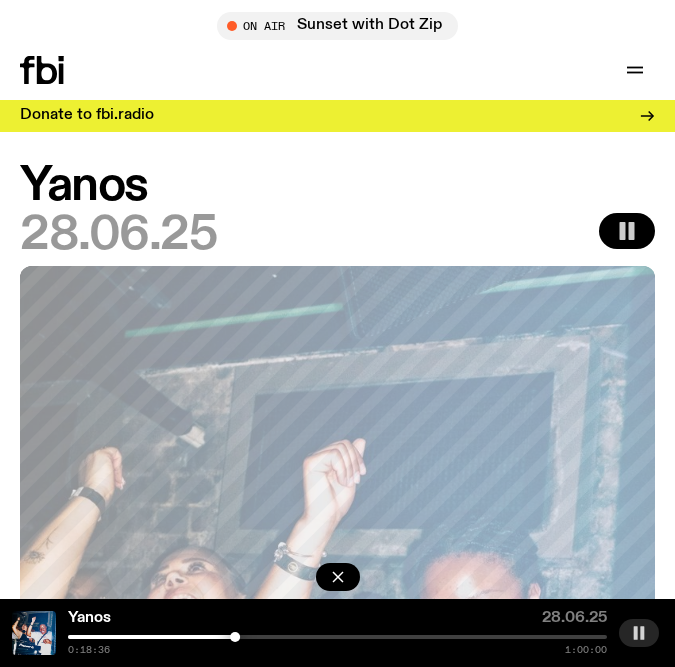 click at bounding box center (235, 637) 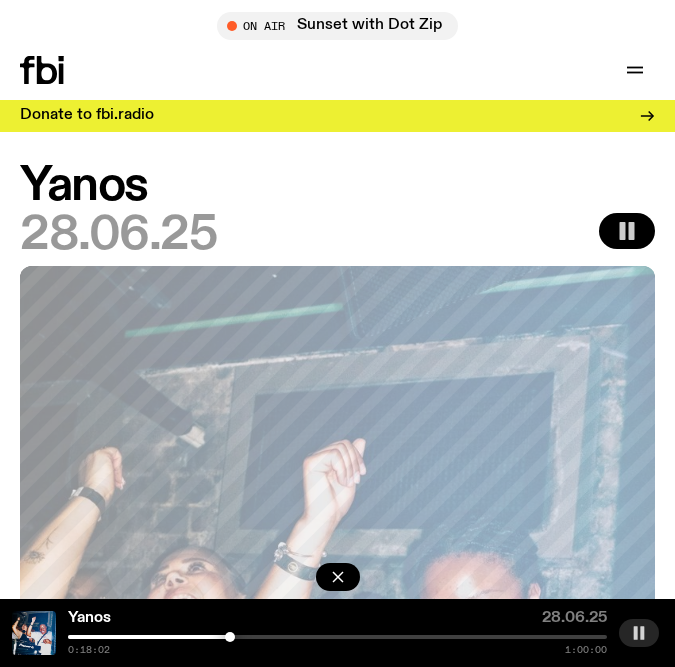 click at bounding box center (230, 637) 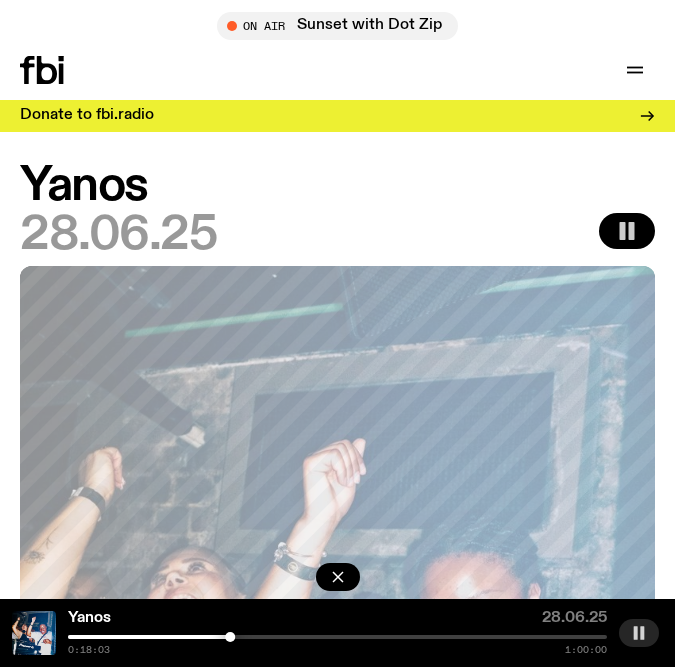 click at bounding box center [230, 637] 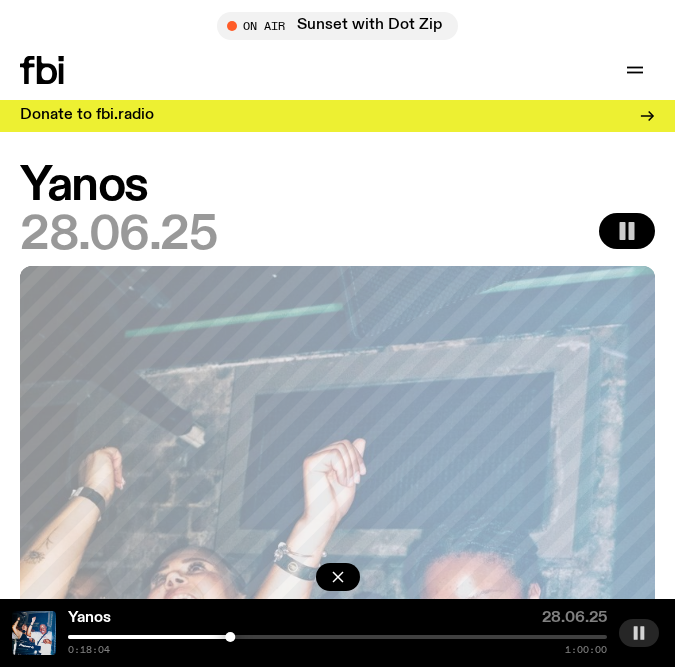 click on "0:18:04 1:00:00" at bounding box center (337, 645) 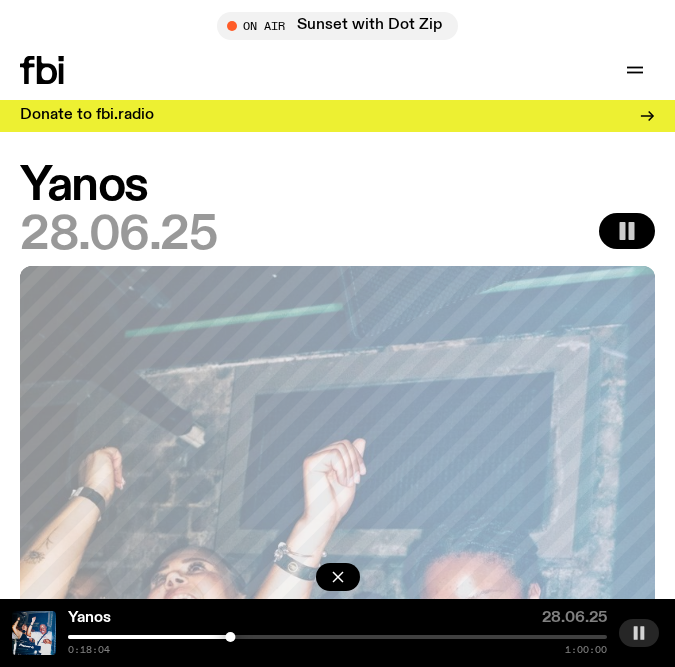 click at bounding box center [337, 637] 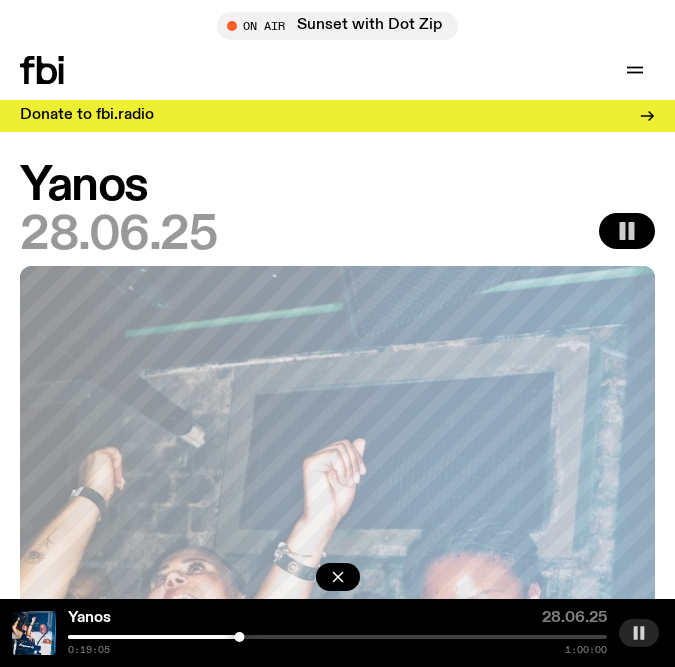 click at bounding box center [337, 637] 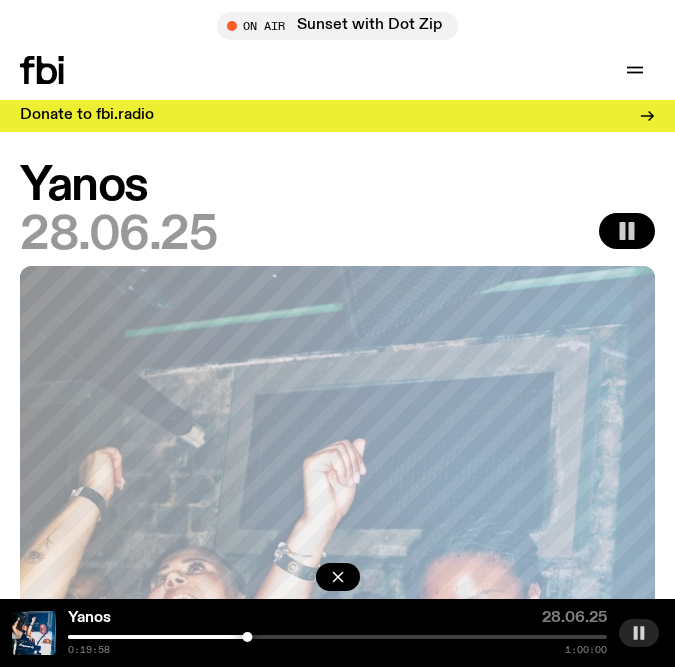 click at bounding box center (337, 637) 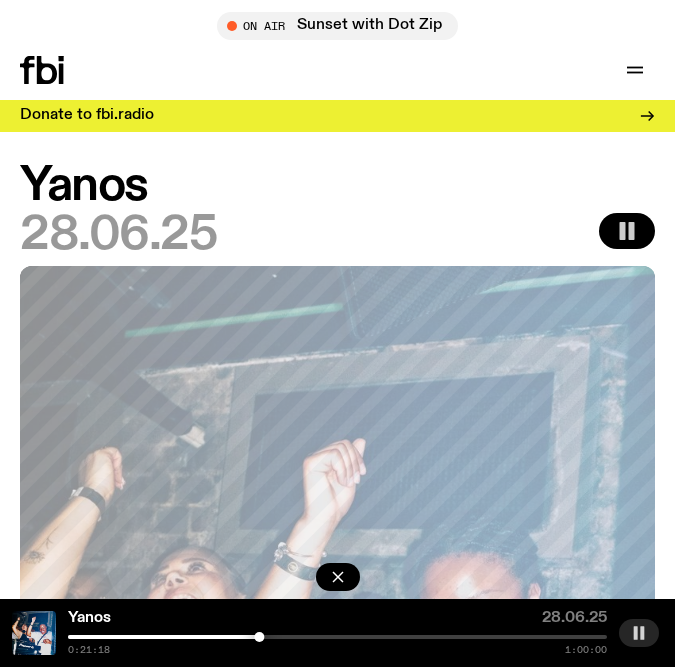 click at bounding box center [259, 637] 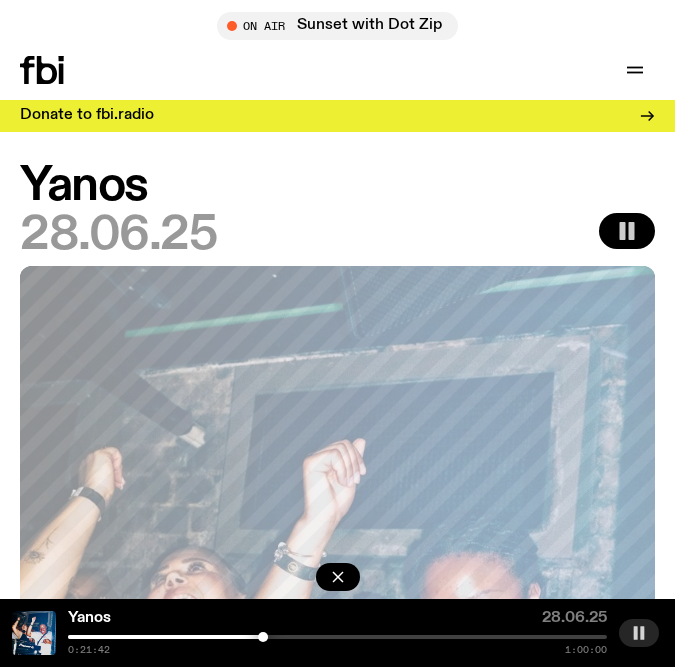 click at bounding box center (337, 637) 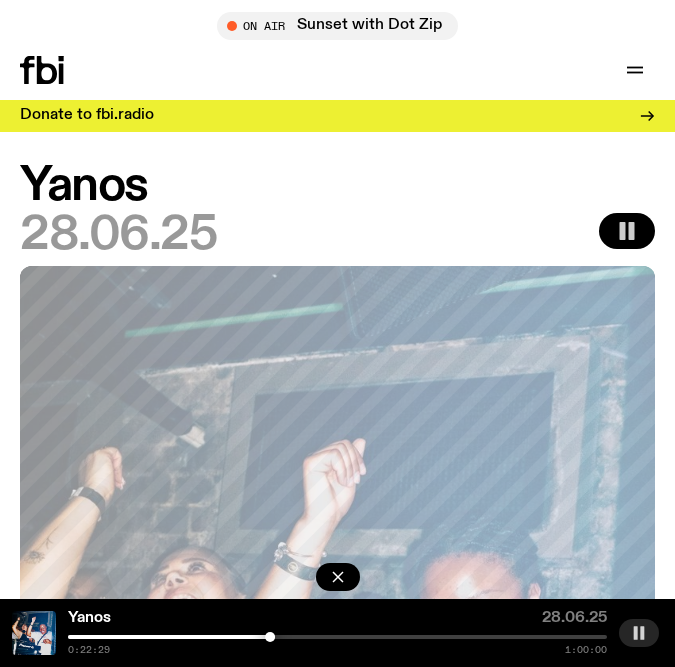 click at bounding box center [0, 637] 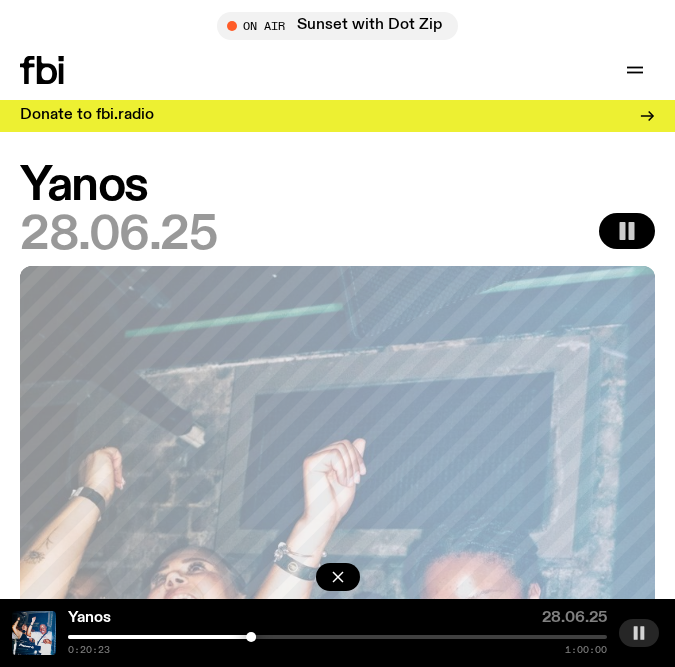 click at bounding box center [-19, 637] 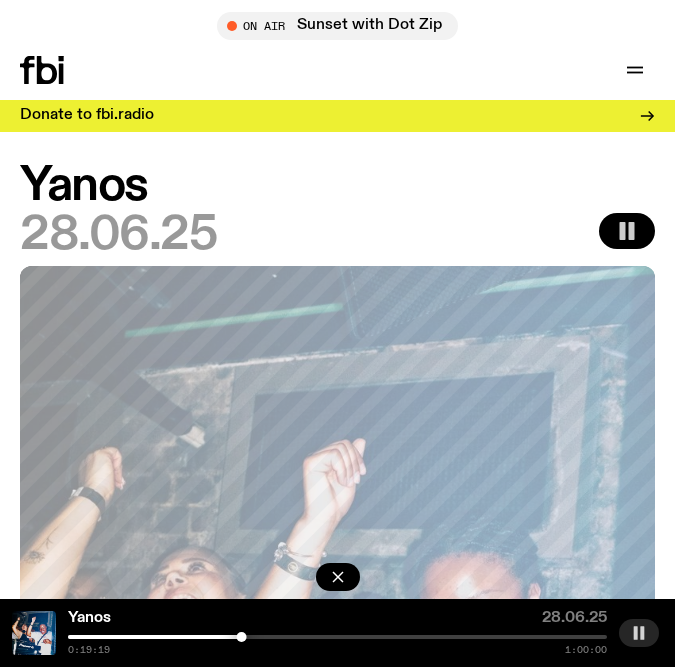 click at bounding box center (337, 637) 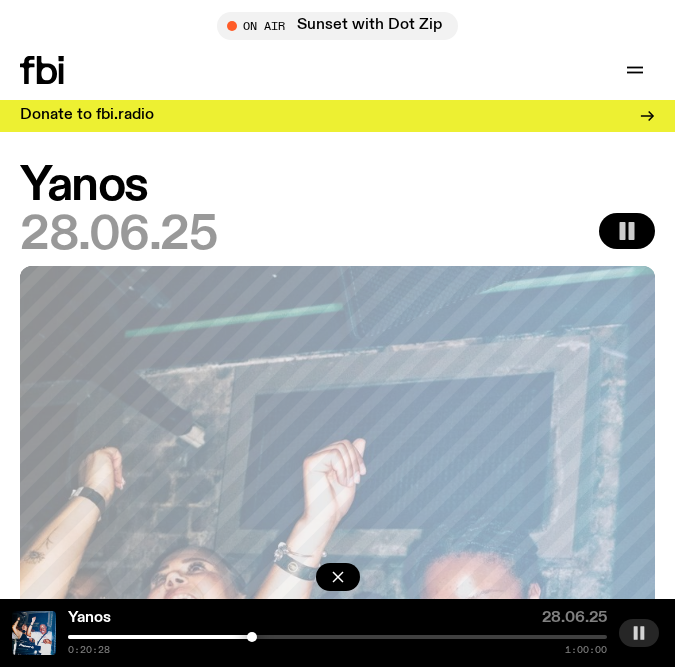 click at bounding box center [337, 637] 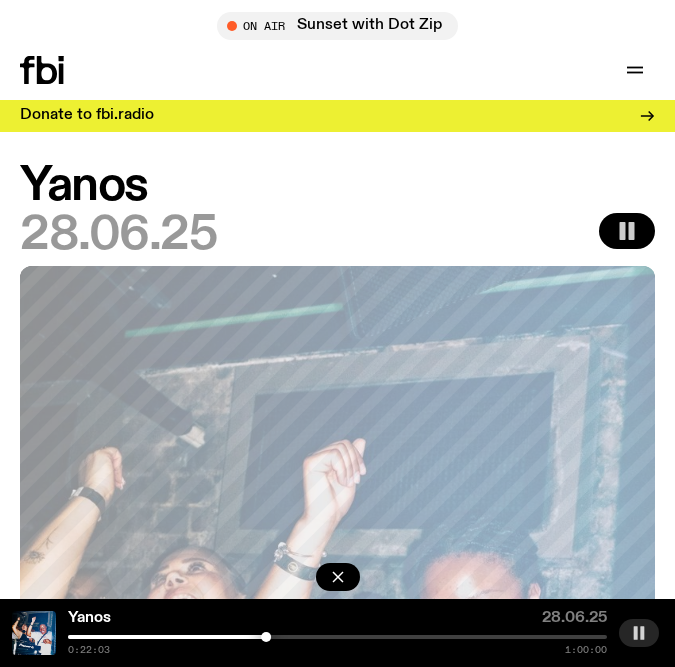 click at bounding box center [337, 637] 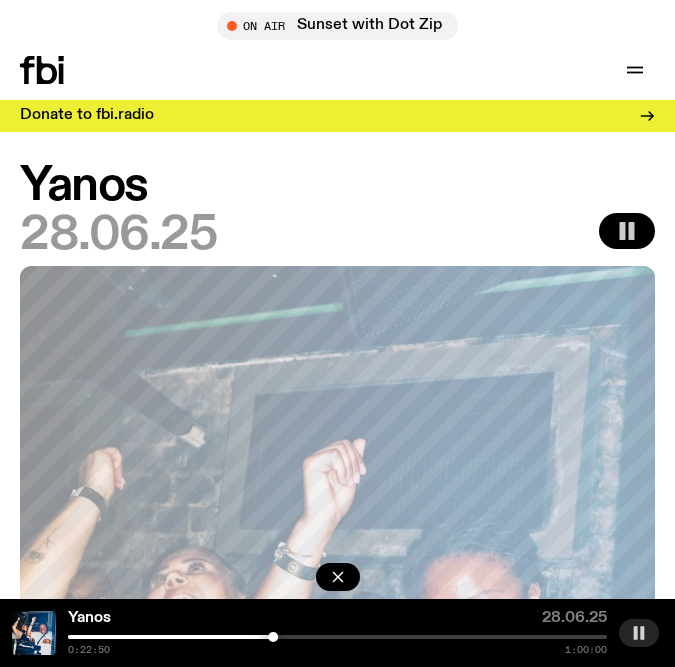 click at bounding box center [3, 637] 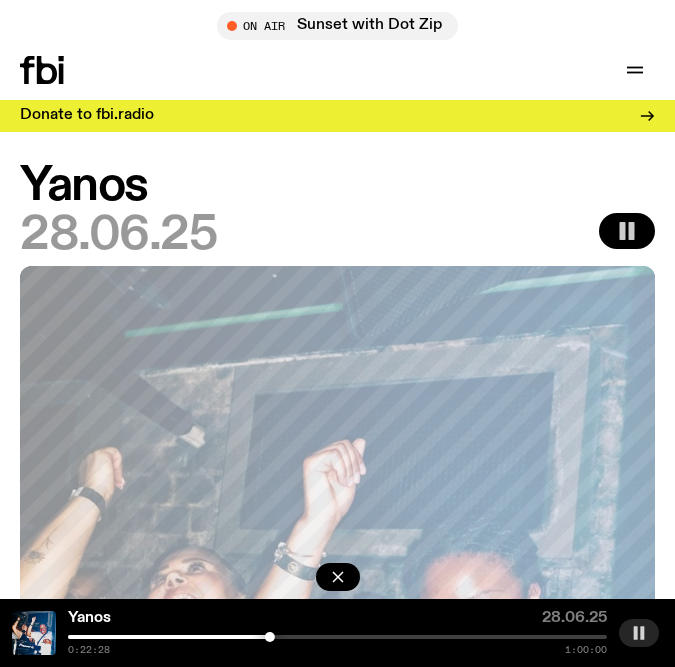 click at bounding box center [337, 637] 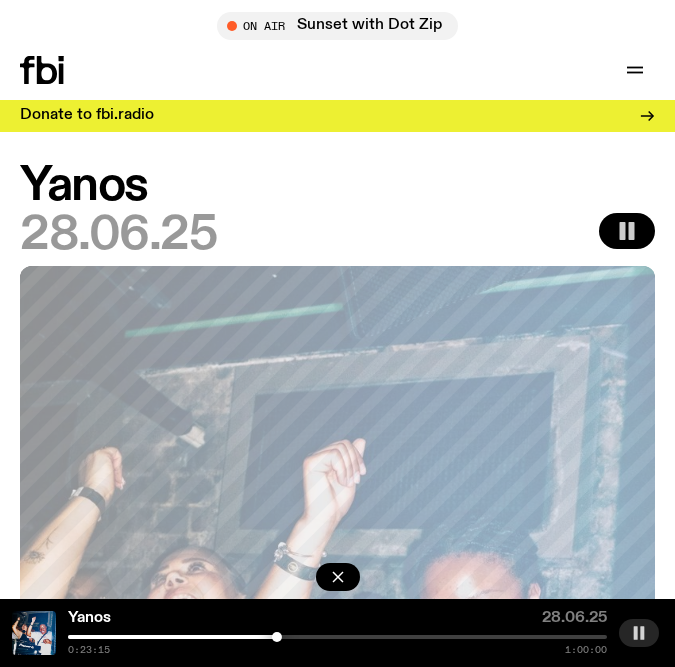 click at bounding box center (337, 637) 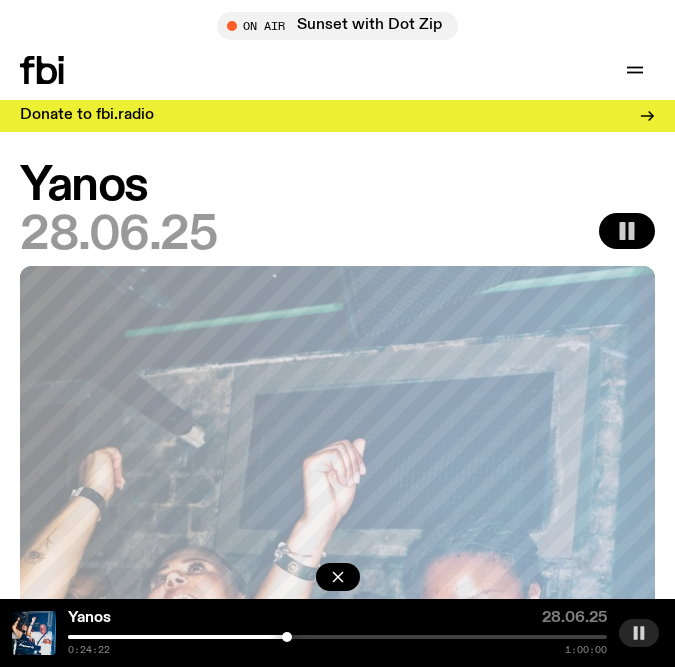 click at bounding box center [287, 637] 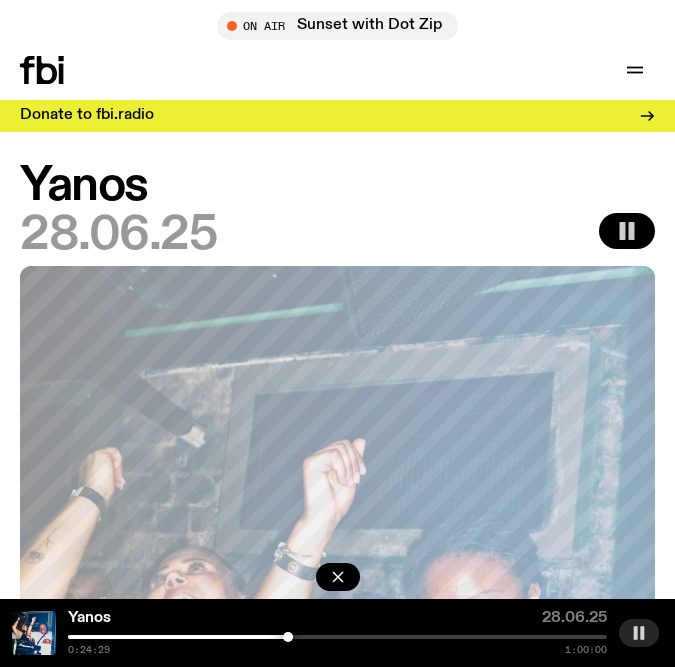 click at bounding box center (337, 637) 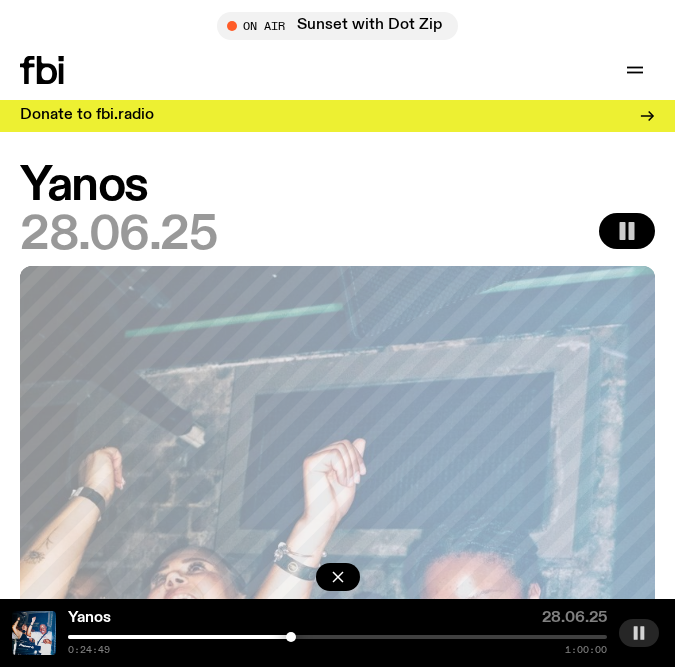 click at bounding box center [291, 637] 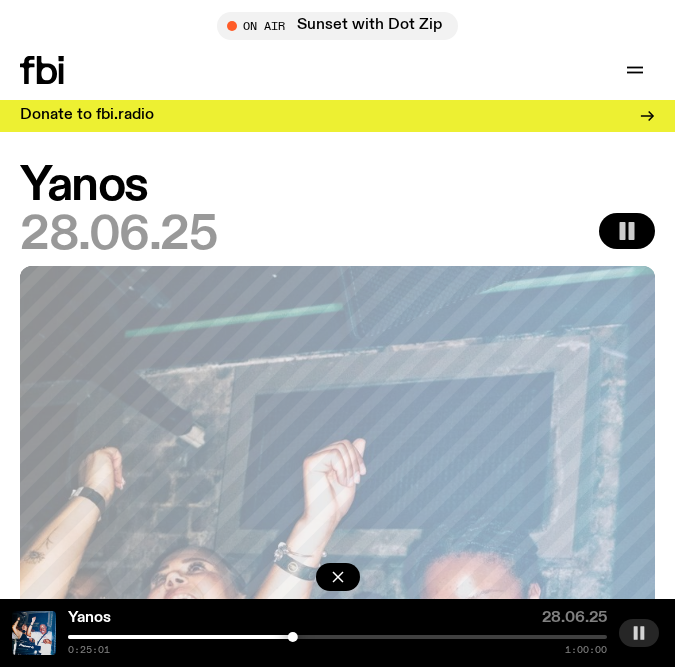 click at bounding box center [337, 637] 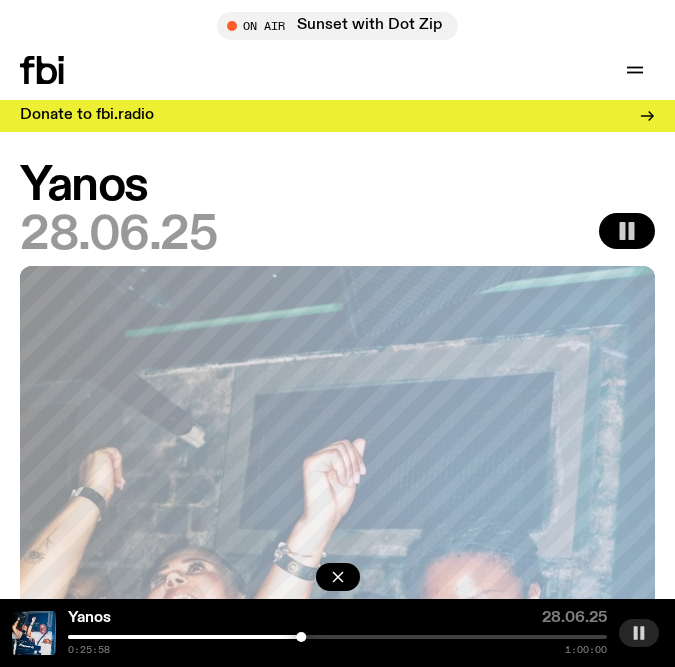 click at bounding box center (337, 637) 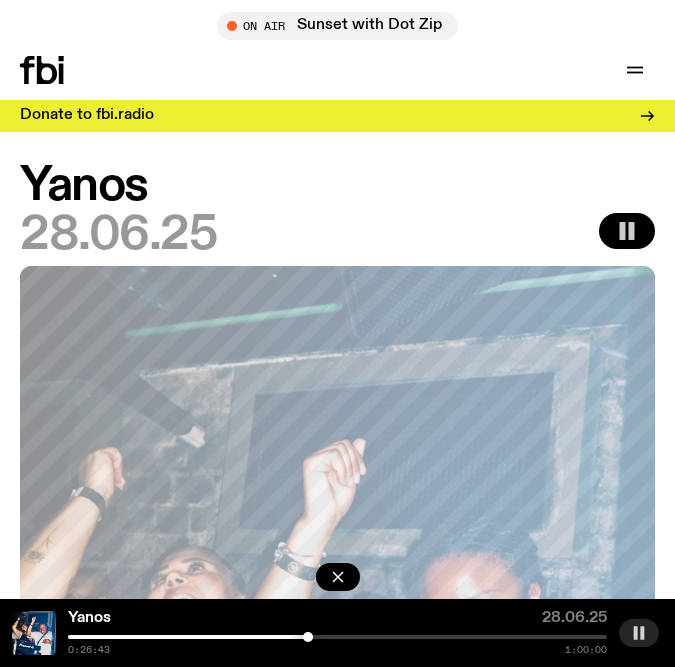click at bounding box center (337, 637) 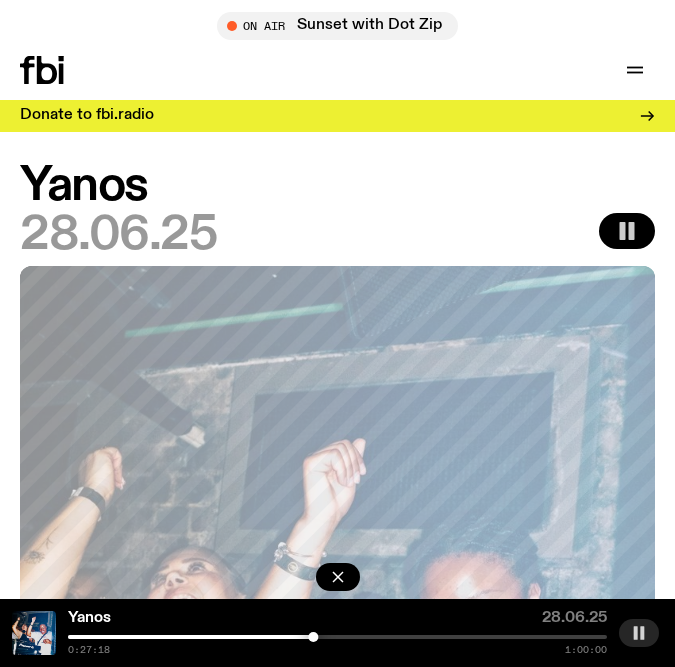 click at bounding box center [337, 637] 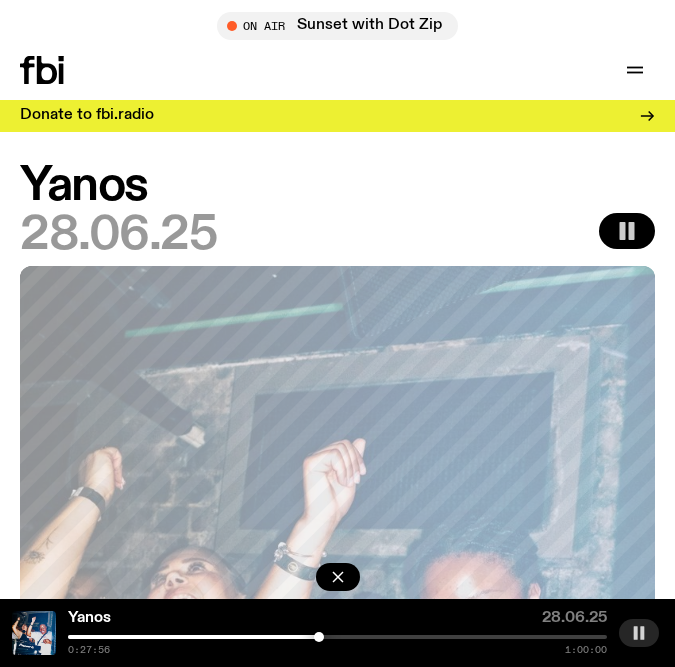 click at bounding box center (319, 637) 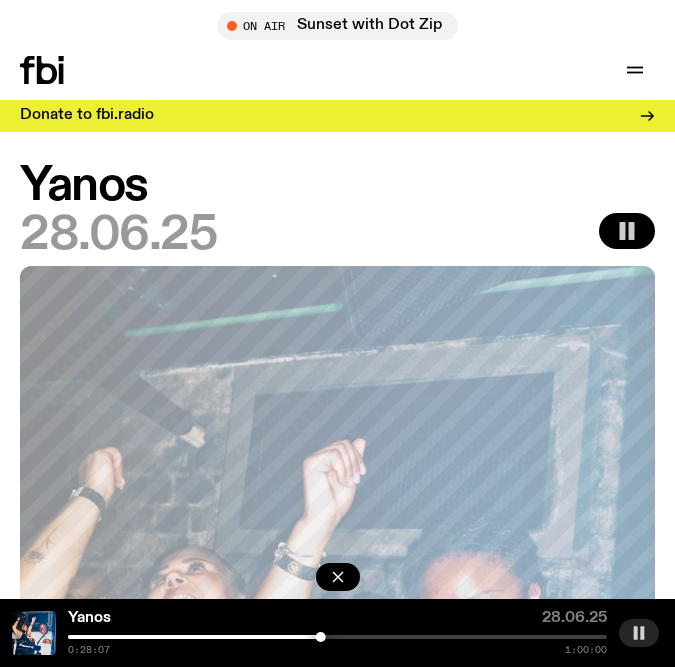click at bounding box center (337, 637) 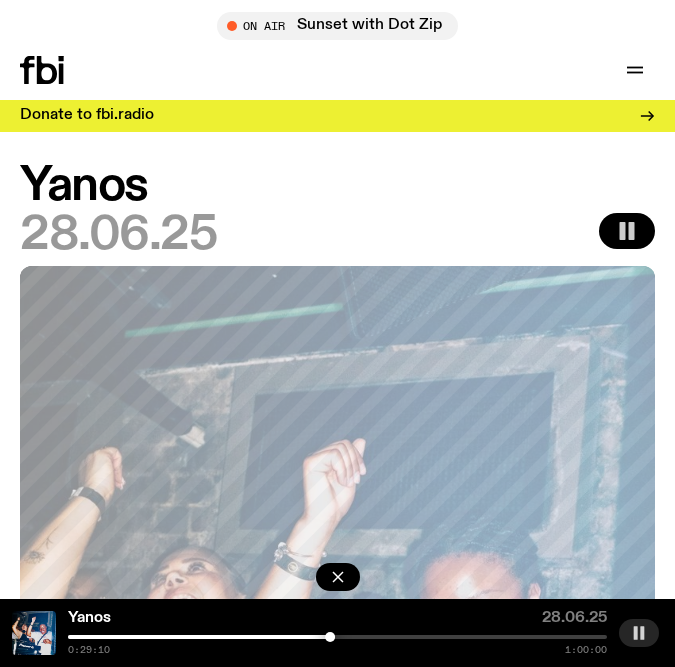 click on "0:29:10 1:00:00" at bounding box center (337, 645) 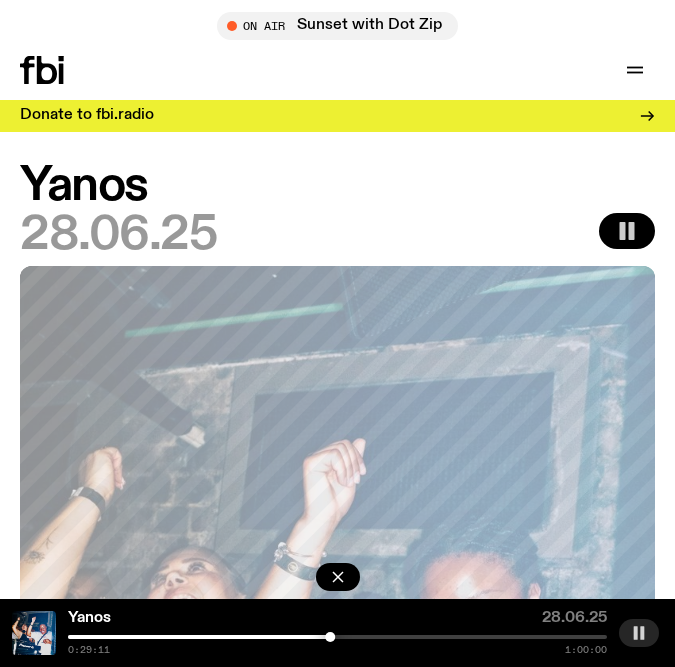click at bounding box center [337, 637] 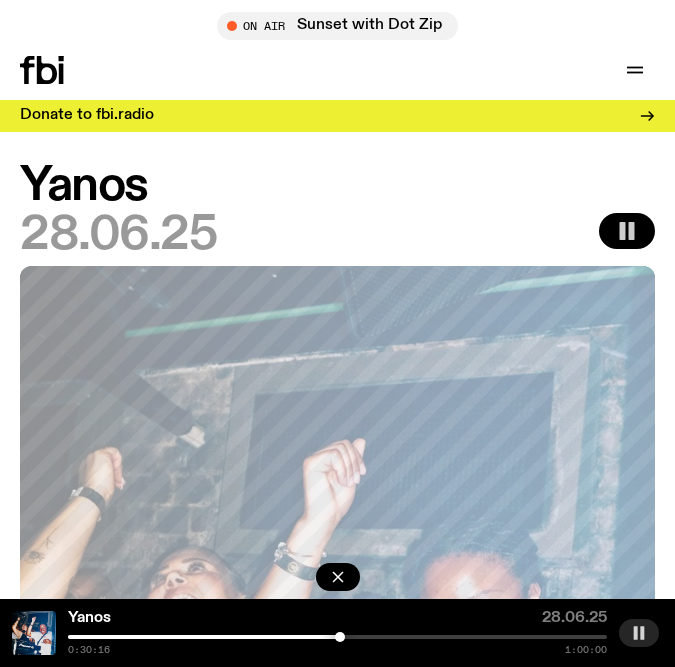 click at bounding box center [337, 637] 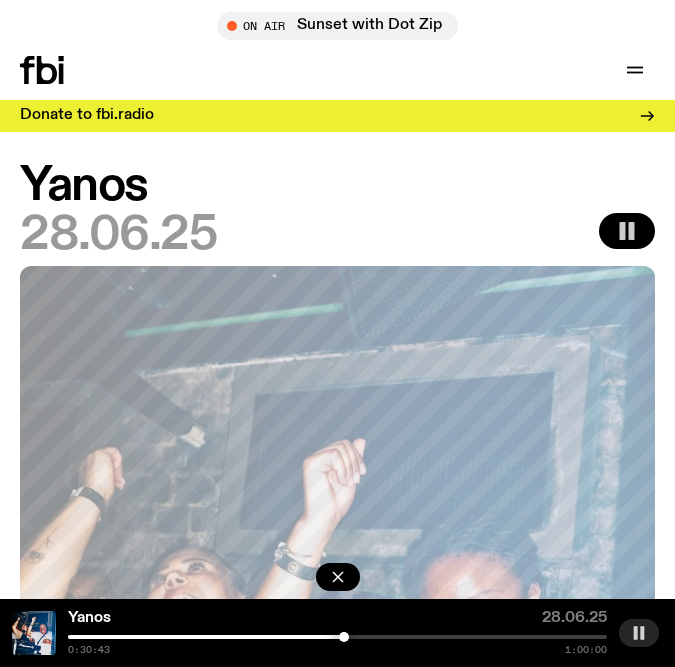 click at bounding box center (344, 637) 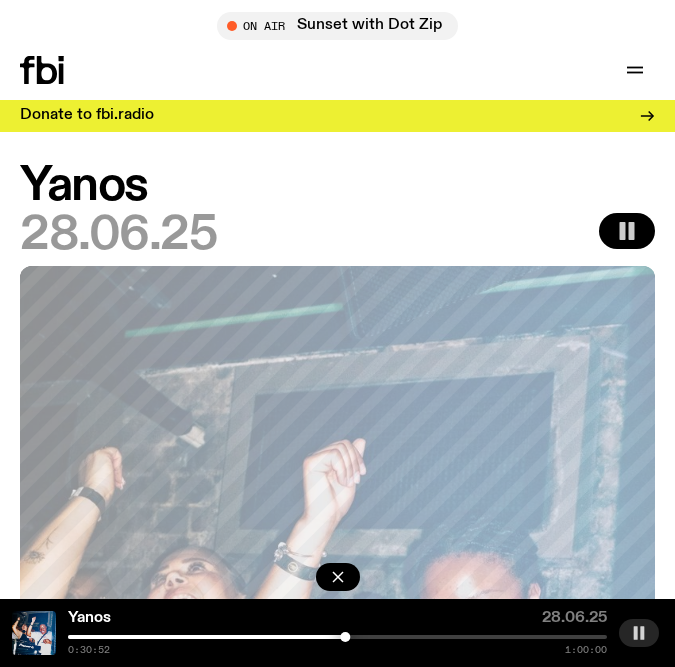 click at bounding box center [337, 637] 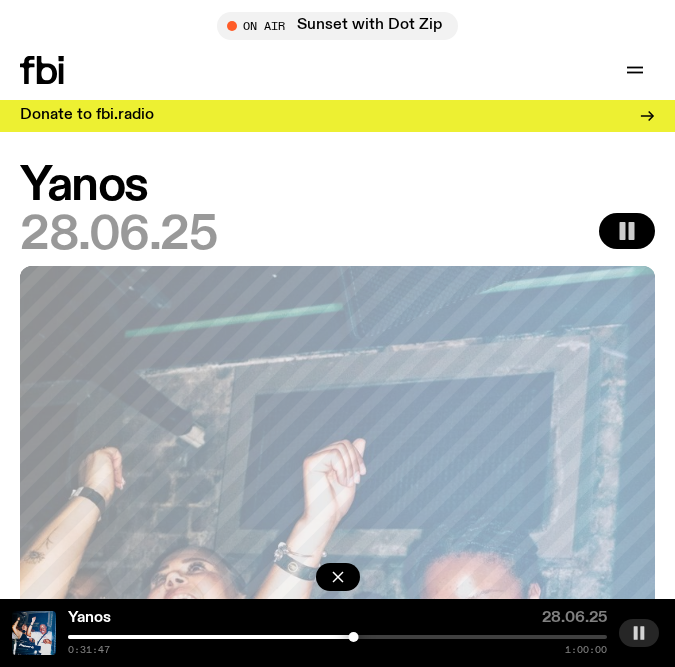 click at bounding box center (337, 637) 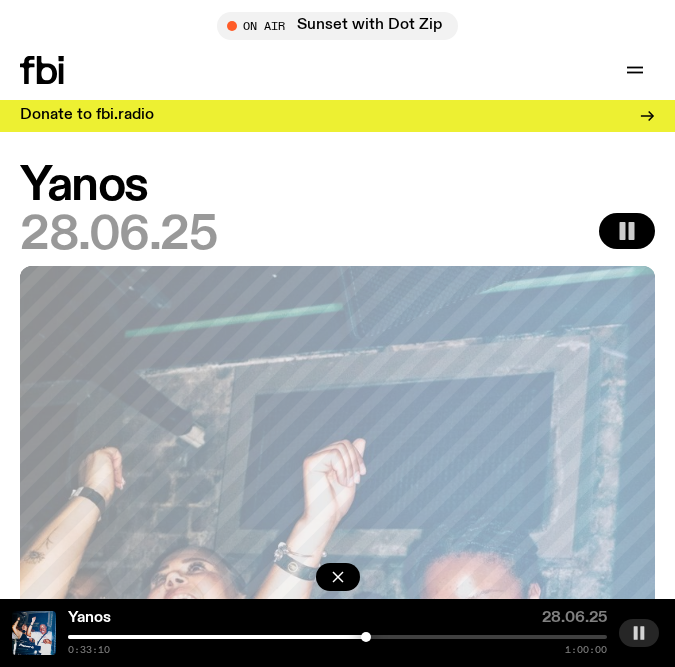 click at bounding box center (337, 637) 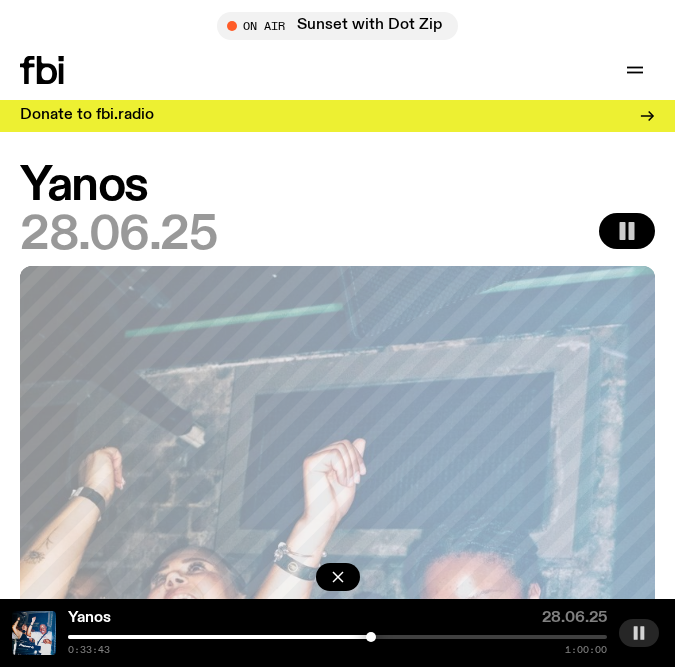 click at bounding box center (371, 637) 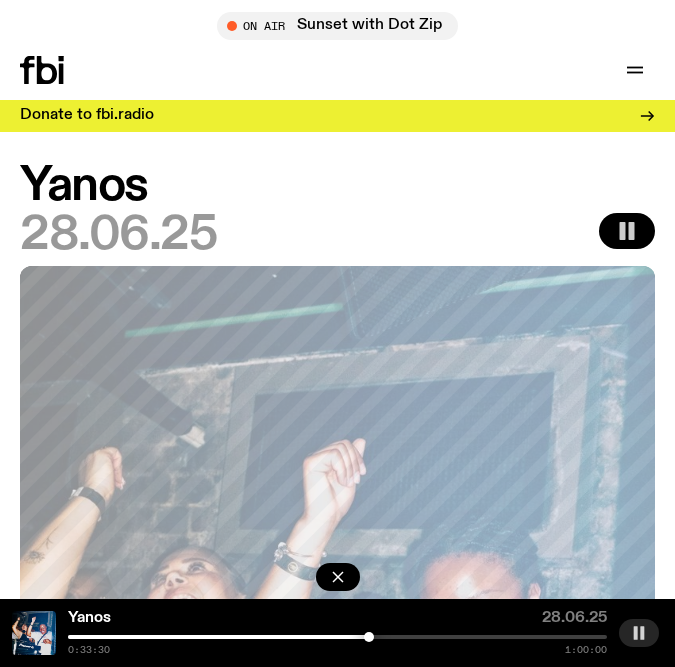 click at bounding box center (369, 637) 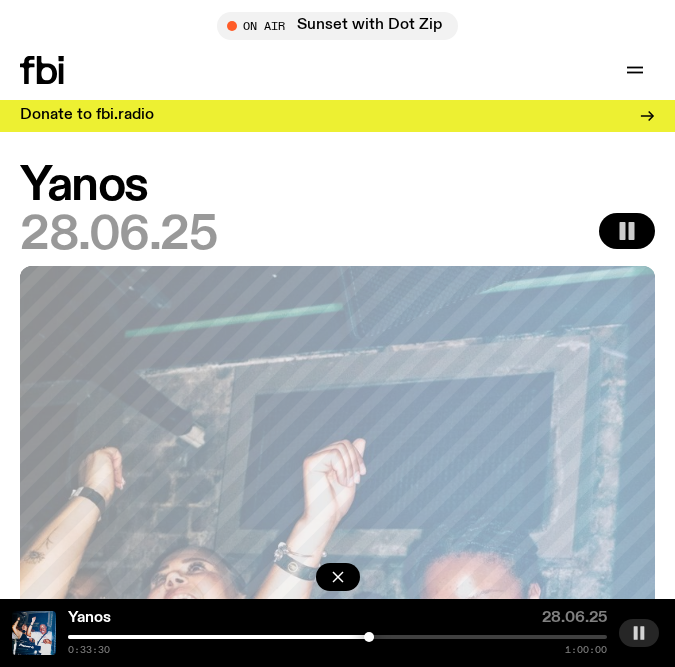 click at bounding box center [369, 637] 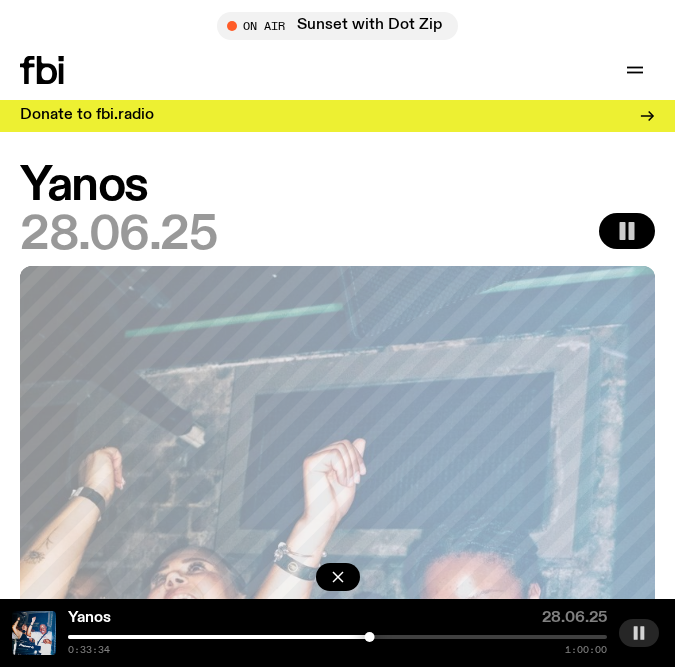 click at bounding box center (337, 637) 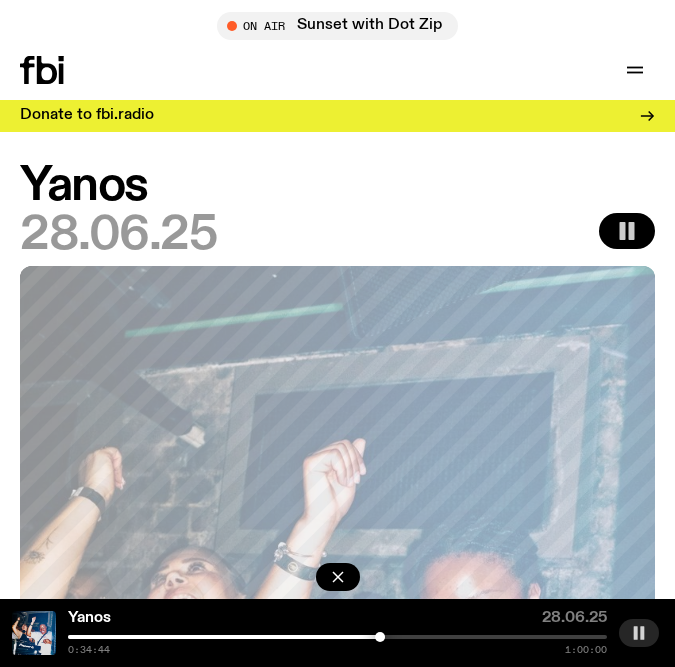 click at bounding box center [337, 637] 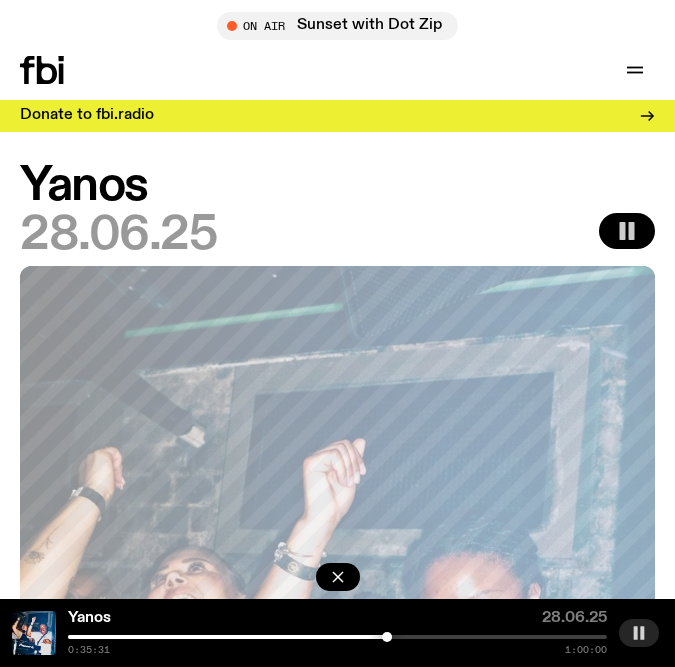 click at bounding box center [337, 637] 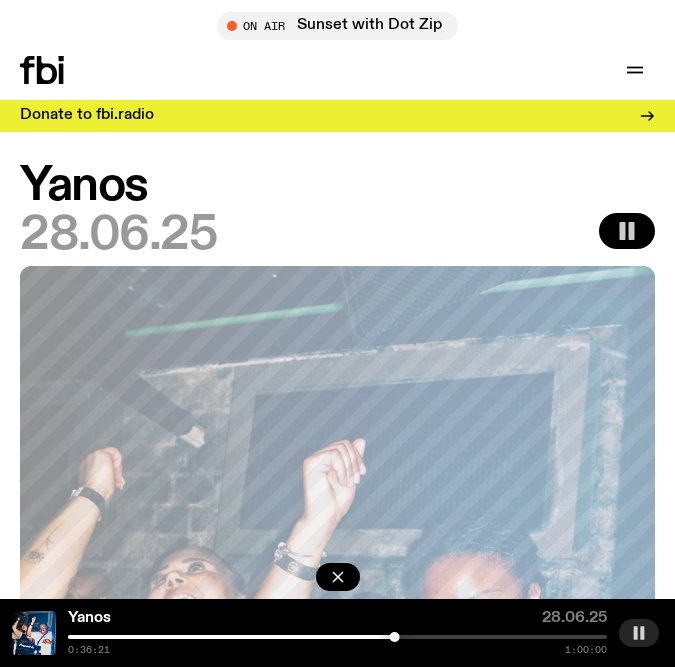 click at bounding box center [337, 637] 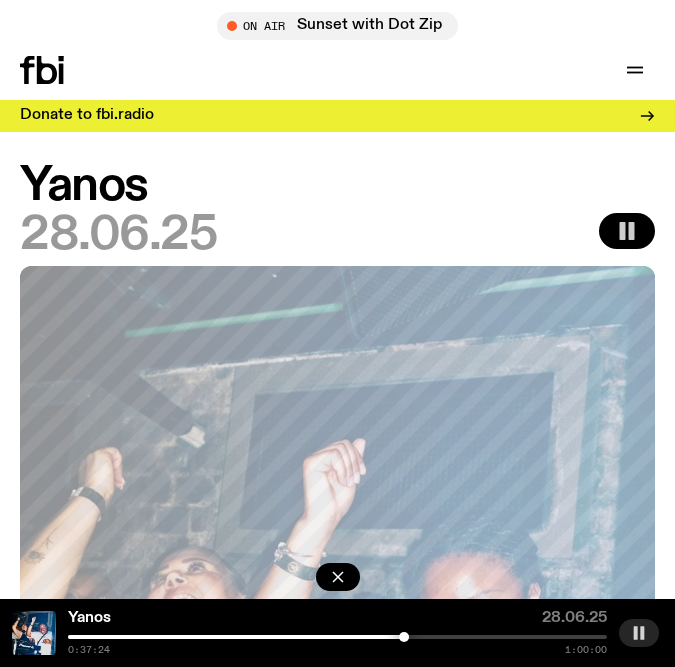 click at bounding box center [337, 637] 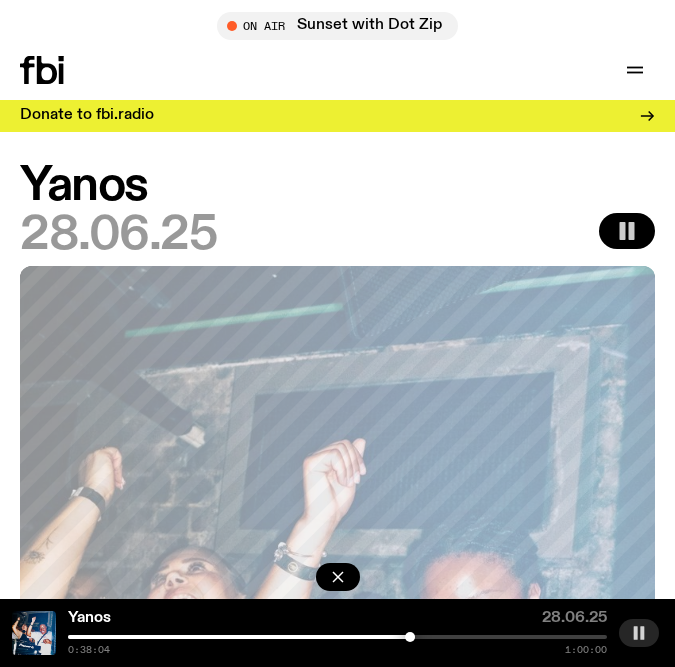 click at bounding box center (337, 637) 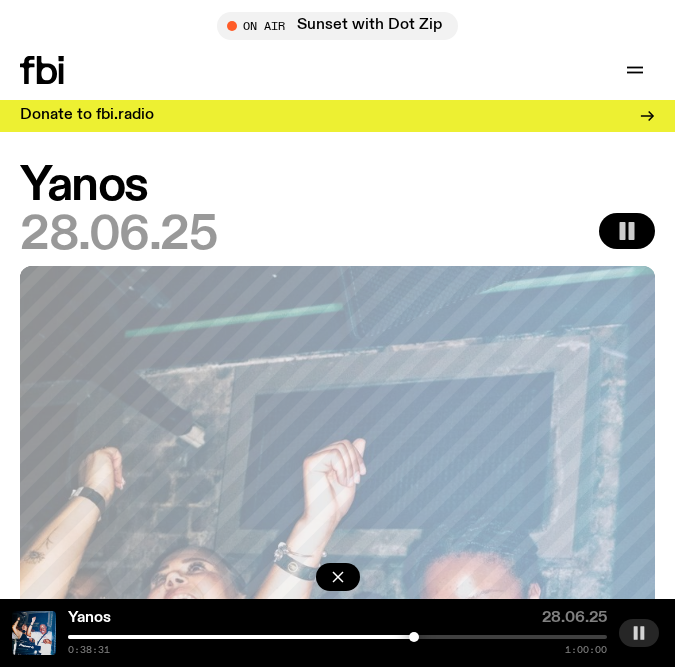 click at bounding box center (414, 637) 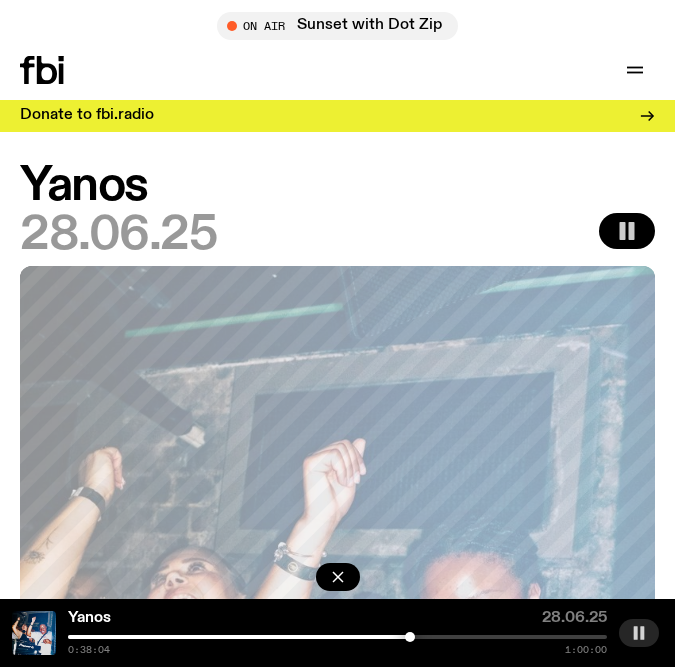 click at bounding box center [410, 637] 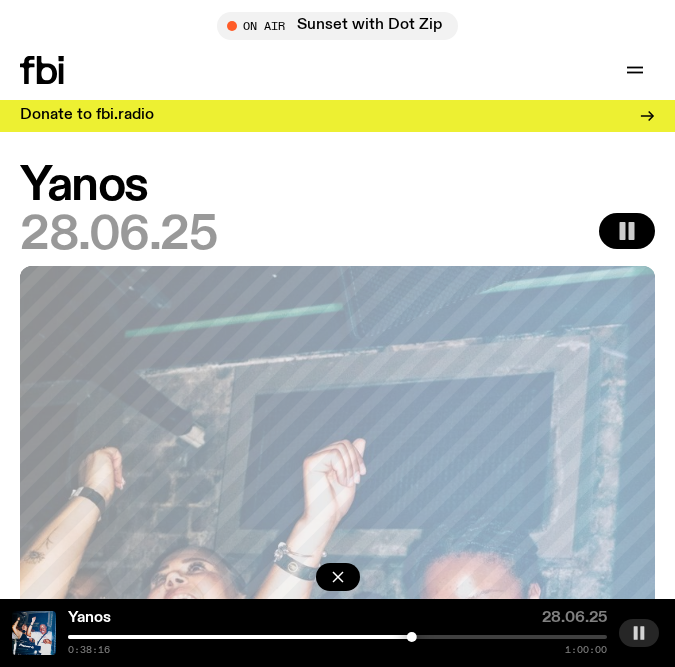 click on "0:38:16 1:00:00" at bounding box center [337, 645] 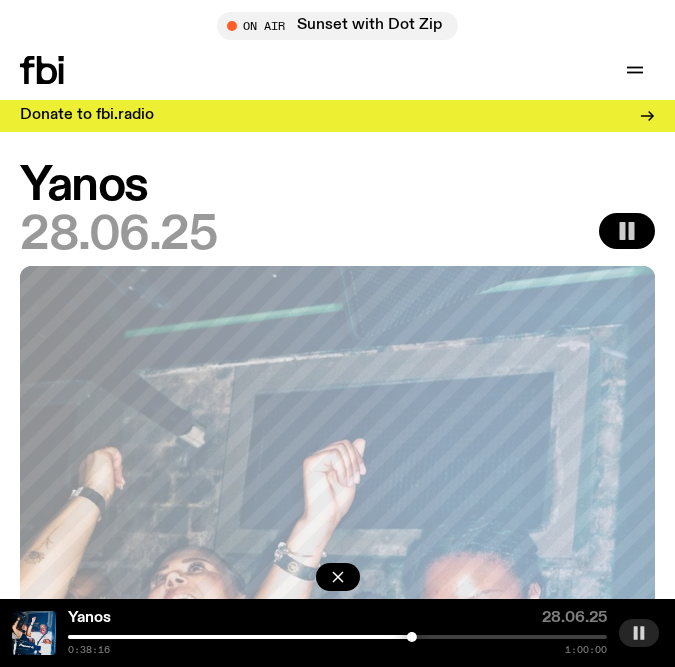 click at bounding box center [337, 637] 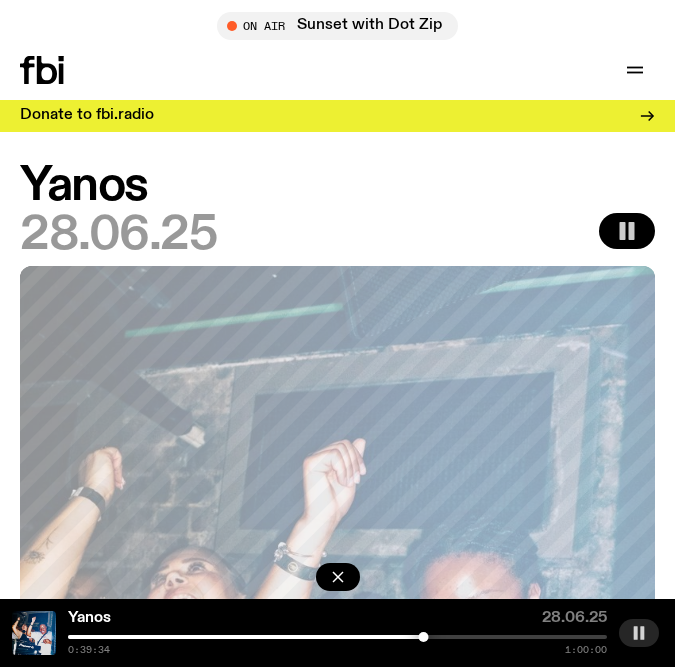 click at bounding box center [337, 637] 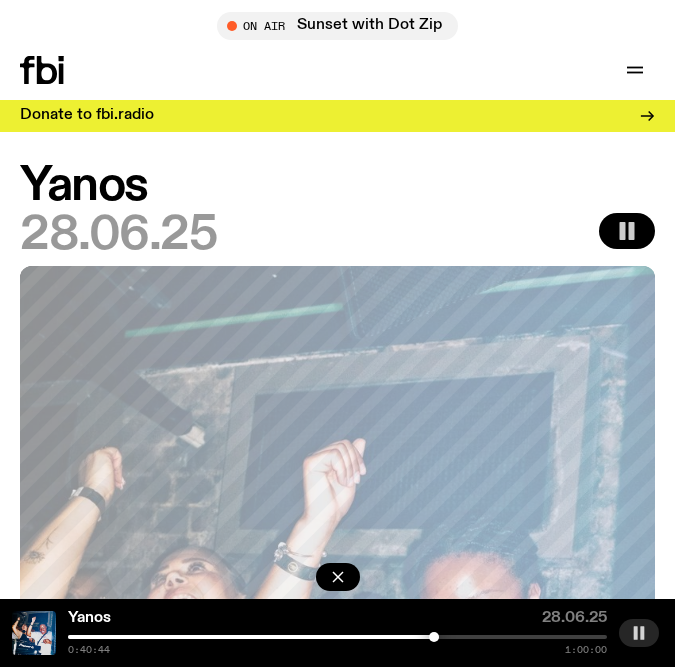 click at bounding box center (337, 637) 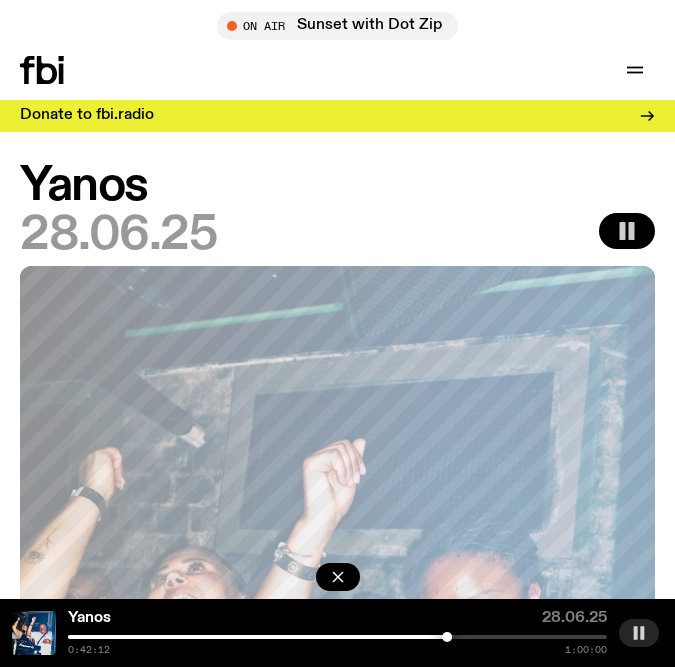 click at bounding box center [447, 637] 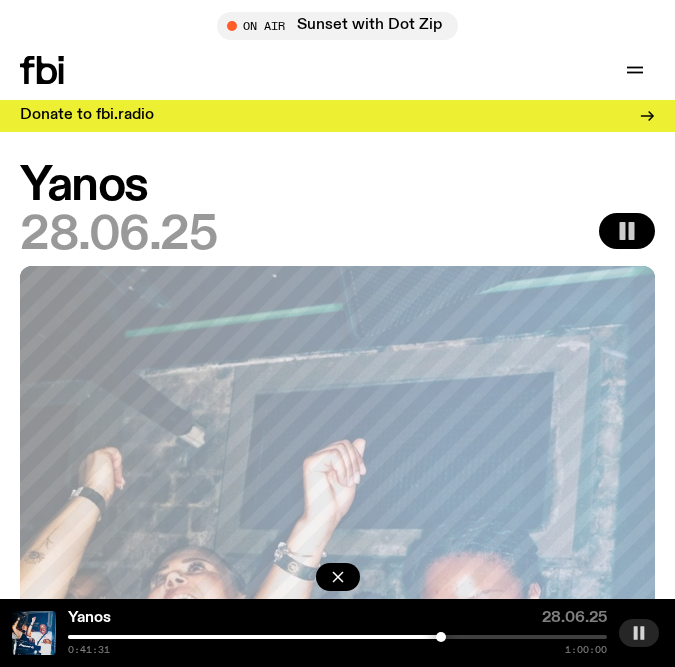 click at bounding box center (441, 637) 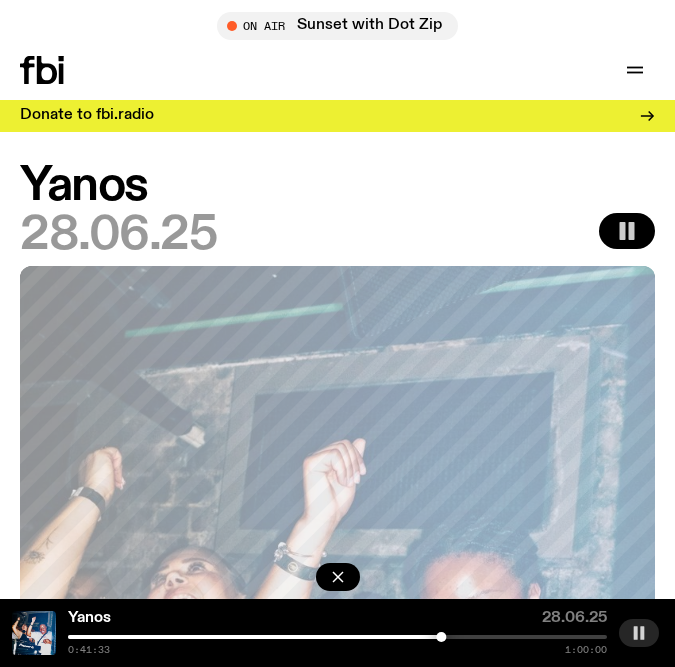 click at bounding box center [441, 637] 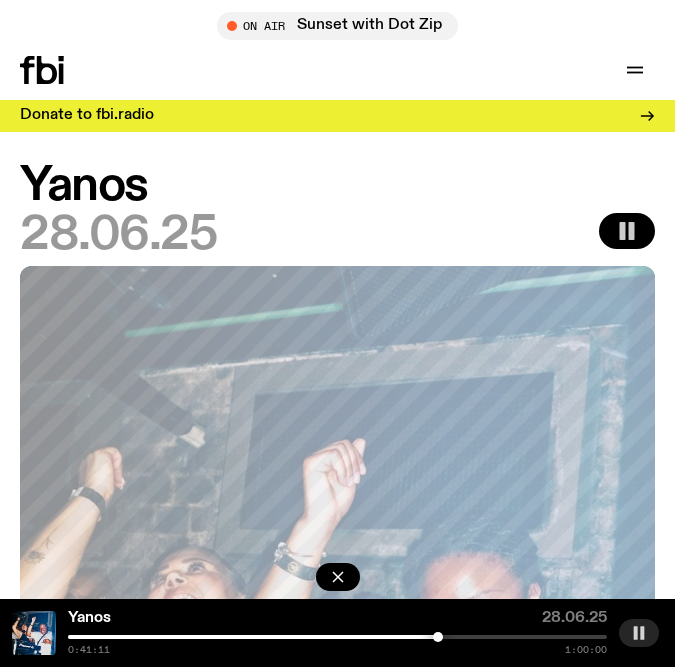 click at bounding box center (438, 637) 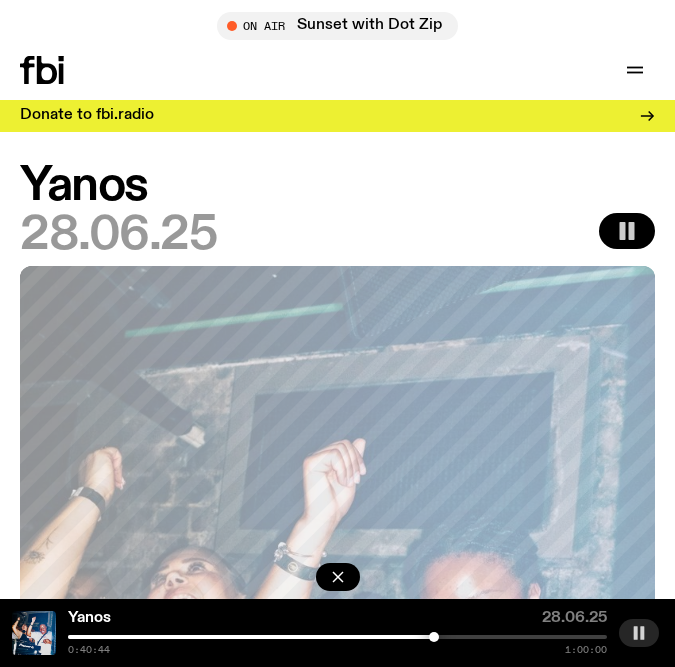 click at bounding box center [434, 637] 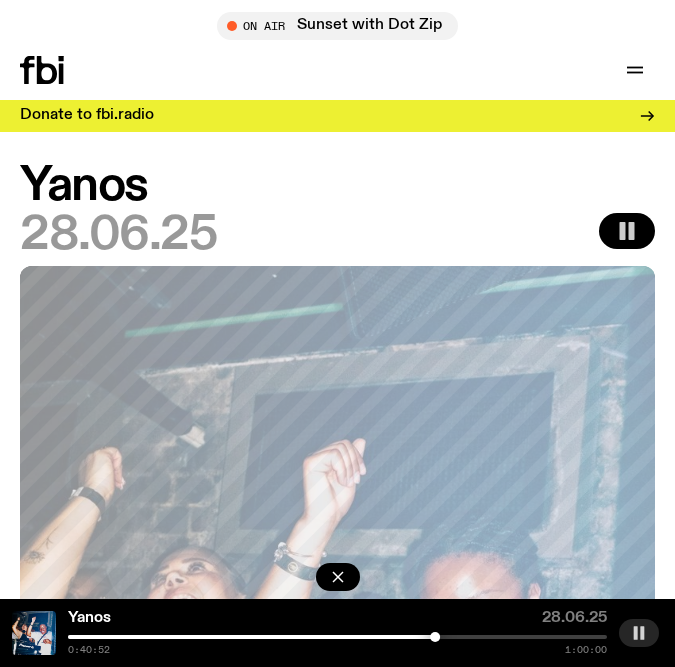 click on "Yanos 28.06.25 0:40:52 1:00:00" at bounding box center [337, 633] 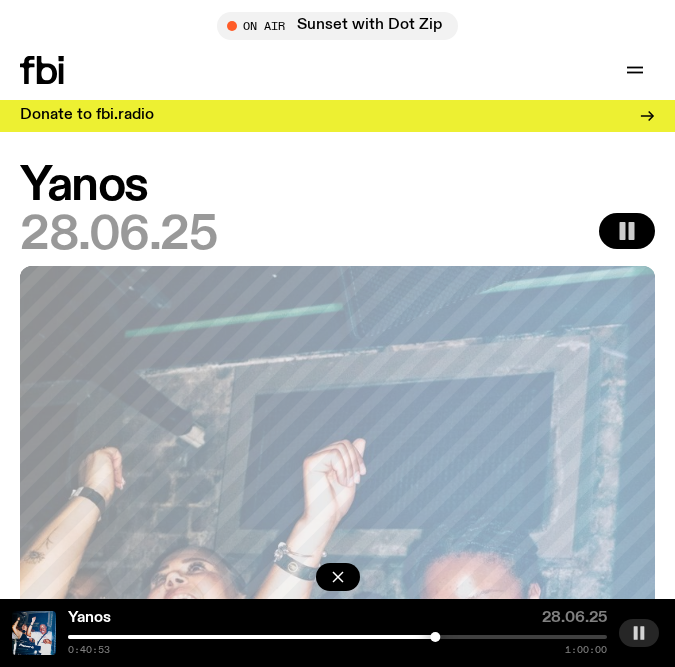 click at bounding box center (337, 637) 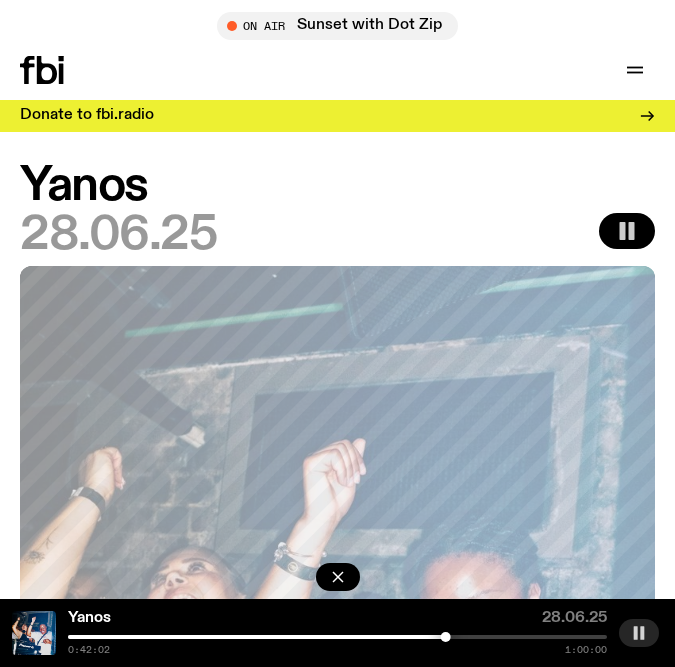 click at bounding box center [337, 637] 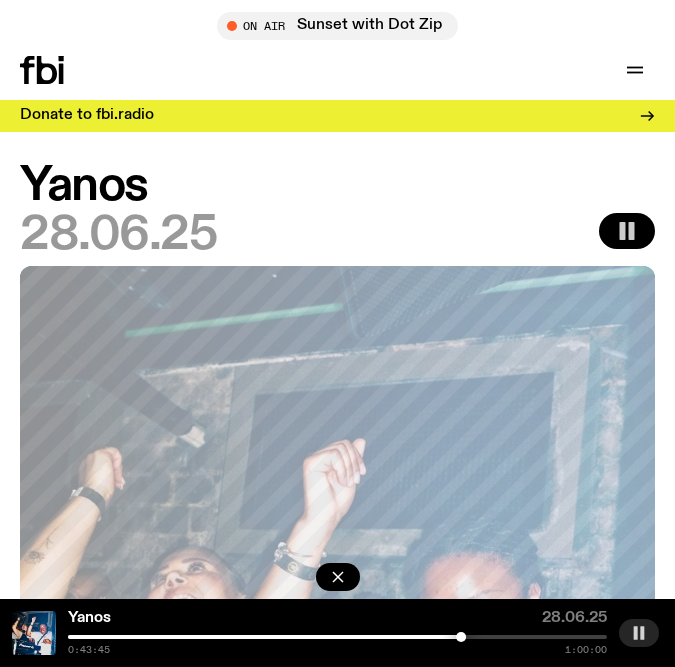 click at bounding box center (337, 637) 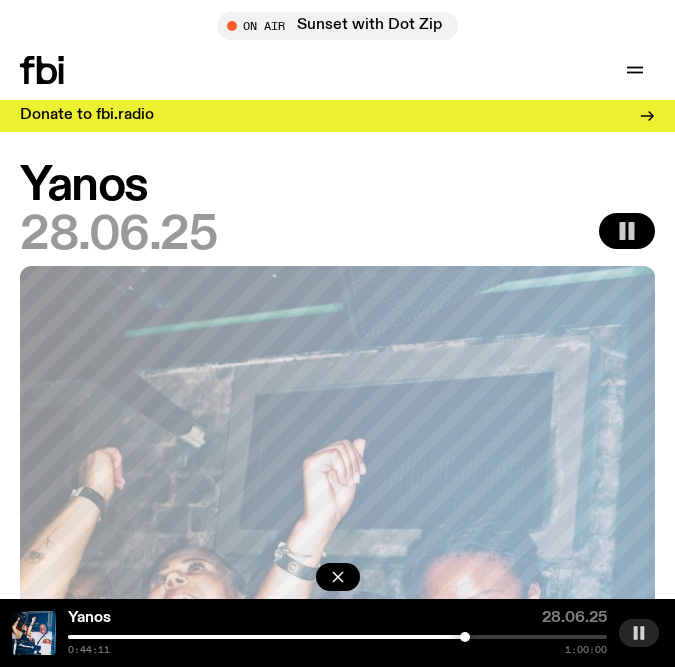 click at bounding box center (465, 637) 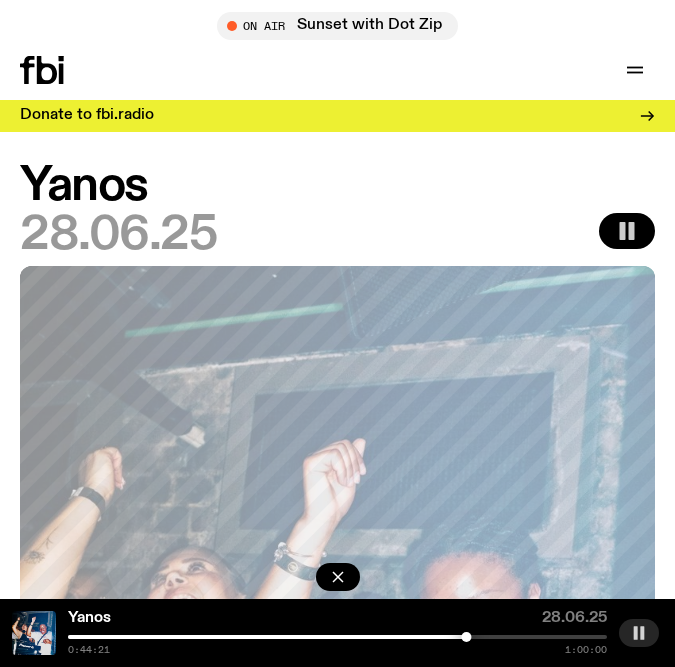 click at bounding box center (466, 637) 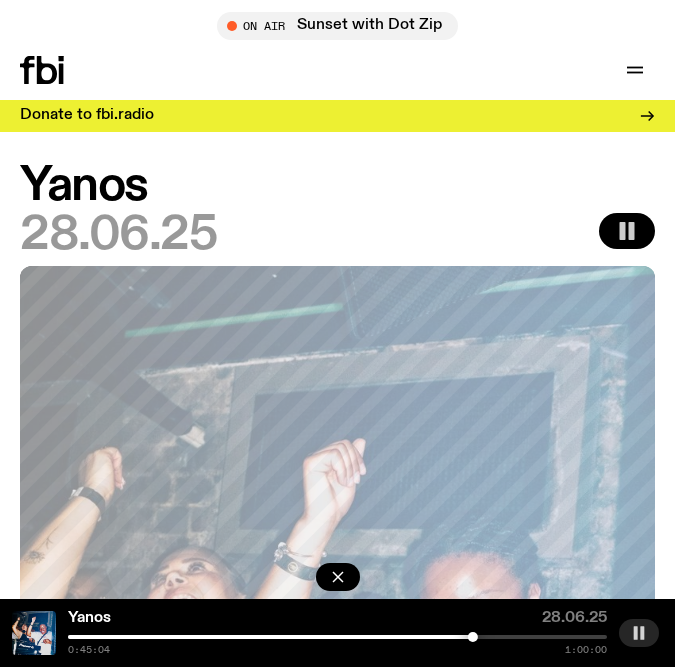 click at bounding box center (337, 637) 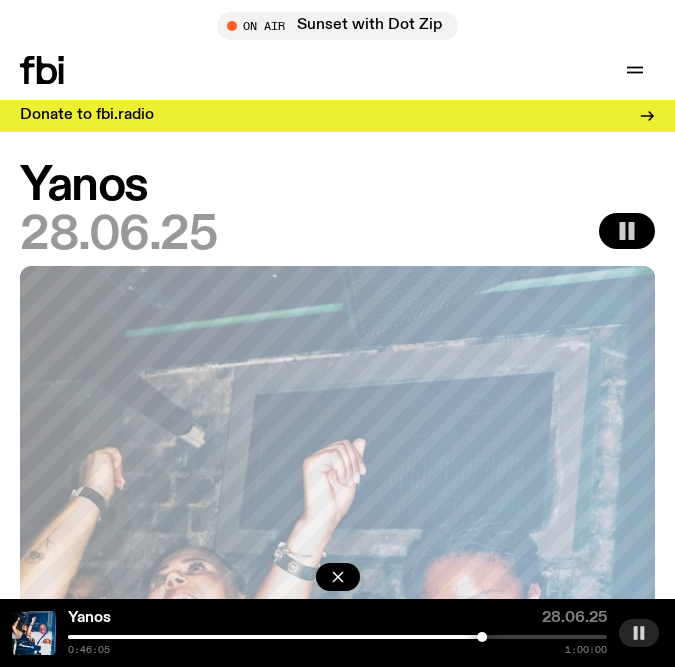 click at bounding box center (337, 637) 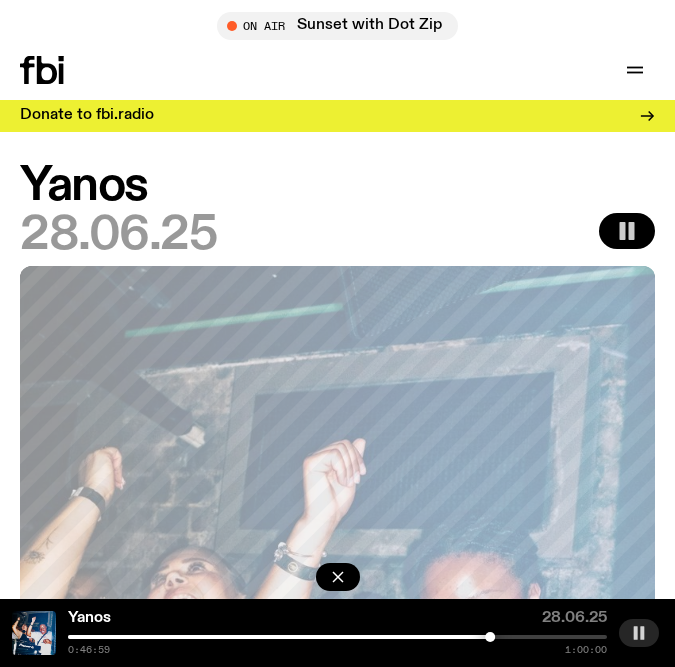click at bounding box center [337, 637] 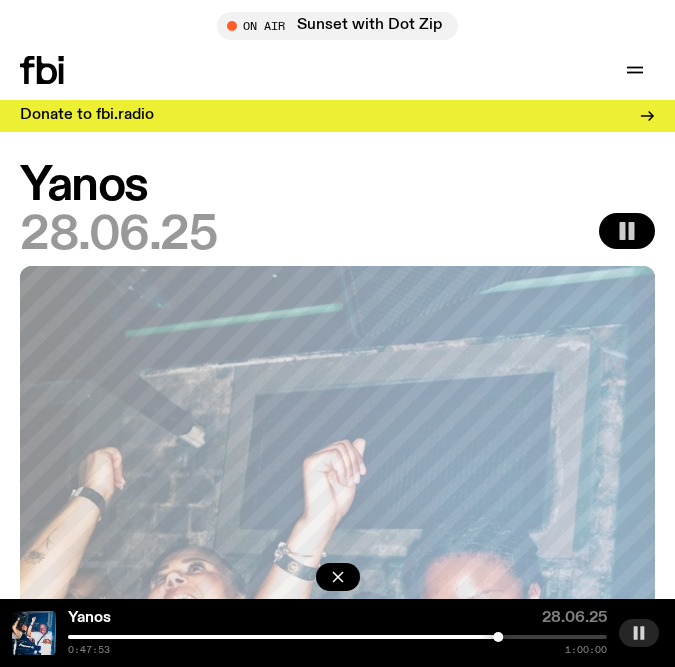 click at bounding box center [337, 637] 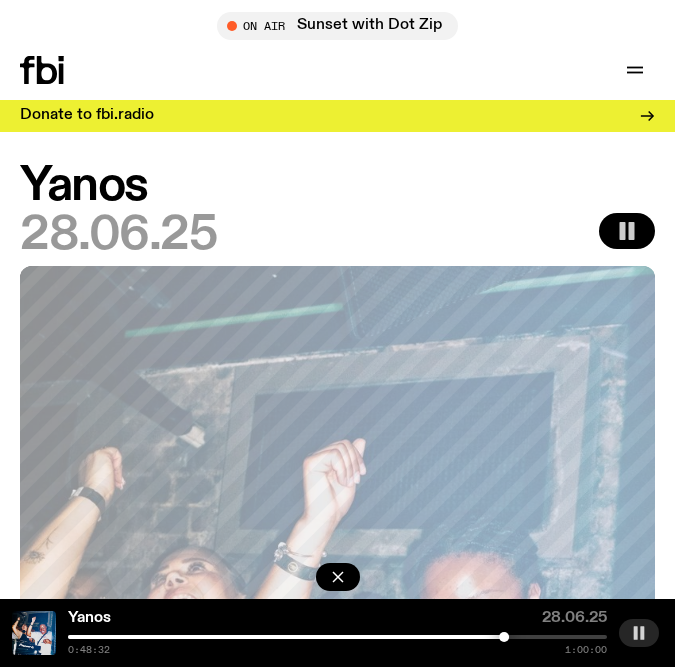 click at bounding box center [337, 637] 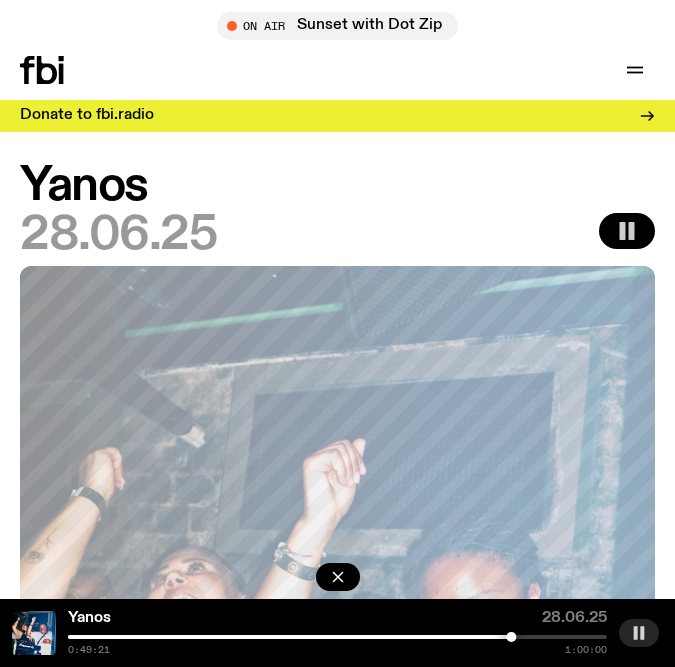 click at bounding box center [241, 637] 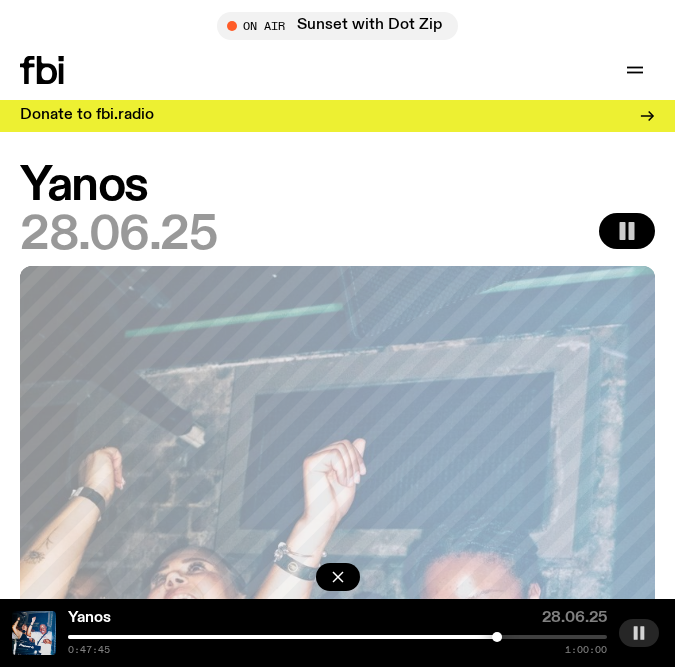 click at bounding box center [227, 637] 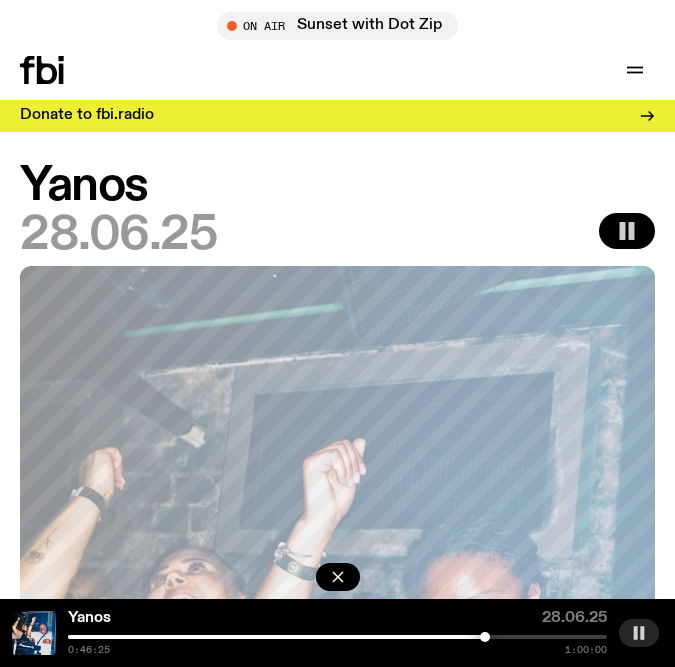 click at bounding box center [485, 637] 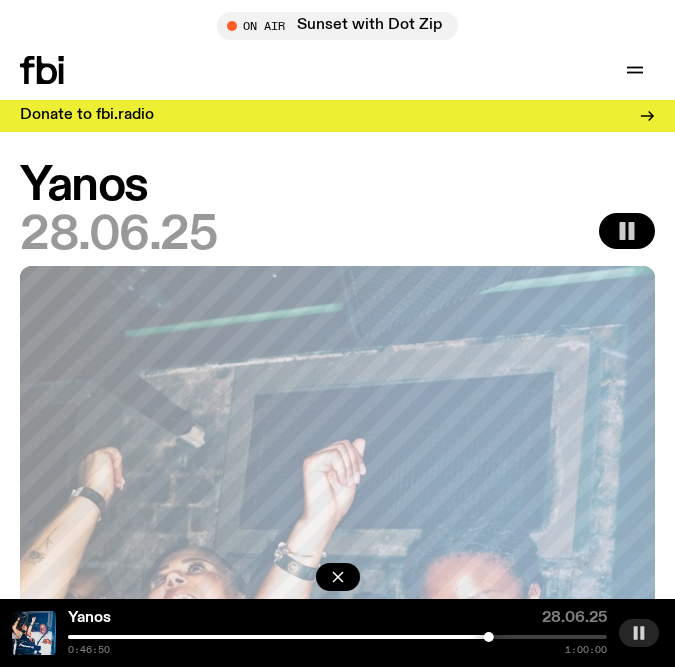 click at bounding box center [337, 637] 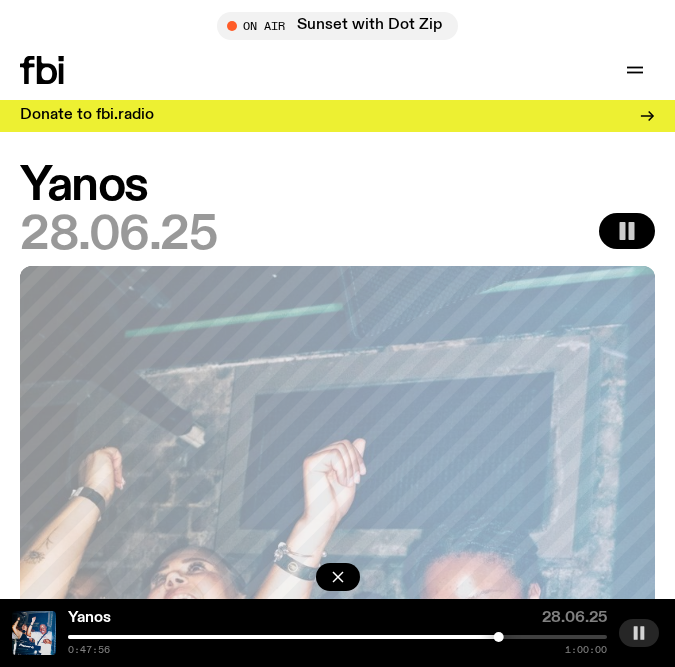 click at bounding box center [337, 637] 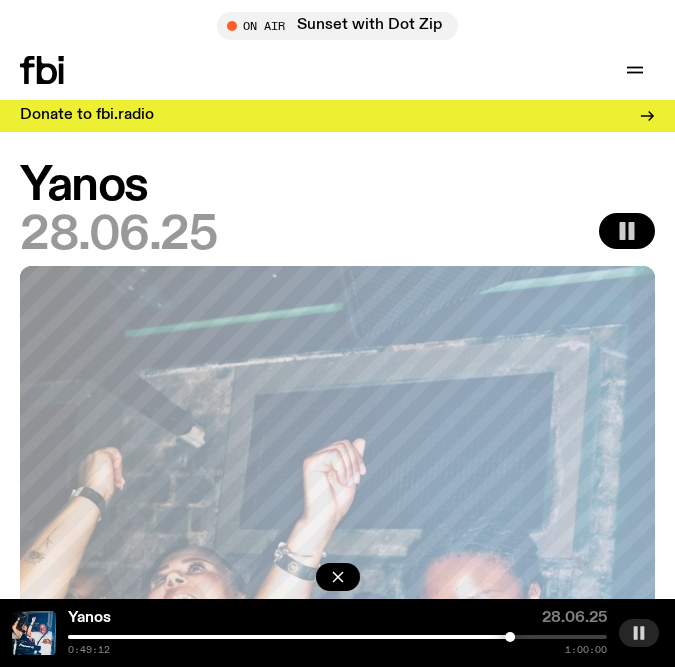 click at bounding box center (337, 637) 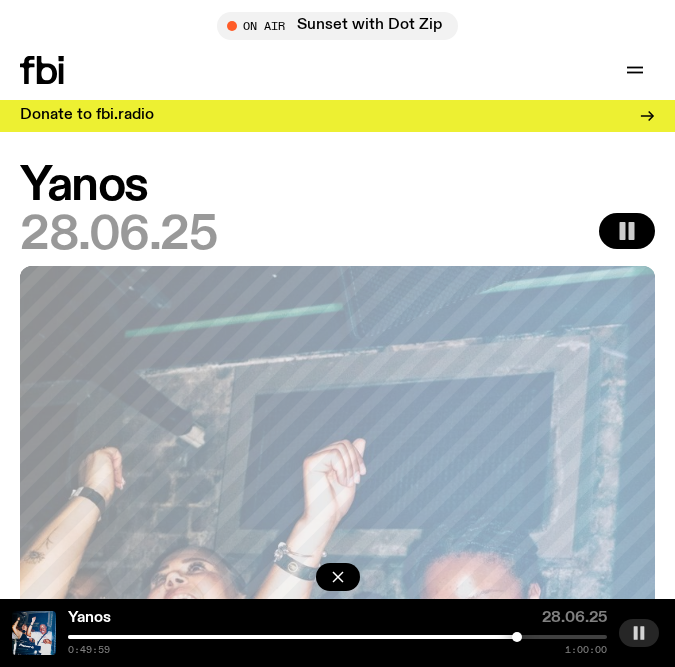click at bounding box center (517, 637) 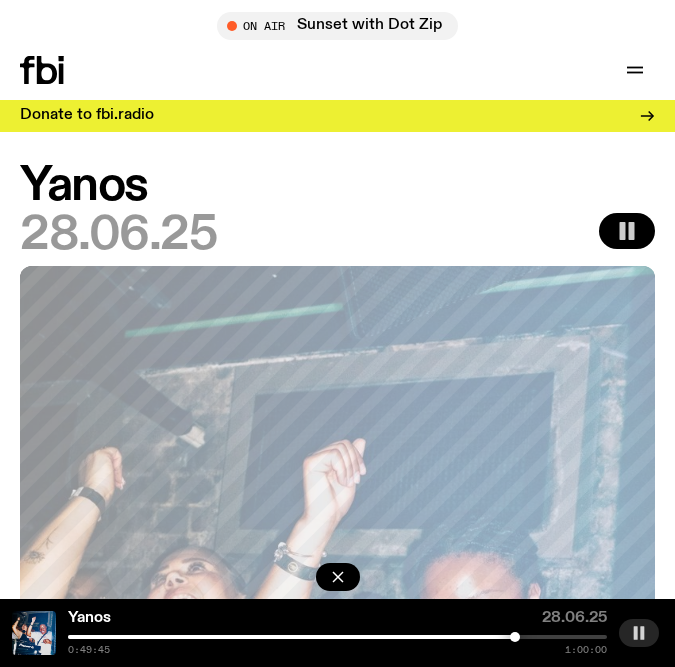 click at bounding box center [515, 637] 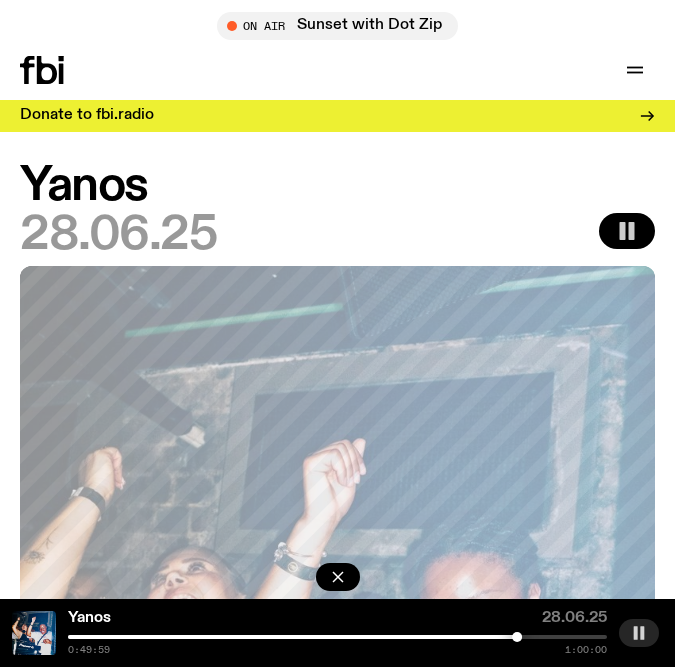 click at bounding box center (337, 637) 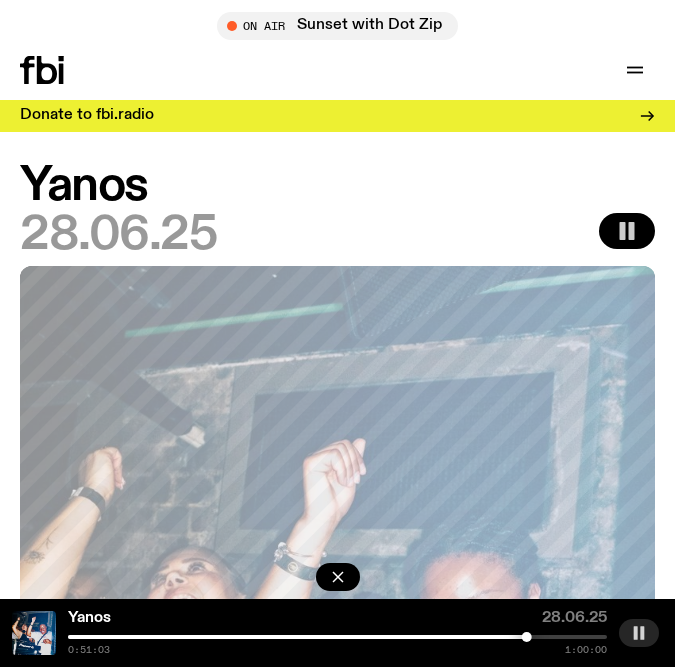 click on "Yanos 28.06.25 0:51:03 1:00:00" at bounding box center (337, 633) 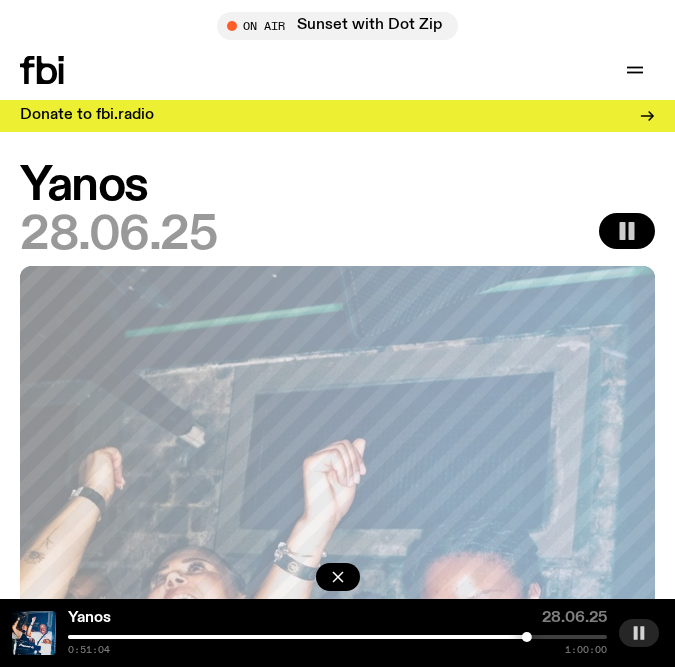 click at bounding box center (337, 637) 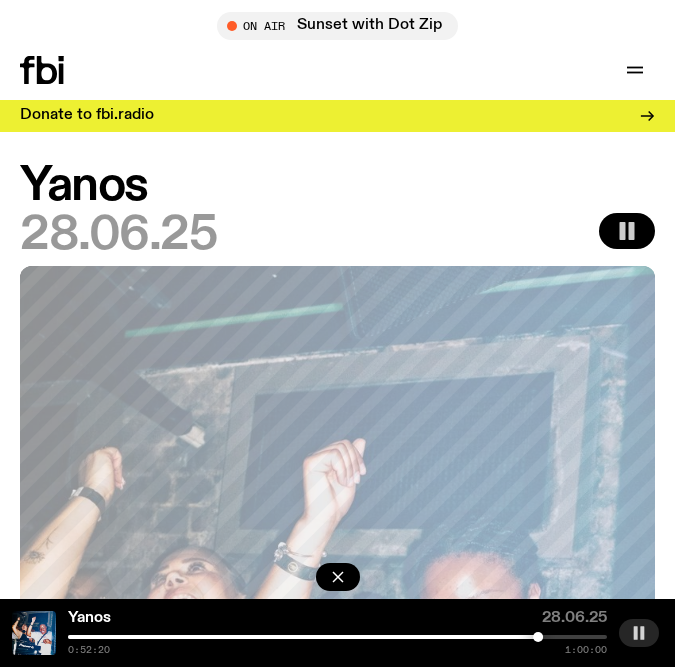 click at bounding box center (538, 637) 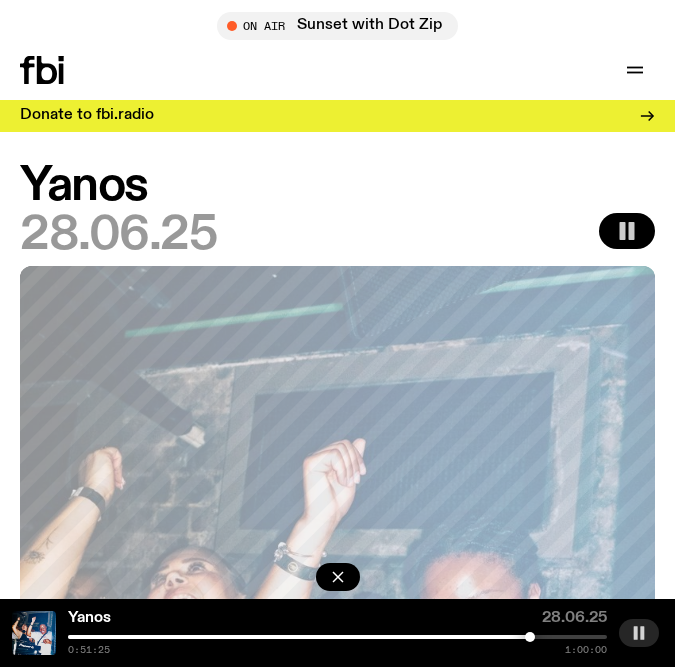 click at bounding box center [530, 637] 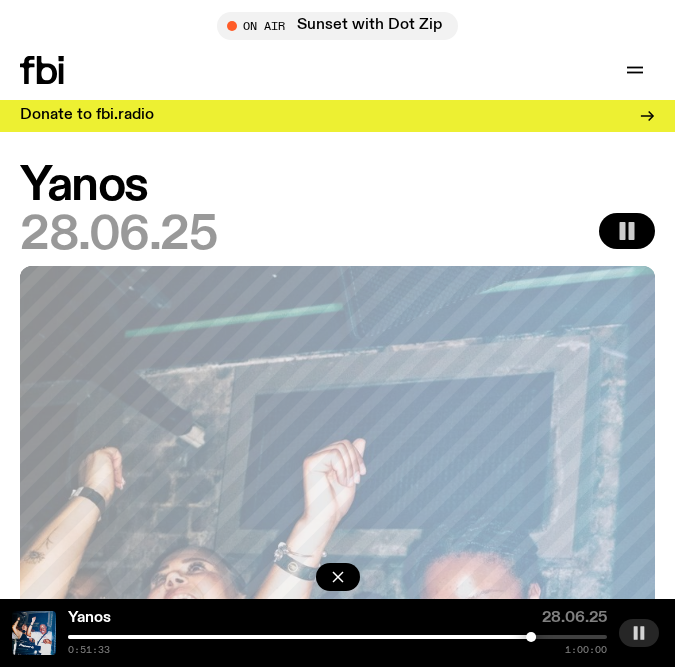 click at bounding box center [337, 637] 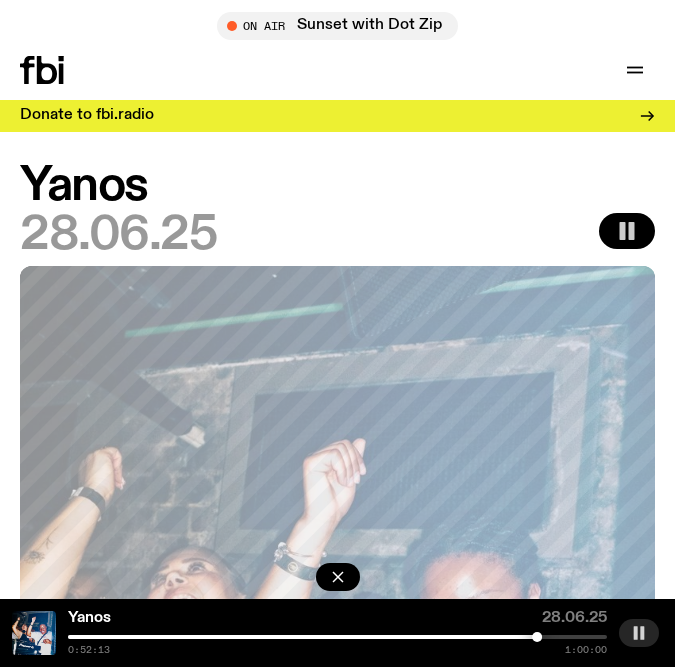 click at bounding box center [537, 637] 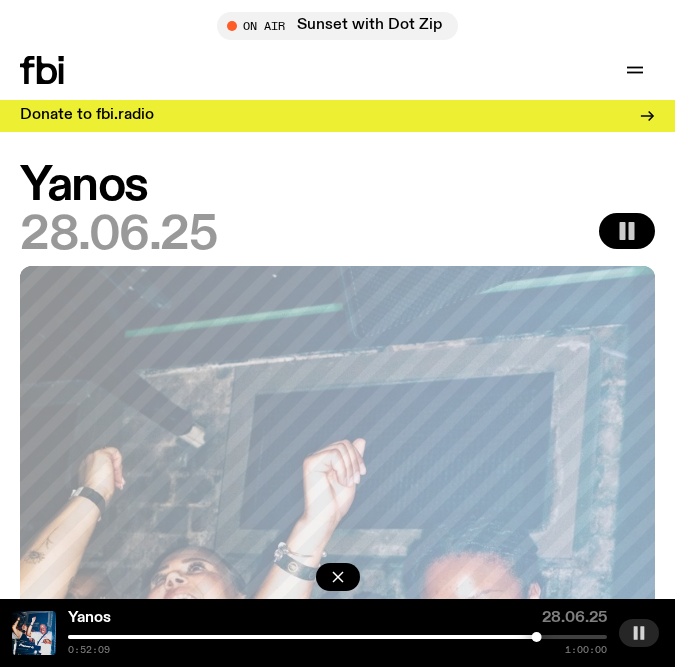 click at bounding box center (337, 637) 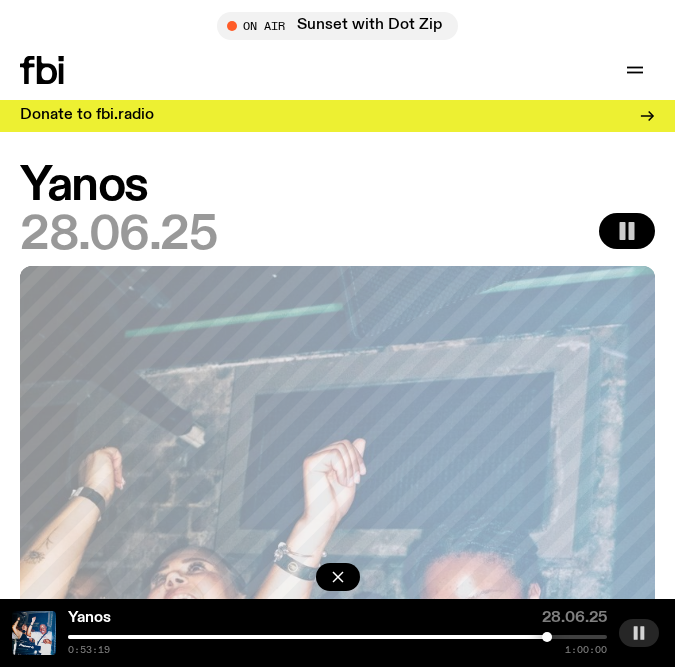click at bounding box center [337, 637] 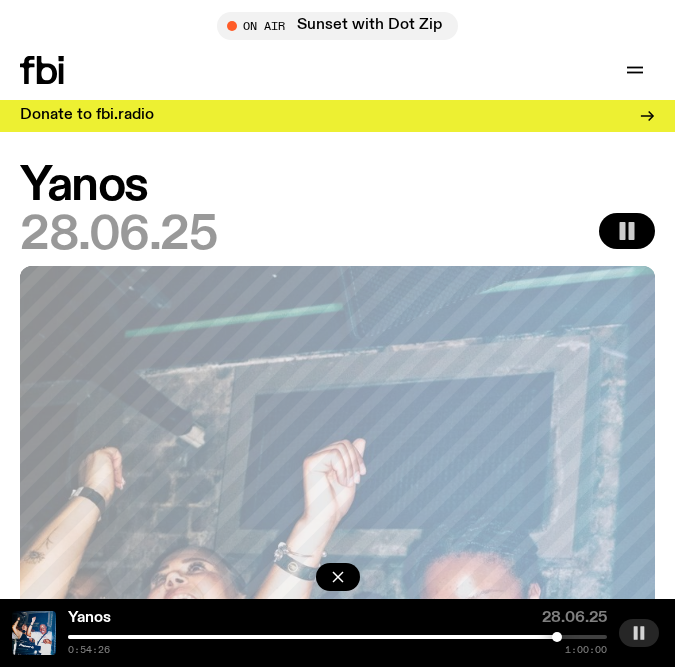 click on "Yanos 28.06.25 0:54:26 1:00:00" at bounding box center [337, 633] 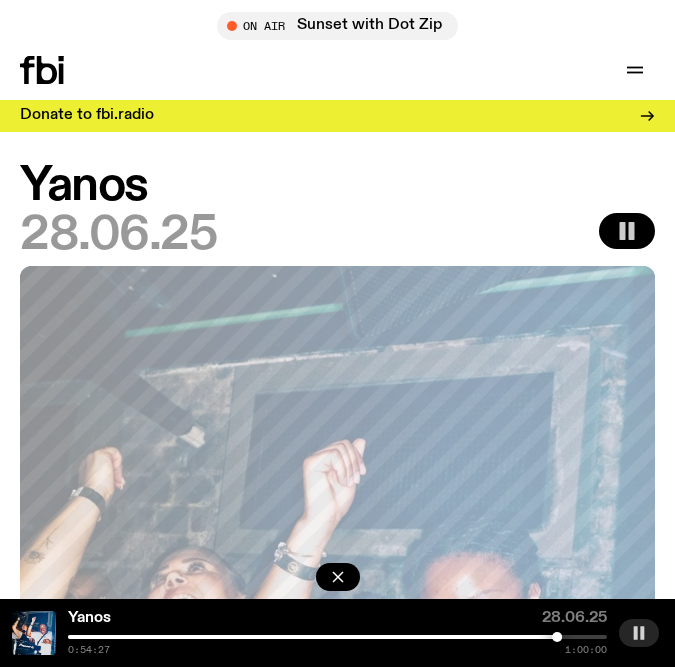 click at bounding box center [337, 637] 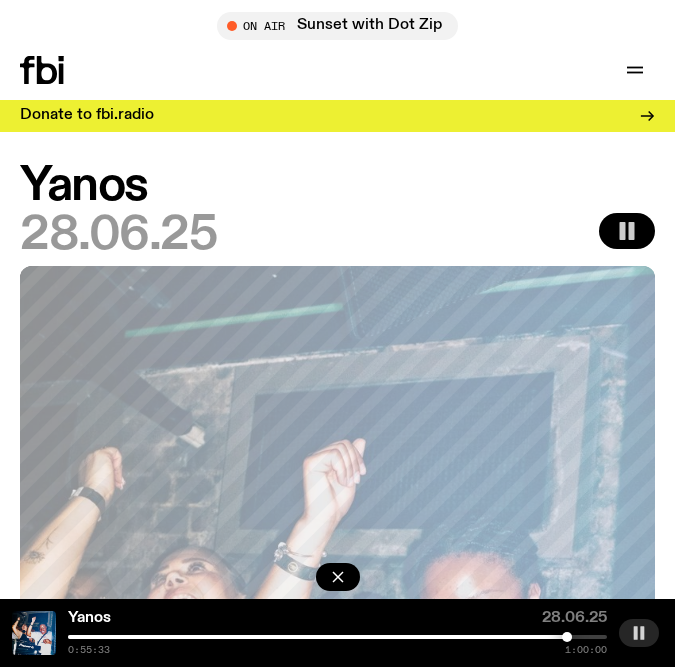 click at bounding box center (337, 637) 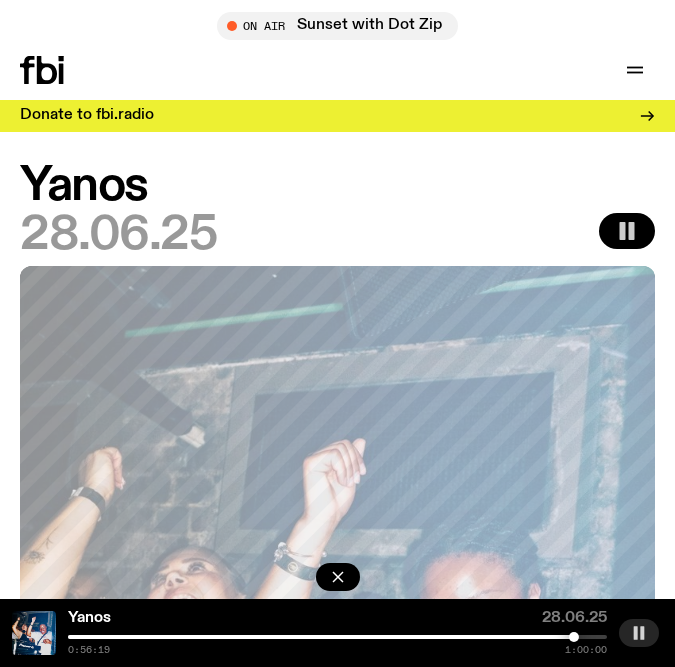 click at bounding box center (337, 637) 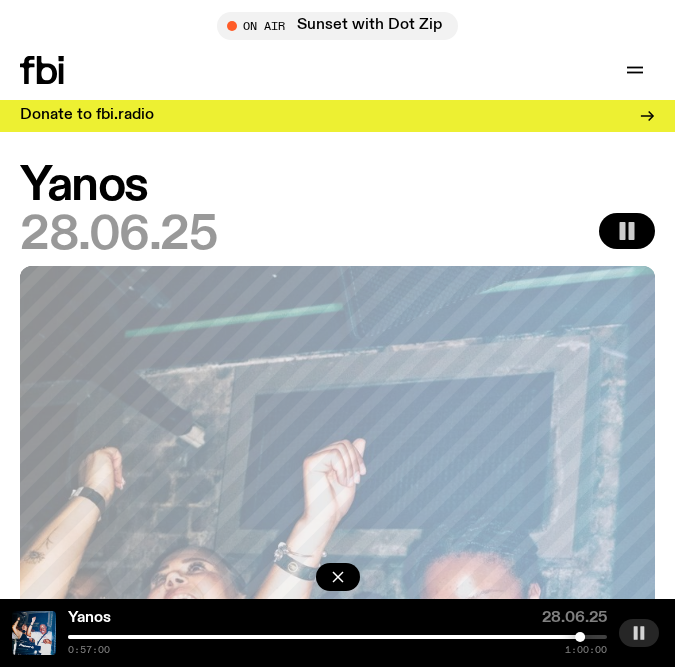 click at bounding box center (337, 637) 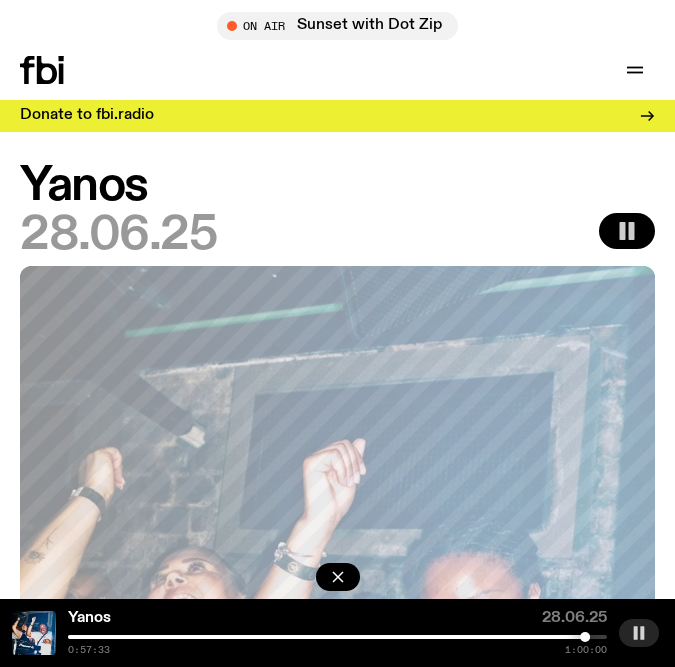 click at bounding box center (337, 637) 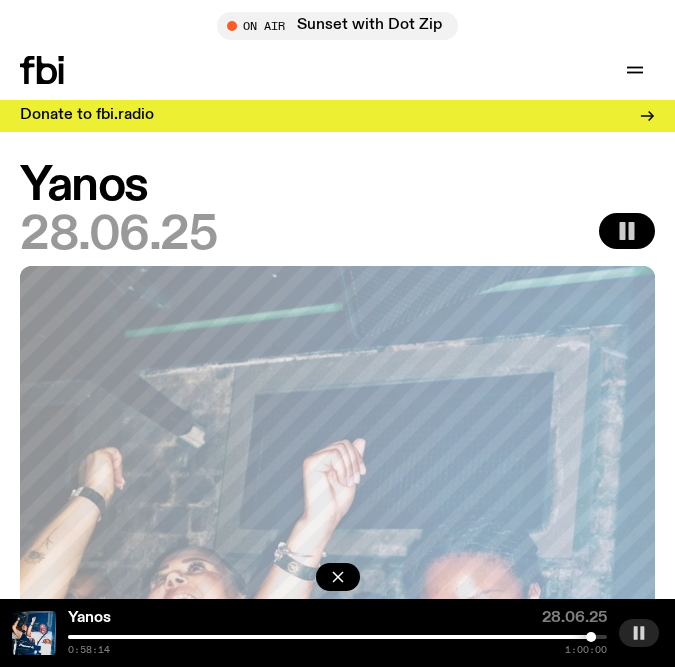click at bounding box center (591, 637) 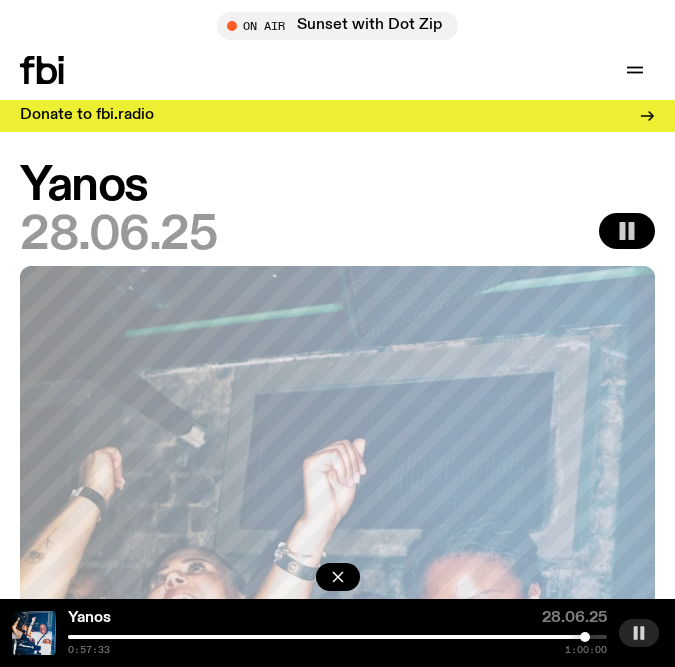 click at bounding box center (585, 637) 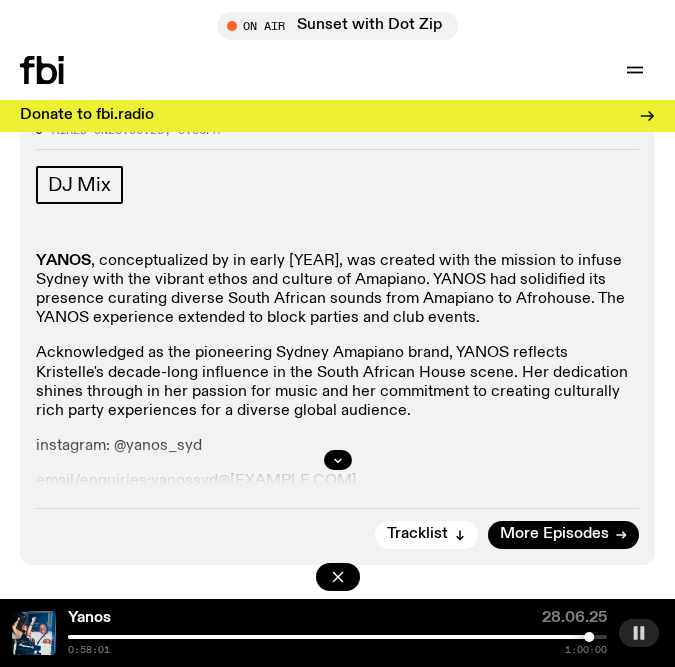 scroll, scrollTop: 1066, scrollLeft: 0, axis: vertical 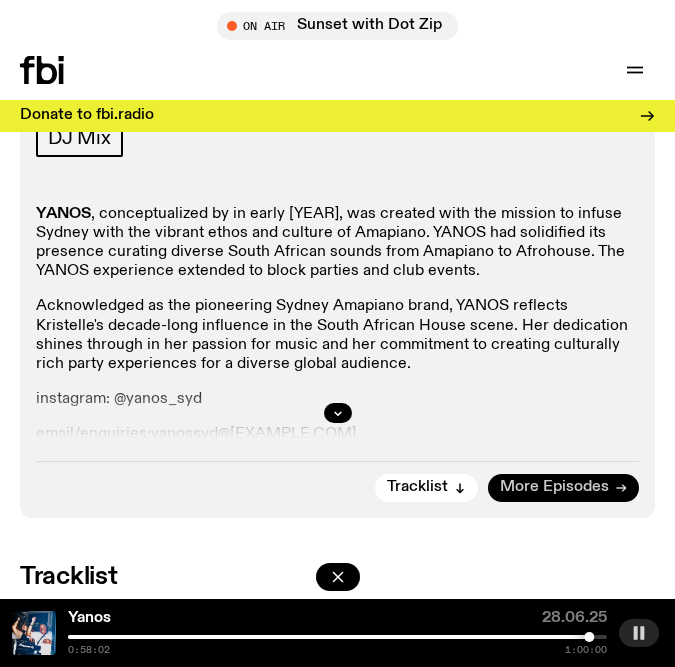 click on "More Episodes" at bounding box center [554, 487] 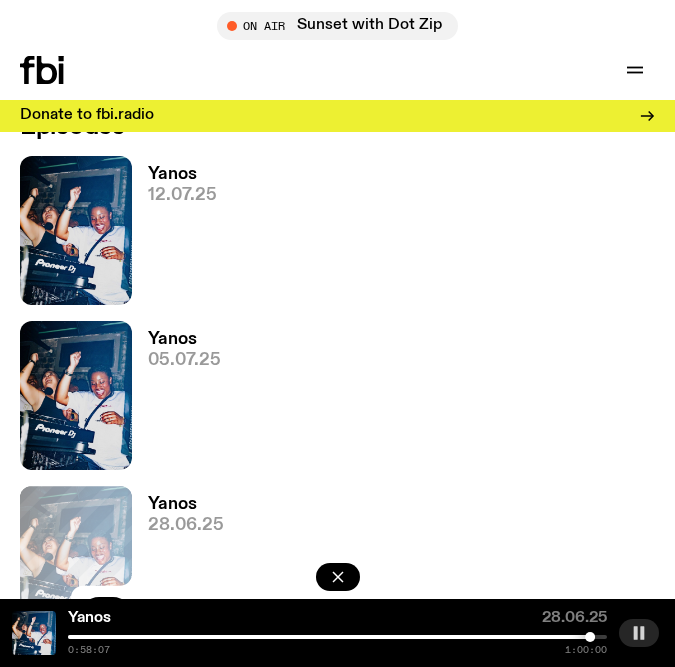 scroll, scrollTop: 1153, scrollLeft: 0, axis: vertical 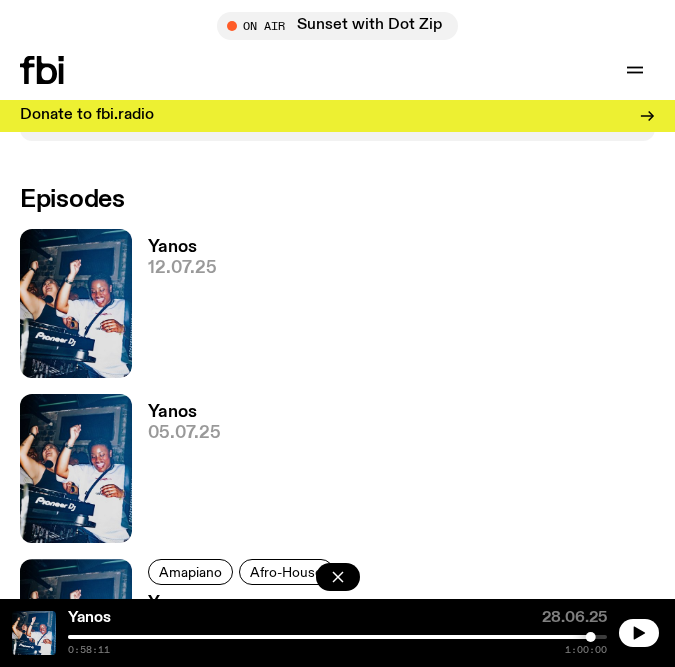 click on "Yanos" at bounding box center (184, 412) 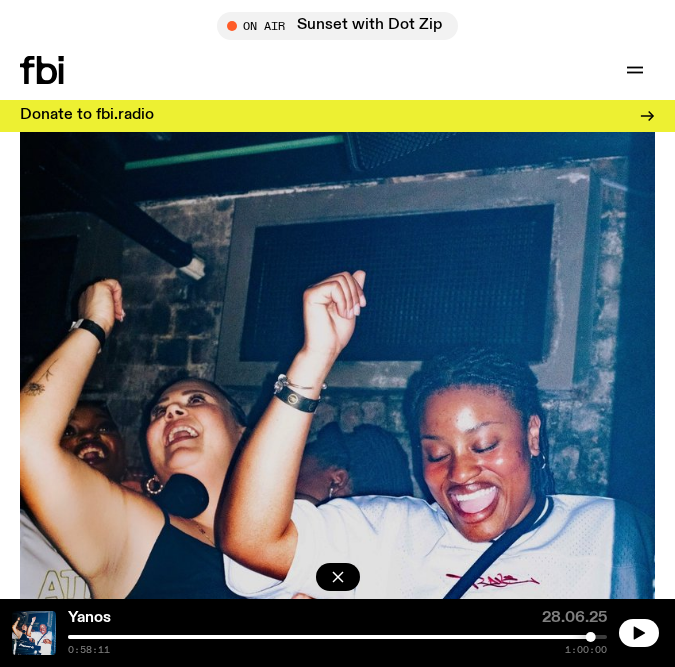 scroll, scrollTop: 0, scrollLeft: 0, axis: both 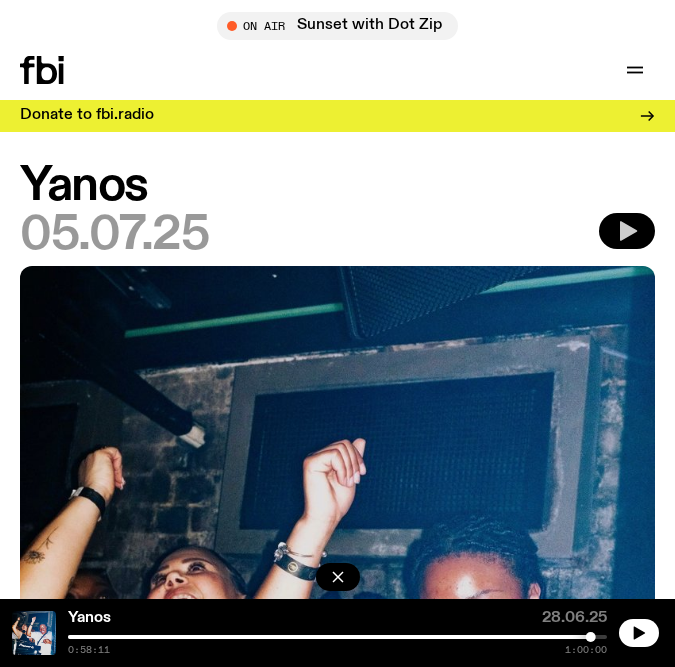 click 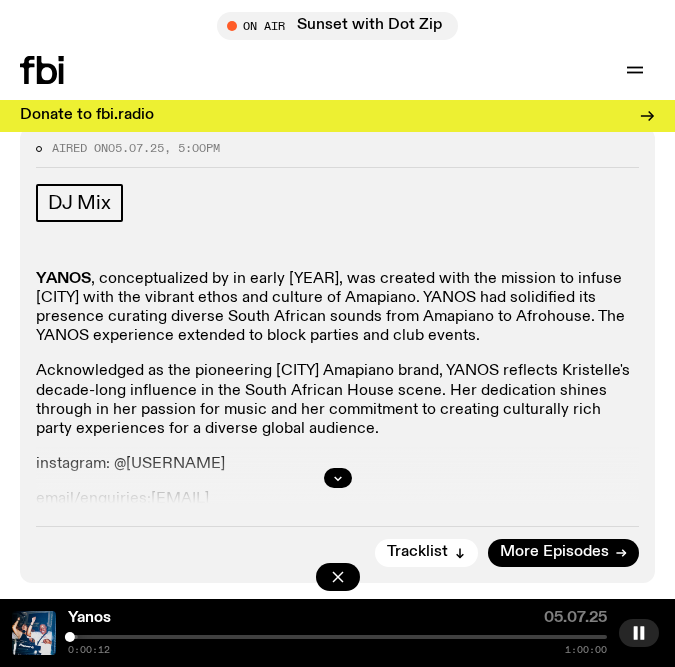 scroll, scrollTop: 1025, scrollLeft: 0, axis: vertical 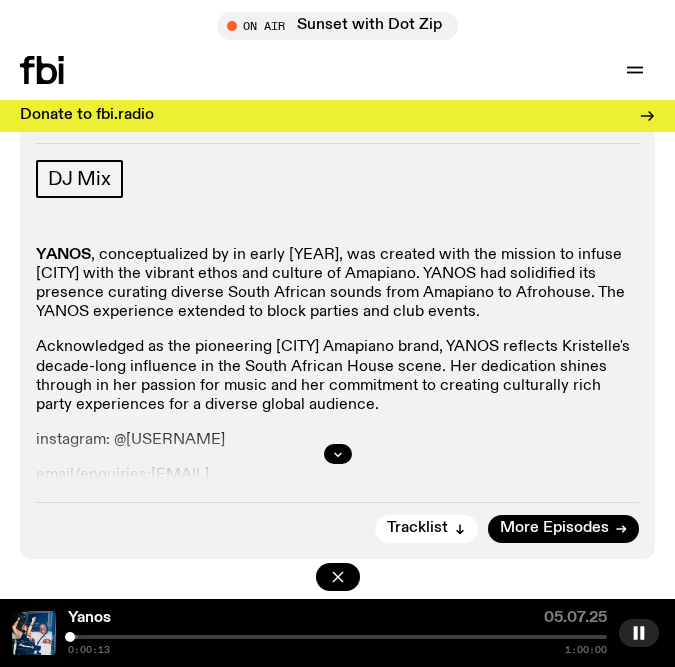 click at bounding box center [337, 637] 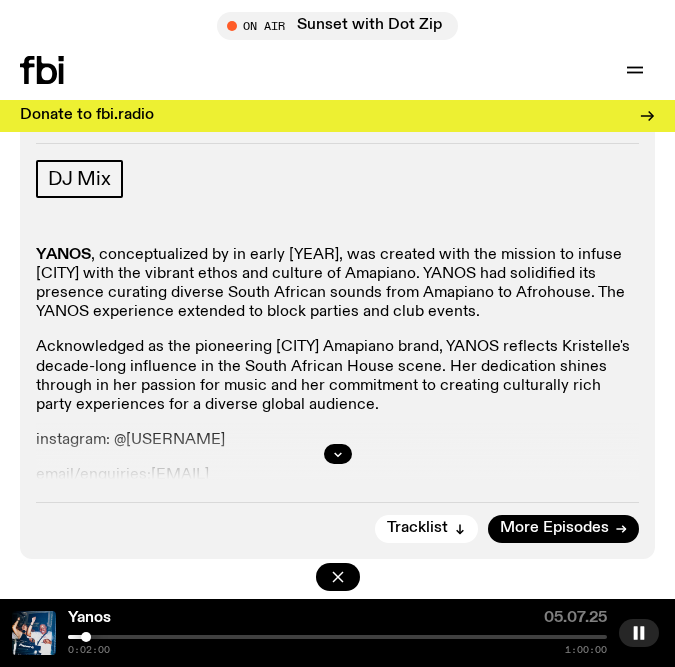 click at bounding box center [337, 637] 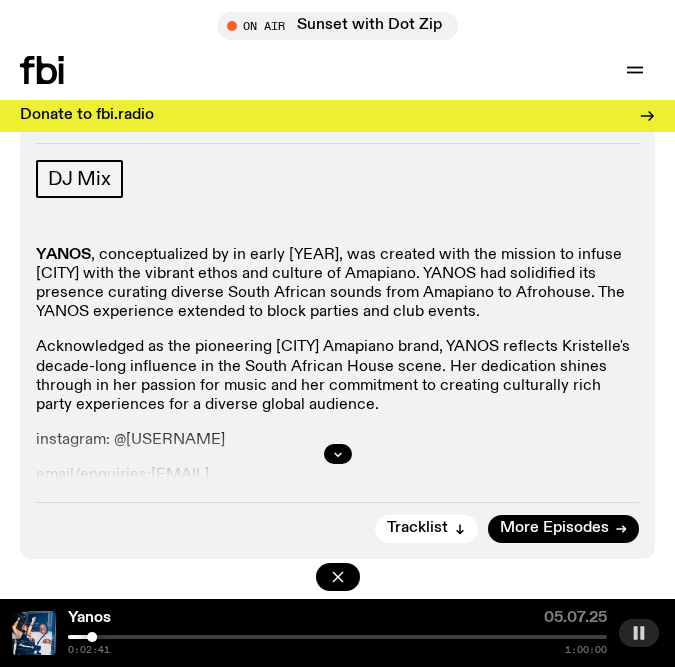 click at bounding box center [639, 633] 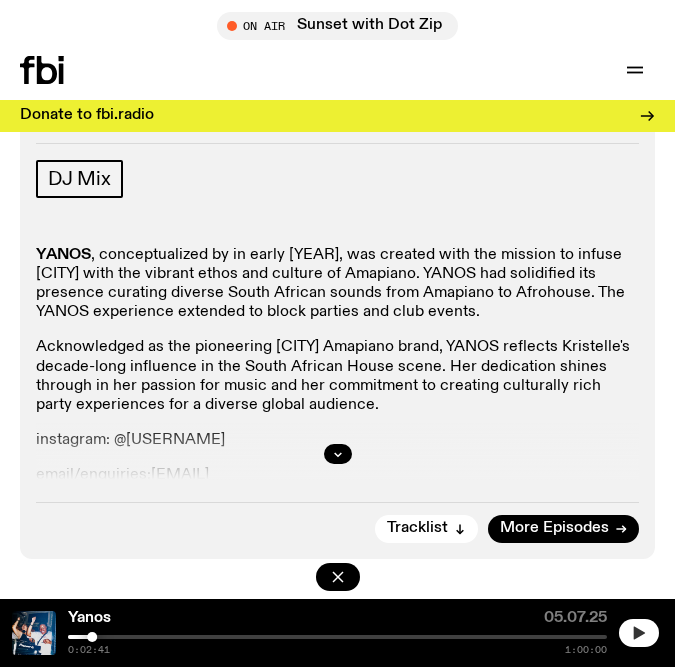 click at bounding box center [639, 633] 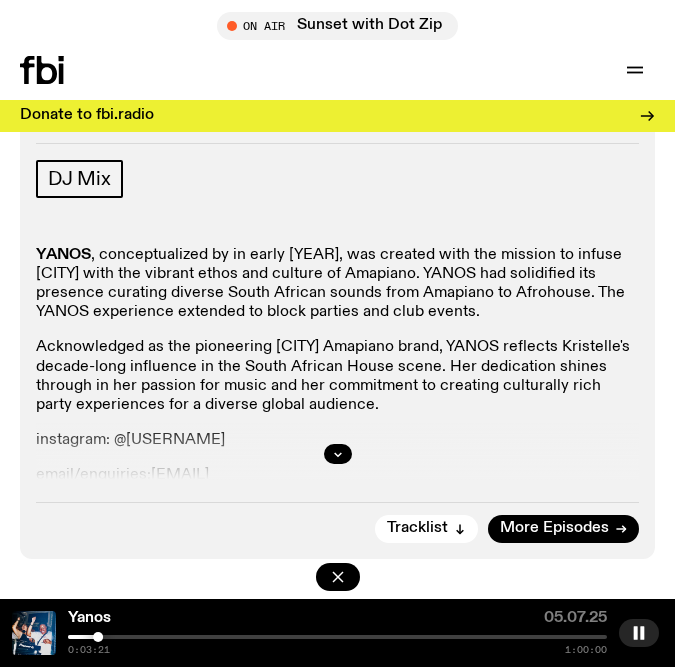 click at bounding box center [337, 637] 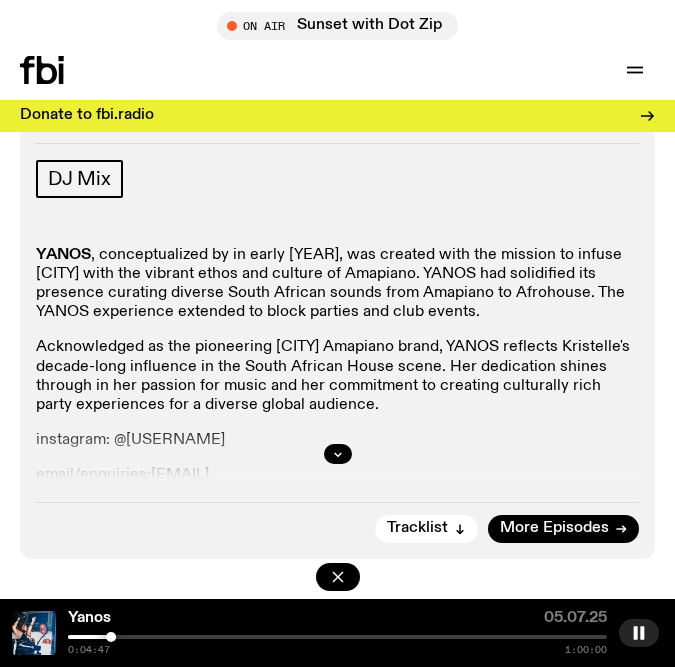 click at bounding box center [-159, 637] 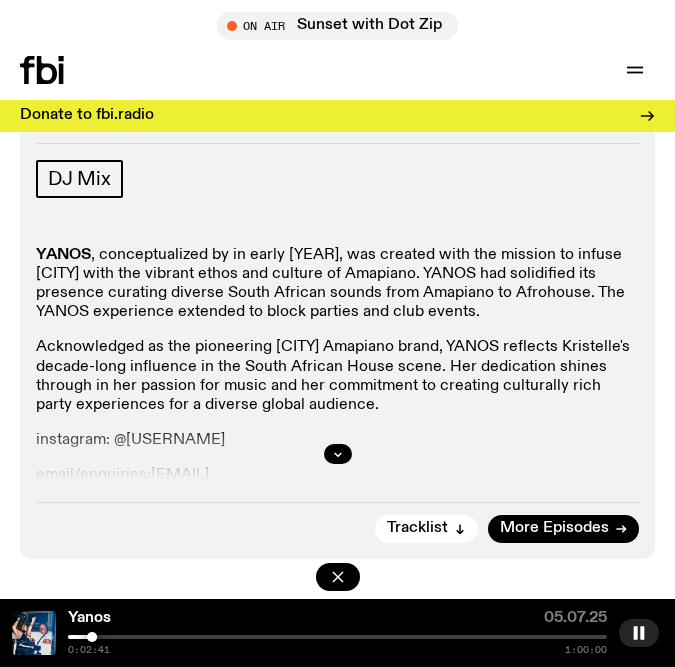 click at bounding box center [337, 637] 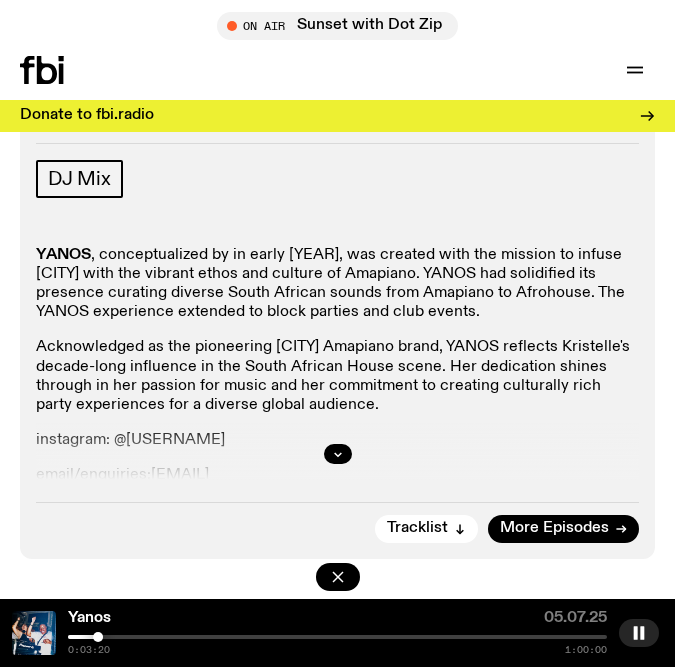 click at bounding box center [337, 637] 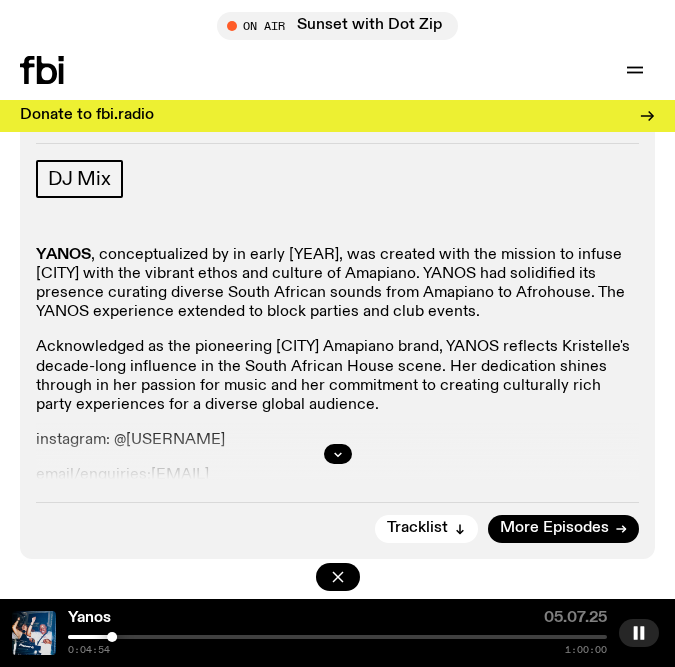 click at bounding box center [337, 637] 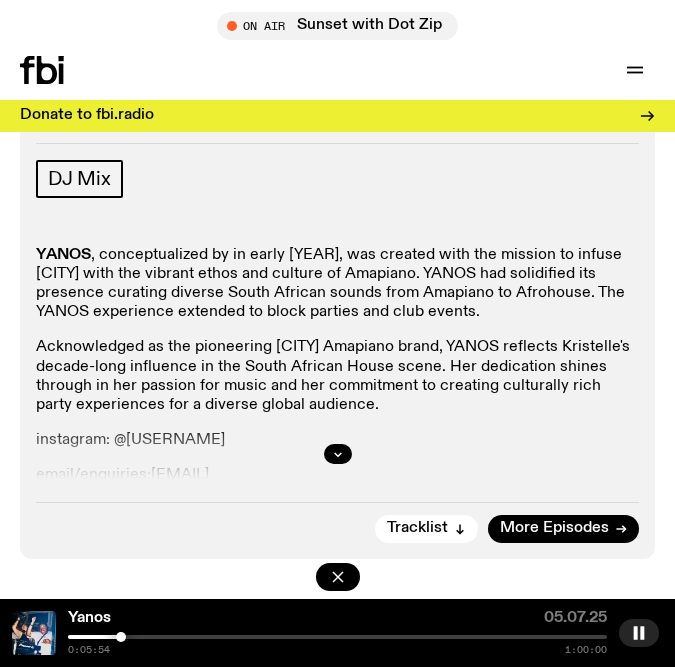 click at bounding box center [121, 637] 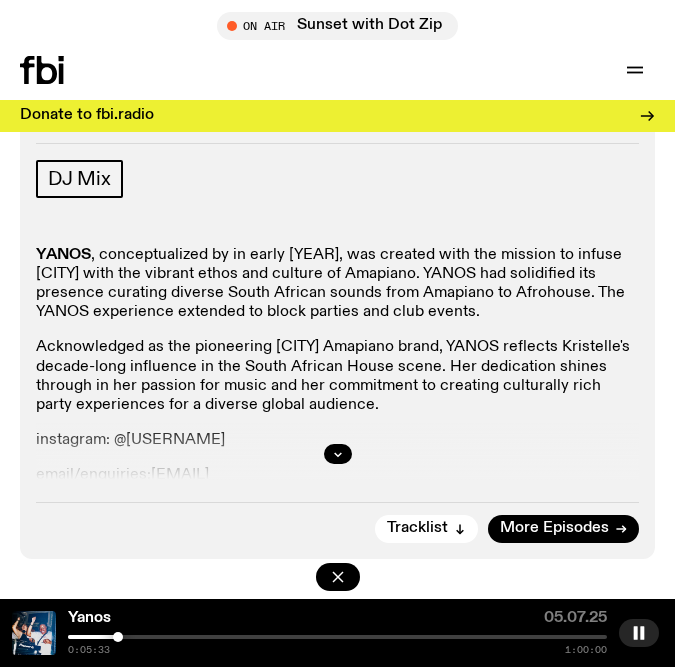 click at bounding box center [118, 637] 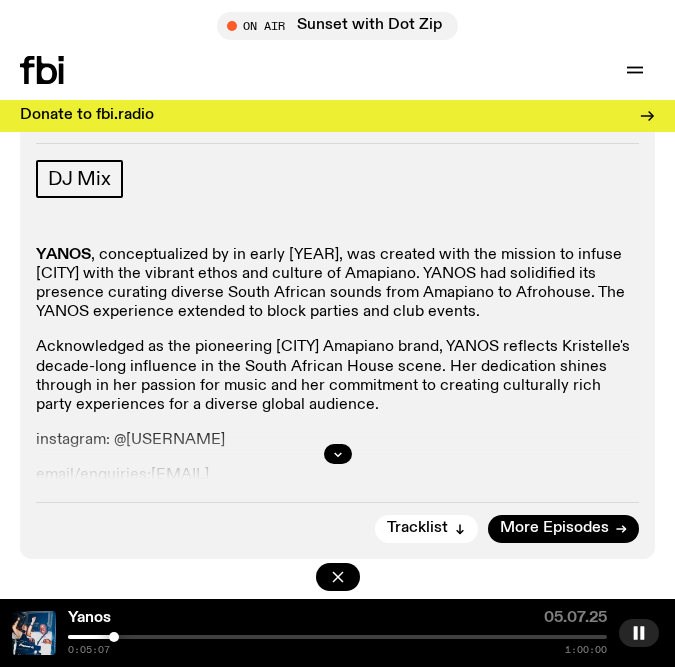 click at bounding box center [114, 637] 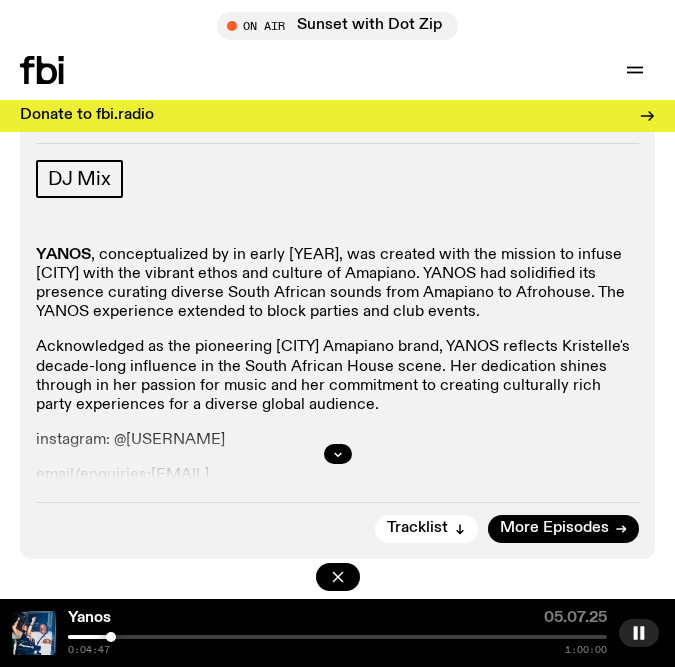 click at bounding box center (111, 637) 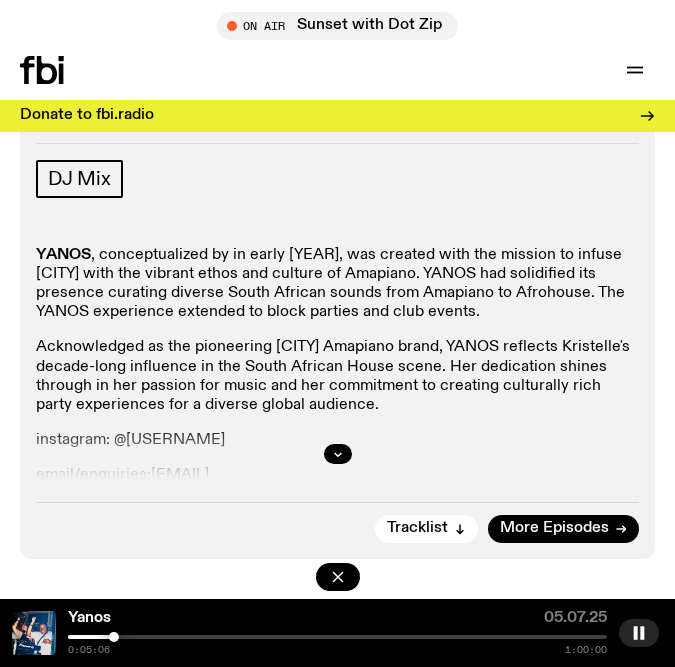 click at bounding box center (337, 637) 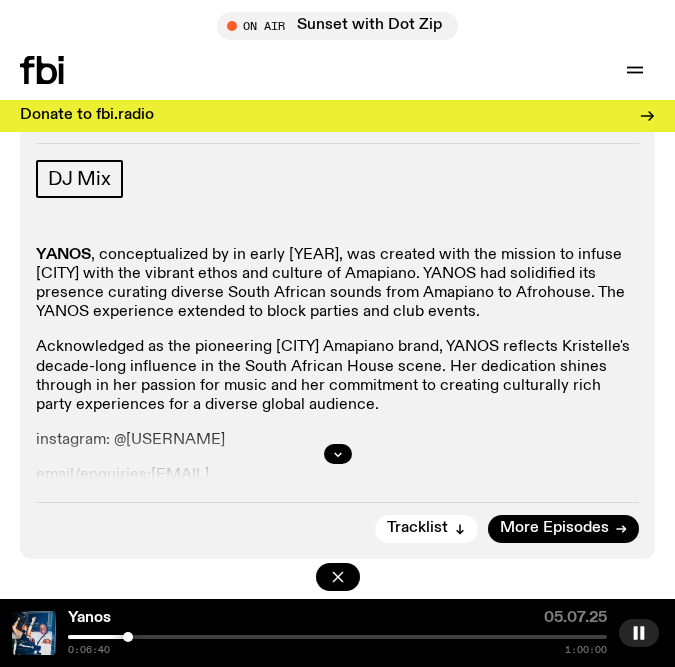 click on "0:06:40 1:00:00" at bounding box center (337, 645) 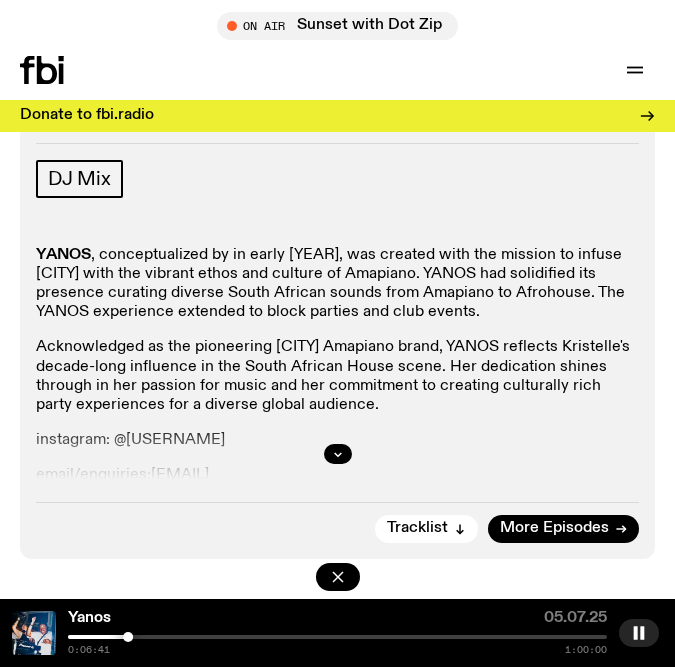 click on "0:06:41 1:00:00" at bounding box center [337, 645] 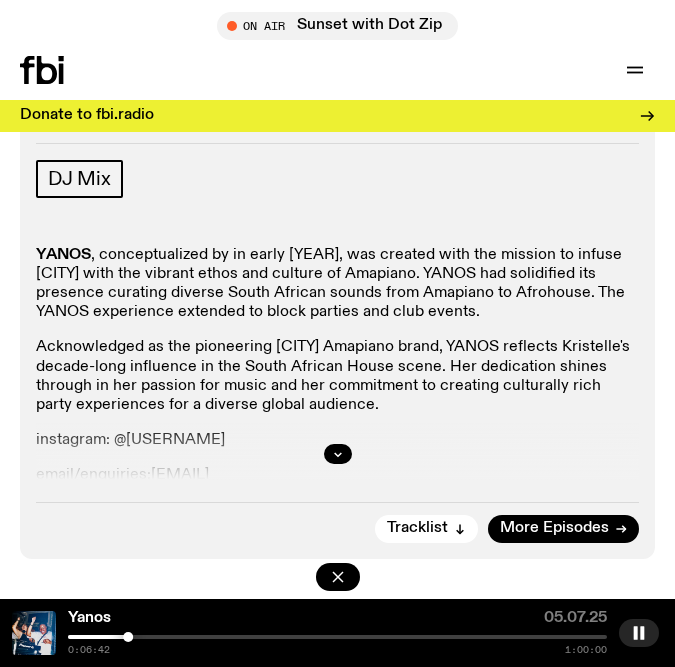 click on "0:06:42 1:00:00" at bounding box center (337, 645) 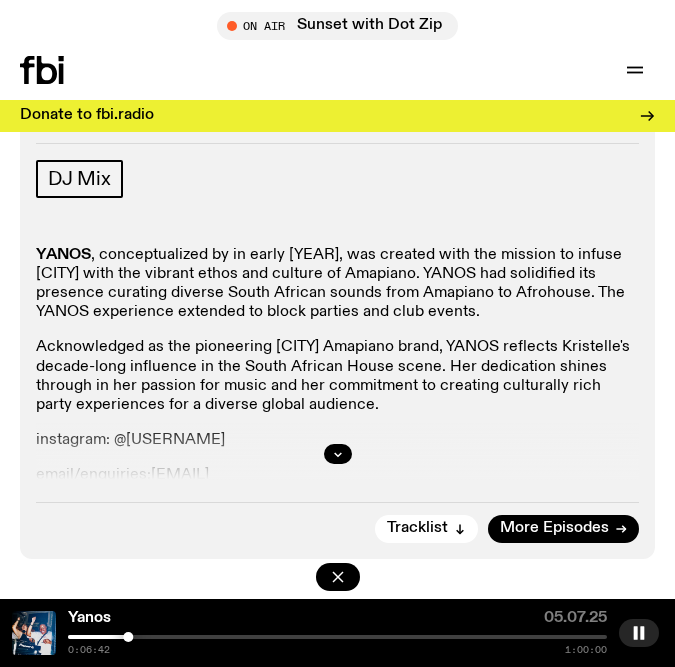 click at bounding box center [337, 637] 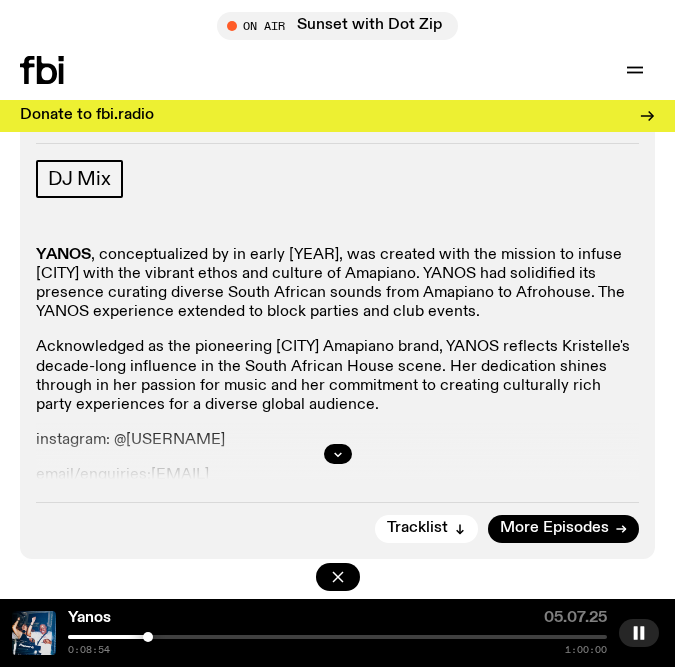 click at bounding box center (337, 637) 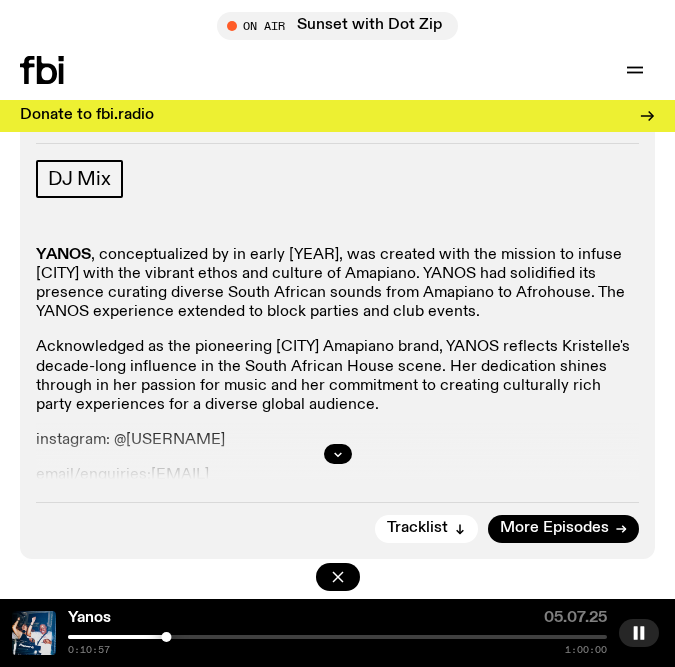 click at bounding box center (-104, 637) 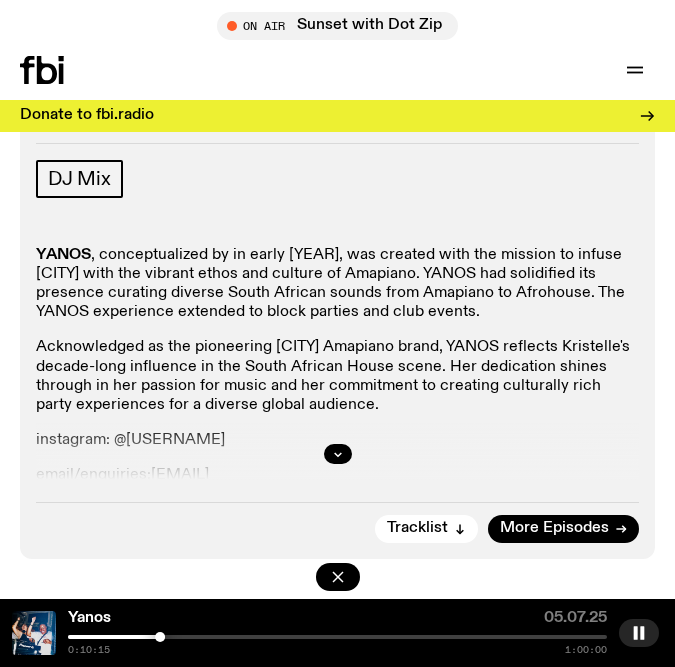 click at bounding box center (-110, 637) 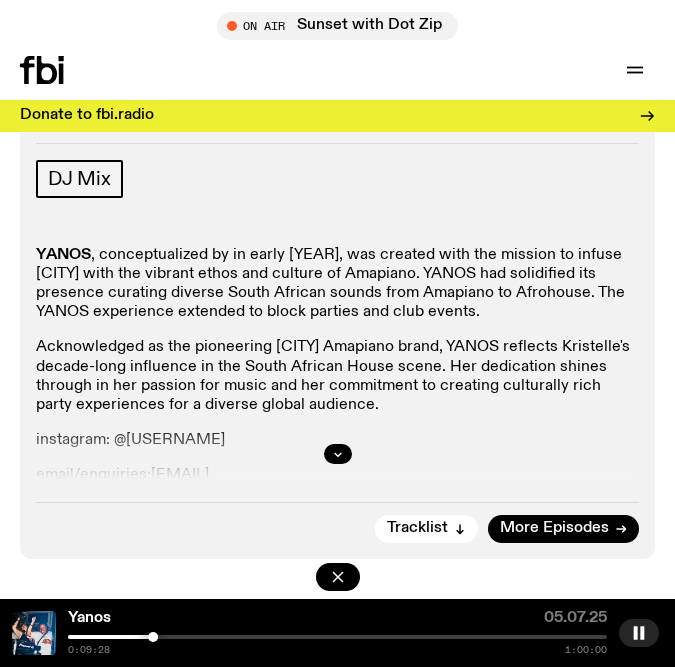 click at bounding box center [-117, 637] 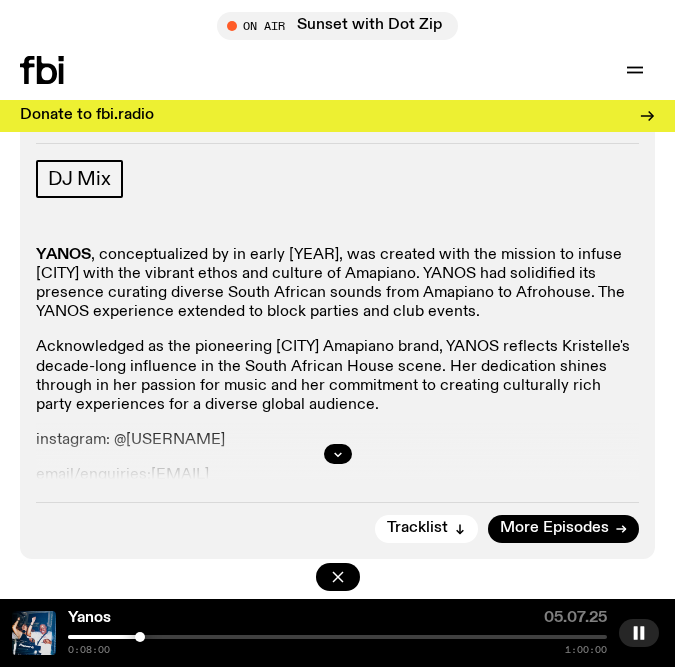click at bounding box center (140, 637) 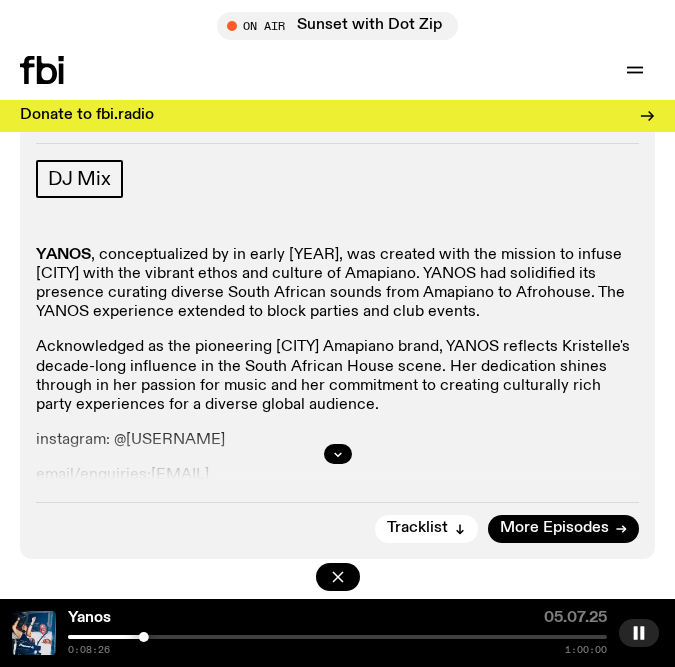 click at bounding box center [-126, 637] 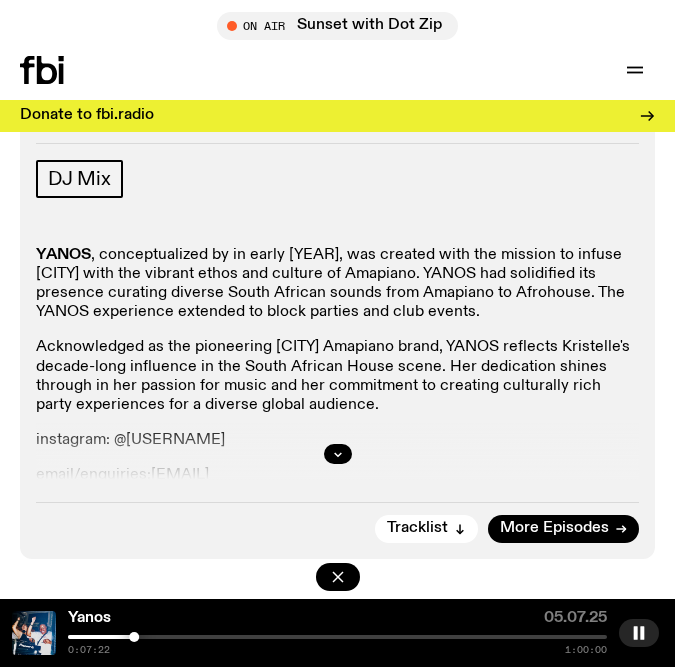 click at bounding box center (134, 637) 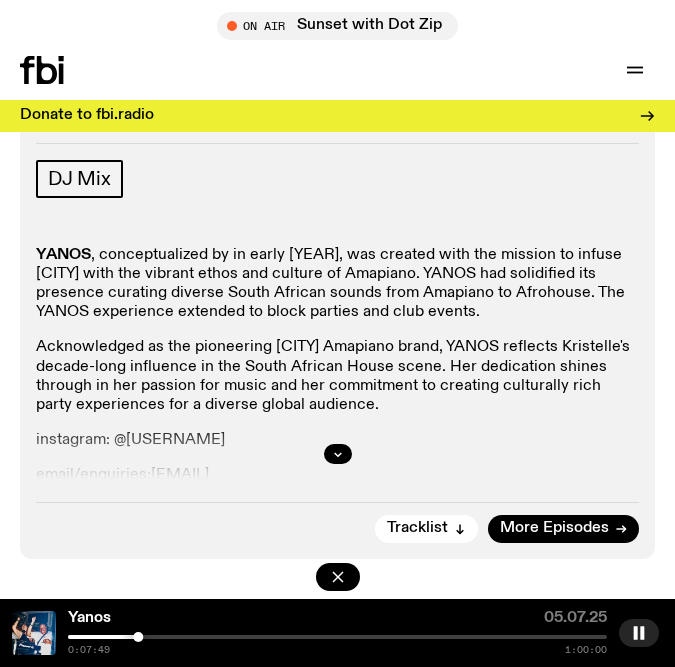 click at bounding box center [138, 637] 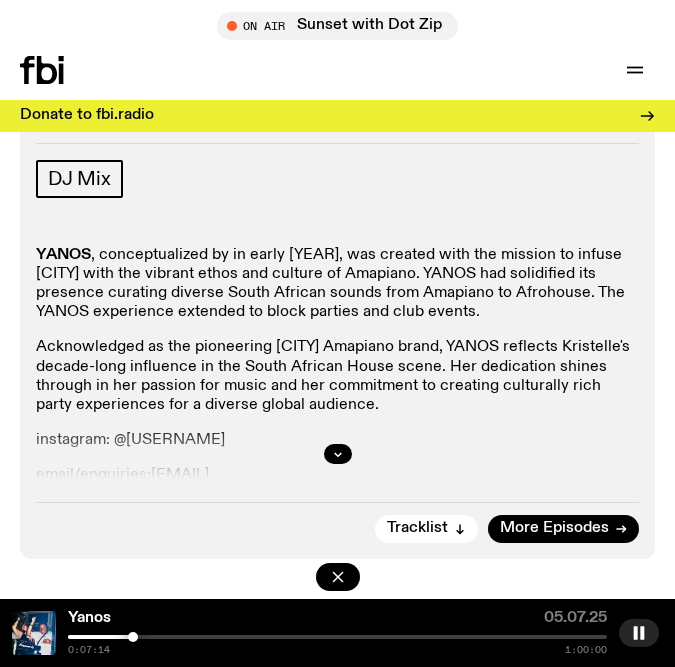 click at bounding box center (133, 637) 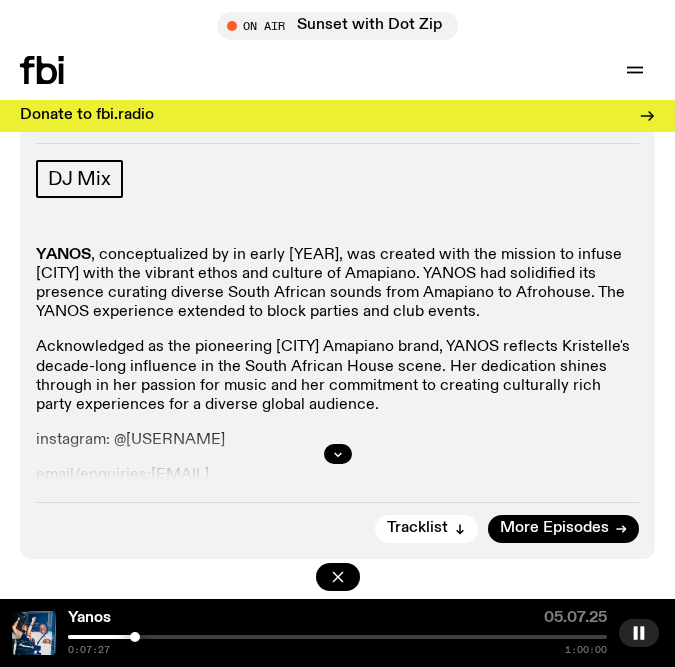 click at bounding box center [135, 637] 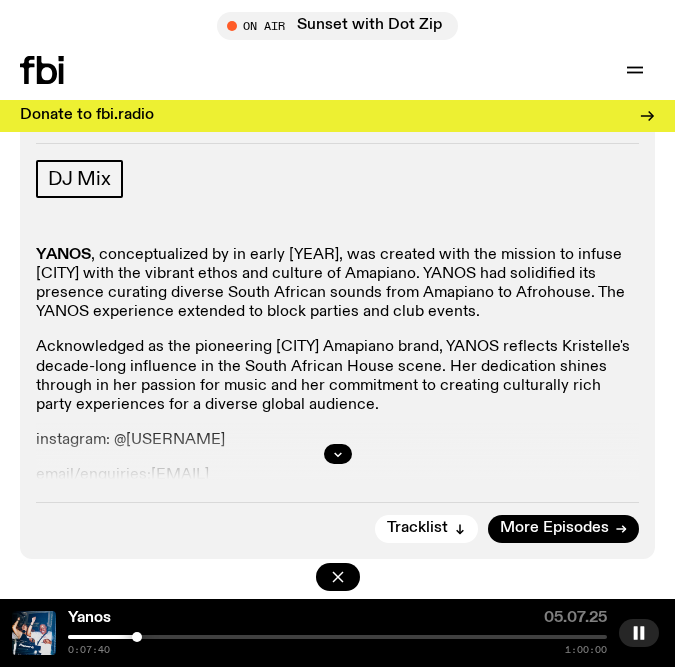 click at bounding box center [137, 637] 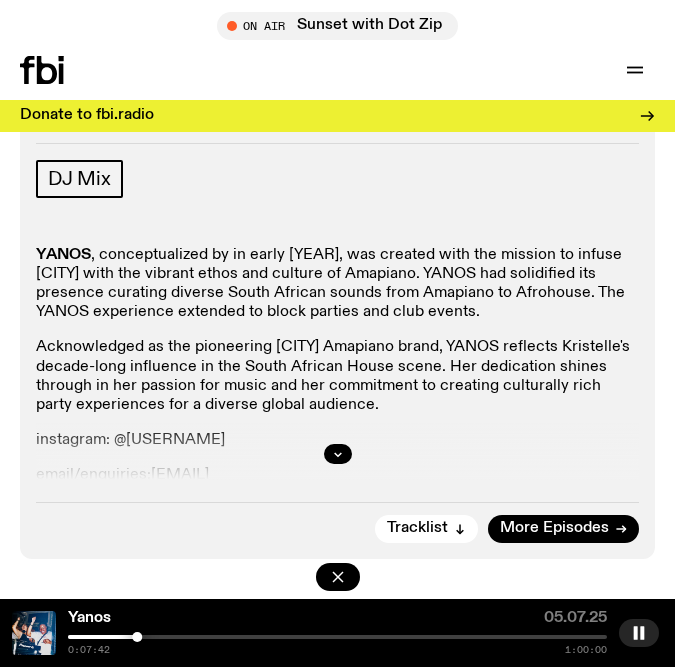 click at bounding box center (137, 637) 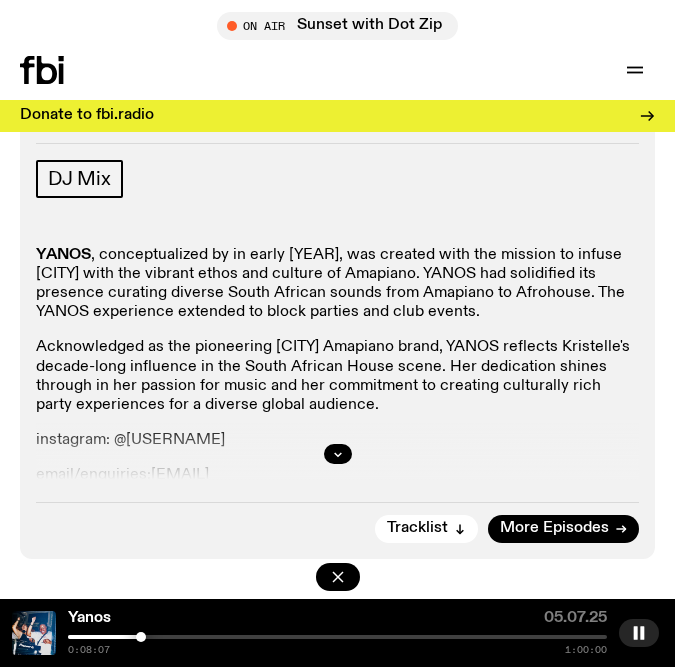 click at bounding box center [141, 637] 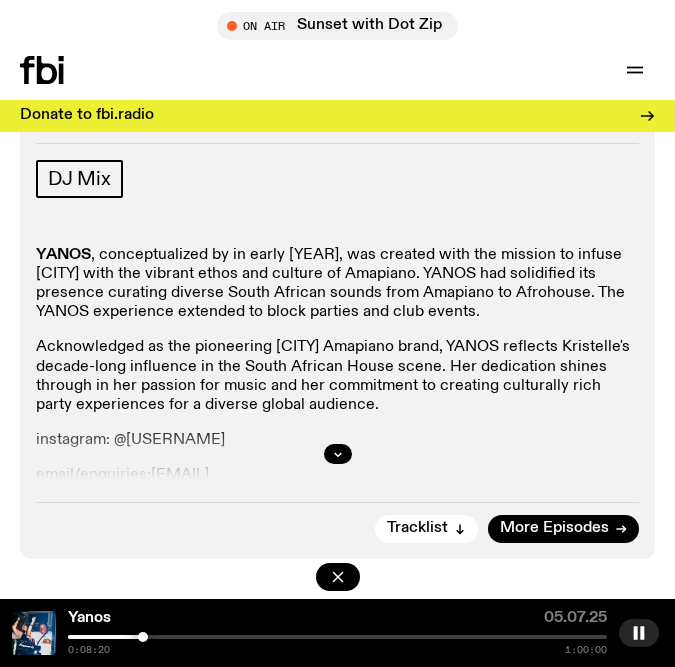 click at bounding box center [143, 637] 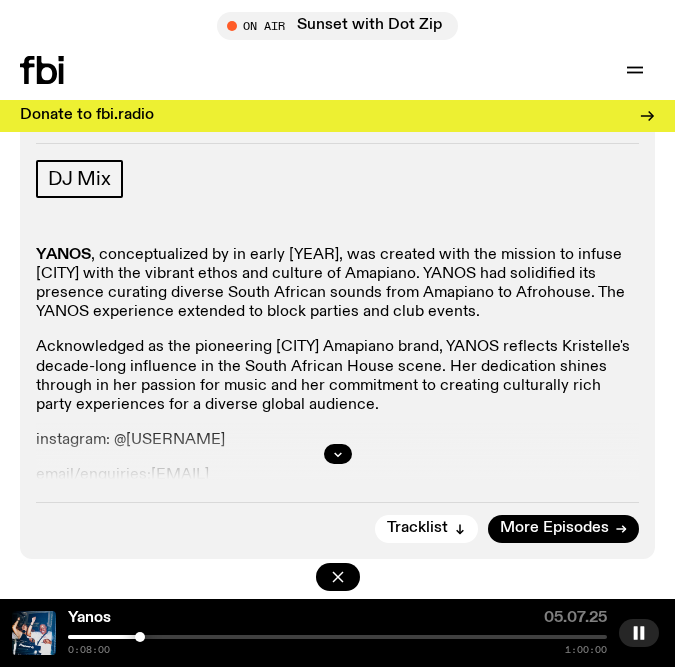 click at bounding box center (140, 637) 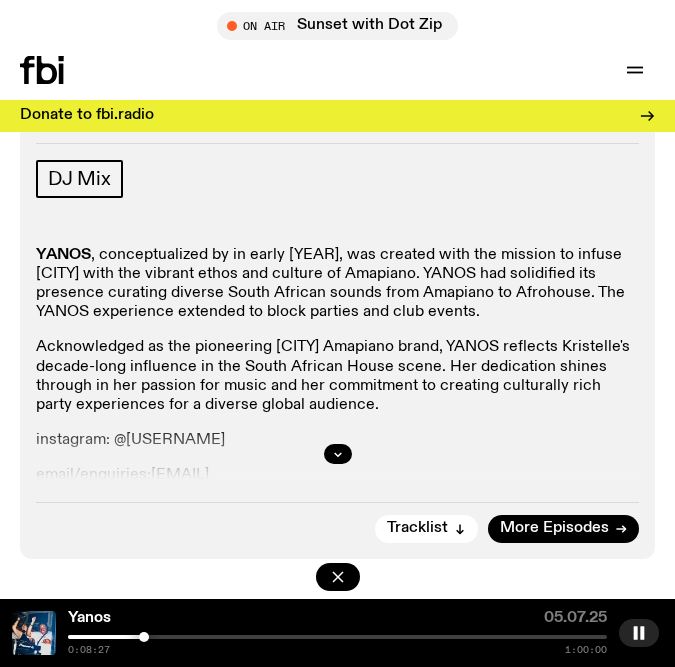 click at bounding box center [337, 637] 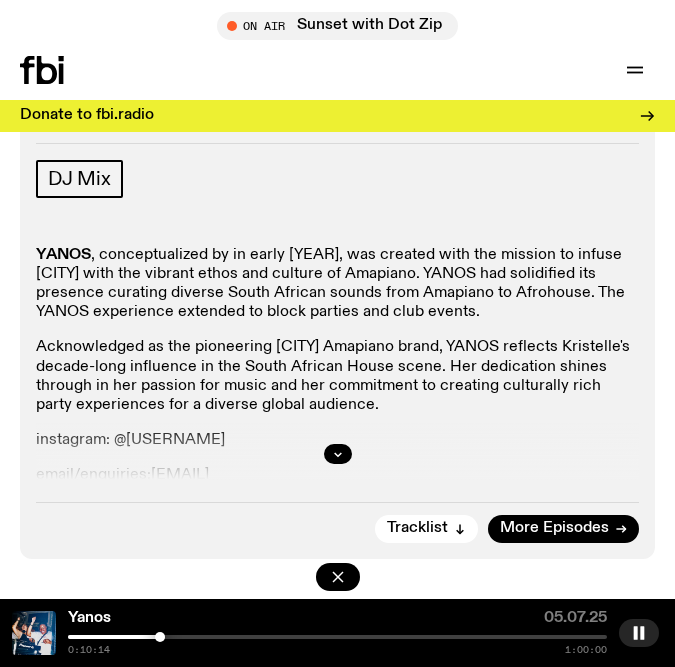 click at bounding box center (337, 637) 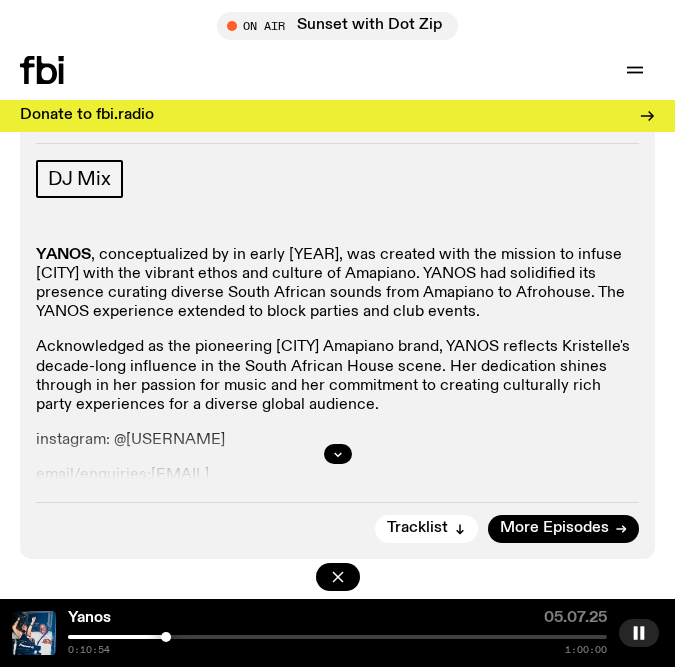 click at bounding box center (337, 637) 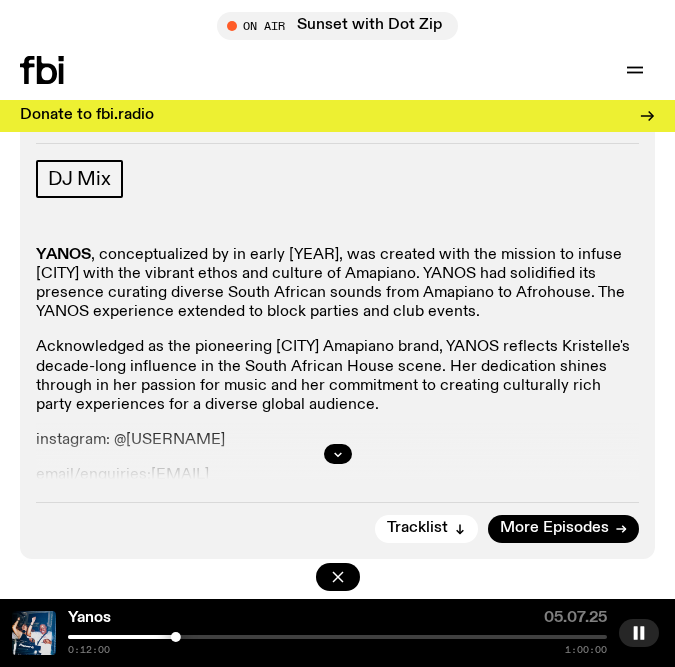 click at bounding box center [337, 637] 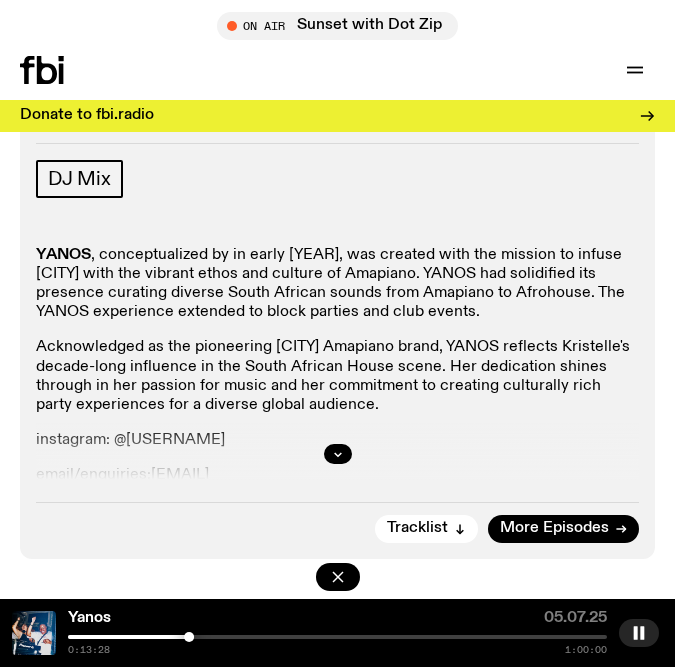 click at bounding box center [337, 637] 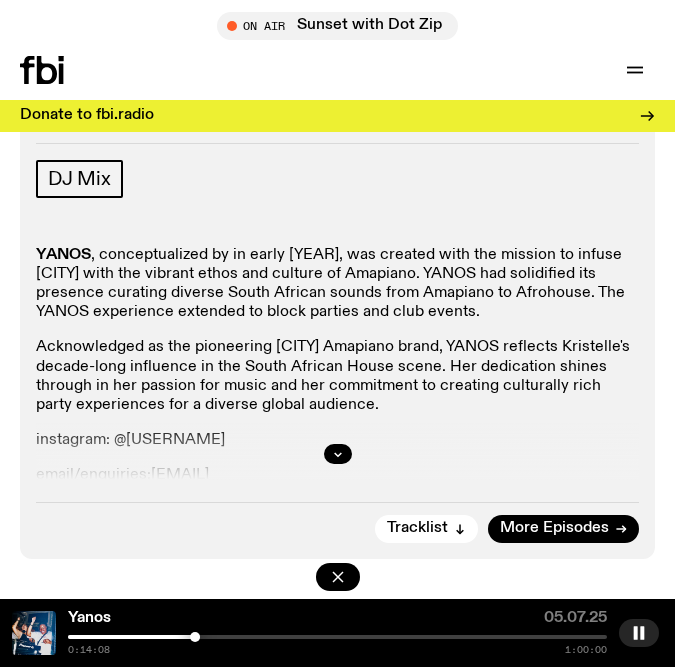 click at bounding box center [-75, 637] 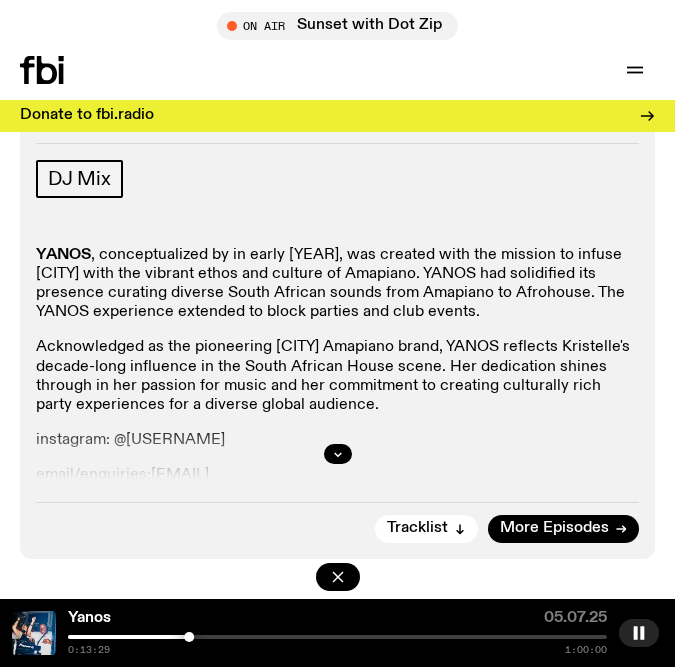 click at bounding box center [337, 637] 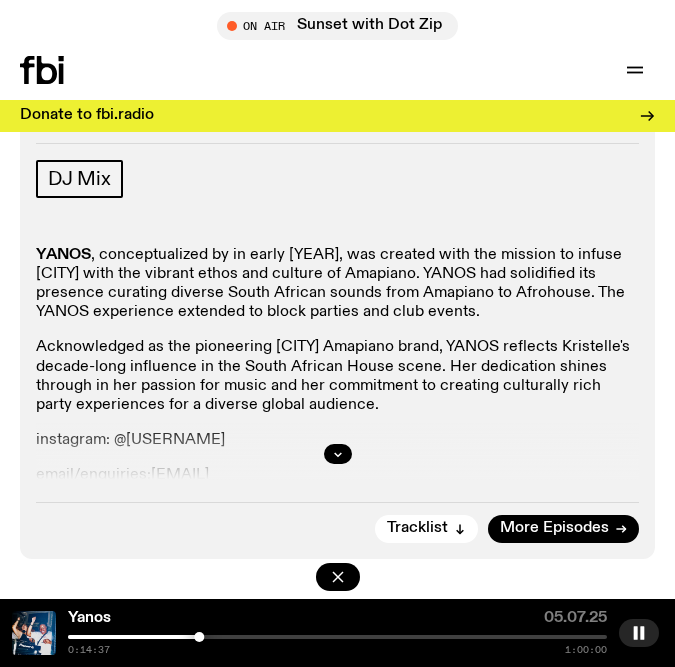 click at bounding box center (337, 637) 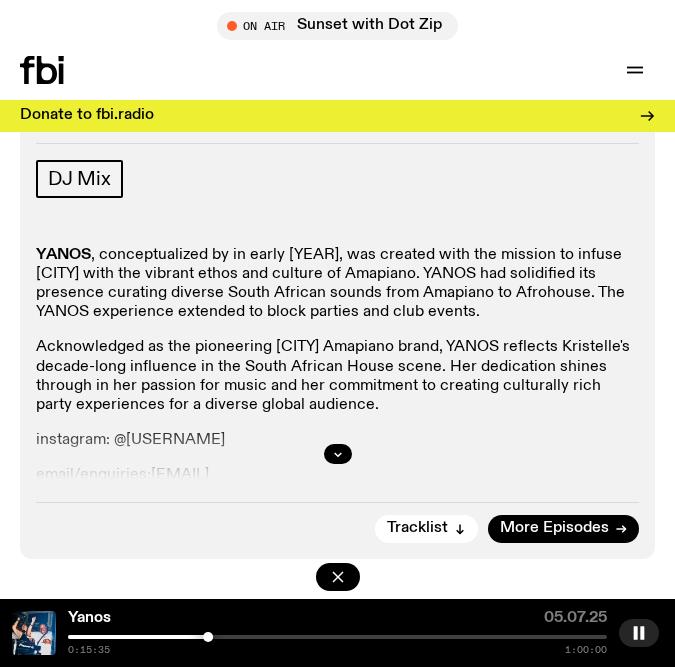 click at bounding box center (337, 637) 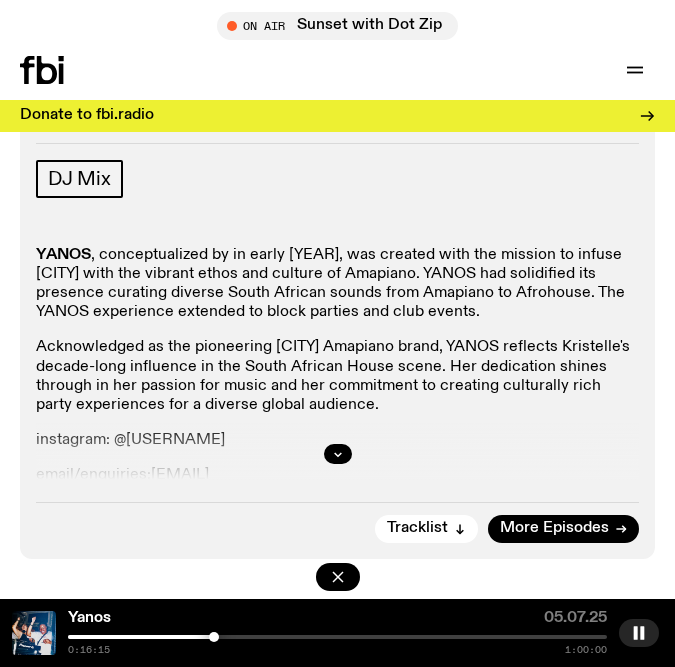 click at bounding box center [214, 637] 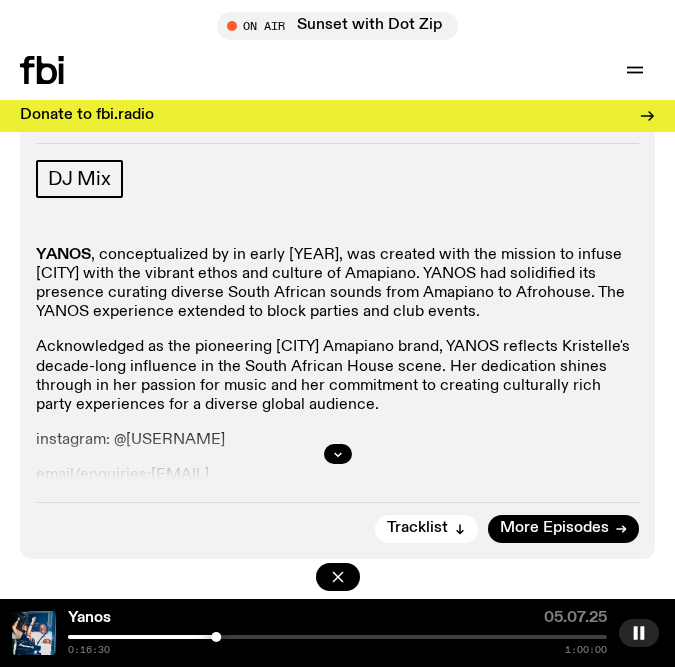 click at bounding box center [337, 637] 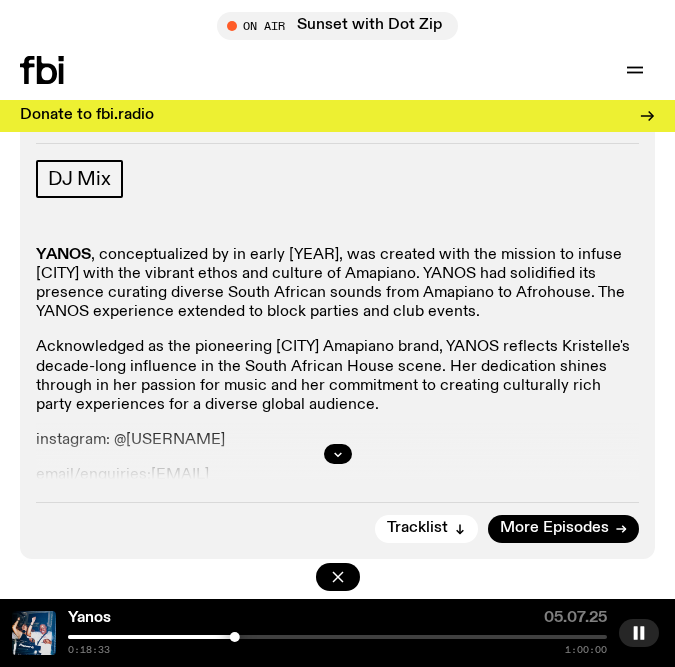 click at bounding box center [337, 637] 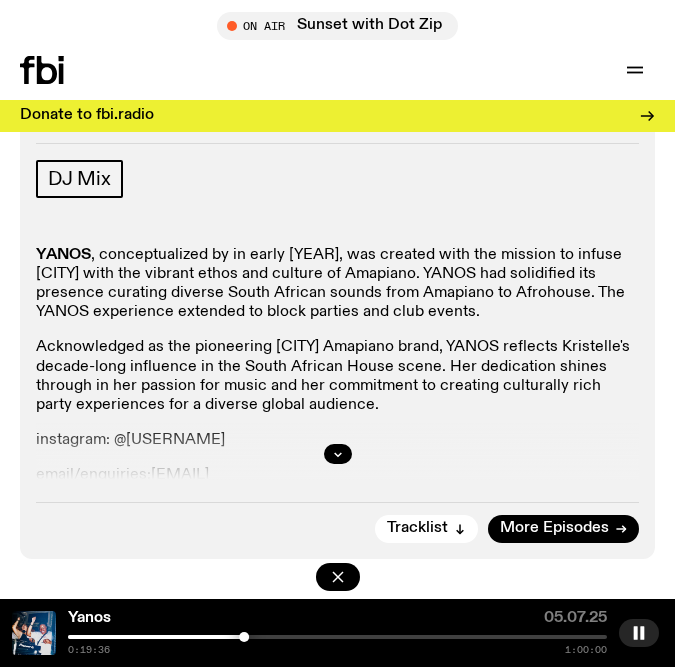 click at bounding box center [244, 637] 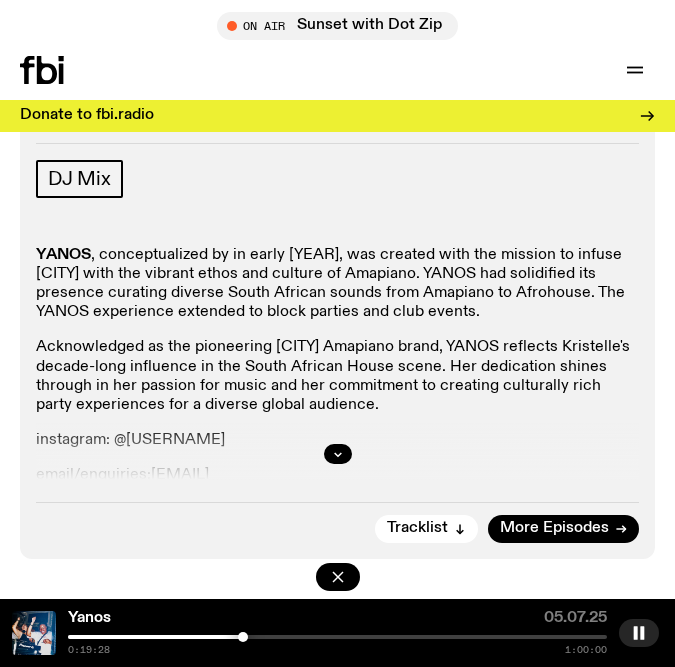 click at bounding box center [243, 637] 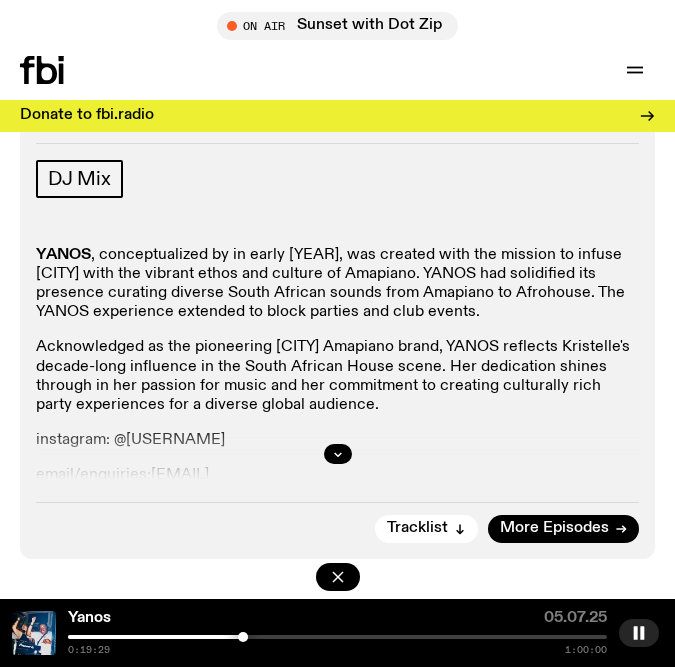 click at bounding box center (243, 637) 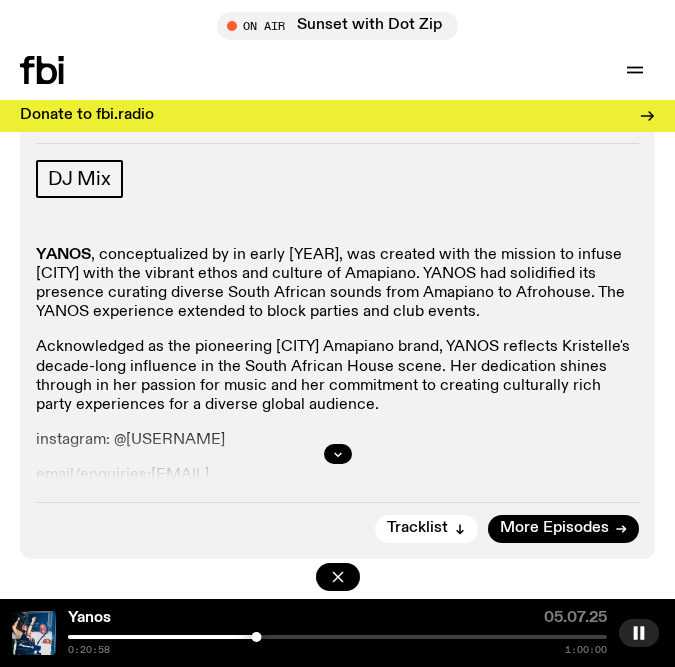 click at bounding box center (337, 637) 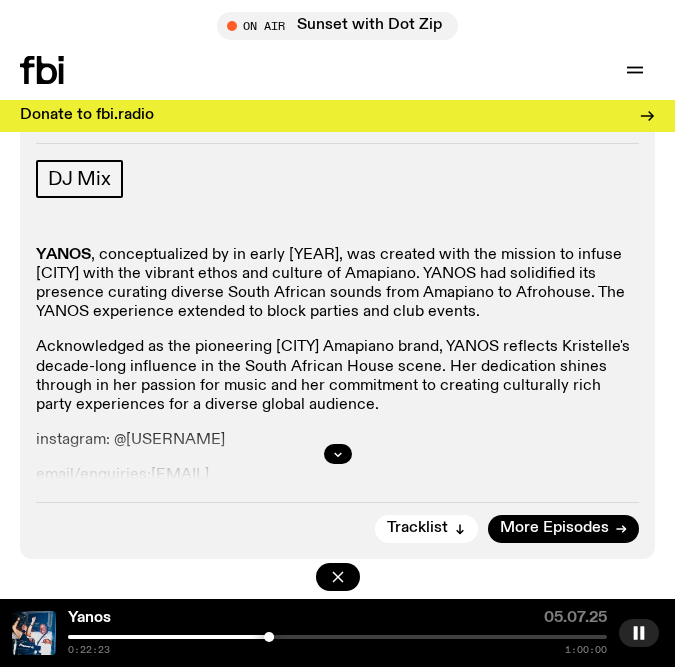 click at bounding box center (337, 637) 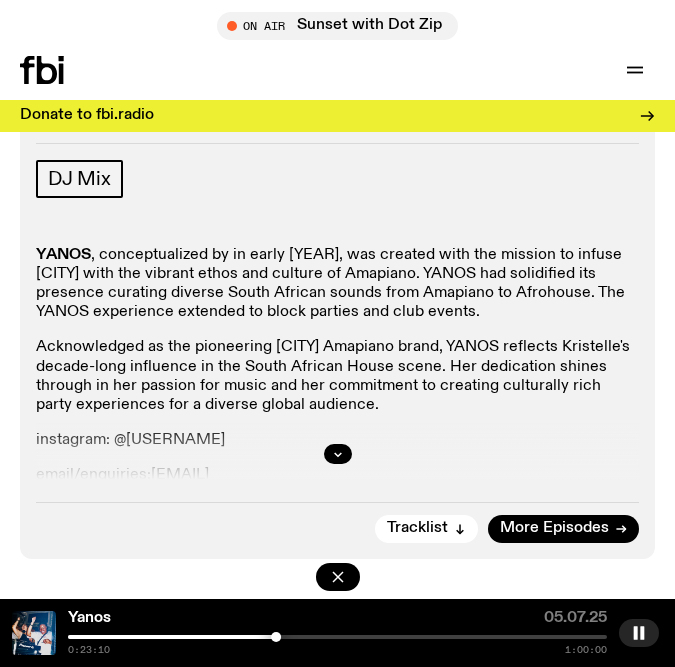click at bounding box center [337, 637] 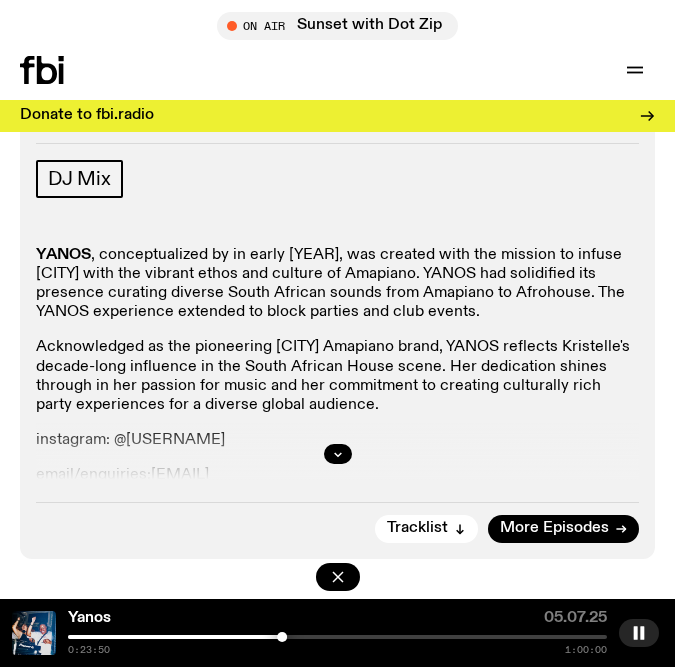 click at bounding box center (337, 637) 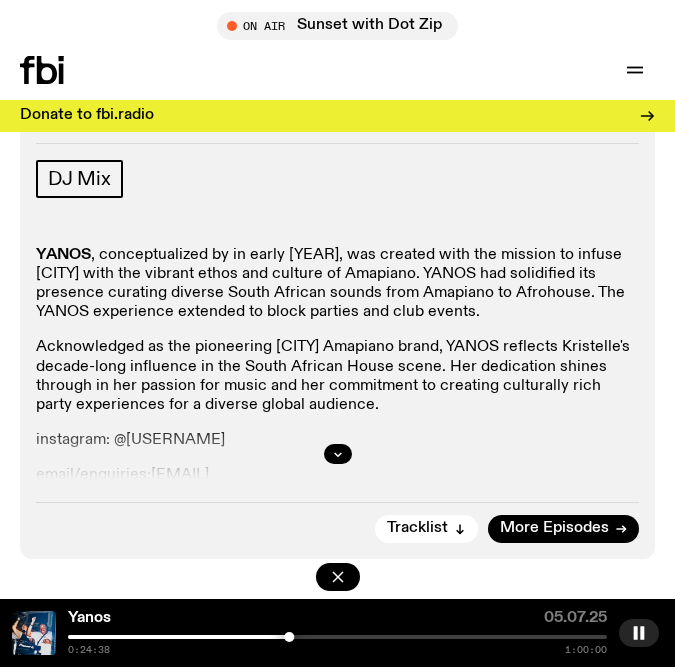 click at bounding box center [337, 637] 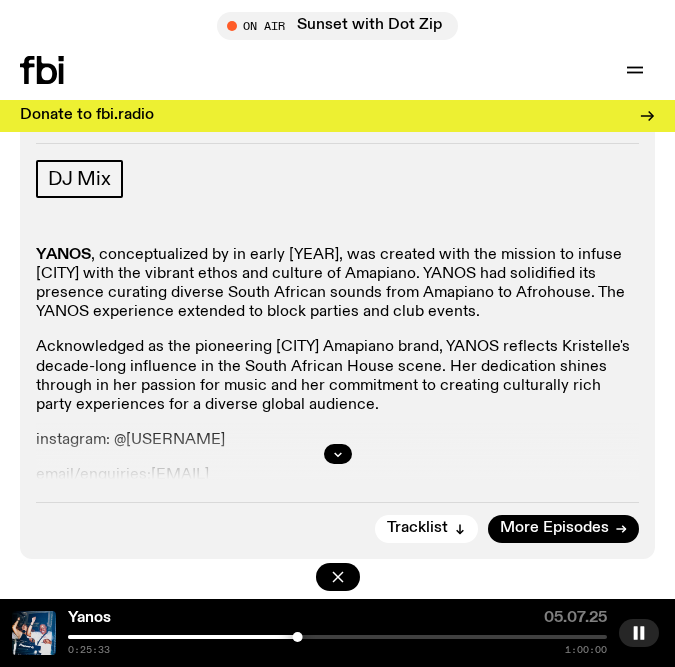 click at bounding box center [298, 637] 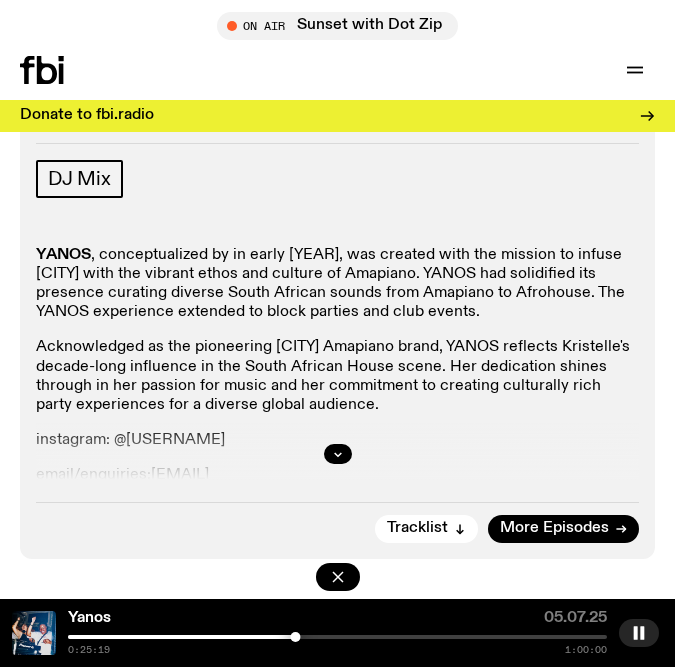 click at bounding box center [337, 637] 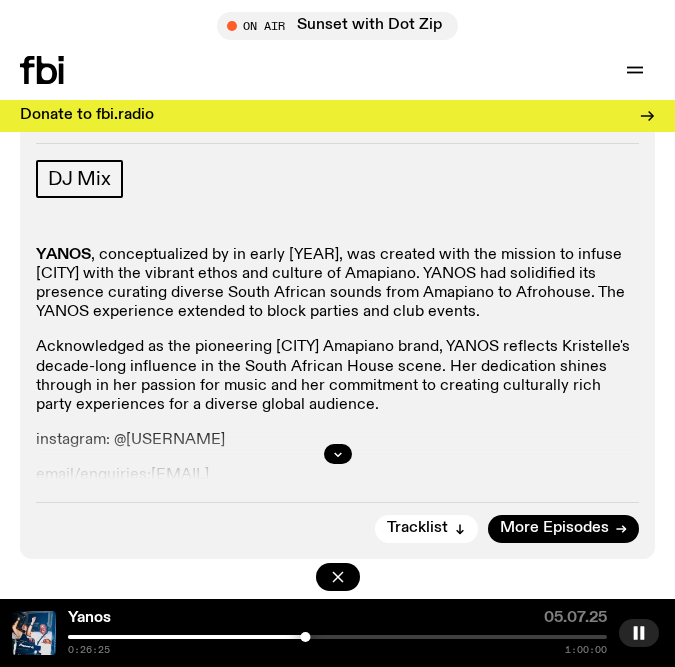 click at bounding box center (337, 637) 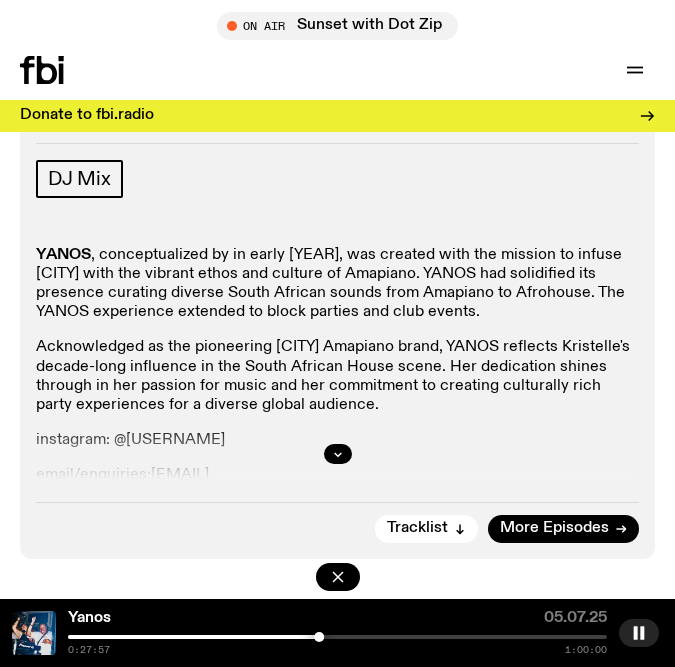 click on "Yanos 05.07.25 0:27:57 1:00:00" at bounding box center [337, 633] 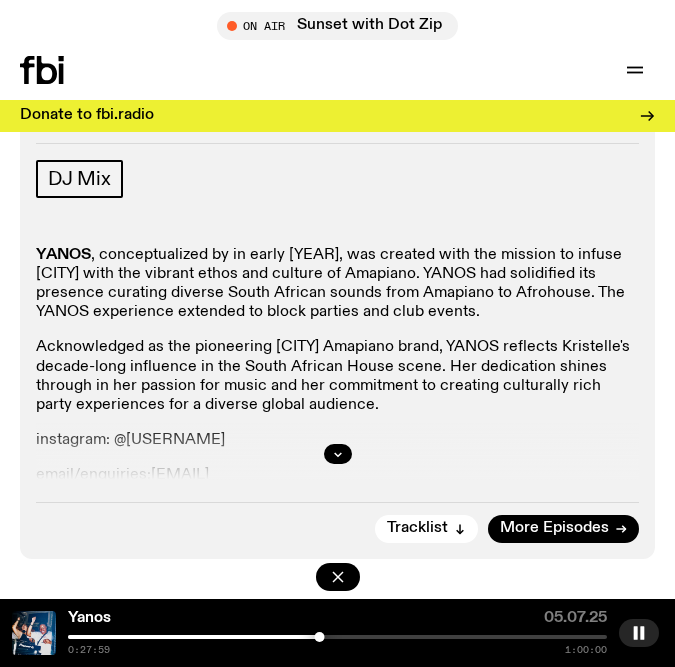 click at bounding box center (337, 637) 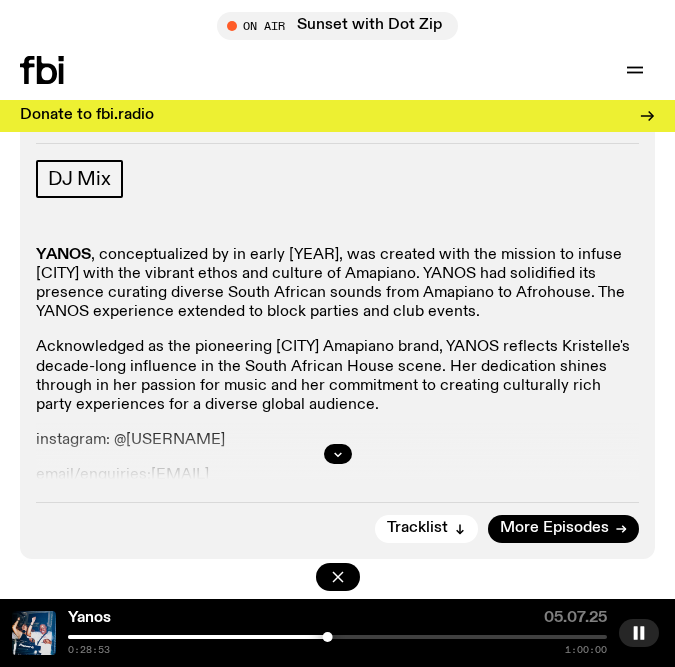 click at bounding box center [337, 637] 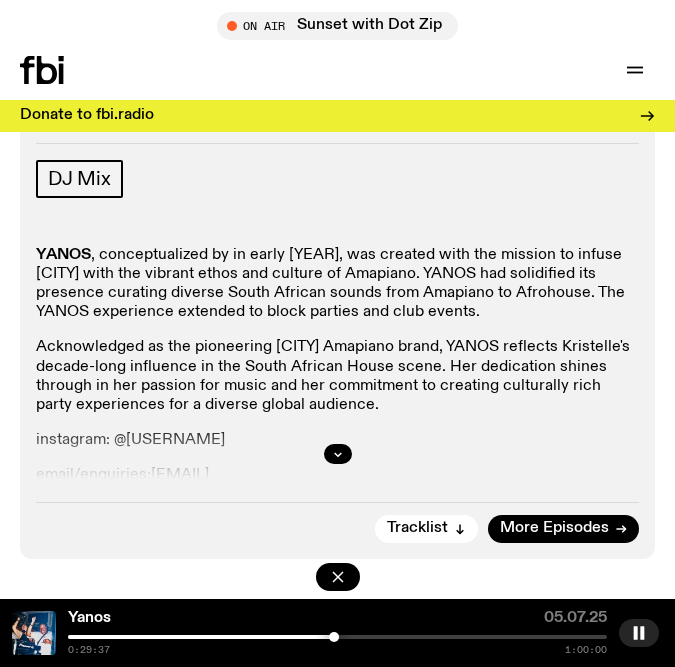 click at bounding box center [337, 637] 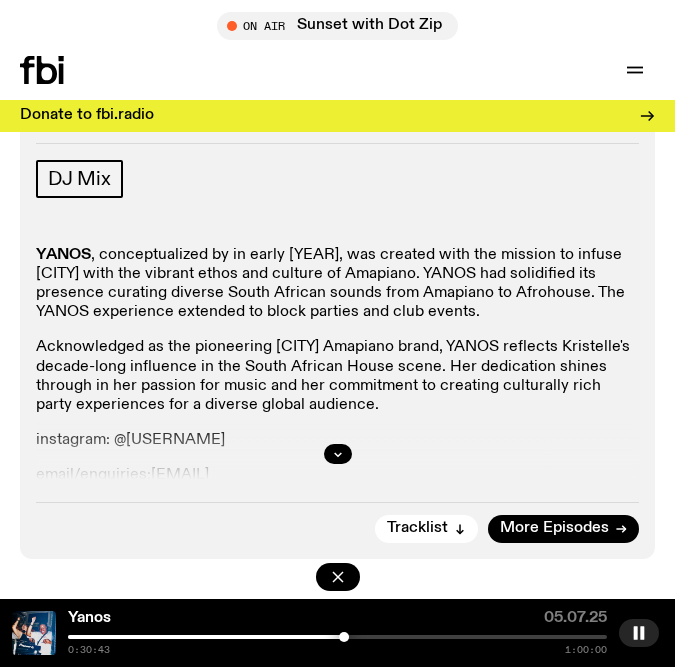 click at bounding box center [337, 637] 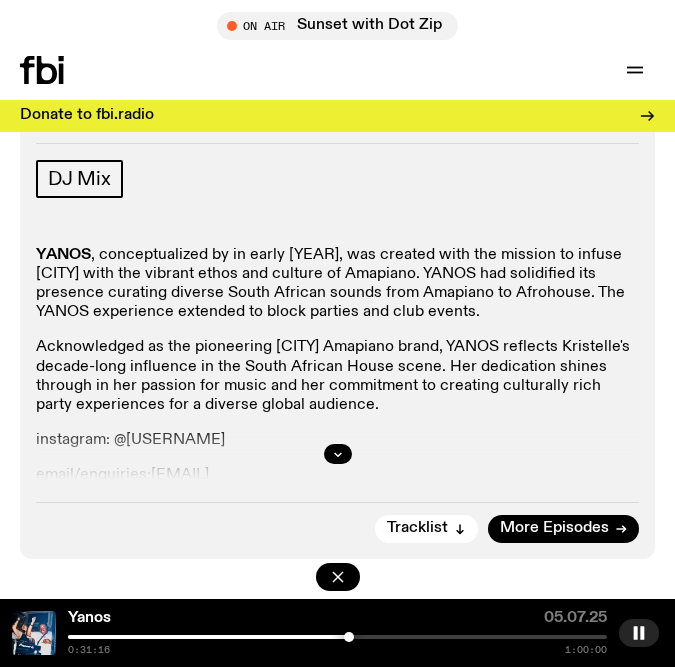 click at bounding box center [349, 637] 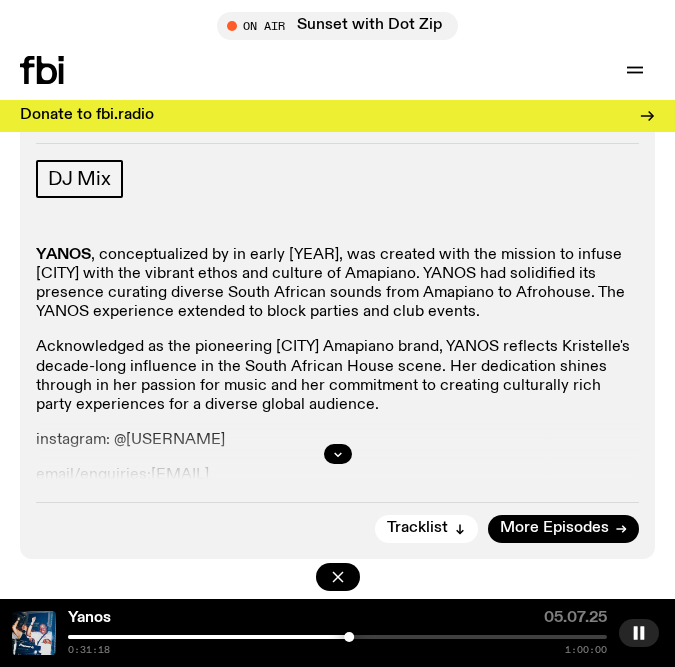 click at bounding box center [349, 637] 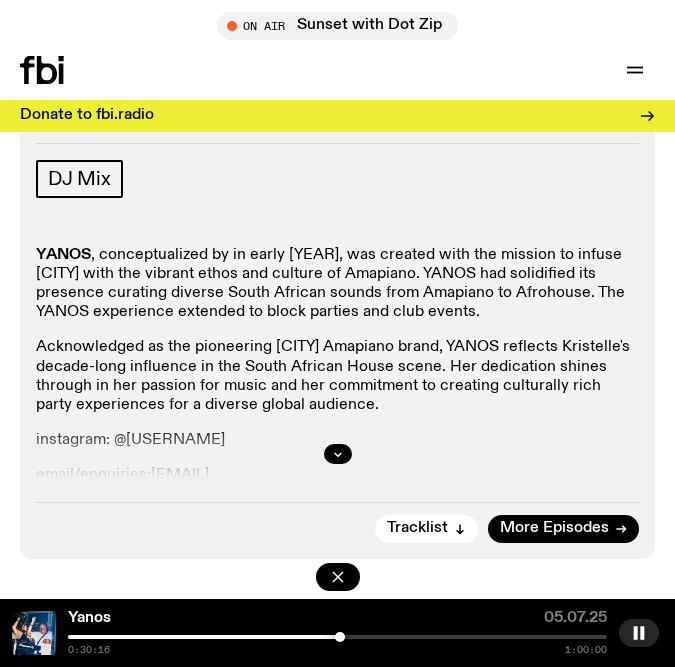 click at bounding box center [340, 637] 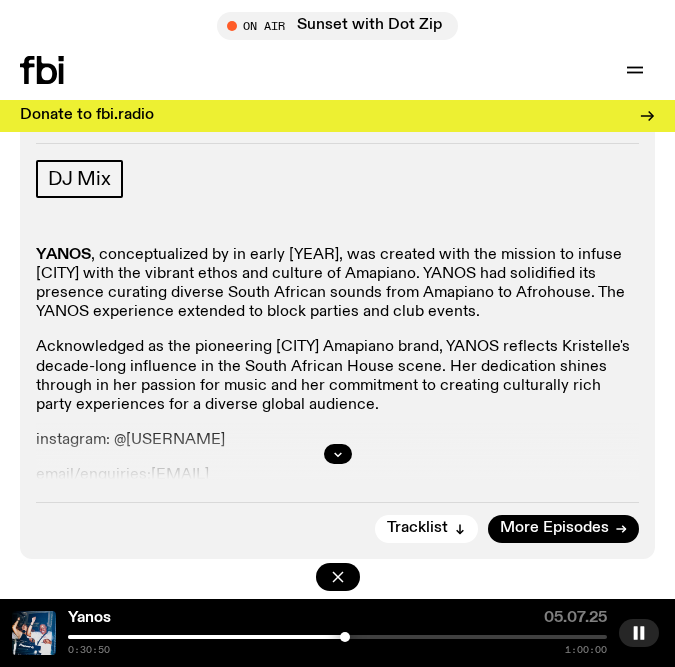 click at bounding box center (345, 637) 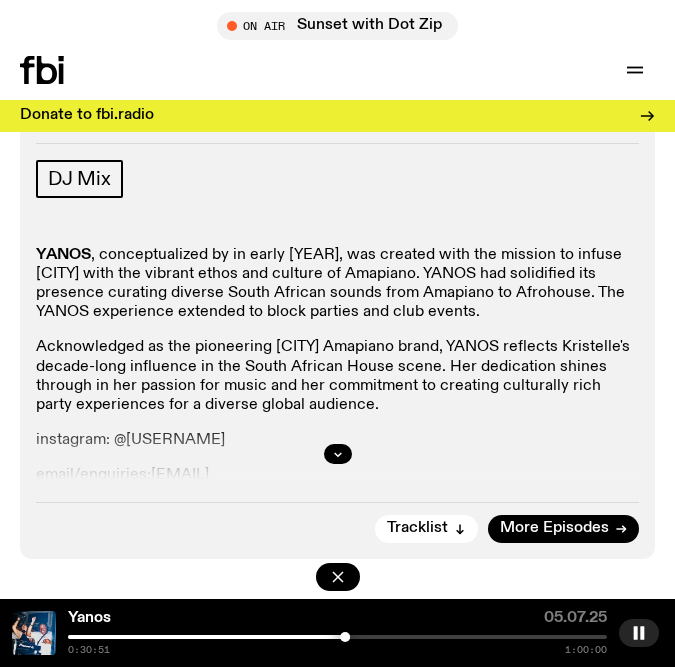 click at bounding box center (345, 637) 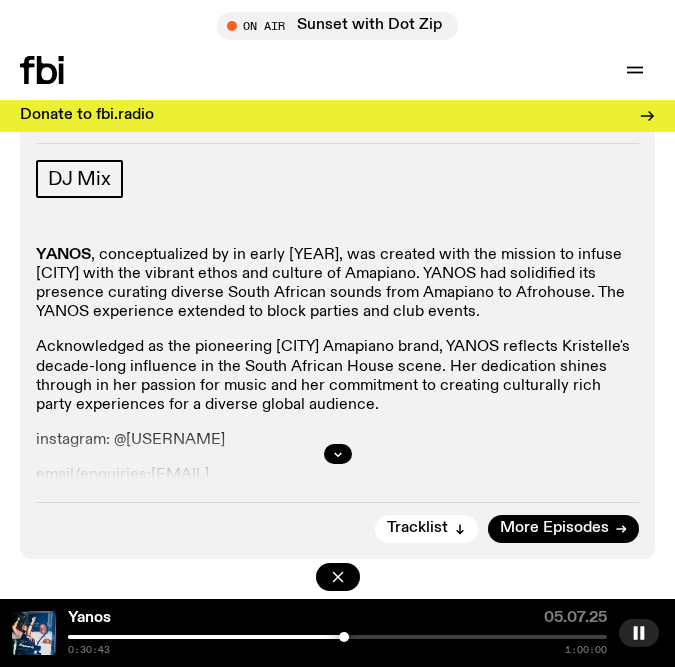 click at bounding box center (337, 637) 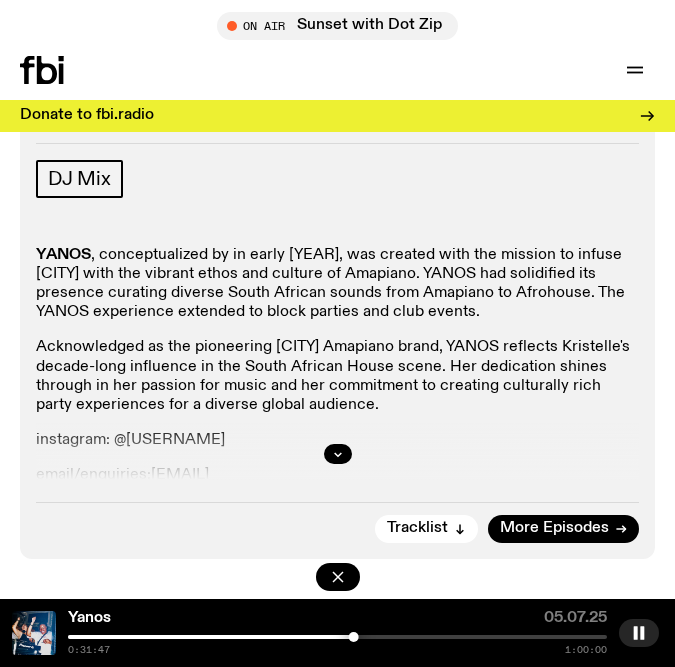 click at bounding box center [337, 637] 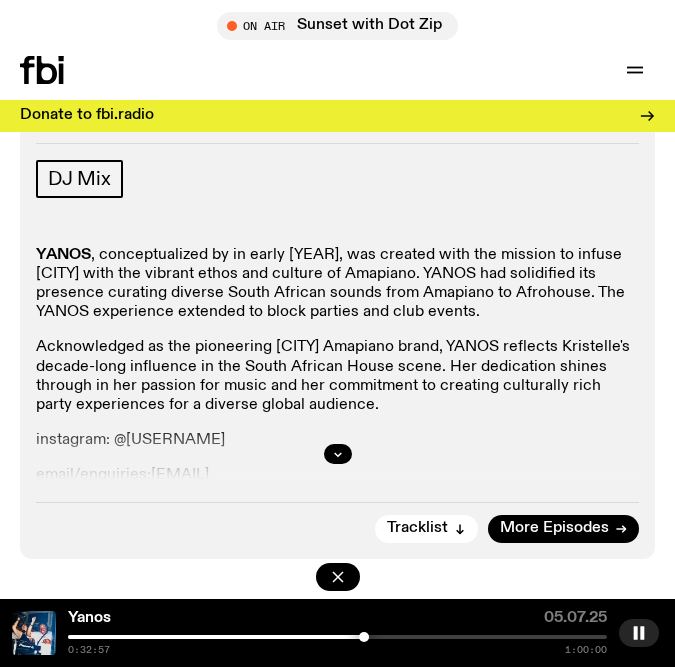 click at bounding box center [337, 637] 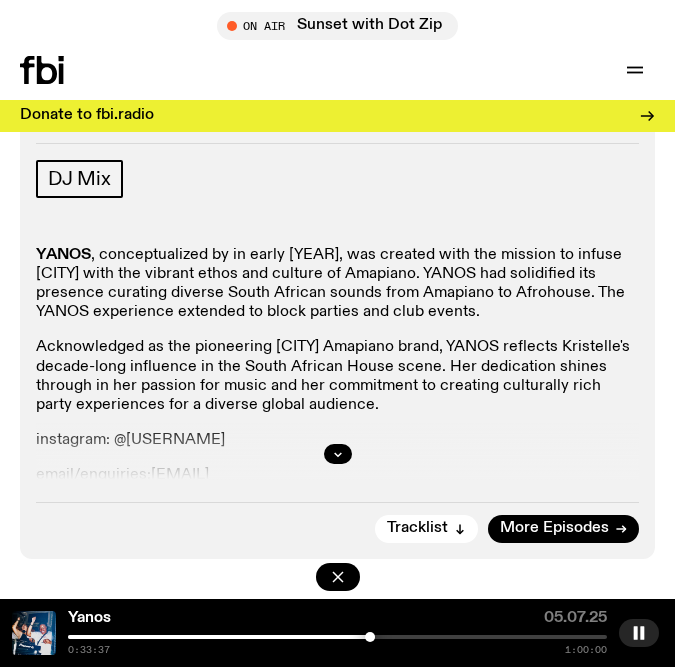 click at bounding box center (337, 637) 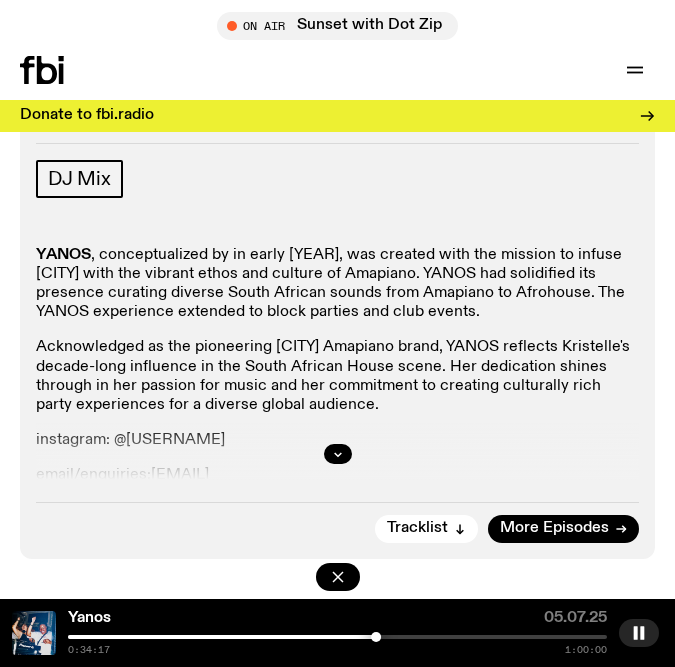 click at bounding box center [337, 637] 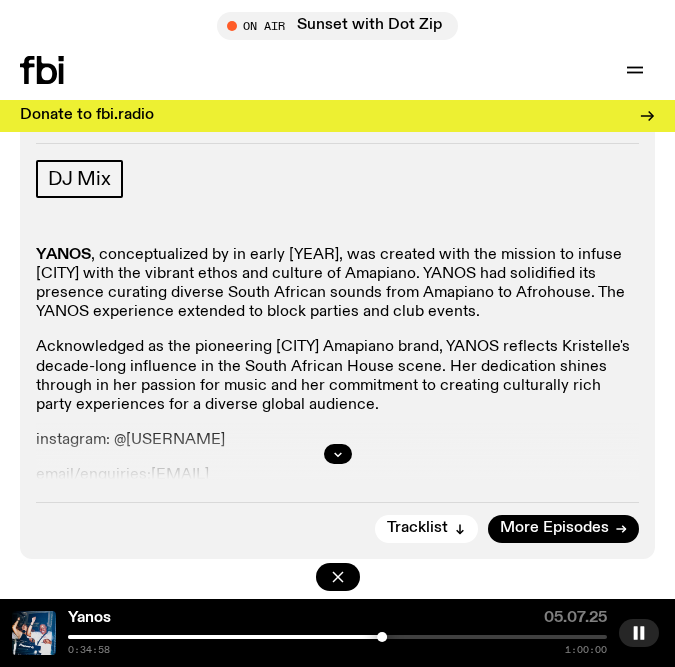 click at bounding box center (337, 637) 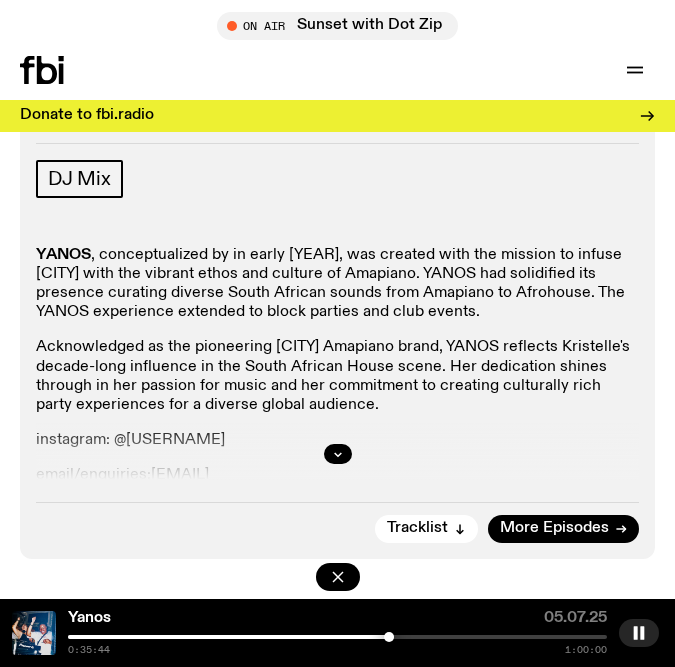 click at bounding box center (119, 637) 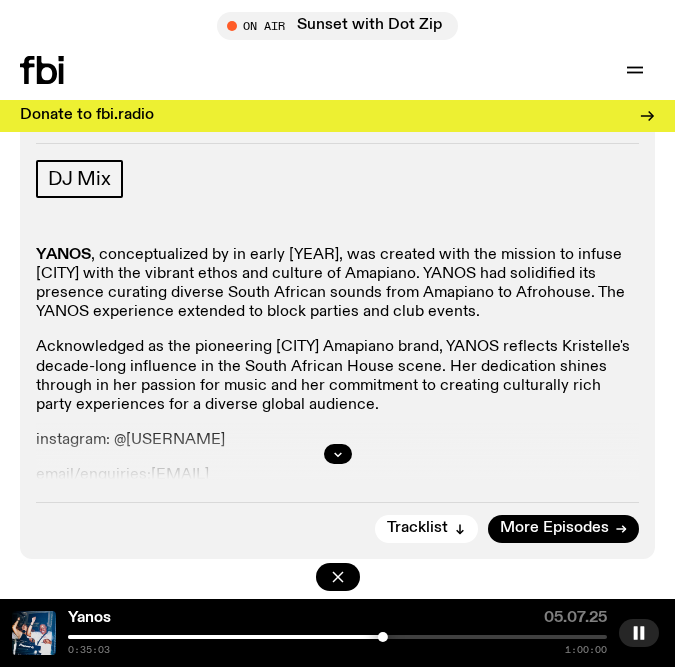 click at bounding box center [383, 637] 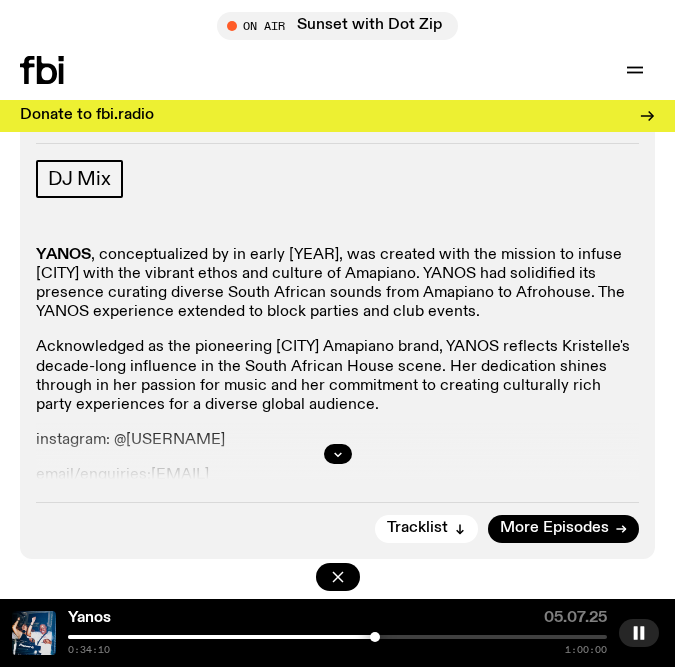 click at bounding box center [375, 637] 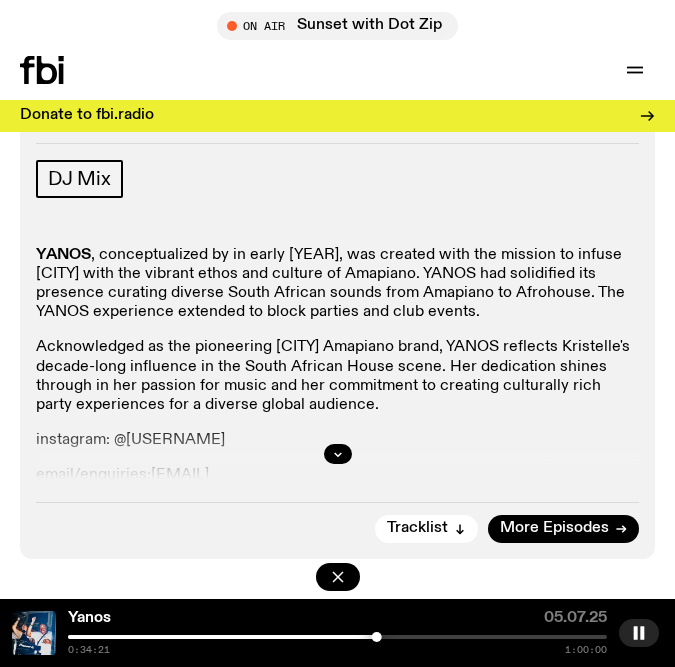 click at bounding box center (337, 637) 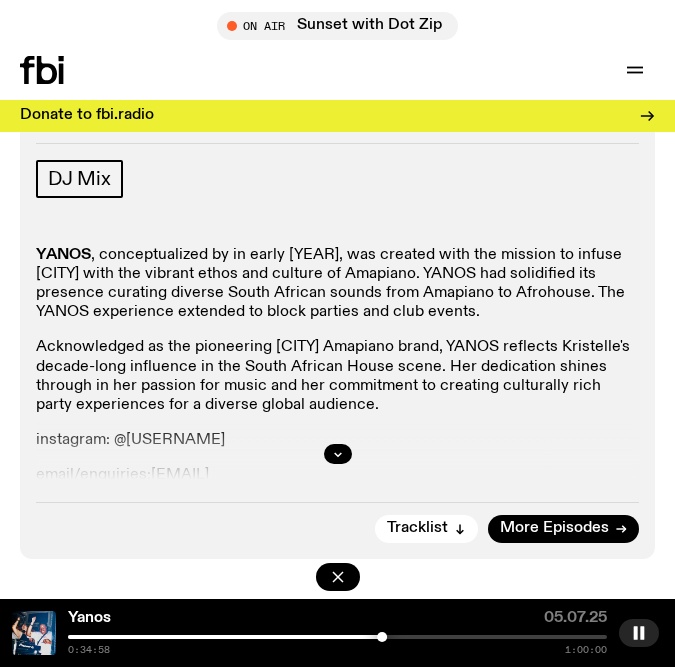 click at bounding box center [337, 637] 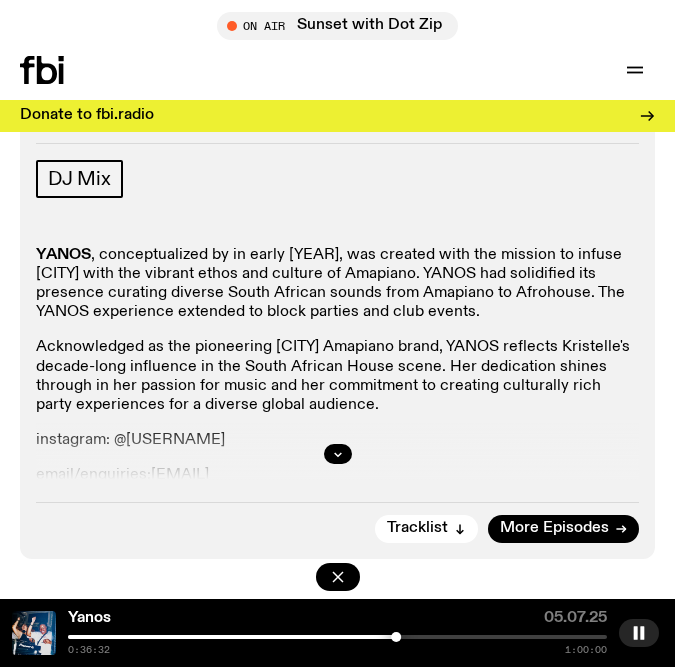 click at bounding box center [337, 637] 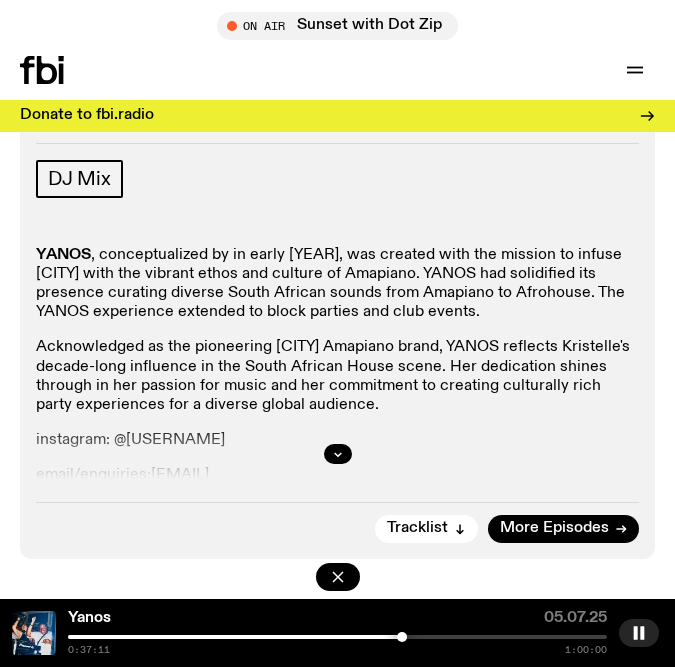 click at bounding box center (337, 637) 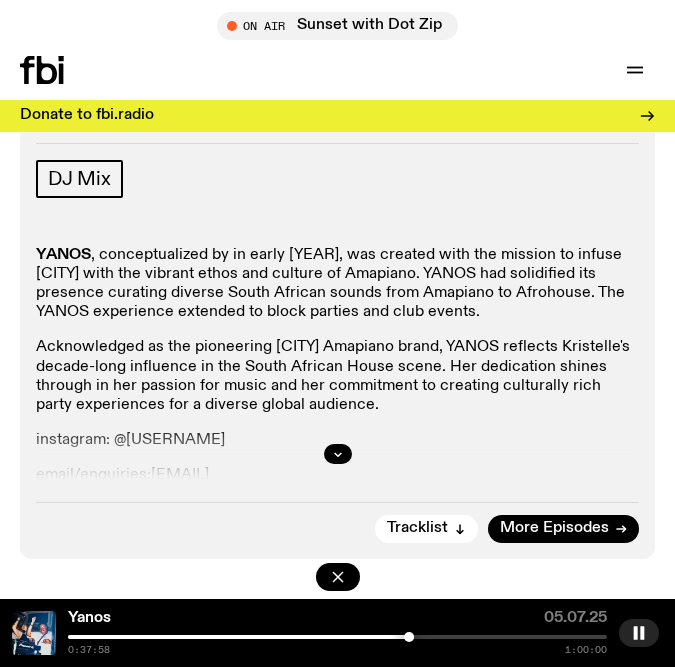 click at bounding box center (409, 637) 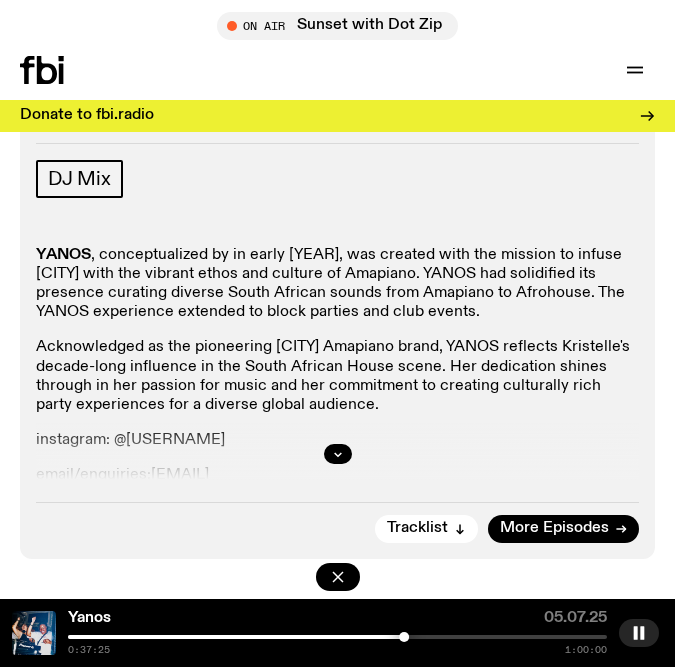 click at bounding box center (134, 637) 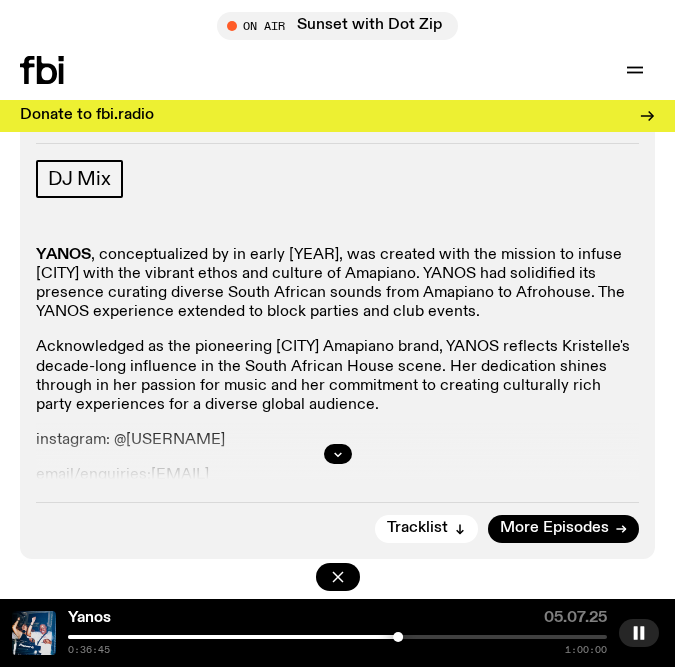 click at bounding box center (337, 637) 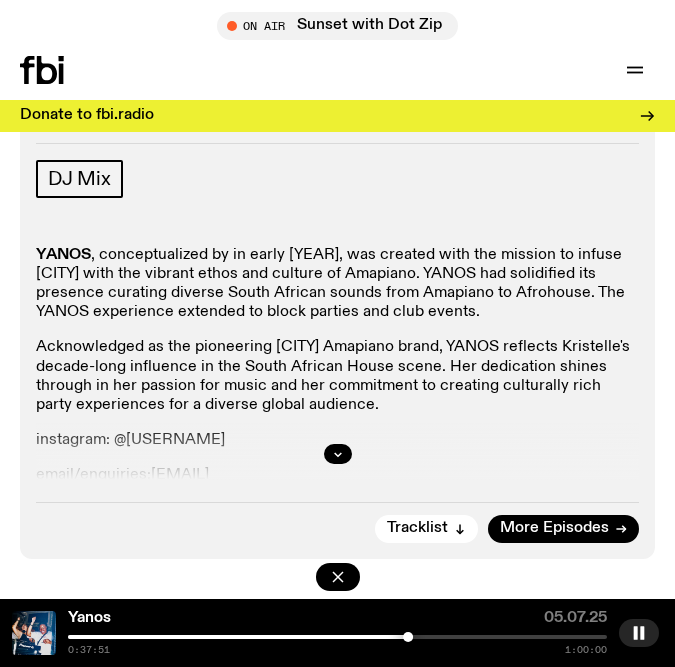 click at bounding box center [337, 637] 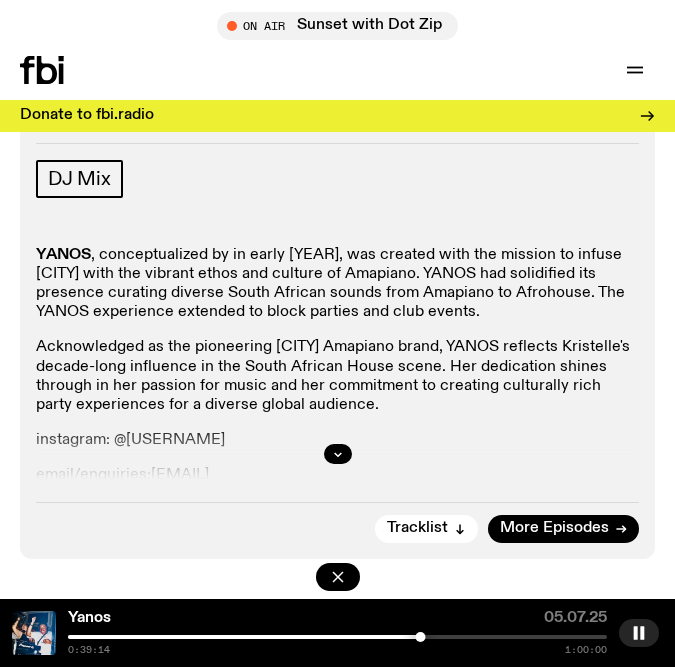 click on "Yanos 05.07.25 0:39:14 1:00:00" at bounding box center [337, 633] 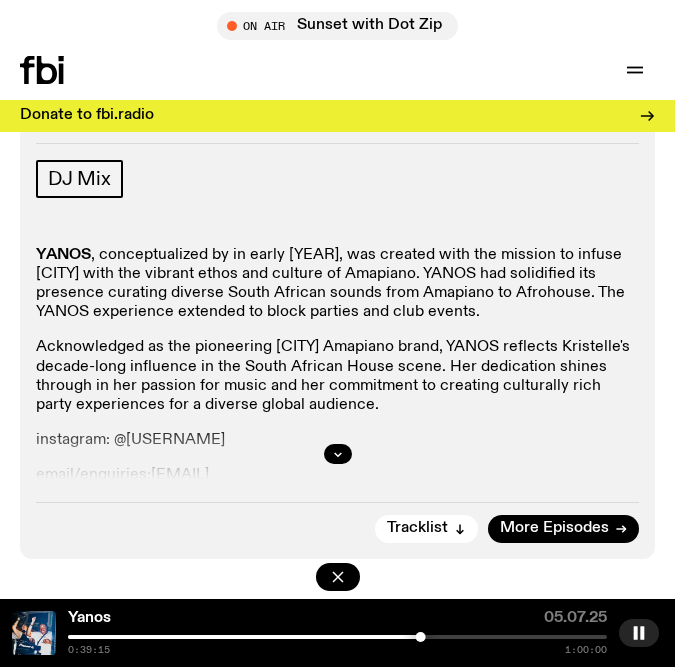 click at bounding box center [337, 637] 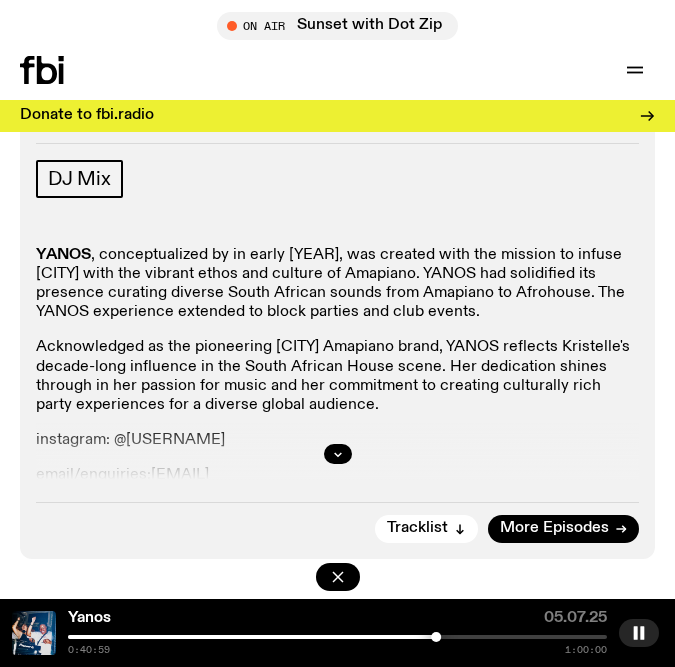 click at bounding box center (337, 637) 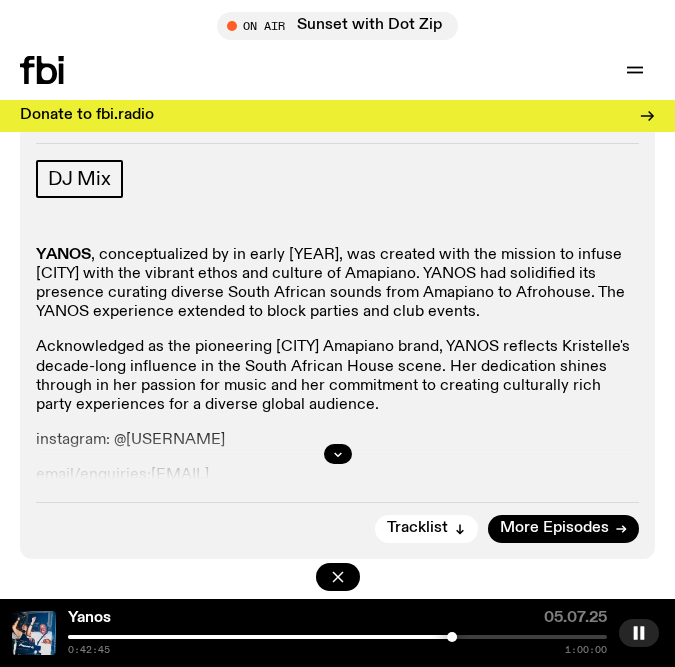 click at bounding box center [337, 637] 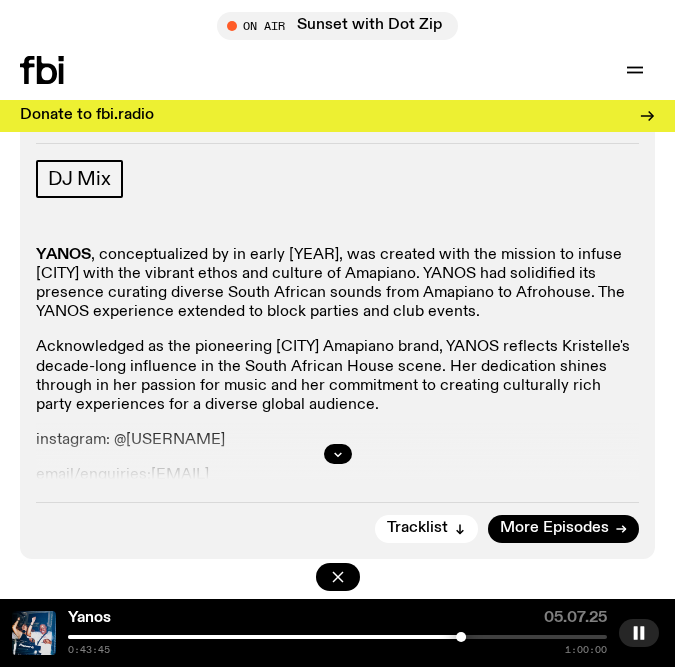 click at bounding box center (337, 637) 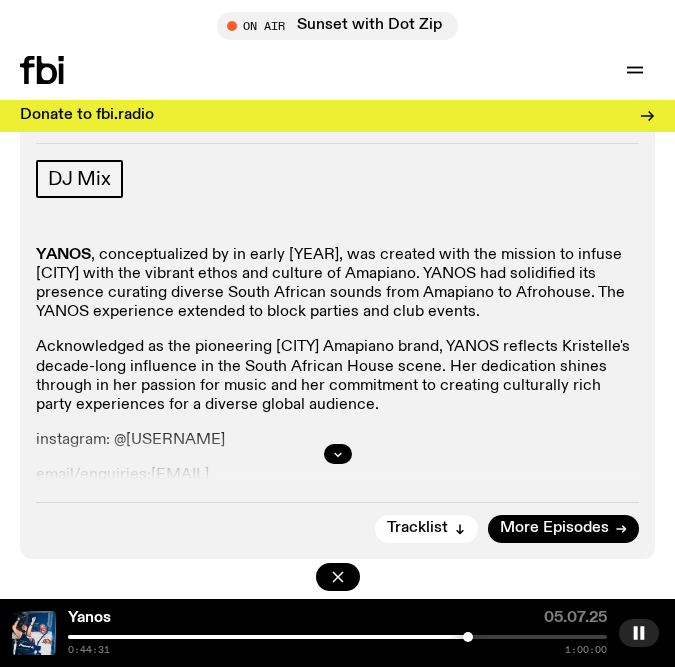 click at bounding box center (468, 637) 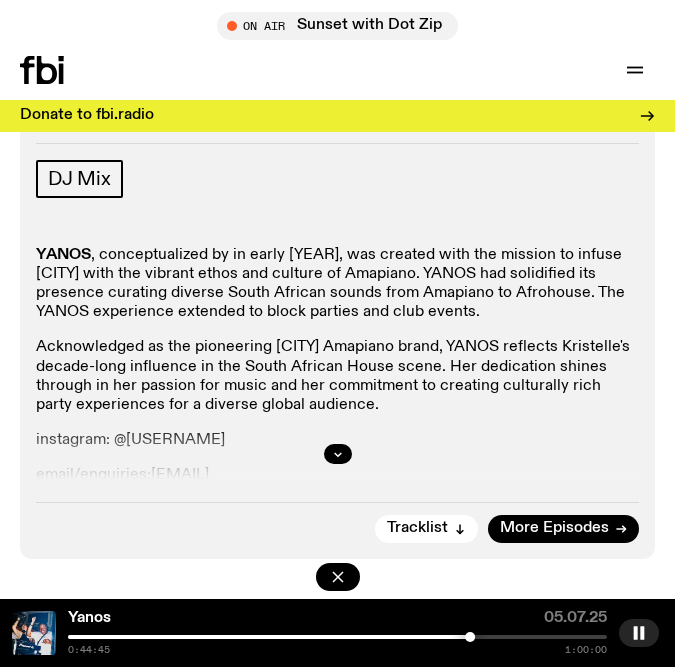 click at bounding box center [337, 637] 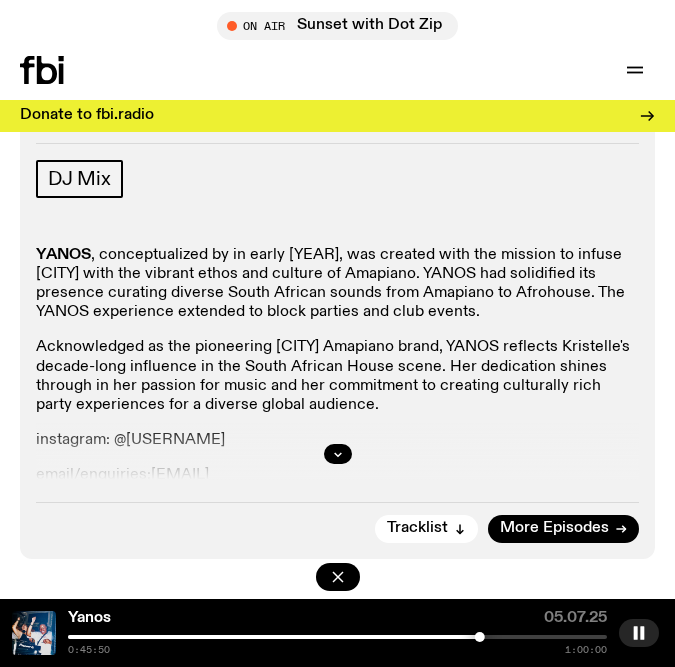 click at bounding box center [337, 637] 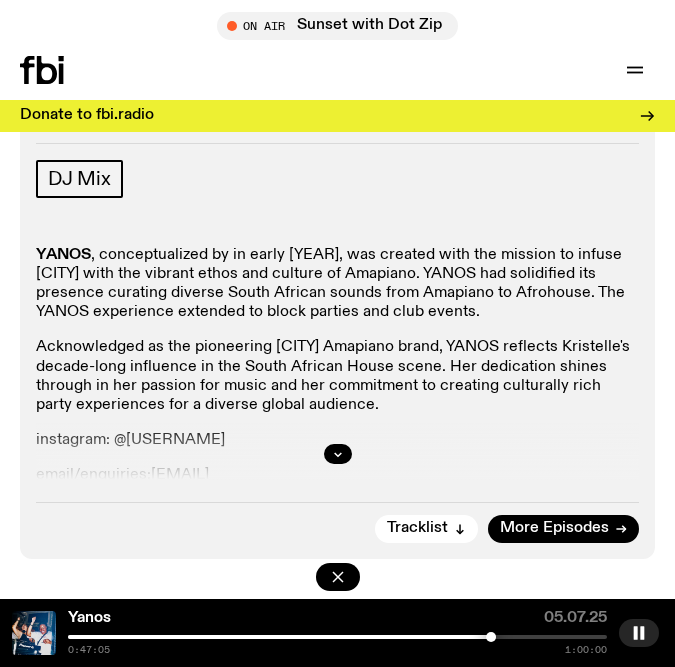 click at bounding box center (337, 637) 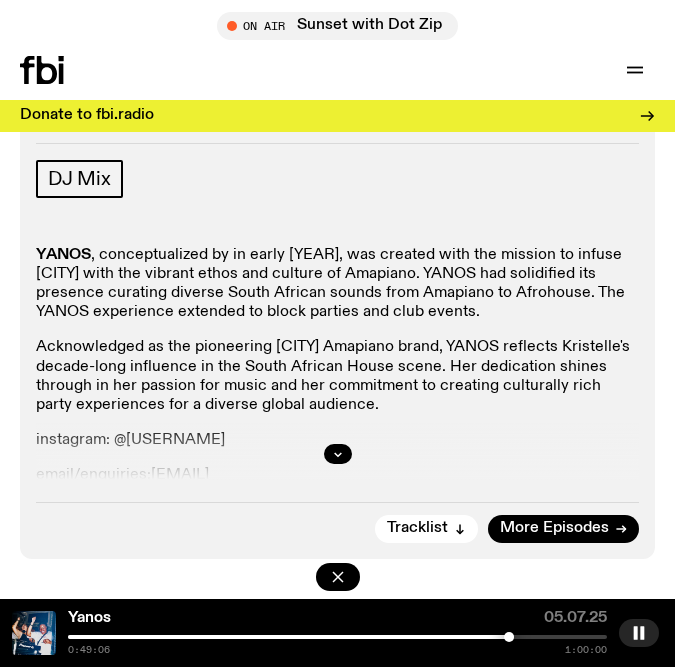 click at bounding box center [337, 637] 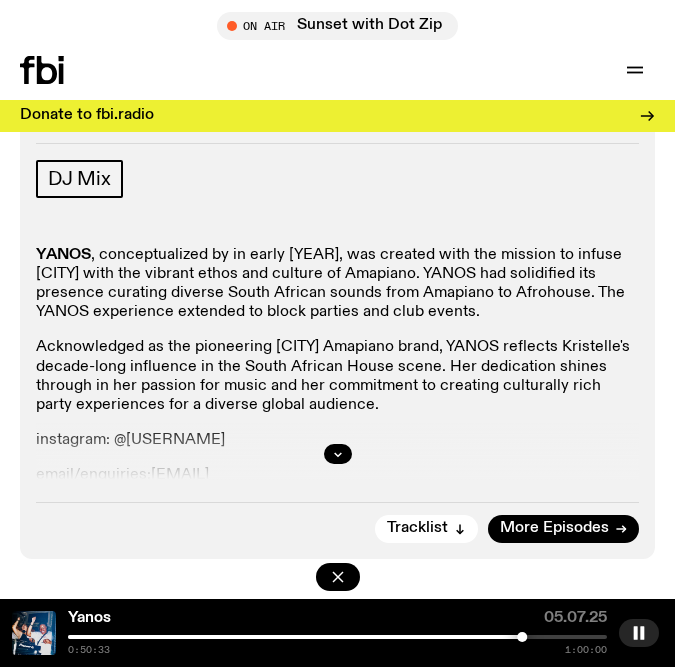 click at bounding box center [337, 637] 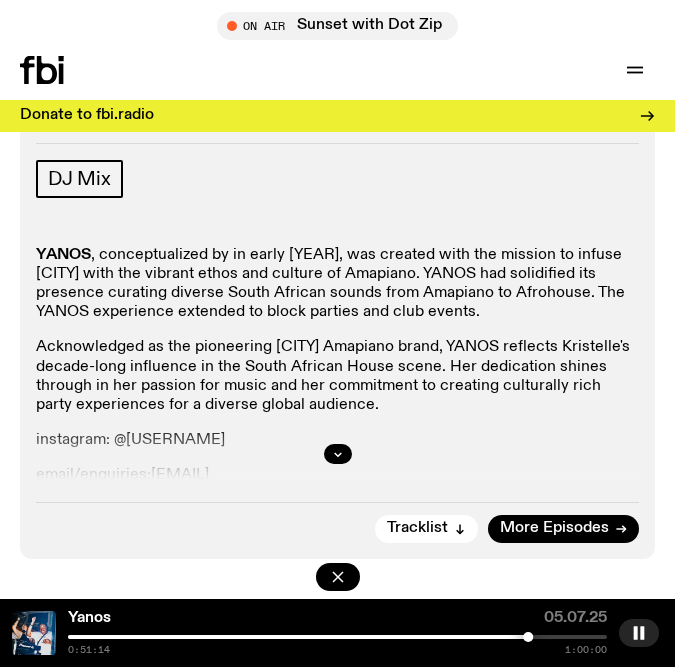 click at bounding box center (337, 637) 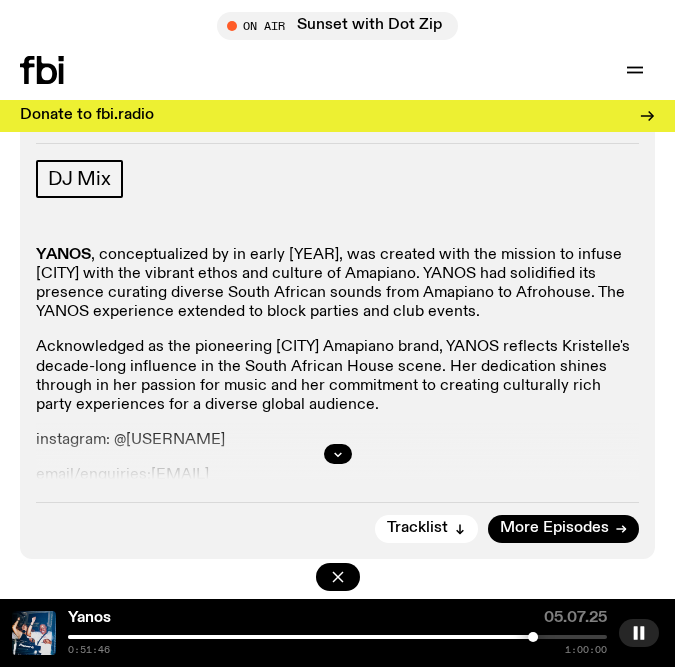 click at bounding box center [337, 637] 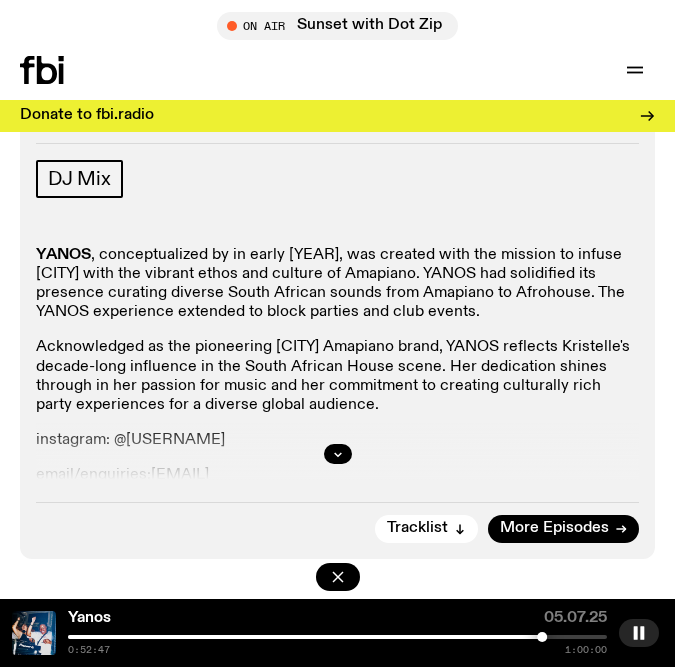 click at bounding box center [542, 637] 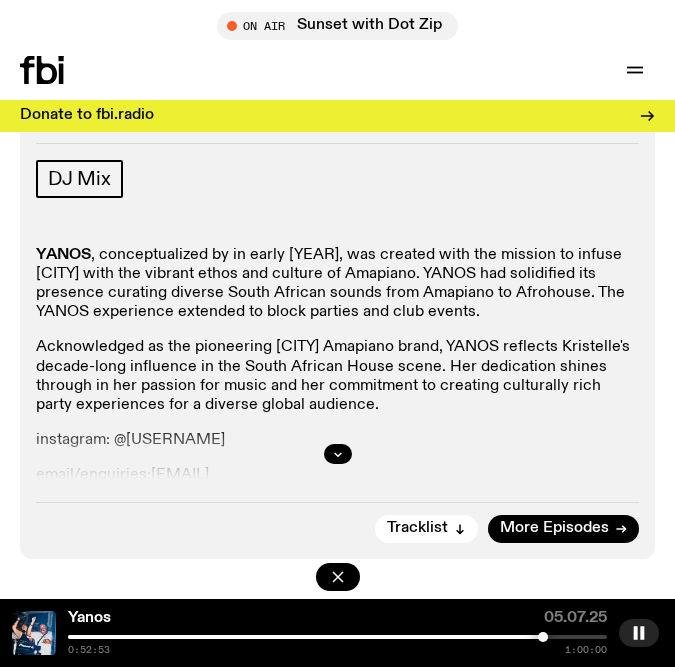 click at bounding box center [543, 637] 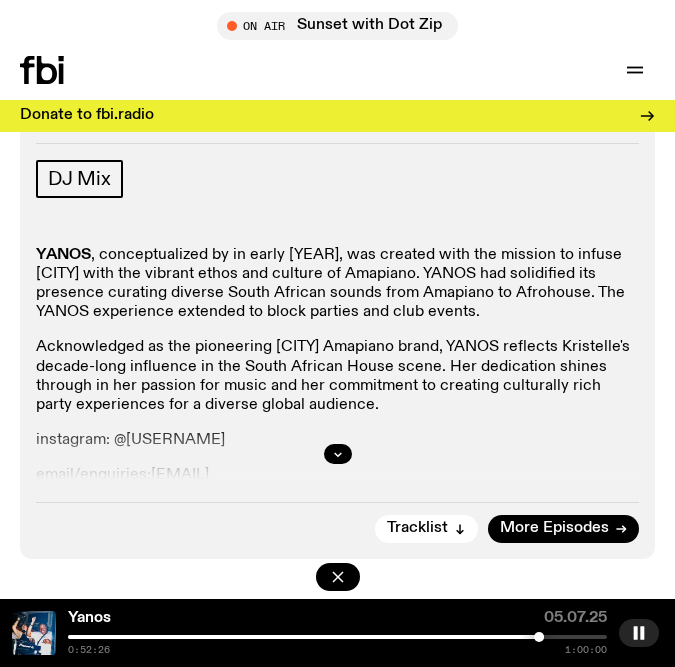 click at bounding box center (539, 637) 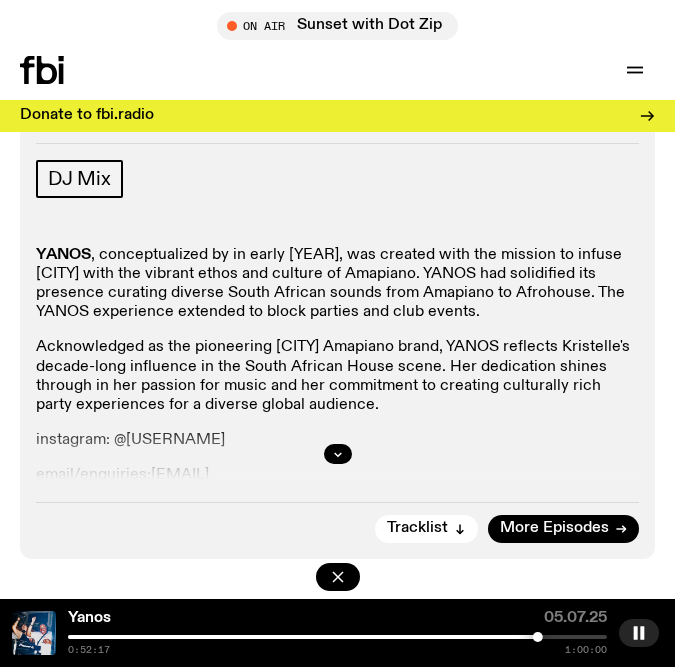click at bounding box center (337, 637) 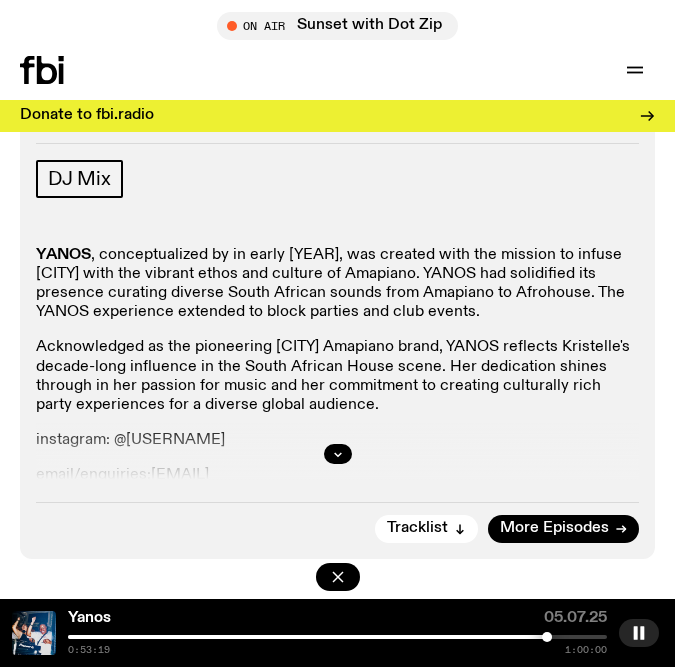 click at bounding box center [337, 637] 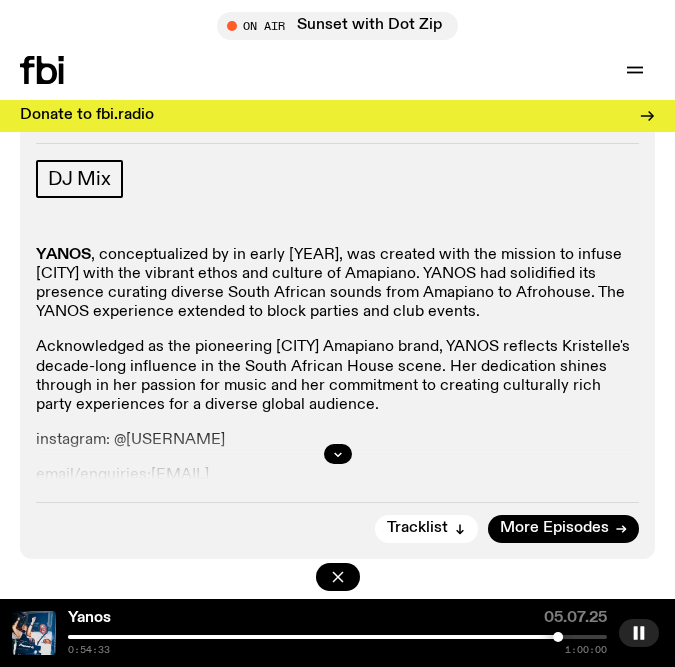 click at bounding box center [337, 637] 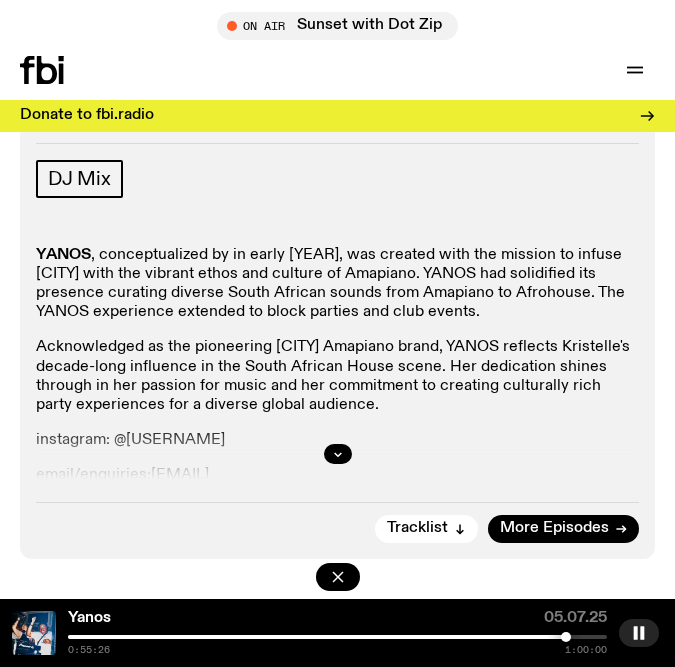 click at bounding box center [566, 637] 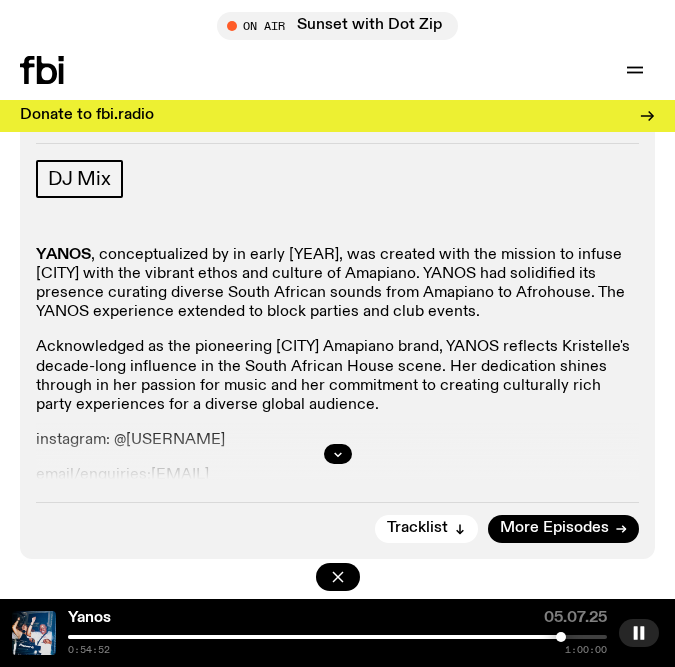 click at bounding box center [561, 637] 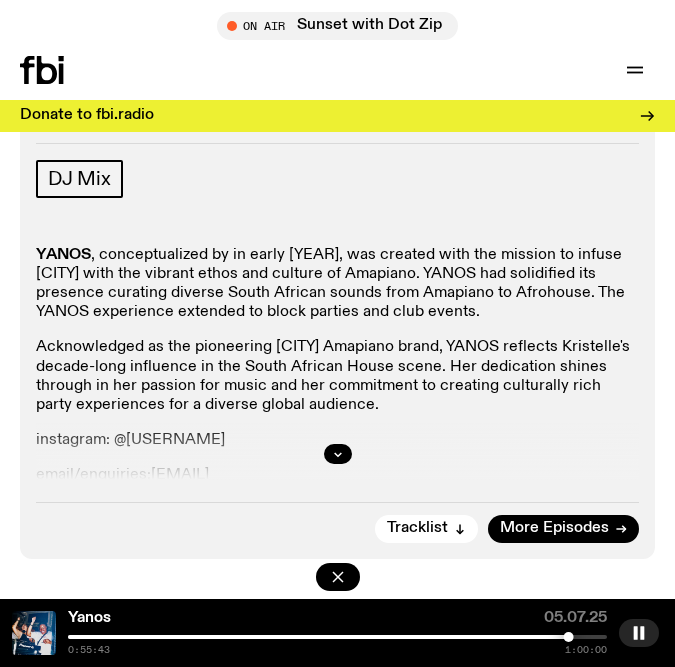 click at bounding box center (337, 637) 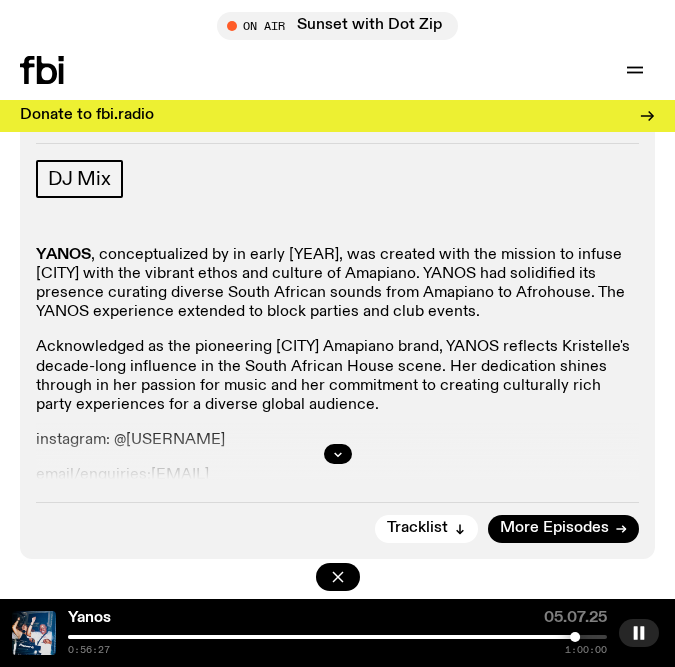 click at bounding box center (337, 637) 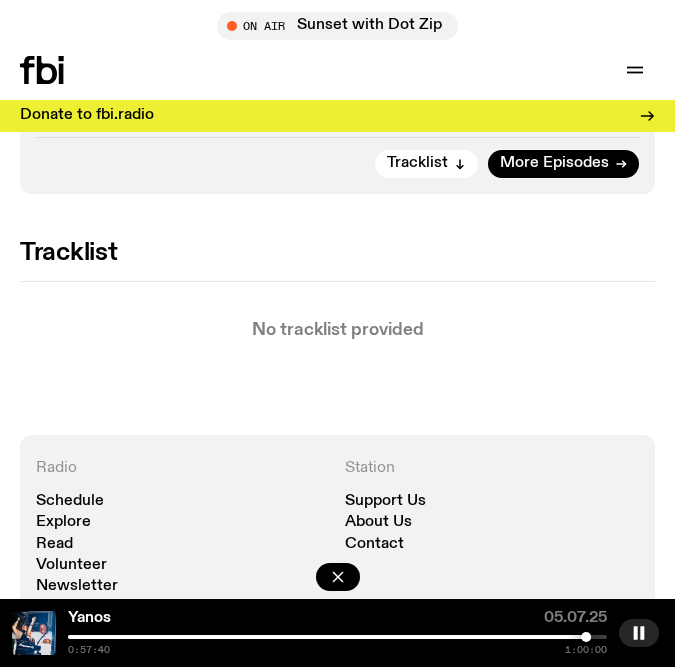 scroll, scrollTop: 1199, scrollLeft: 0, axis: vertical 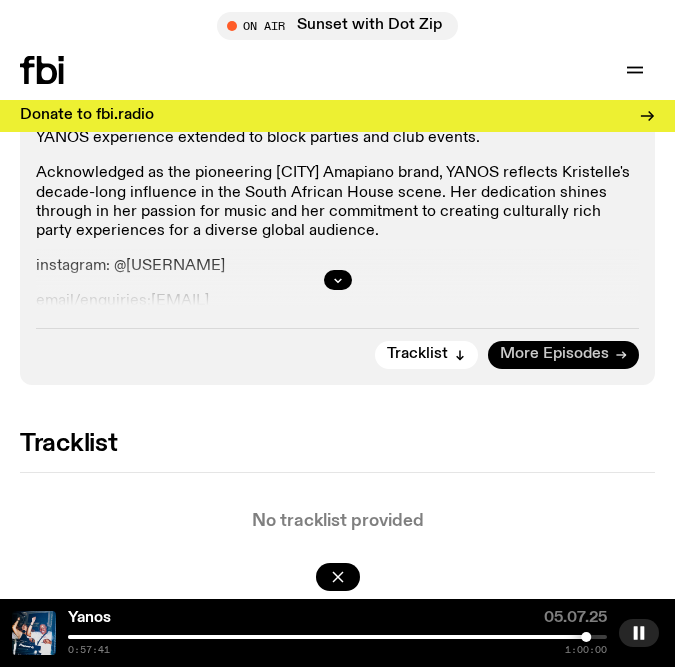 click on "More Episodes" at bounding box center (554, 354) 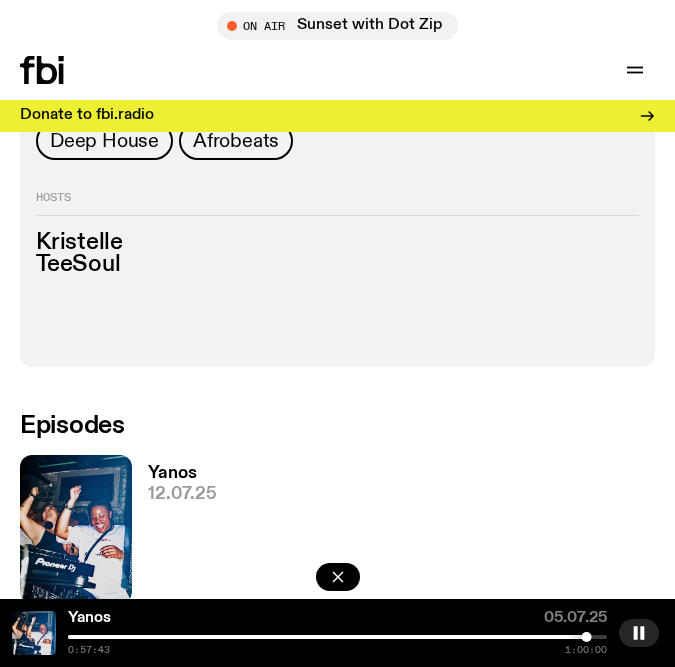 scroll, scrollTop: 897, scrollLeft: 0, axis: vertical 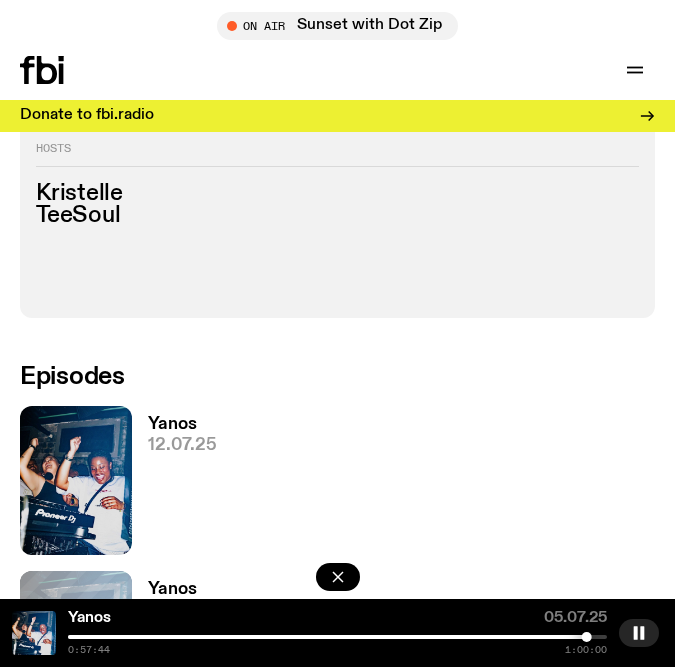 click on "Yanos" at bounding box center (182, 424) 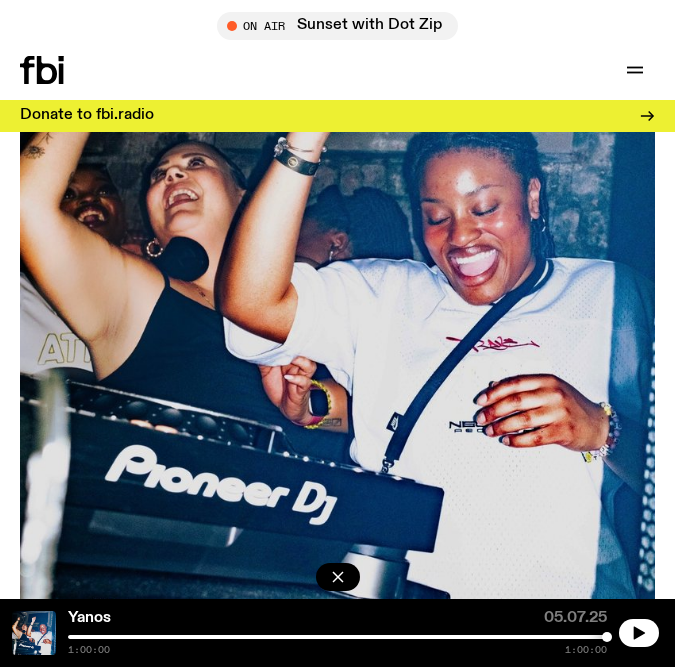 scroll, scrollTop: 78, scrollLeft: 0, axis: vertical 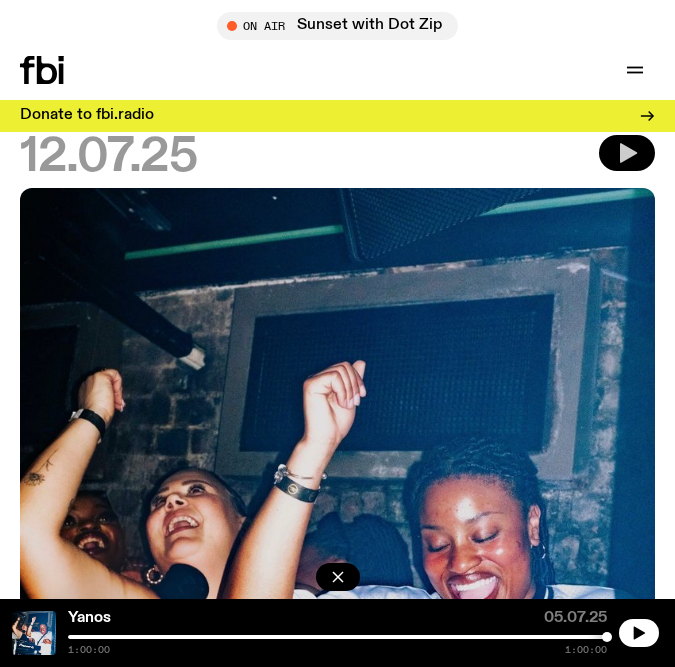 click 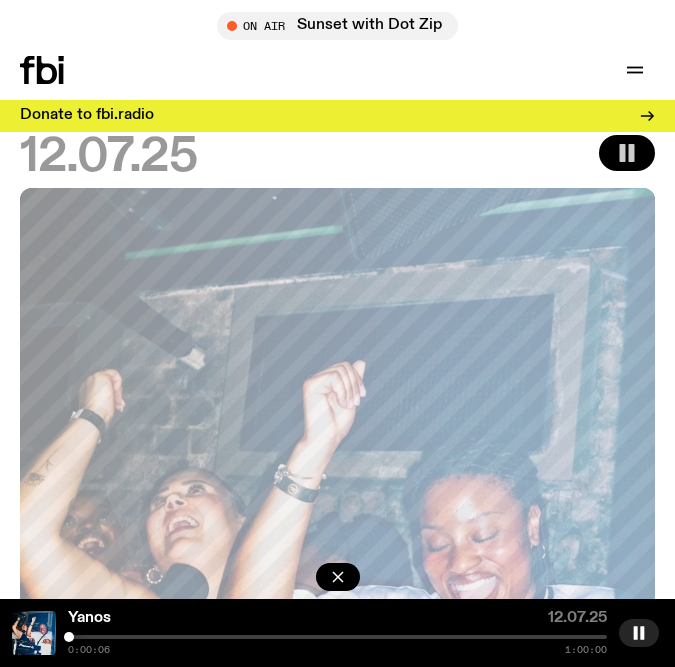 click at bounding box center (337, 637) 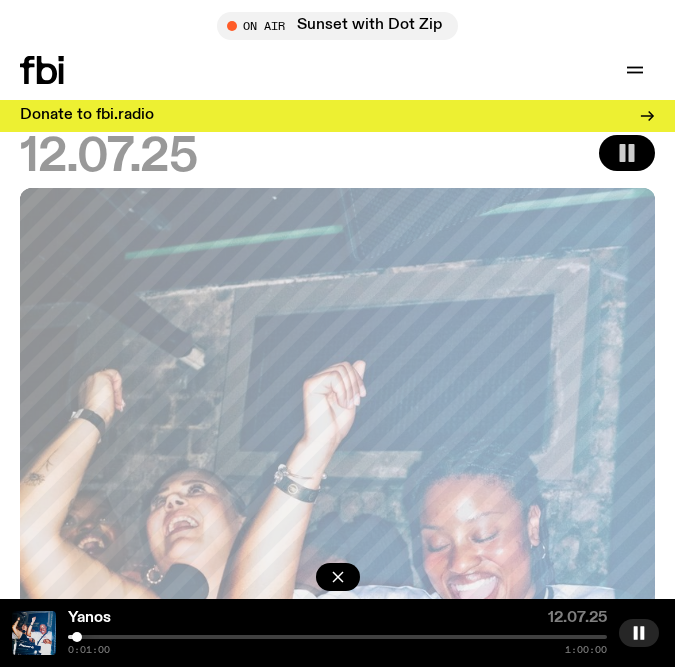 click at bounding box center [77, 637] 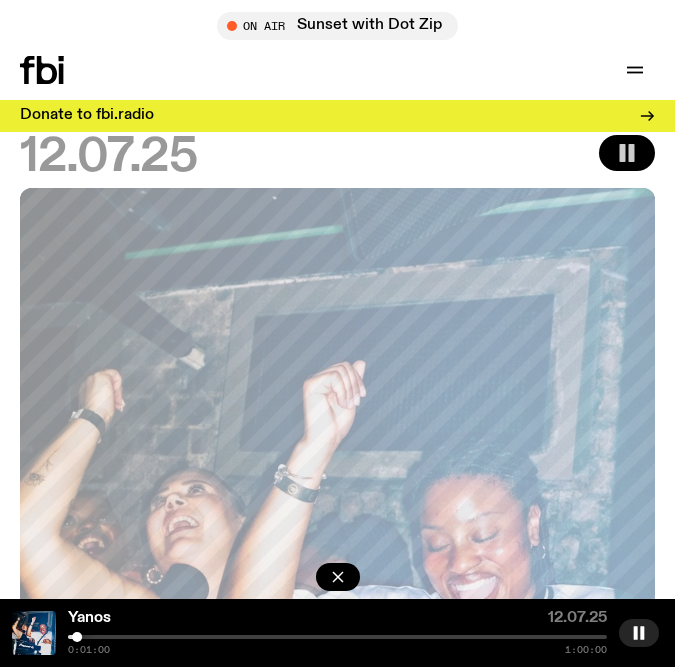 click at bounding box center [77, 637] 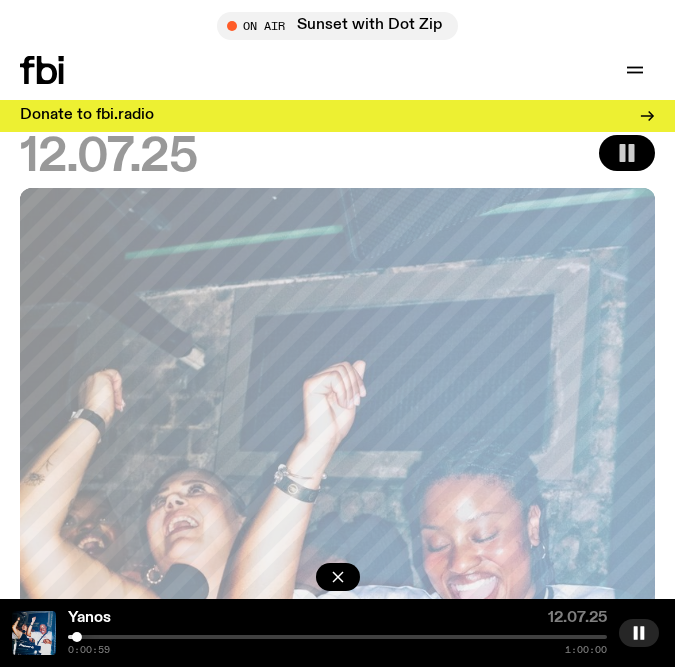 click at bounding box center [337, 637] 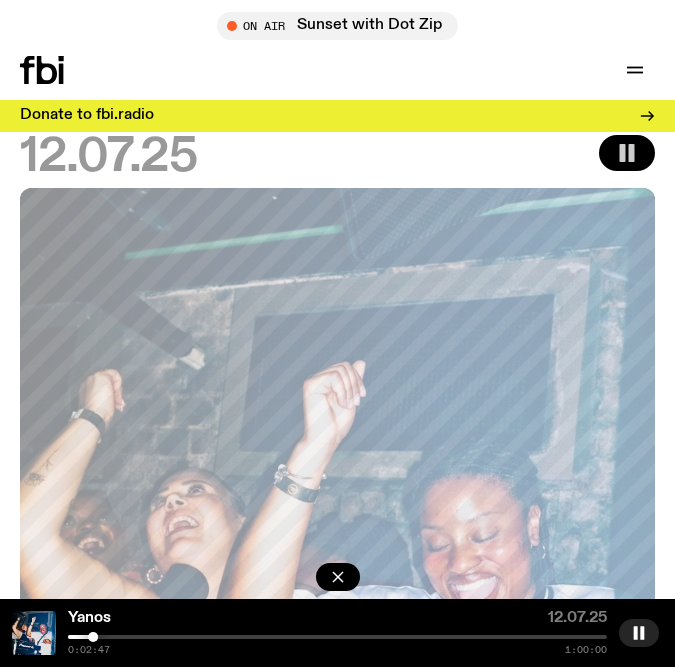 click at bounding box center (337, 637) 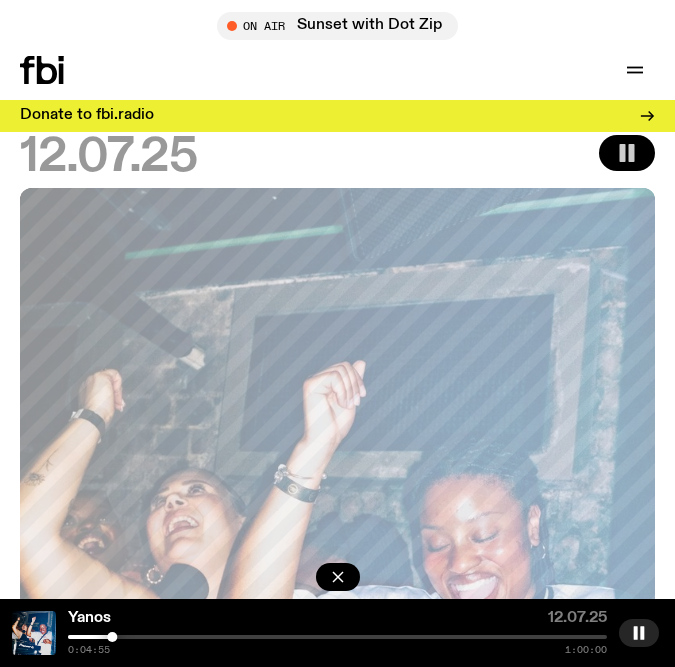click on "Yanos 12.07.25 0:04:55 1:00:00" at bounding box center (337, 633) 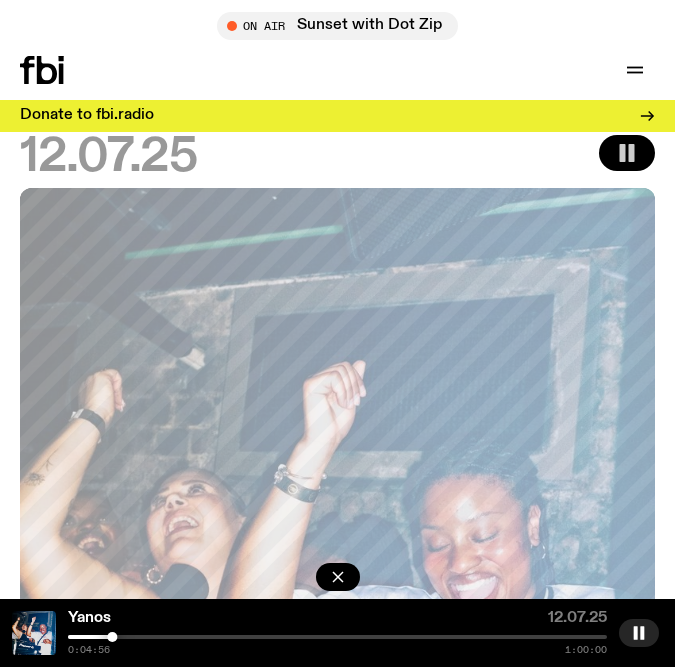 click at bounding box center (-158, 637) 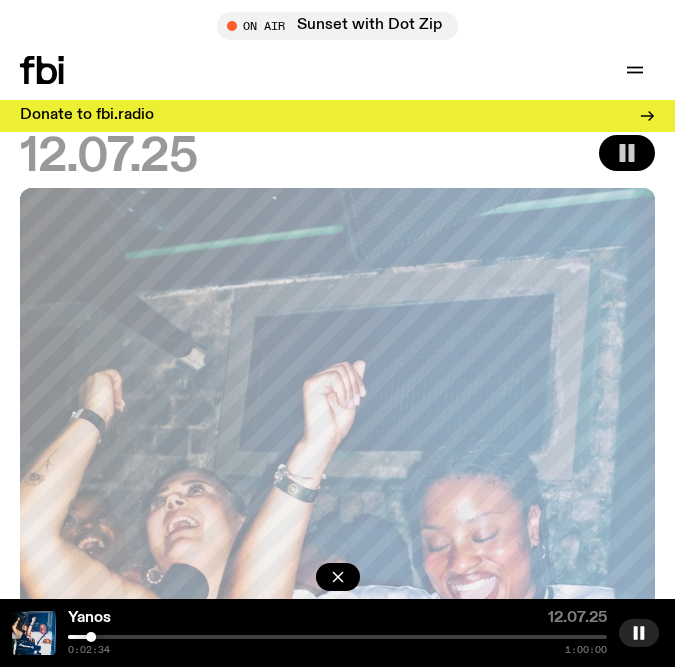 click at bounding box center [91, 637] 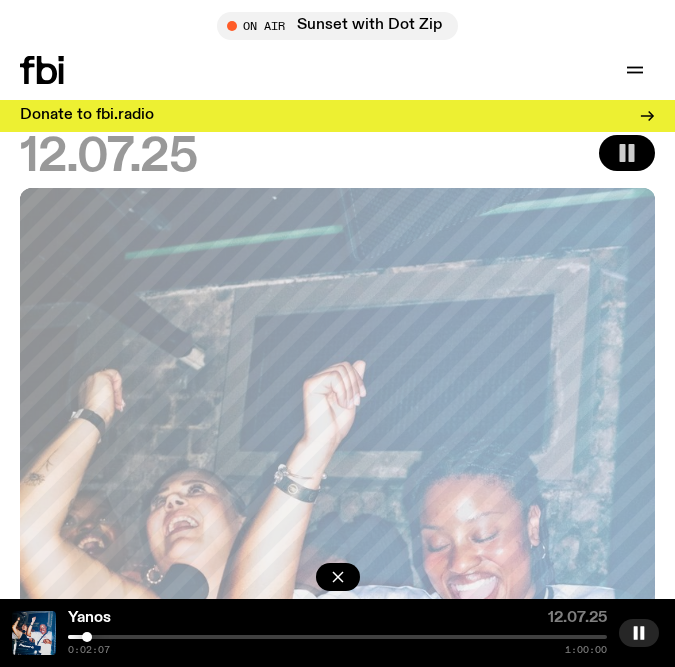 click at bounding box center [337, 637] 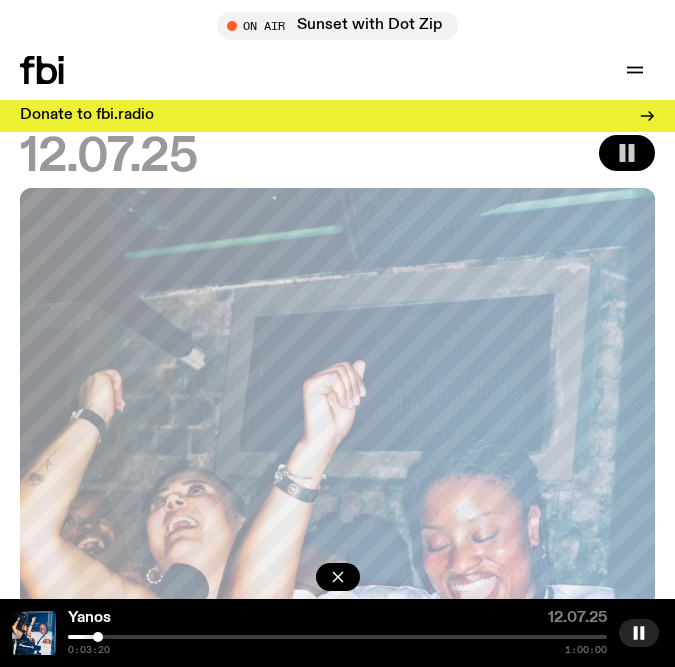 click at bounding box center (337, 637) 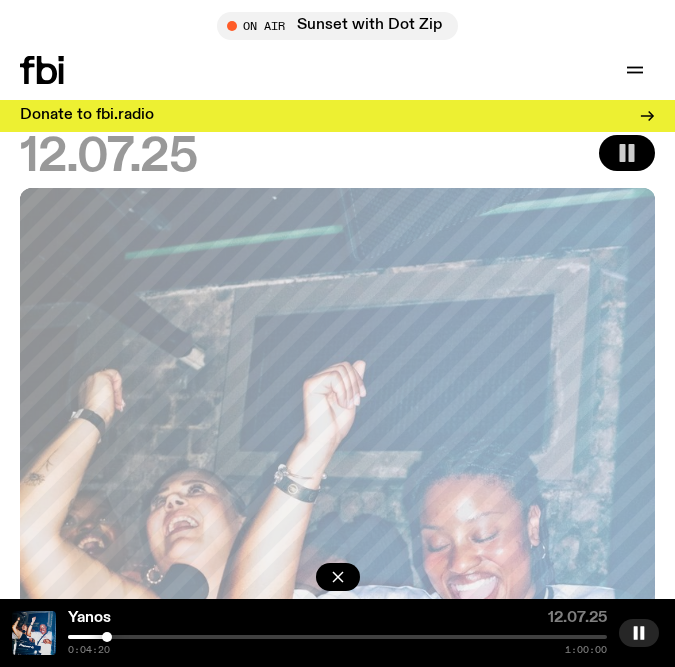 click at bounding box center [337, 637] 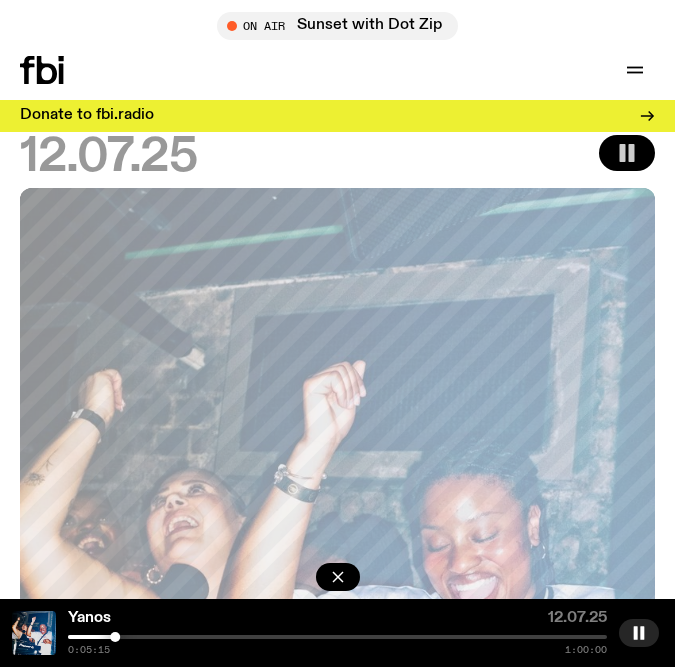 click at bounding box center [337, 637] 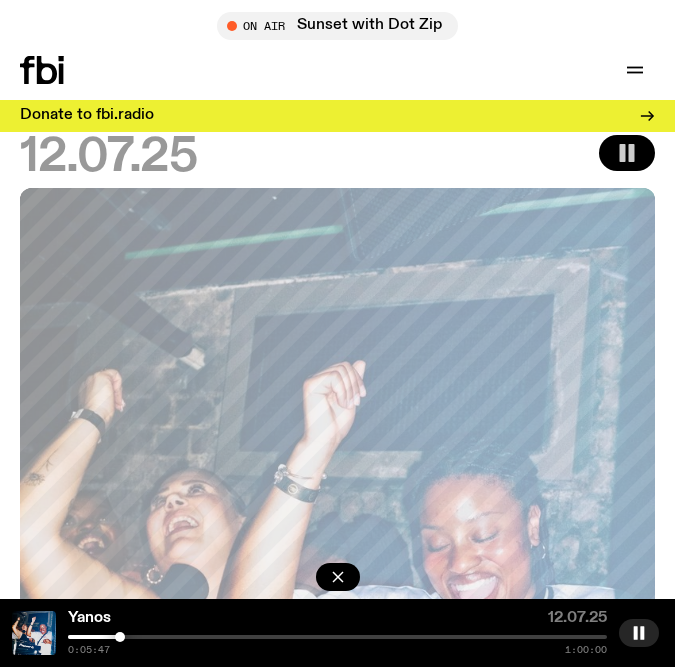 click at bounding box center [120, 637] 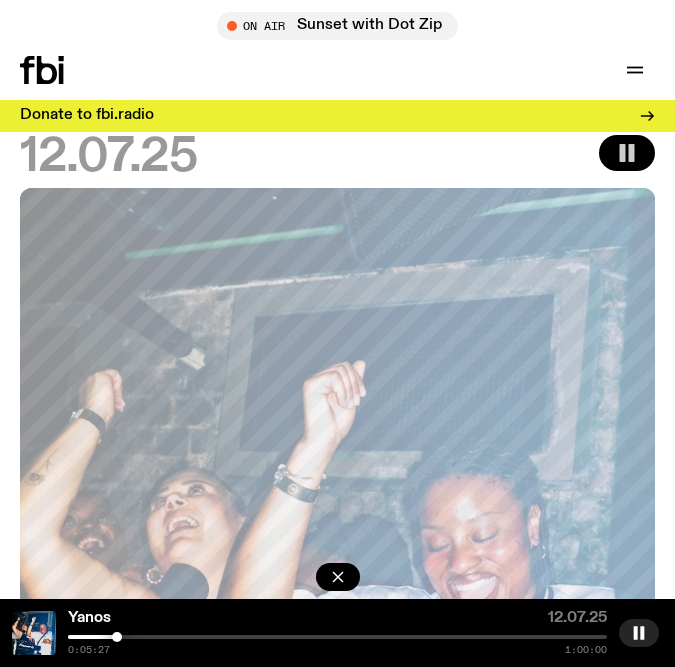 click at bounding box center [117, 637] 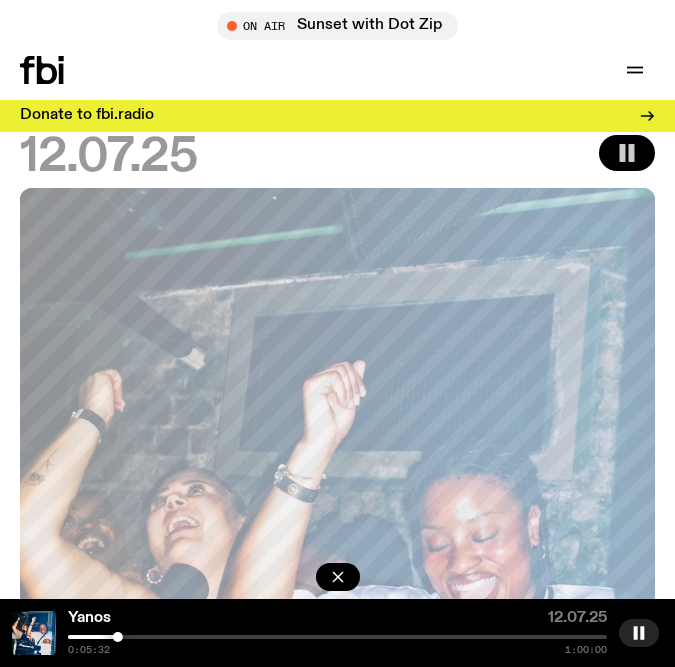 click at bounding box center (118, 637) 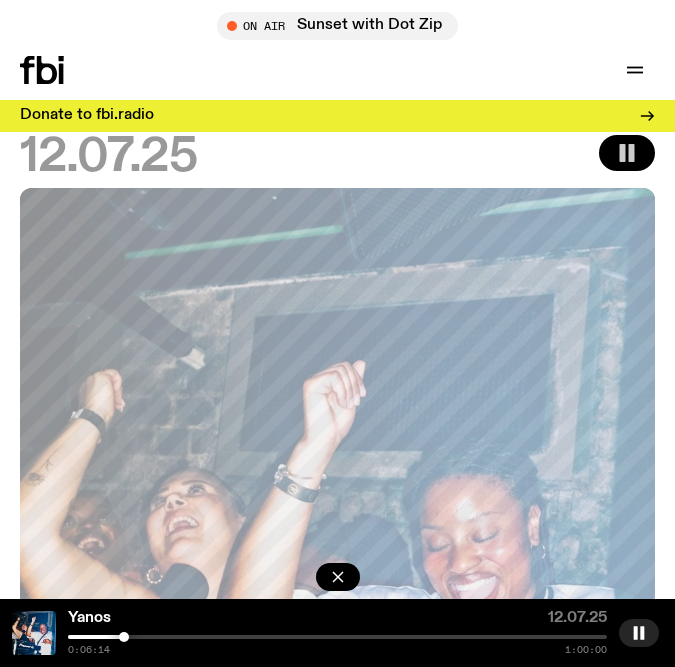 click at bounding box center (124, 637) 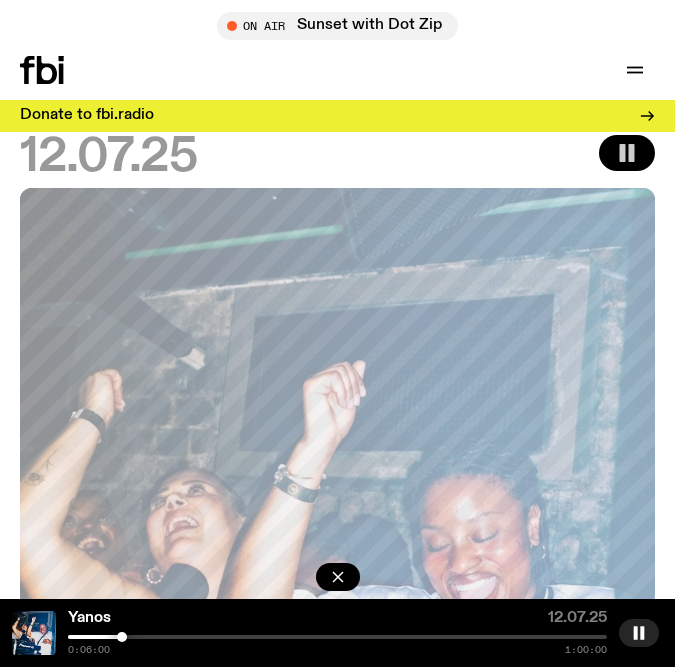click at bounding box center [122, 637] 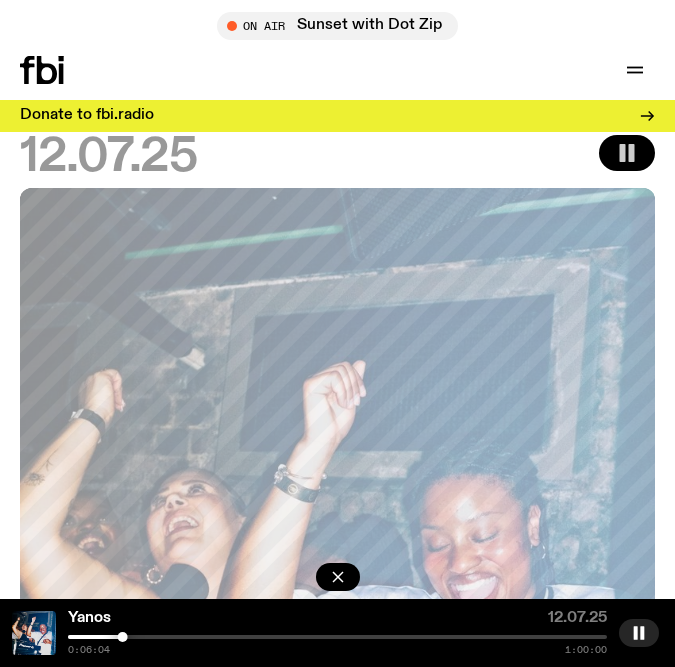 click at bounding box center [123, 637] 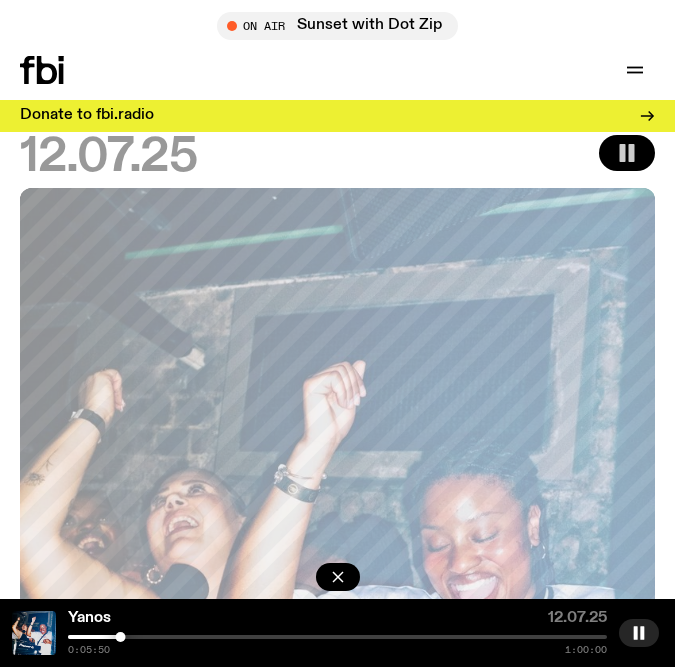 click on "Yanos 12.07.25 0:05:50 1:00:00" at bounding box center (337, 633) 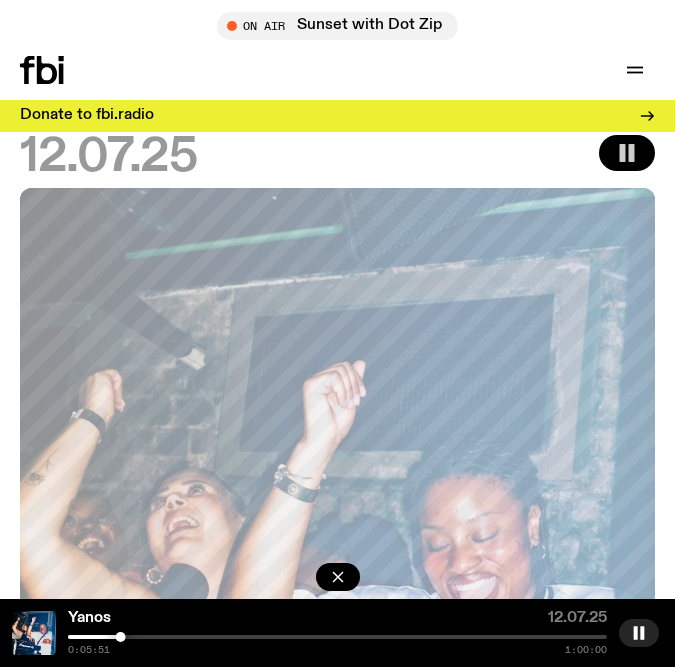 click at bounding box center (337, 637) 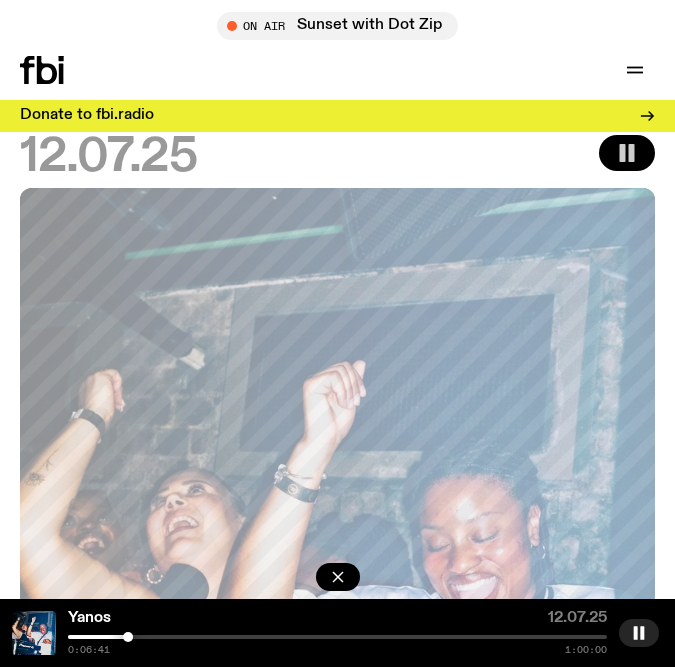 click at bounding box center (128, 637) 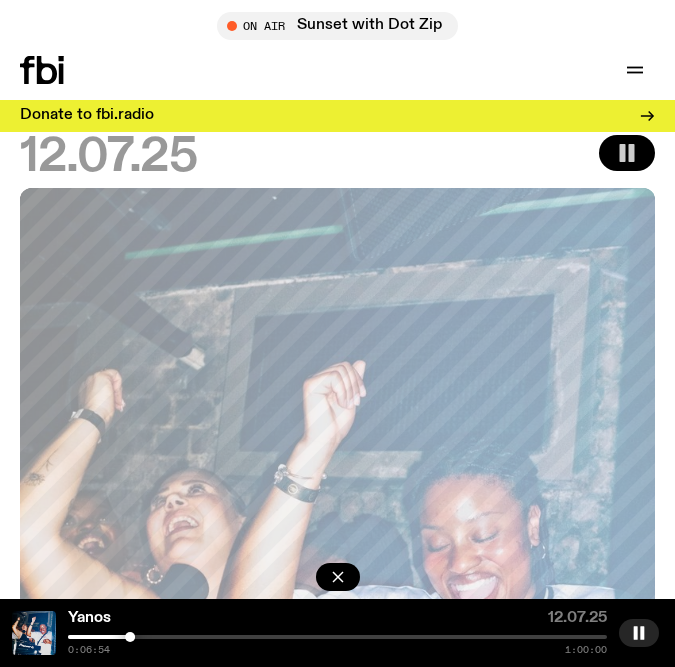 click at bounding box center [337, 637] 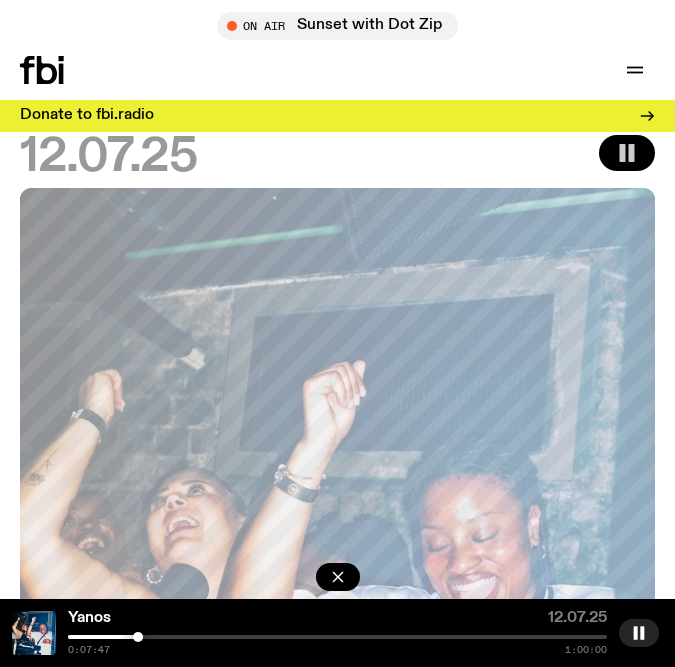 click at bounding box center [337, 637] 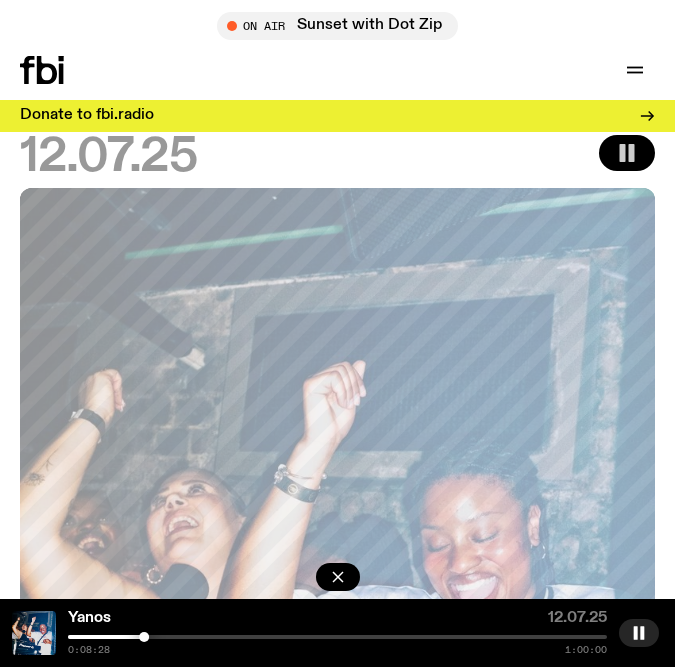 click at bounding box center (337, 637) 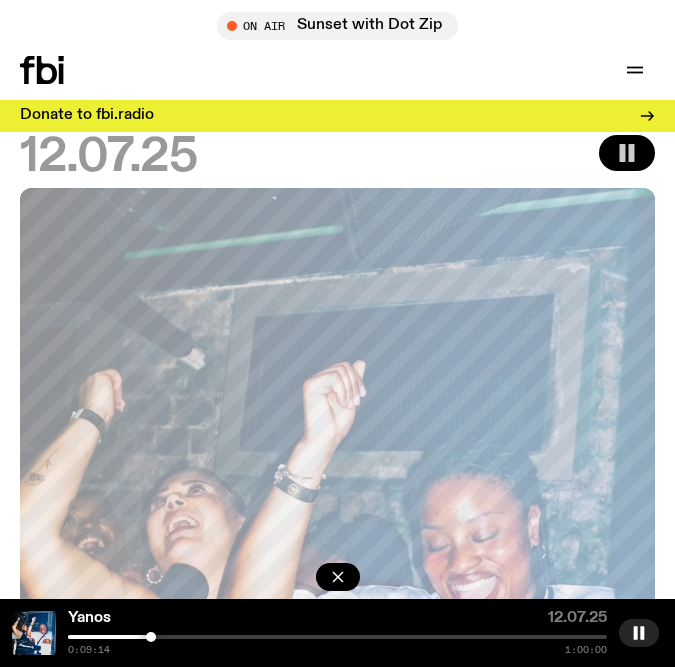 click at bounding box center (337, 637) 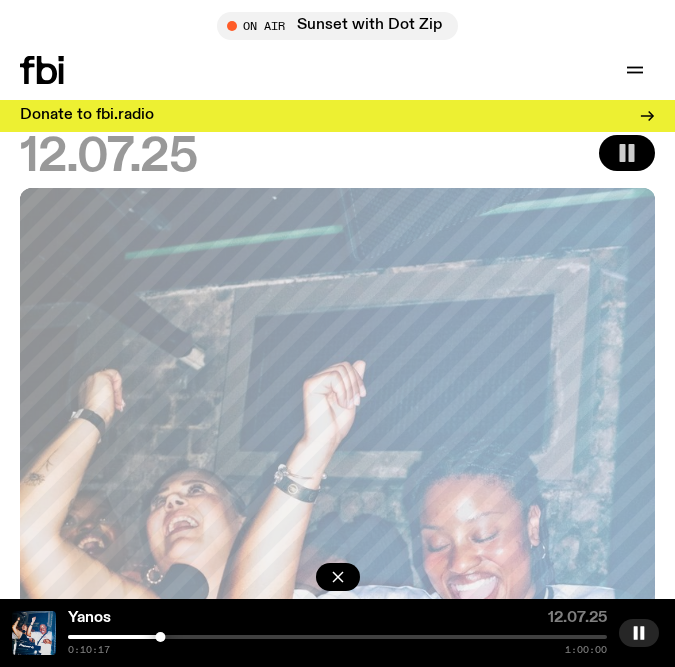 click at bounding box center [337, 637] 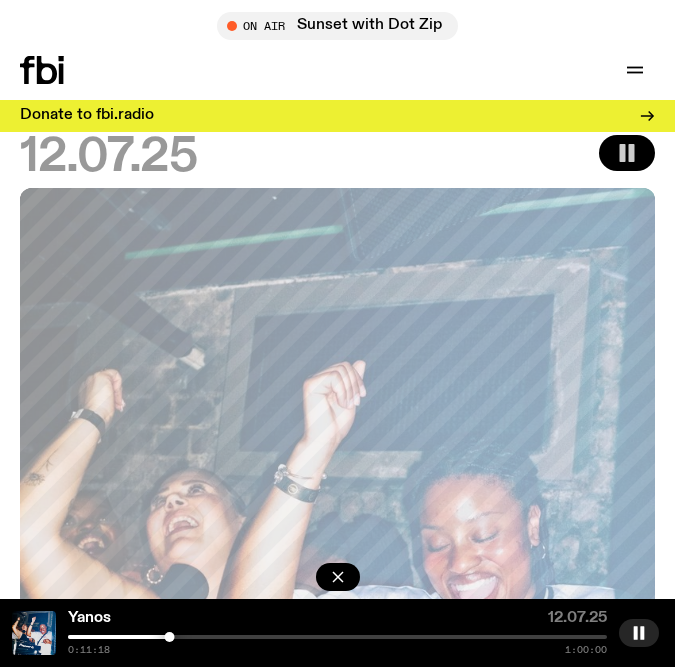 click at bounding box center (337, 637) 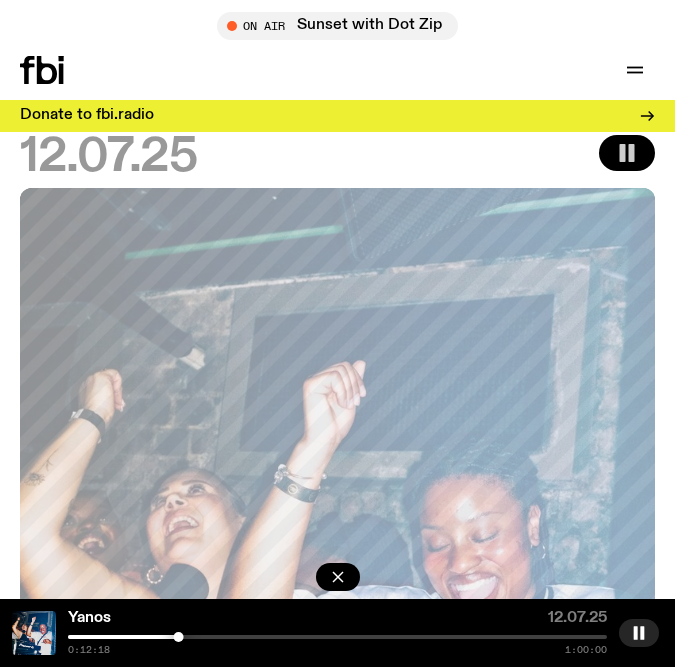 click at bounding box center [337, 637] 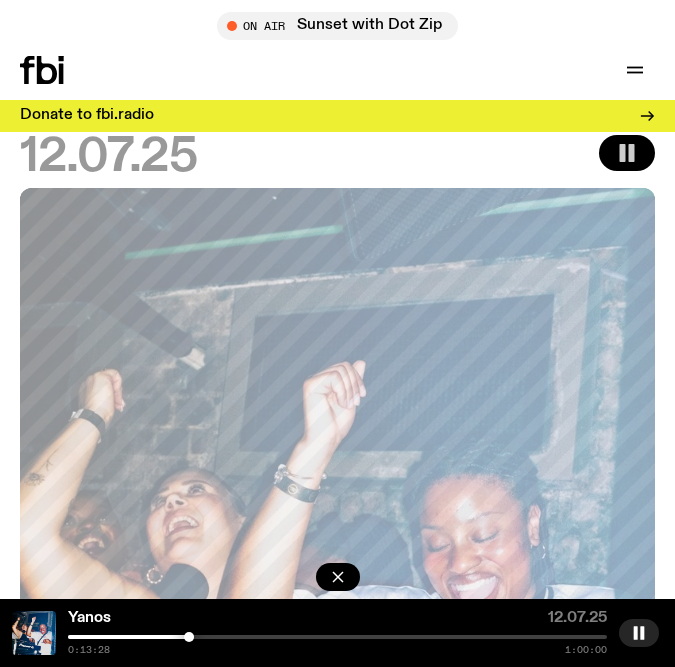 click at bounding box center (337, 637) 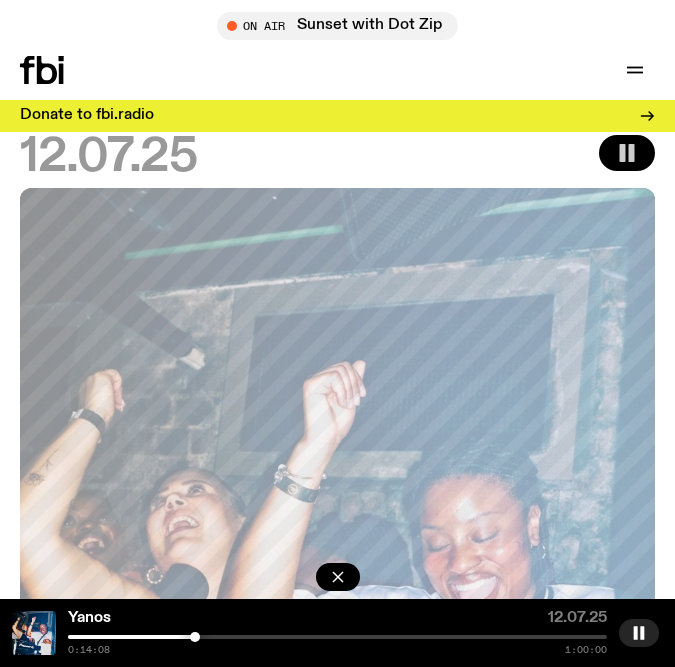 click at bounding box center (195, 637) 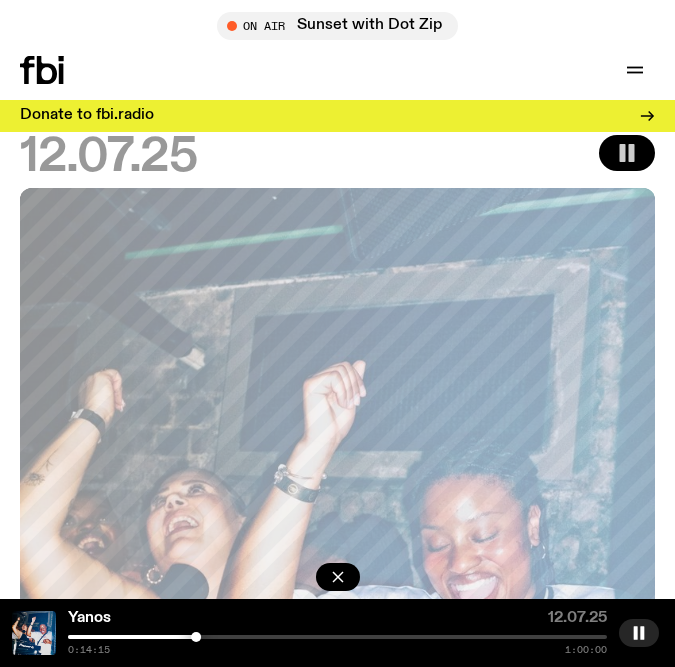 click at bounding box center [337, 637] 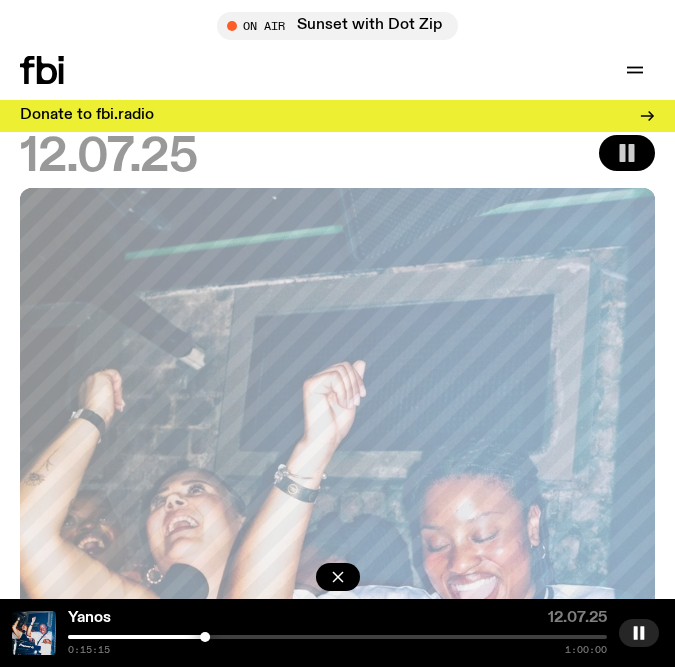 click at bounding box center (337, 637) 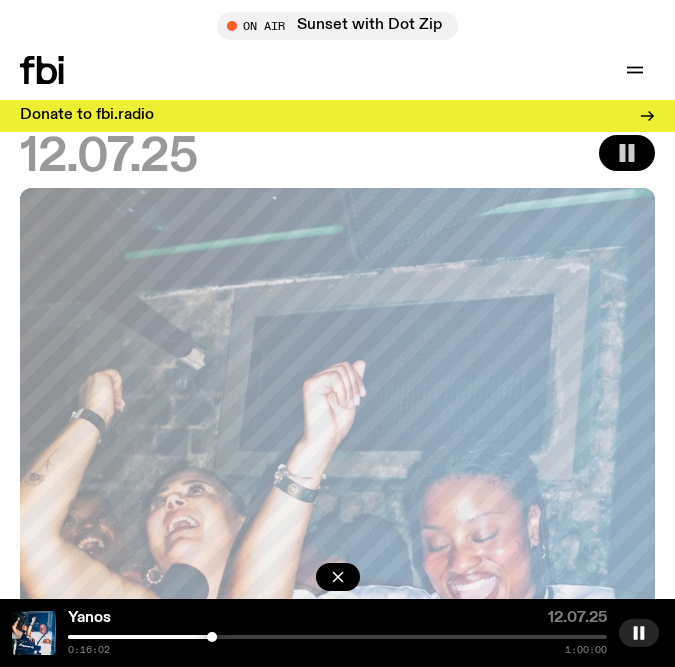 click at bounding box center (337, 637) 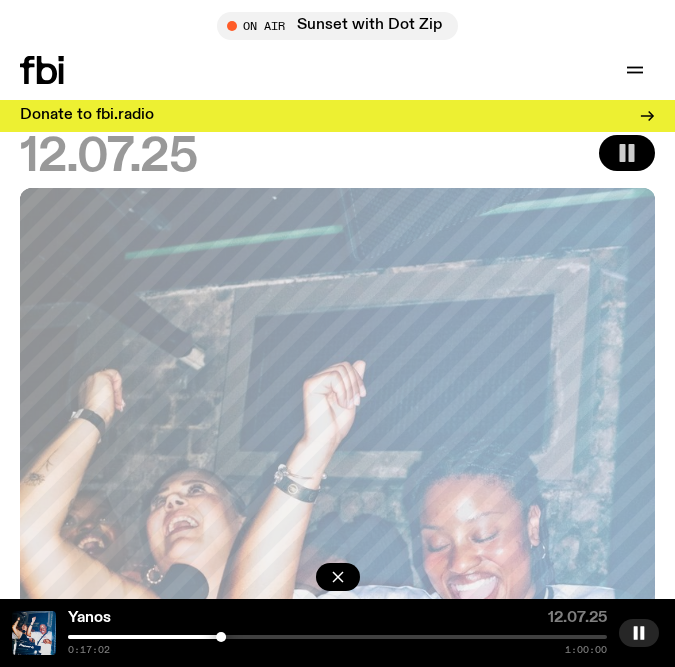 click at bounding box center [221, 637] 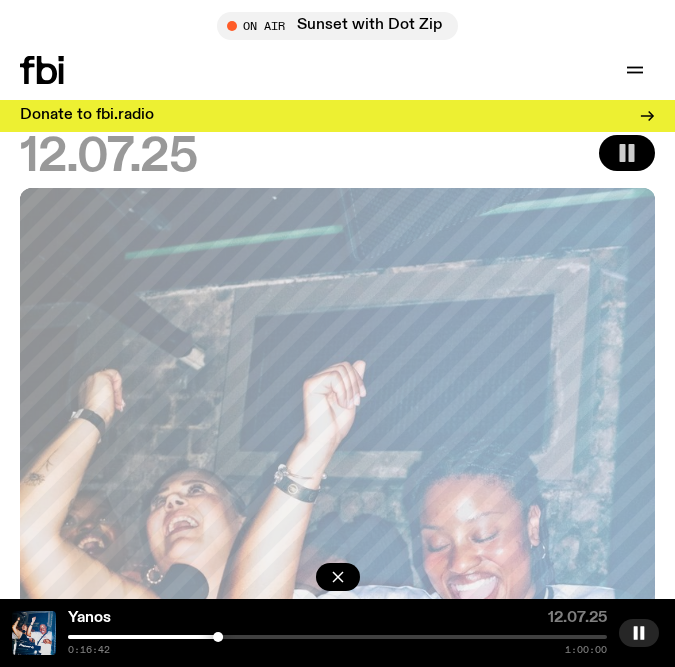 click at bounding box center [218, 637] 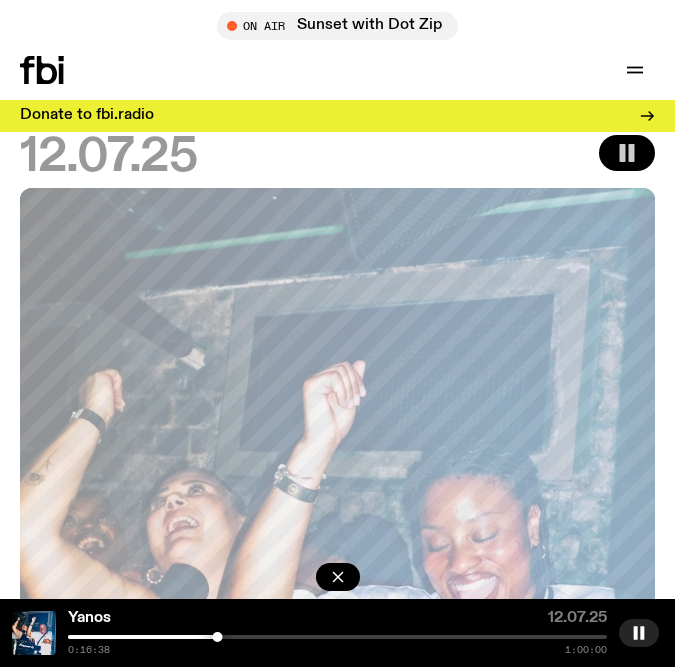 click at bounding box center [337, 637] 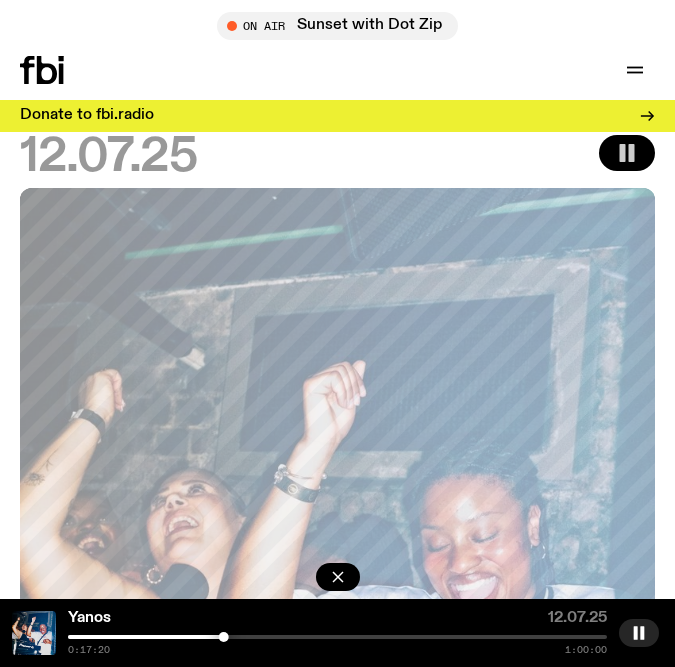 click at bounding box center [337, 637] 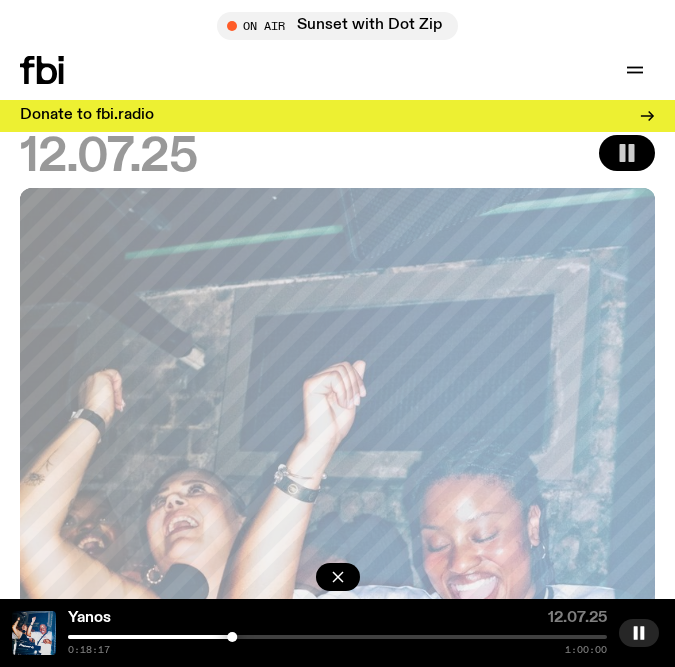 click on "0:18:17 1:00:00" at bounding box center [337, 645] 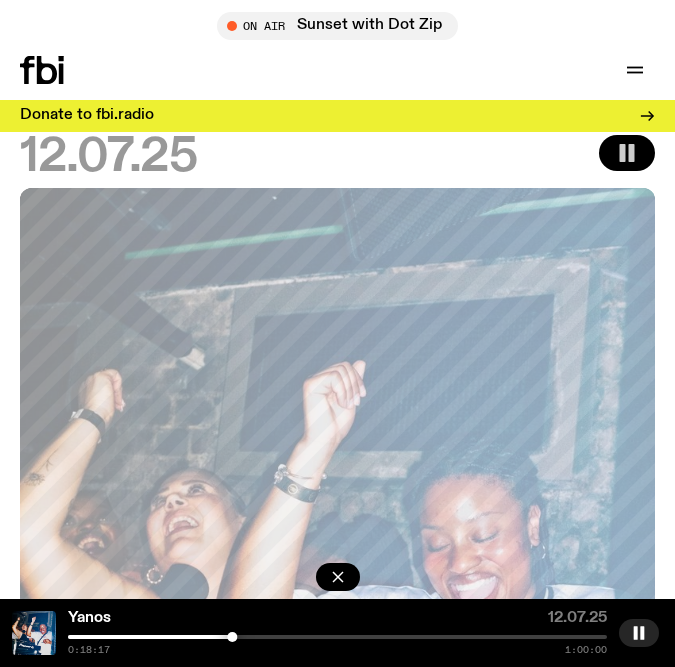 click at bounding box center [337, 637] 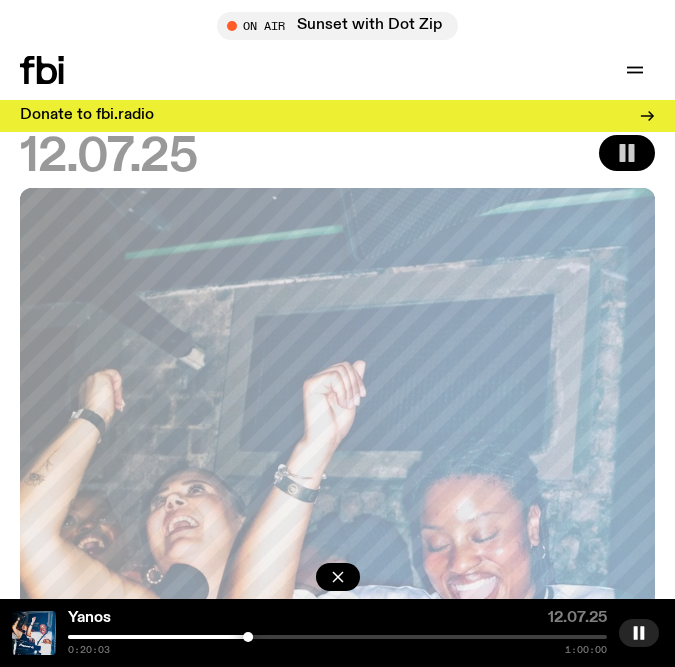 click at bounding box center [337, 637] 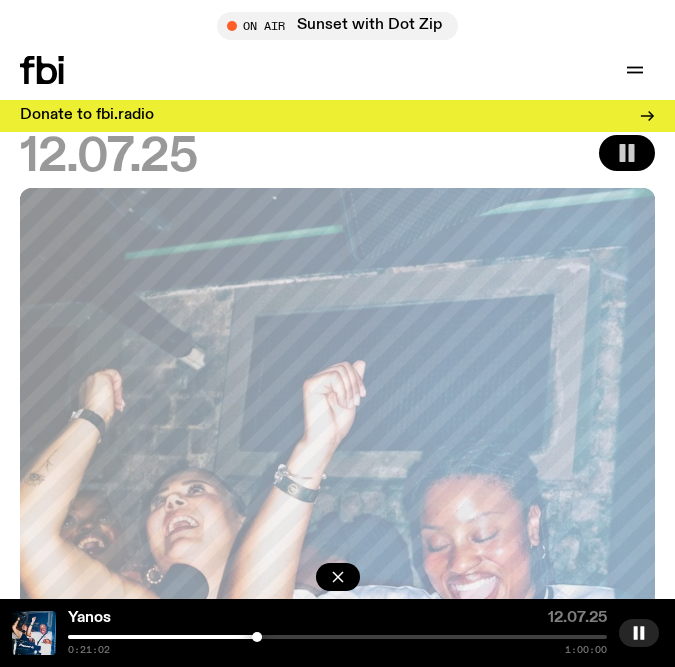 click at bounding box center (337, 637) 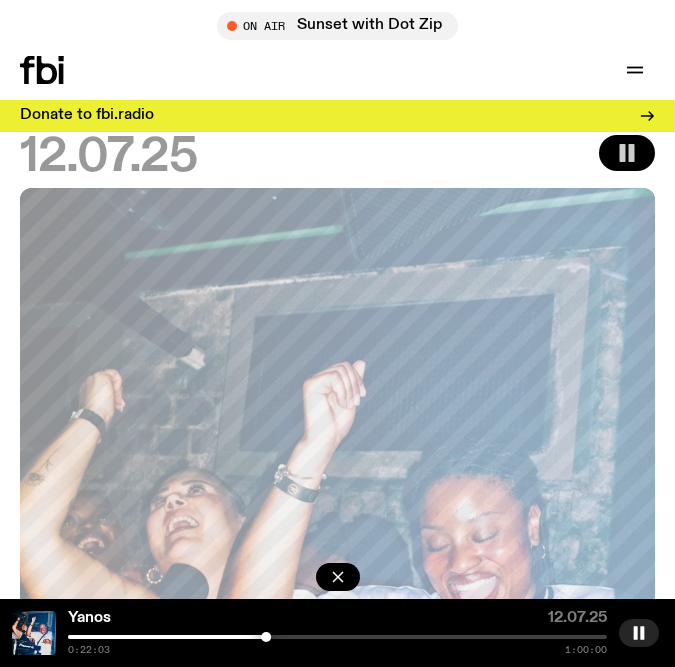 click at bounding box center [266, 637] 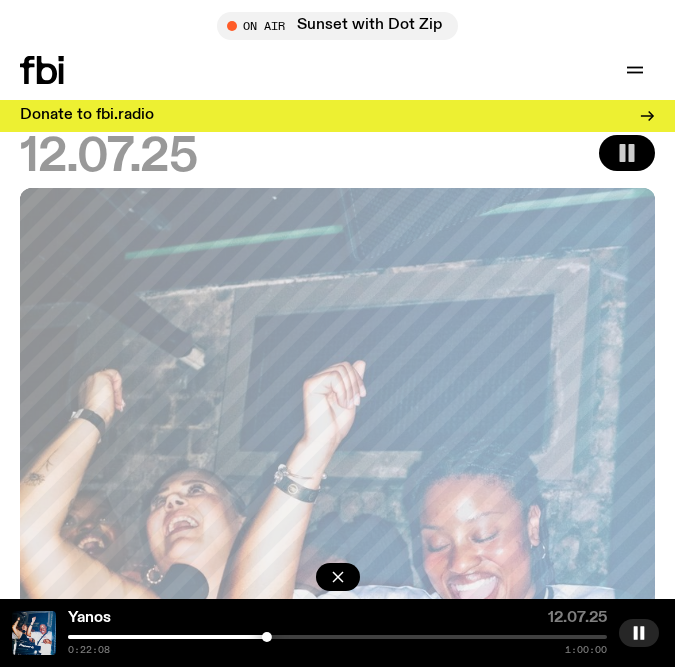 click at bounding box center (337, 637) 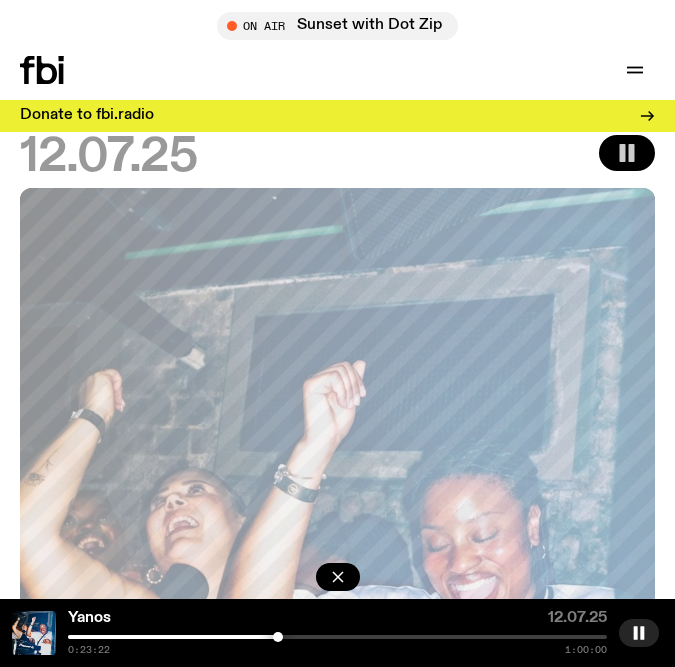 click at bounding box center (278, 637) 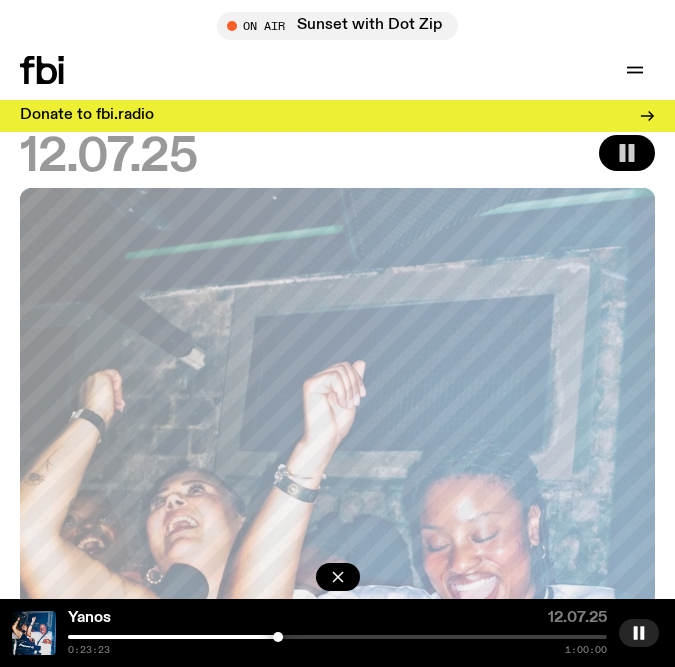 click at bounding box center [337, 637] 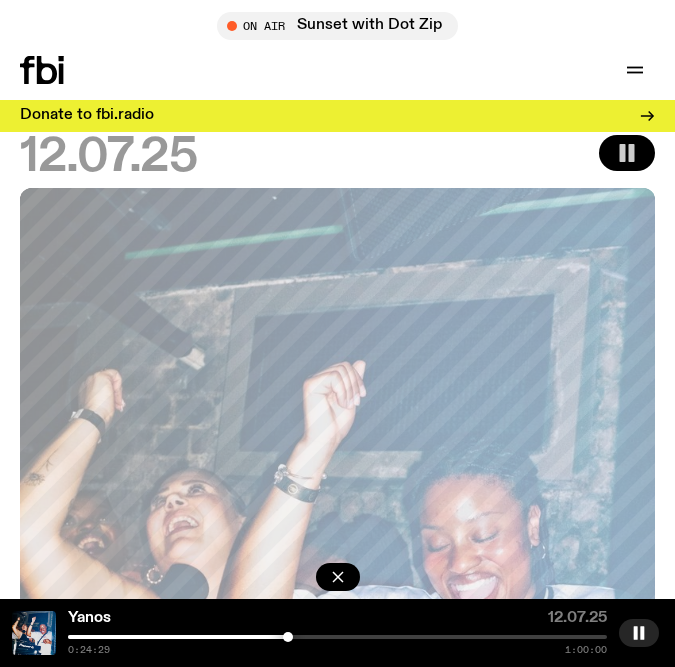 click at bounding box center (288, 637) 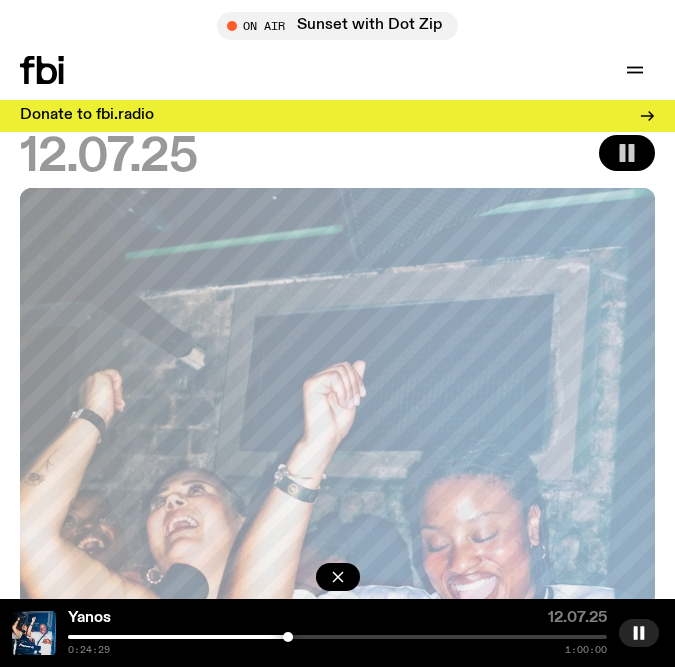 click at bounding box center [337, 637] 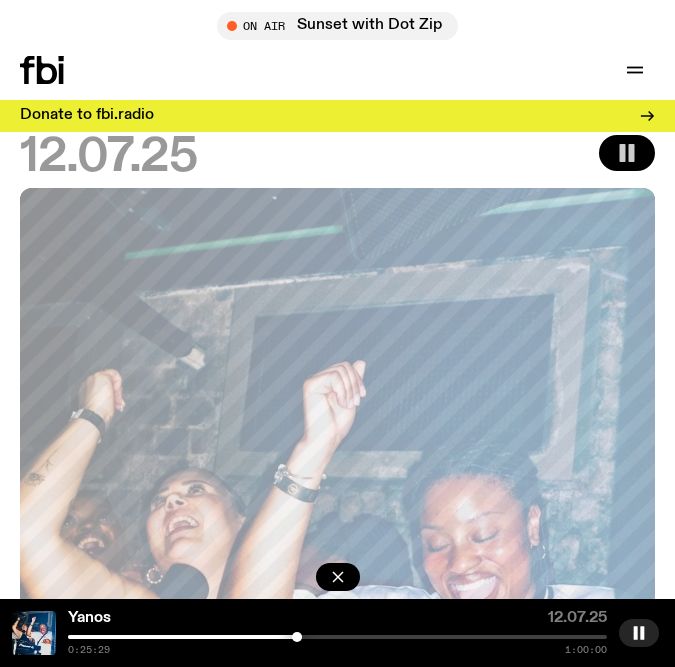 click at bounding box center [337, 637] 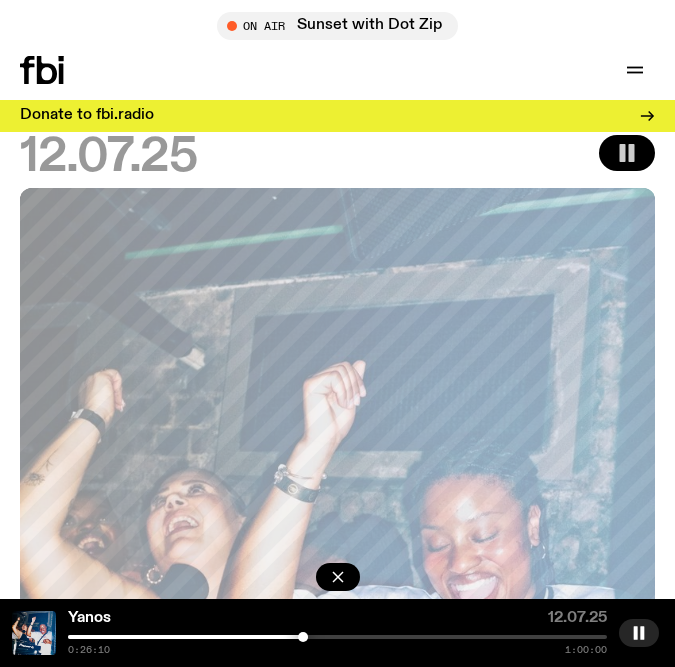 click at bounding box center (337, 637) 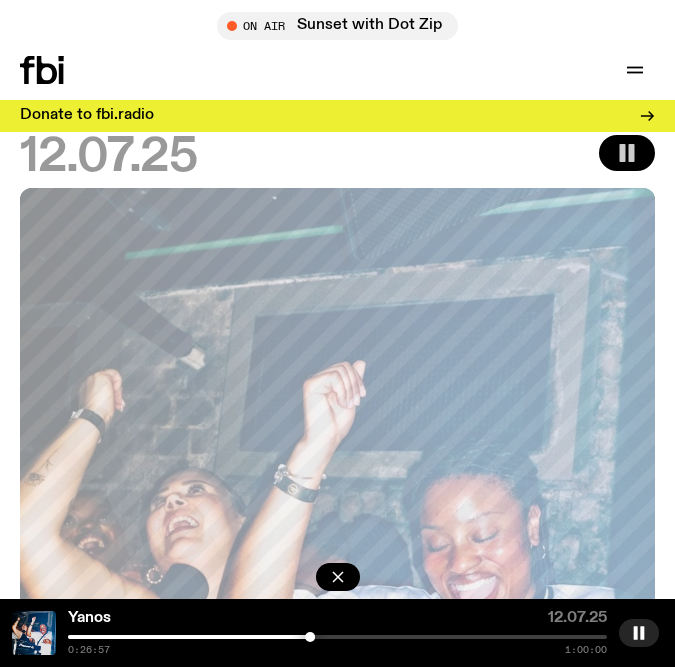 click at bounding box center (337, 637) 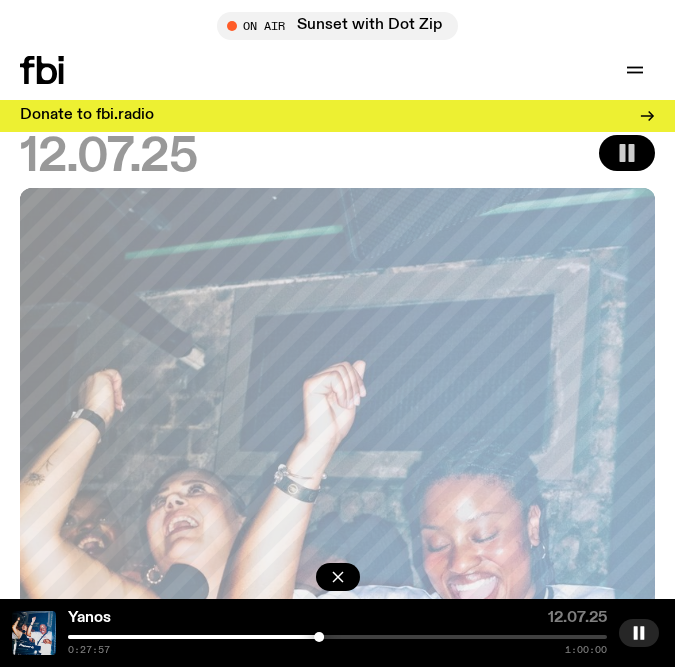 click at bounding box center [319, 637] 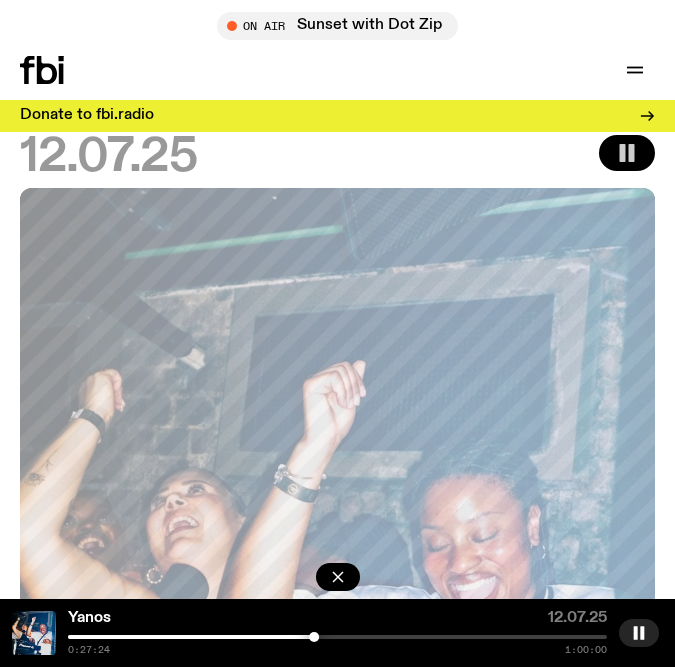 click at bounding box center (314, 637) 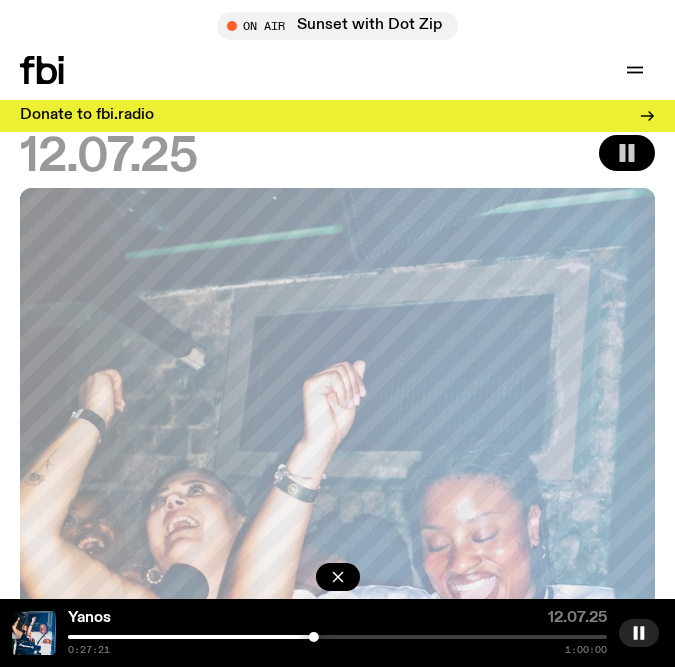 click at bounding box center (337, 637) 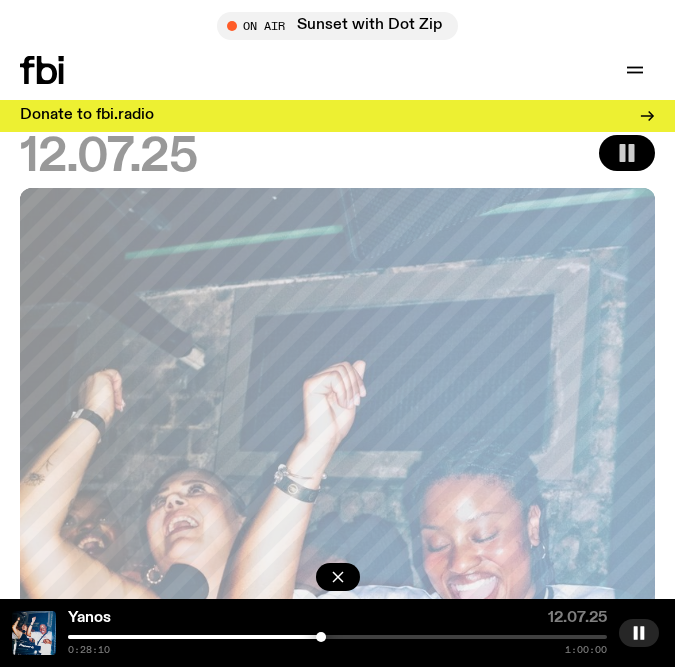 click at bounding box center (337, 637) 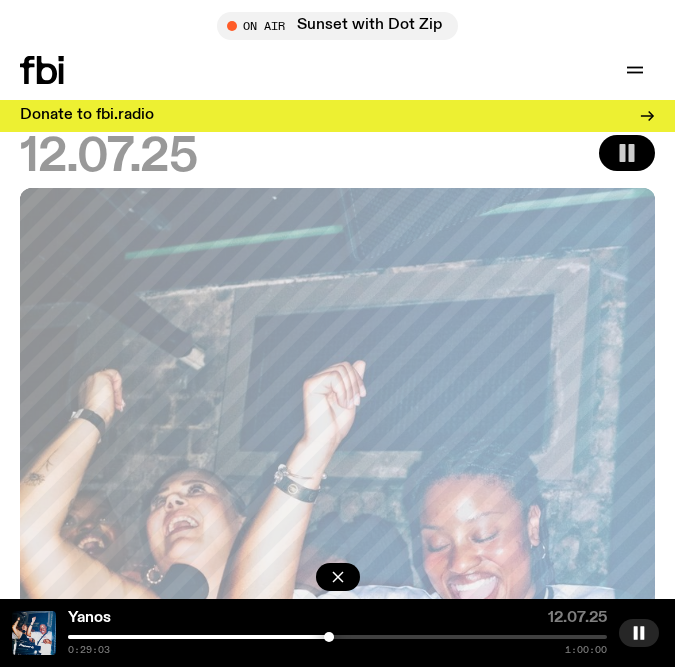 click at bounding box center (337, 637) 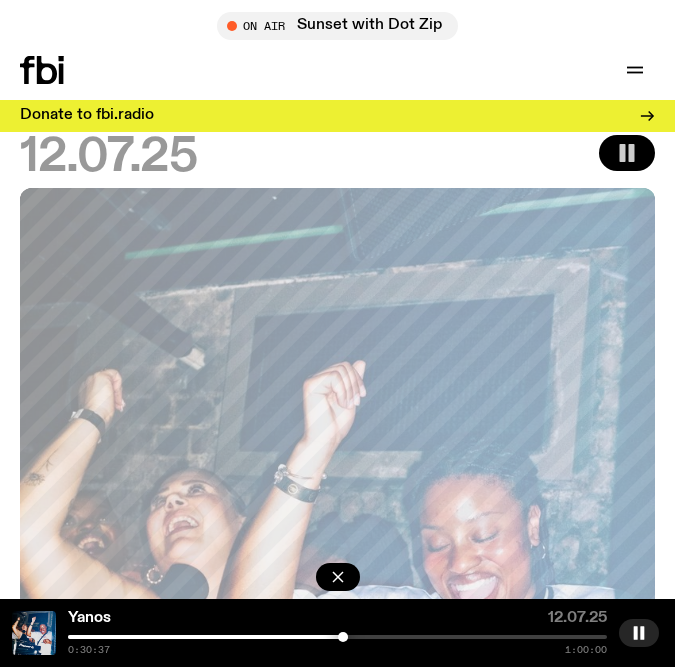 click at bounding box center [337, 637] 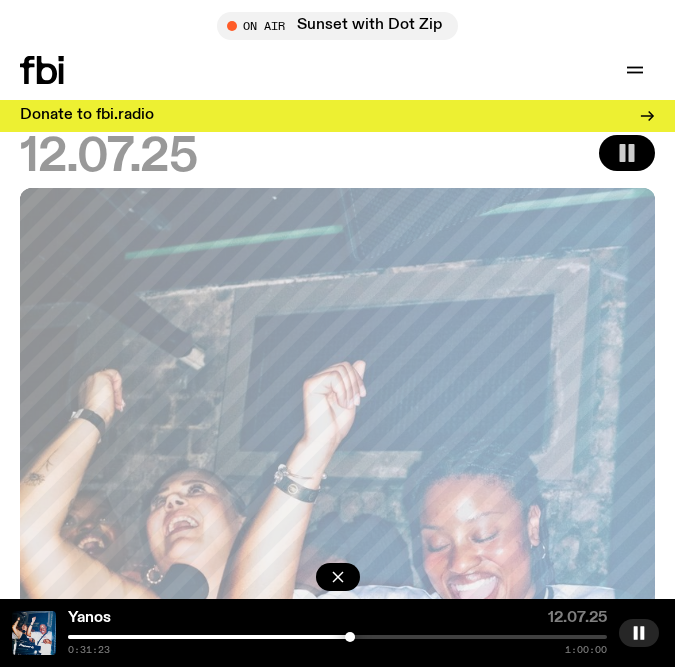 click at bounding box center (80, 637) 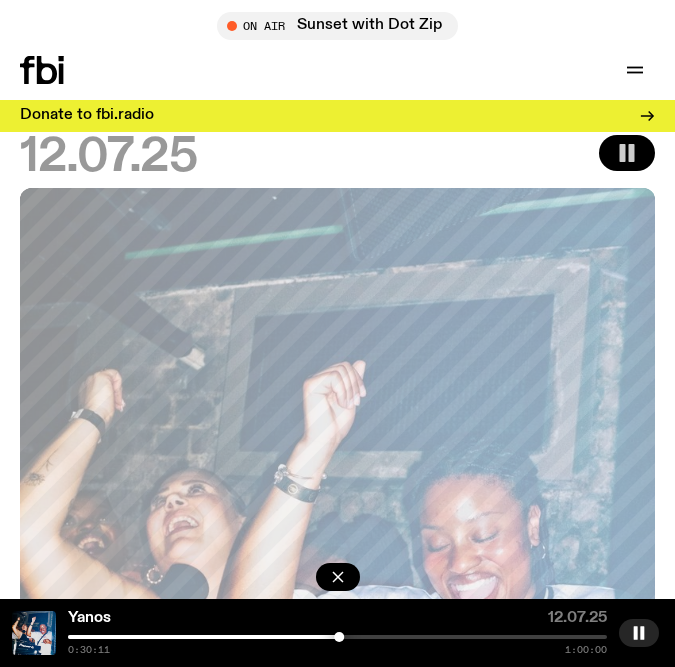 click at bounding box center (69, 637) 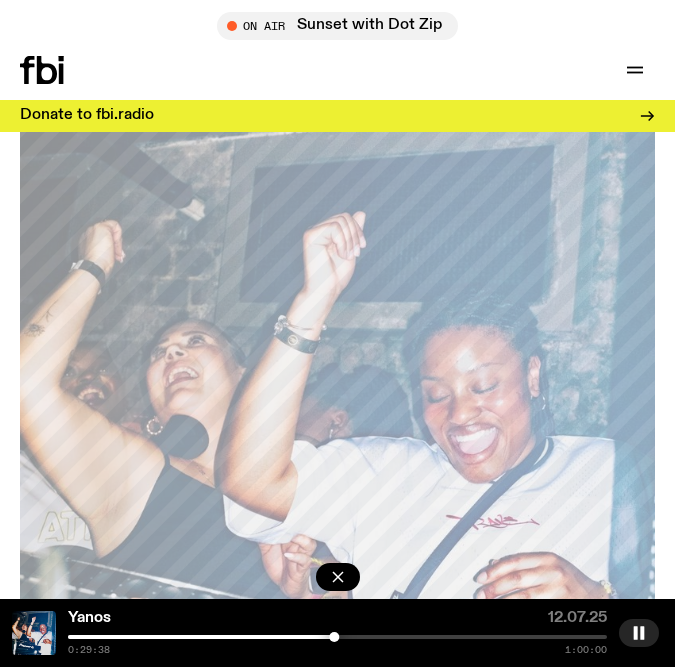 scroll, scrollTop: 228, scrollLeft: 0, axis: vertical 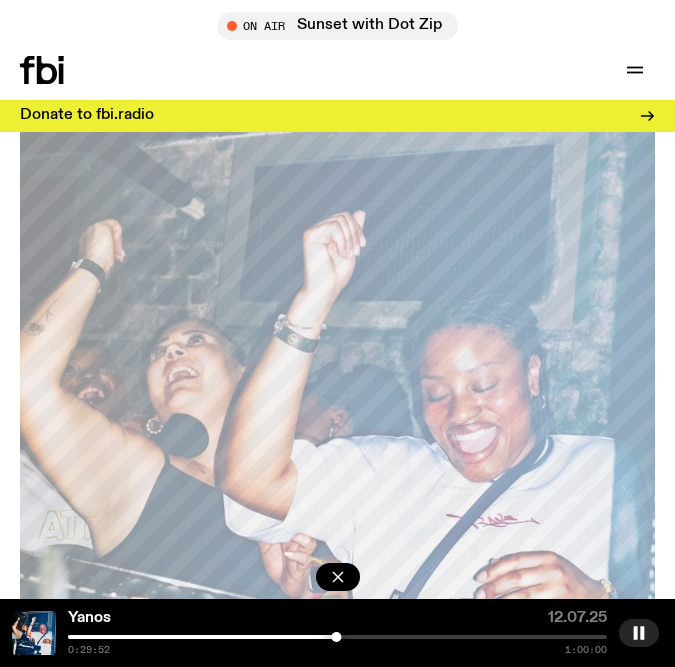 click at bounding box center [337, 637] 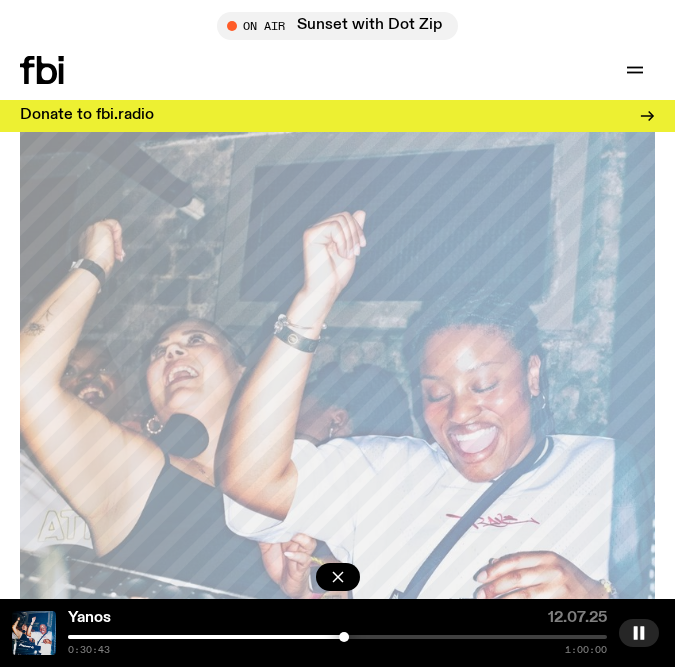 click at bounding box center [337, 637] 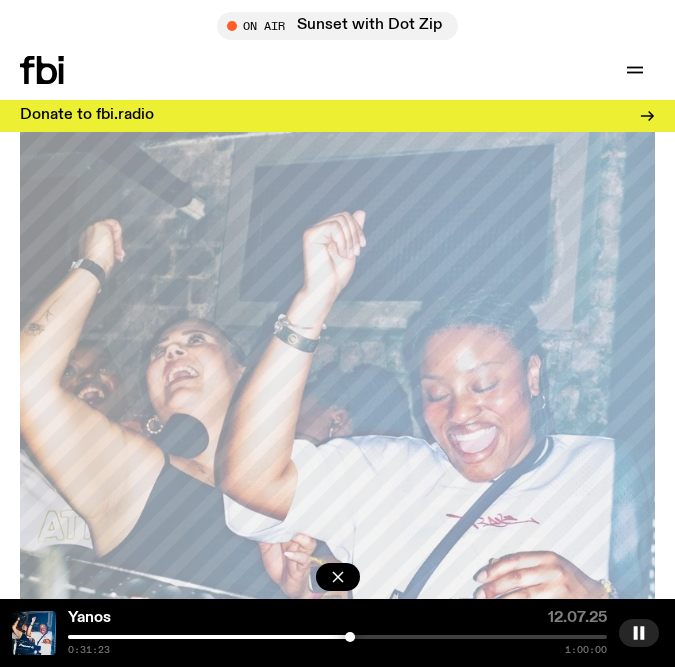 click at bounding box center [337, 637] 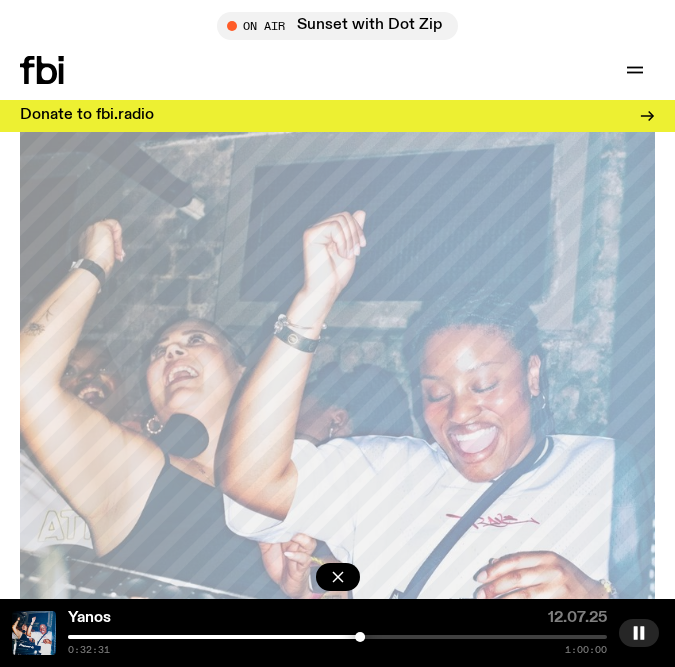 click at bounding box center [337, 637] 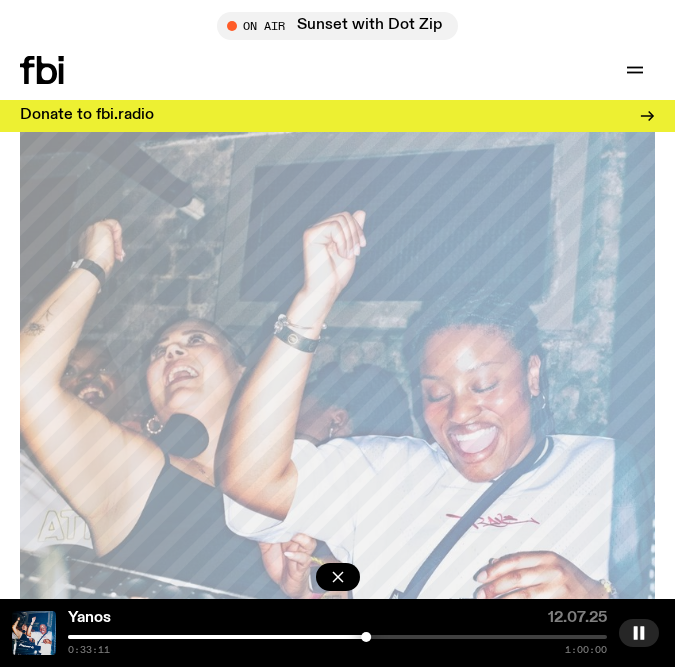click at bounding box center (337, 637) 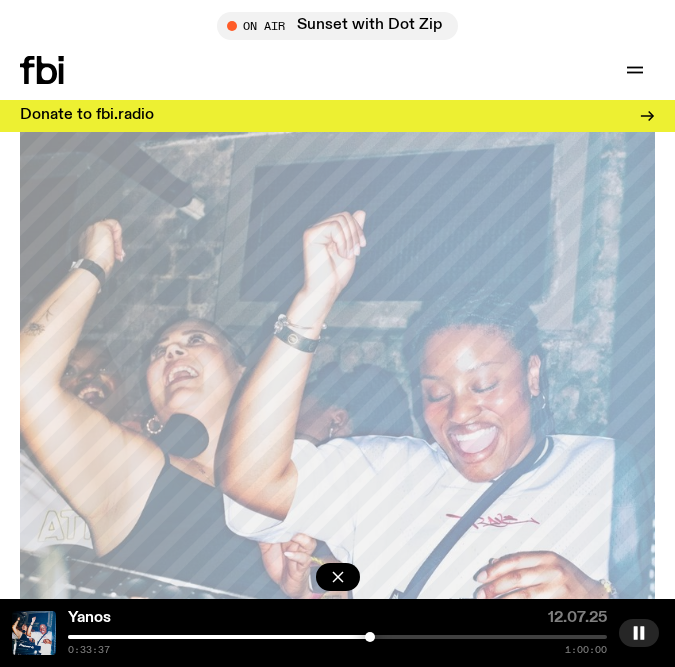 click at bounding box center (370, 637) 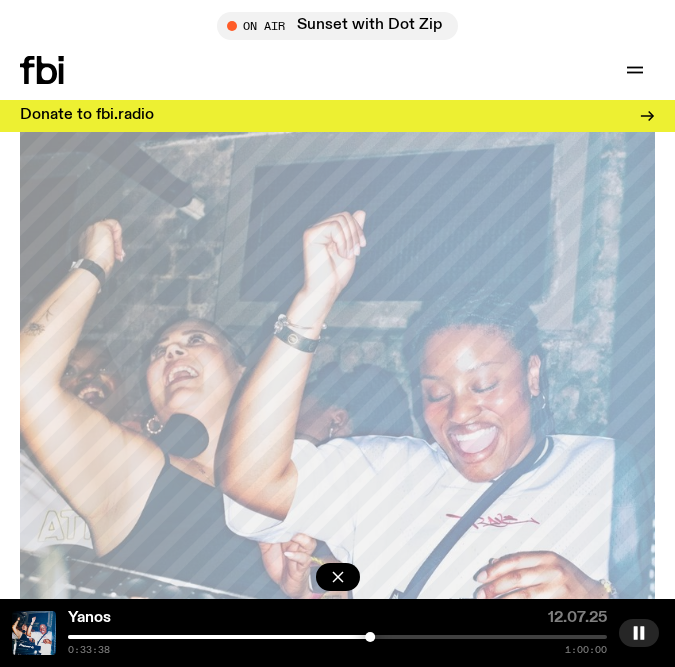 click at bounding box center (370, 637) 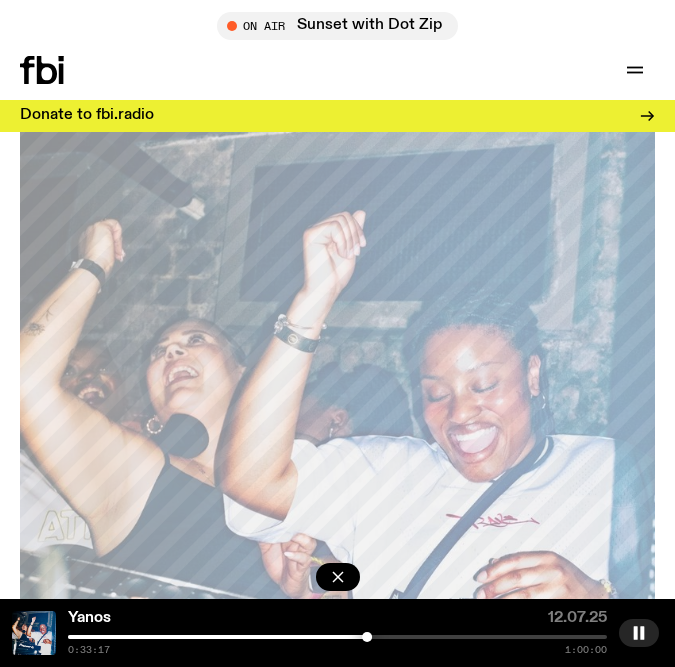 click at bounding box center (367, 637) 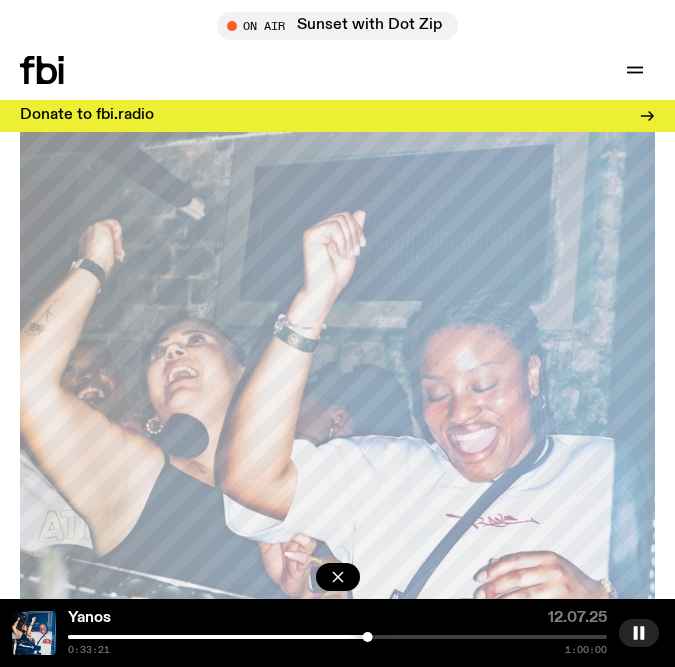 click on "Yanos 12.07.25 0:33:21 1:00:00" at bounding box center (337, 633) 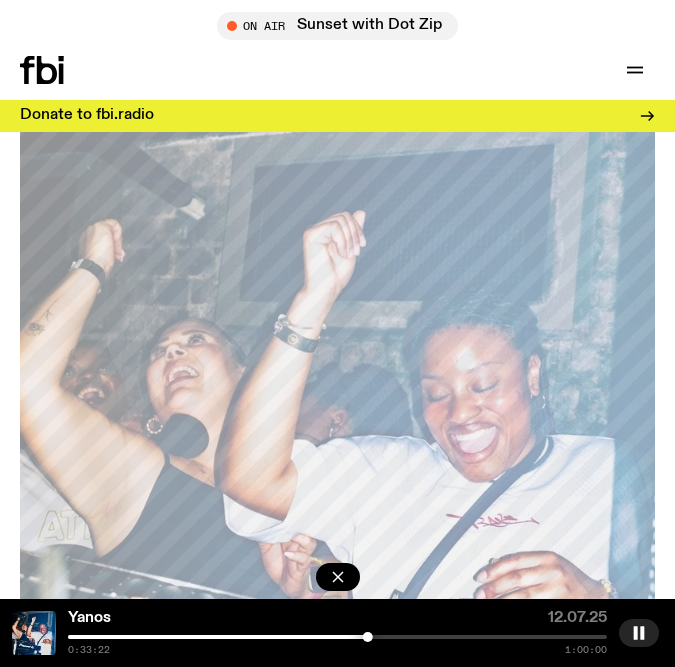 click on "0:33:22 1:00:00" at bounding box center [337, 645] 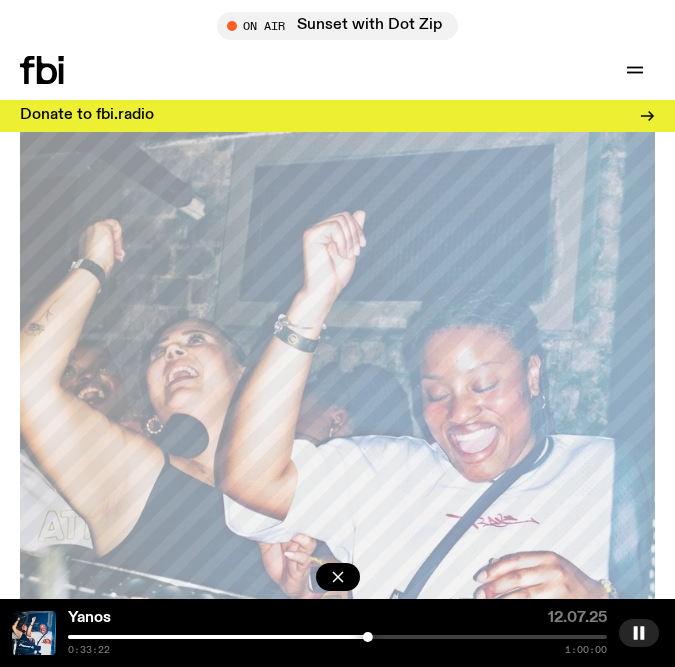 click at bounding box center [337, 637] 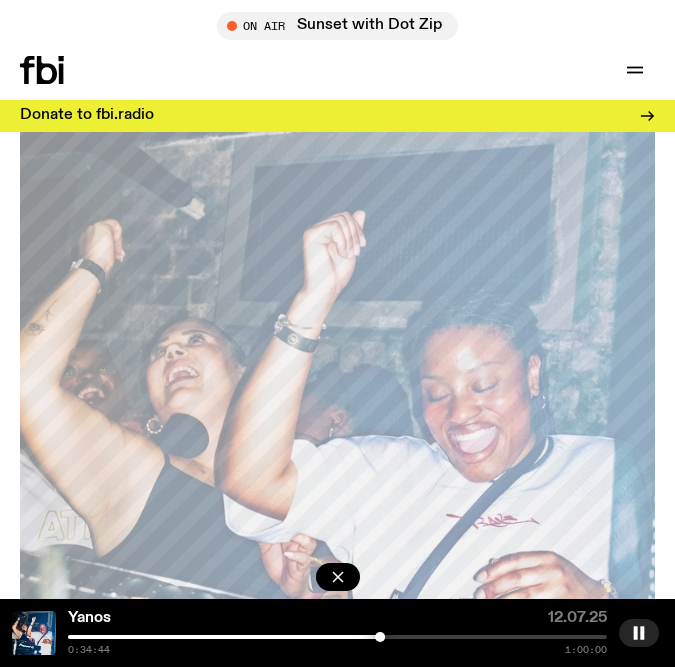 click at bounding box center [337, 637] 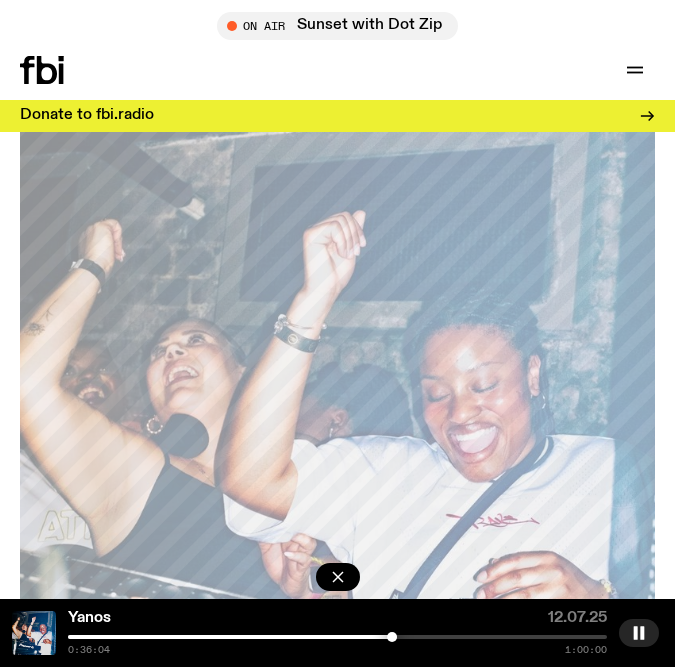 click at bounding box center [337, 637] 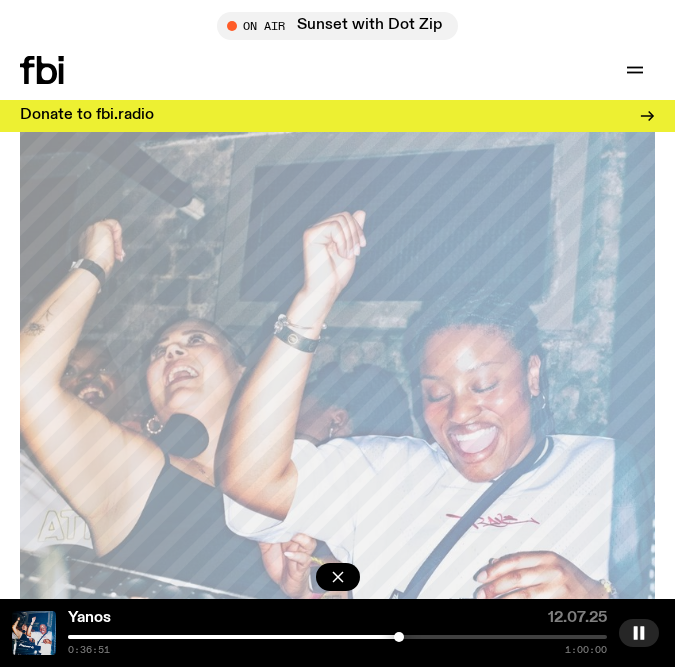 click at bounding box center (337, 637) 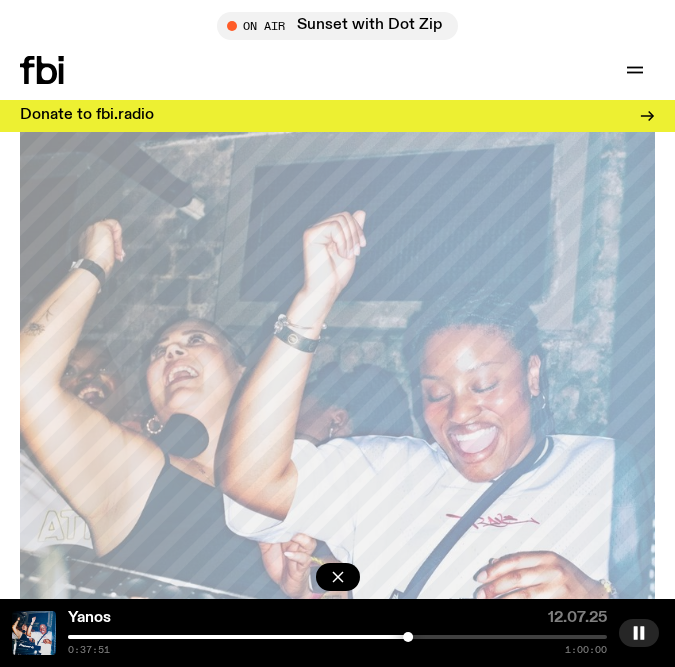 click at bounding box center [337, 637] 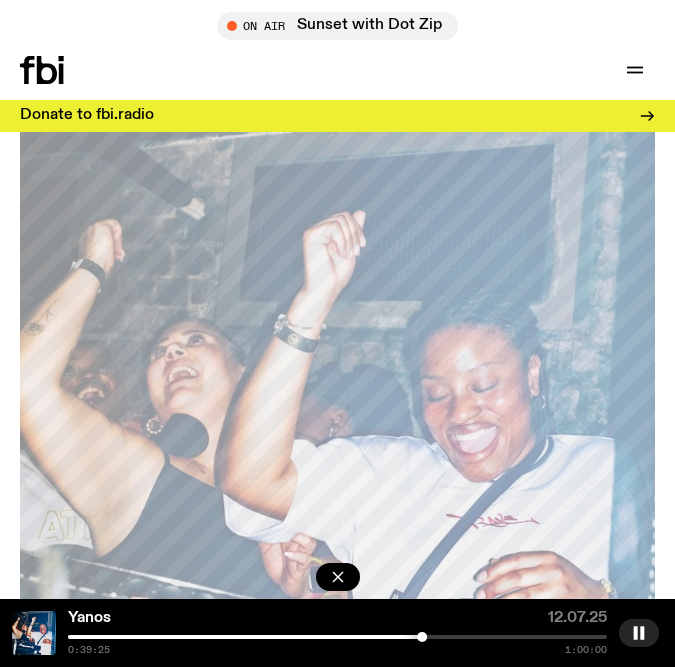 click at bounding box center (337, 637) 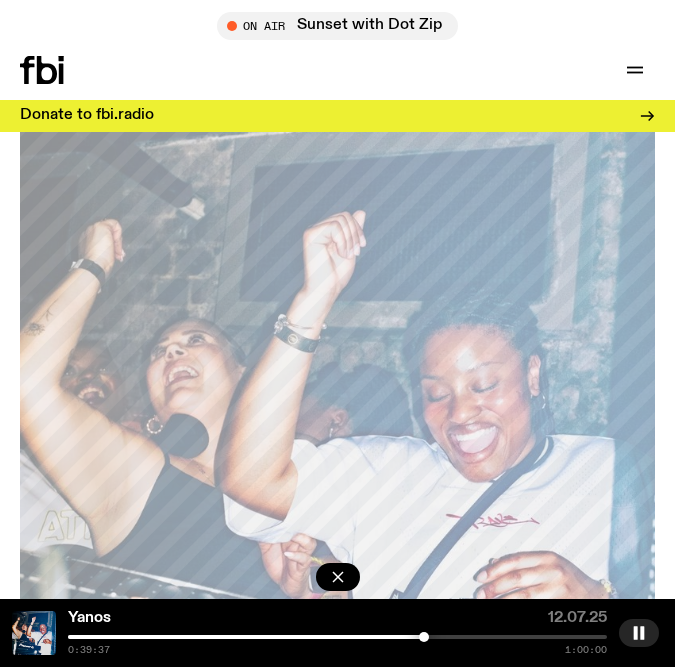 click at bounding box center [424, 637] 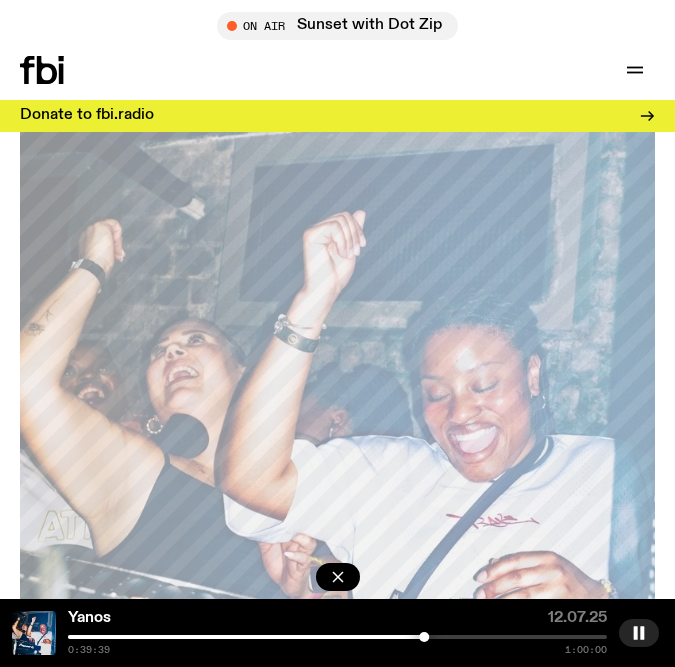 click at bounding box center [424, 637] 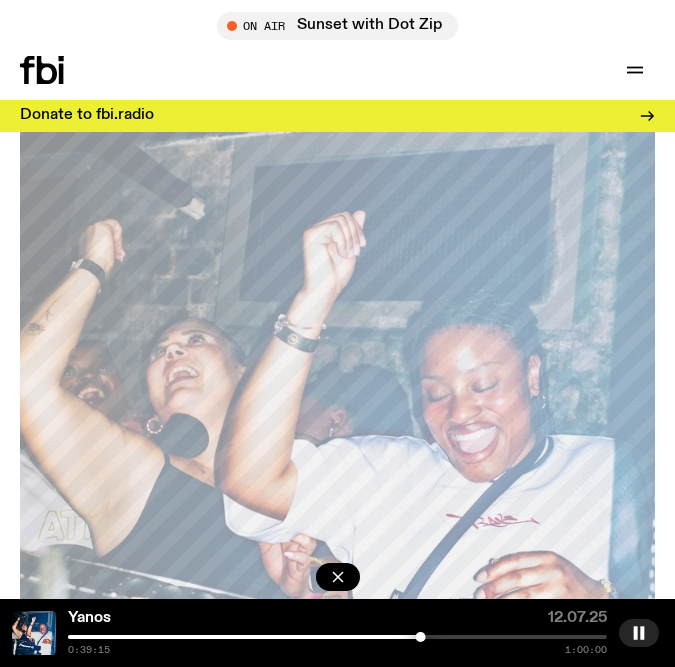 click at bounding box center (337, 637) 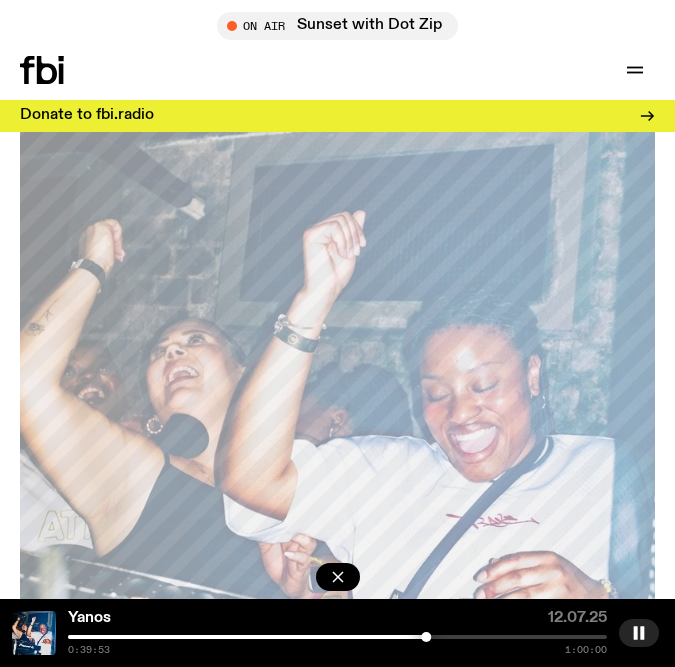 click at bounding box center [426, 637] 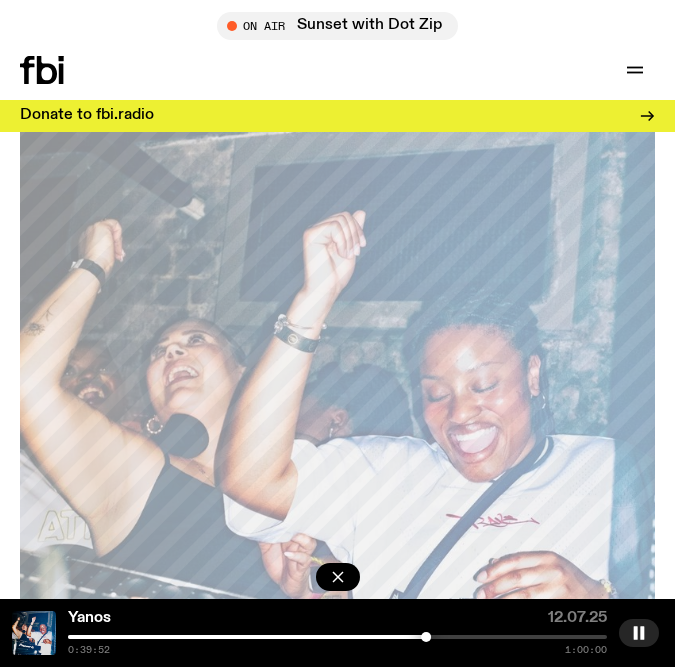 click at bounding box center [426, 637] 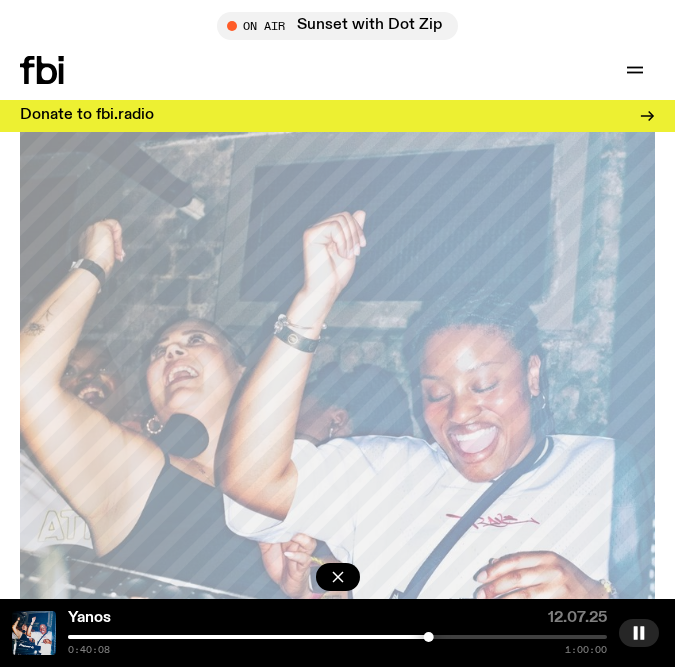 click at bounding box center [337, 637] 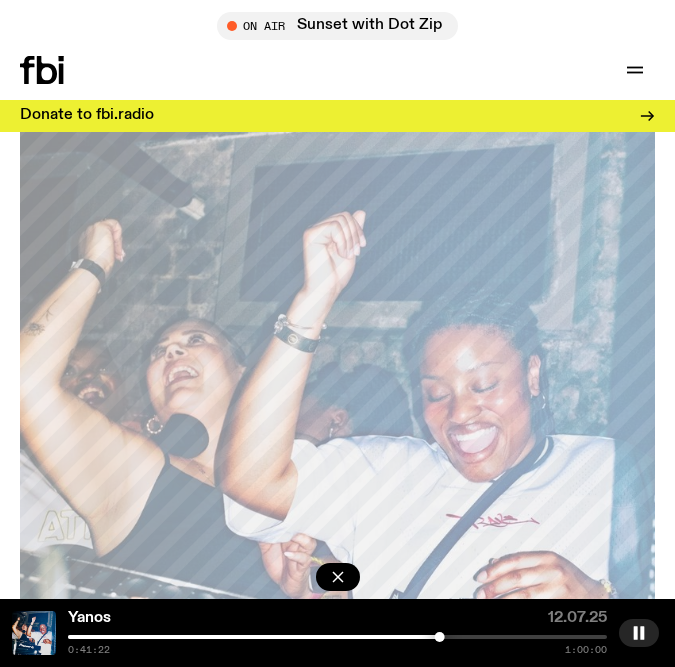 click at bounding box center (337, 637) 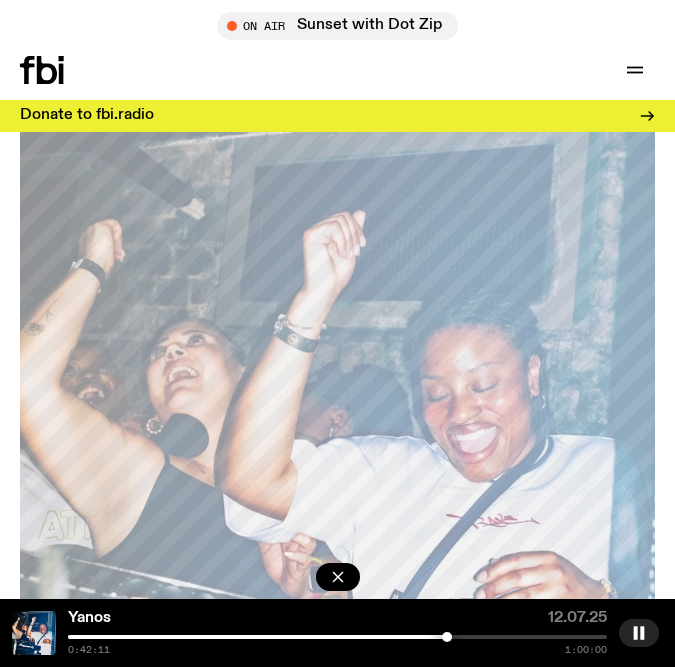 click at bounding box center (447, 637) 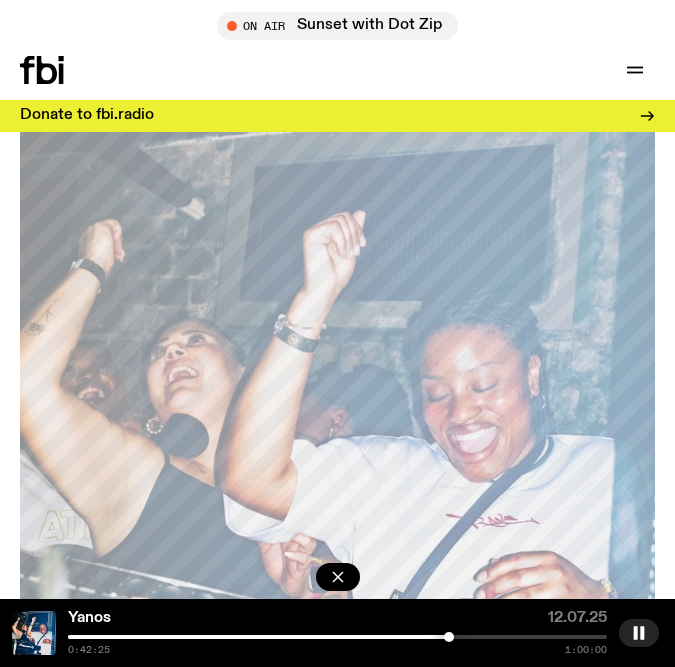click at bounding box center [337, 637] 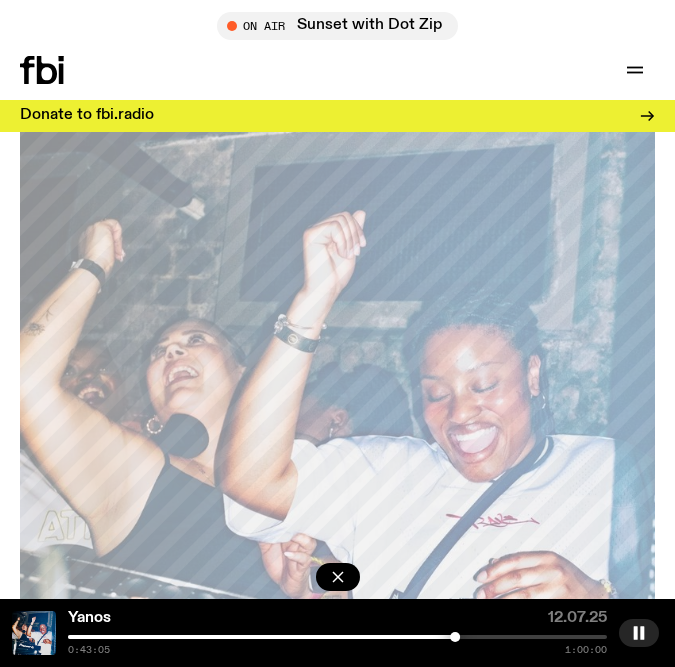 click at bounding box center [337, 637] 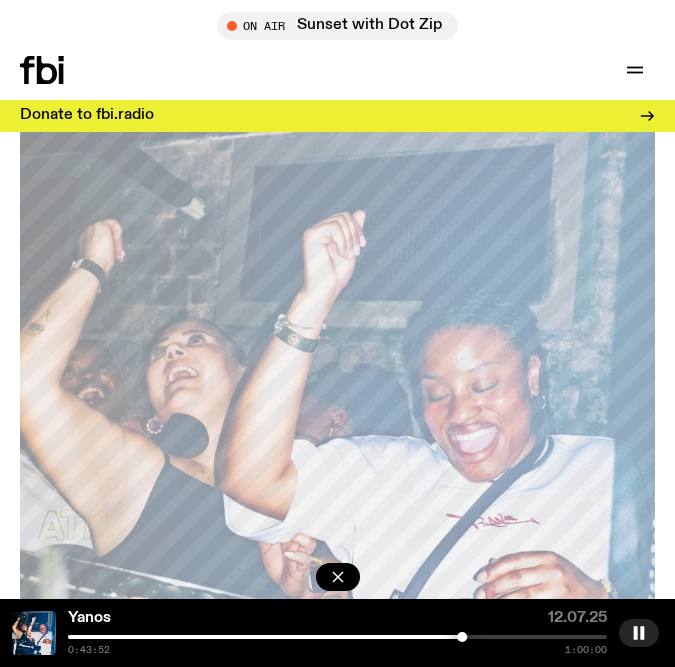 click at bounding box center [192, 637] 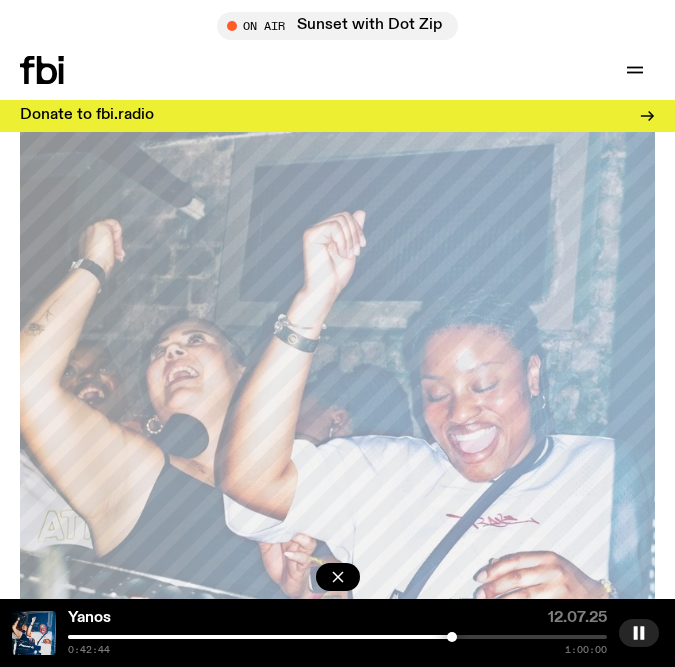 click at bounding box center (452, 637) 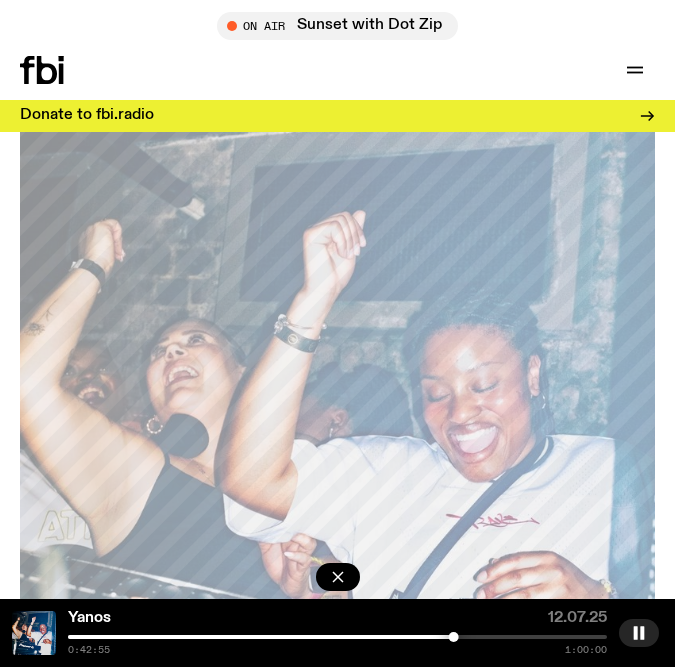 click at bounding box center (454, 637) 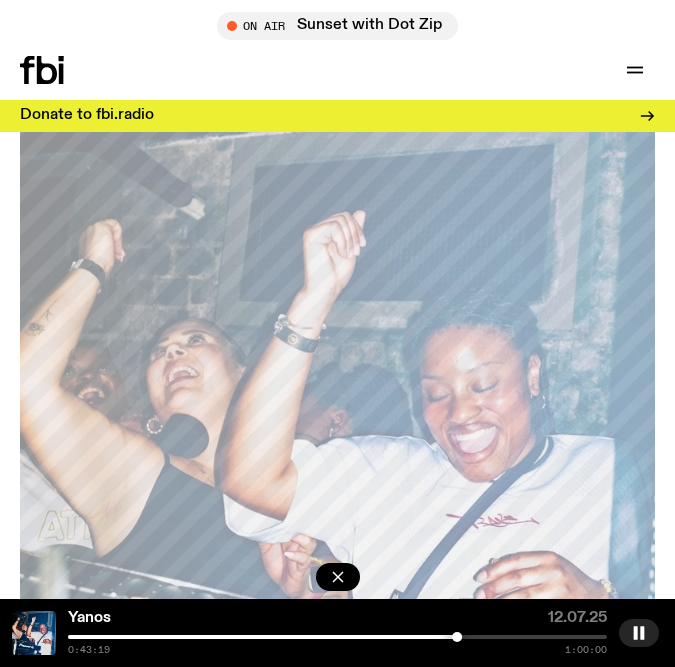 click at bounding box center (457, 637) 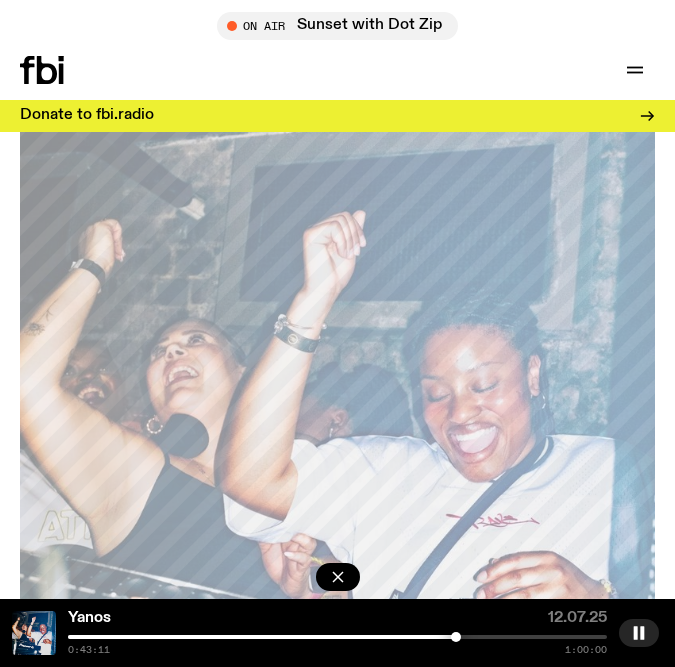 click at bounding box center (456, 637) 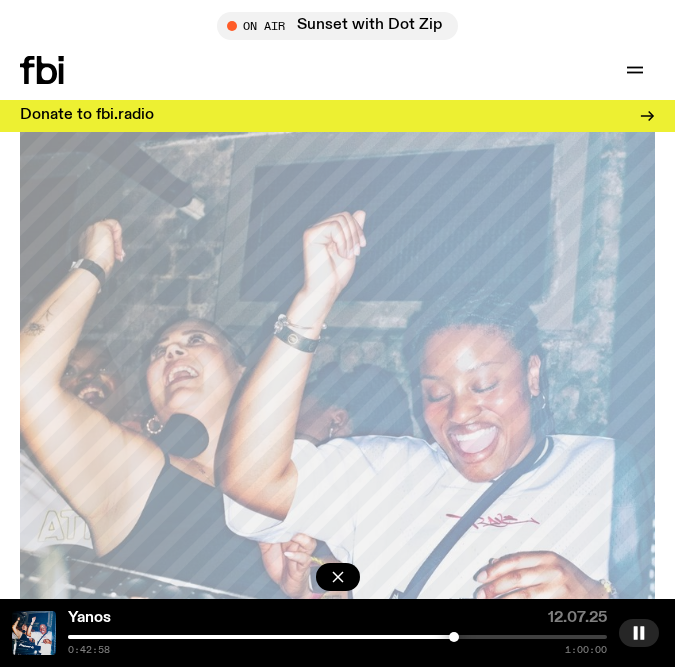 click at bounding box center (454, 637) 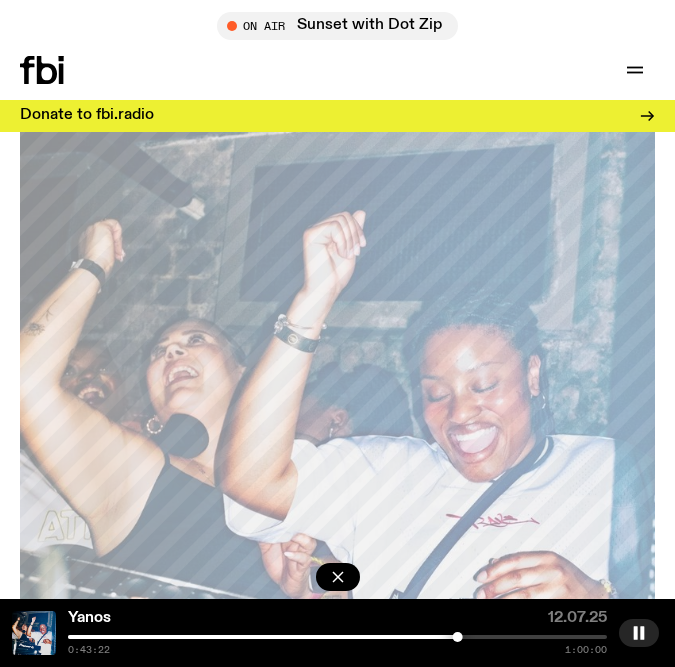 click at bounding box center (337, 637) 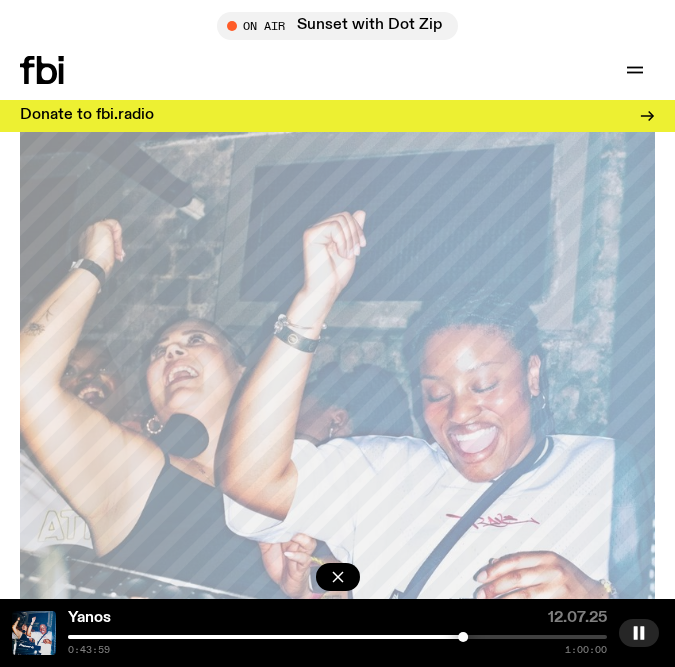 click at bounding box center [337, 637] 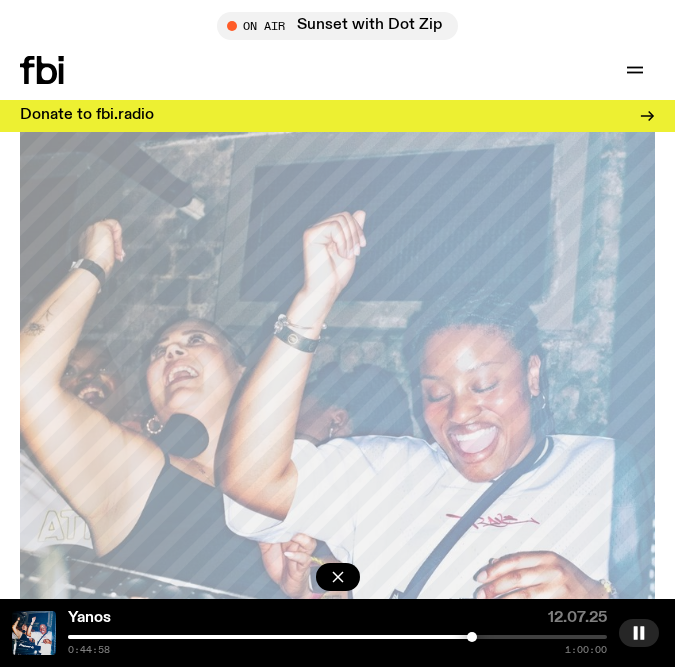click at bounding box center [472, 637] 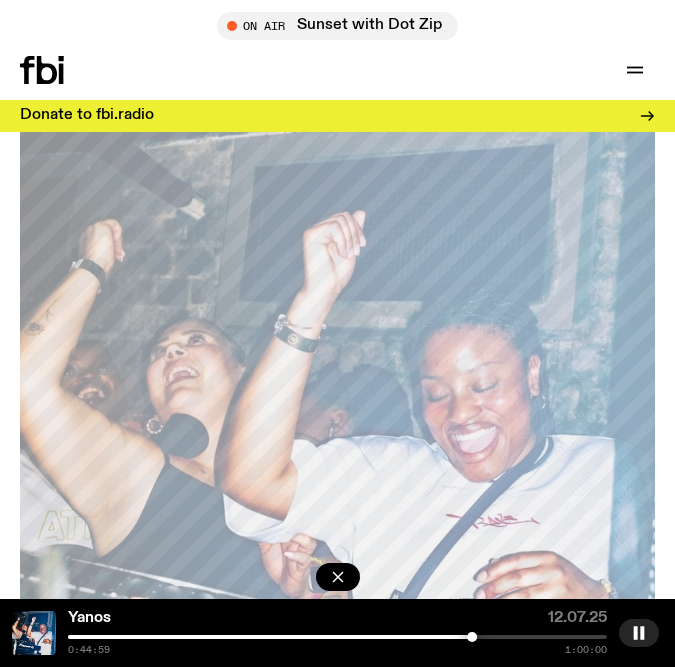 click at bounding box center [337, 637] 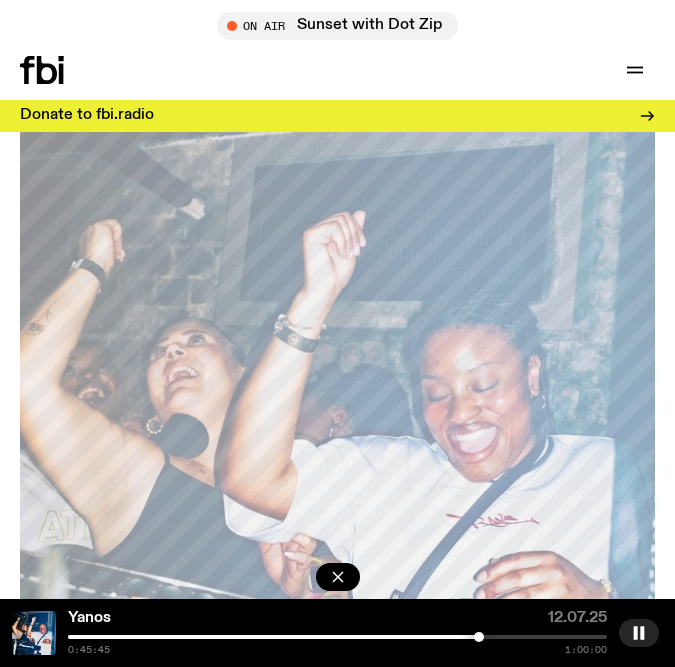 click at bounding box center (479, 637) 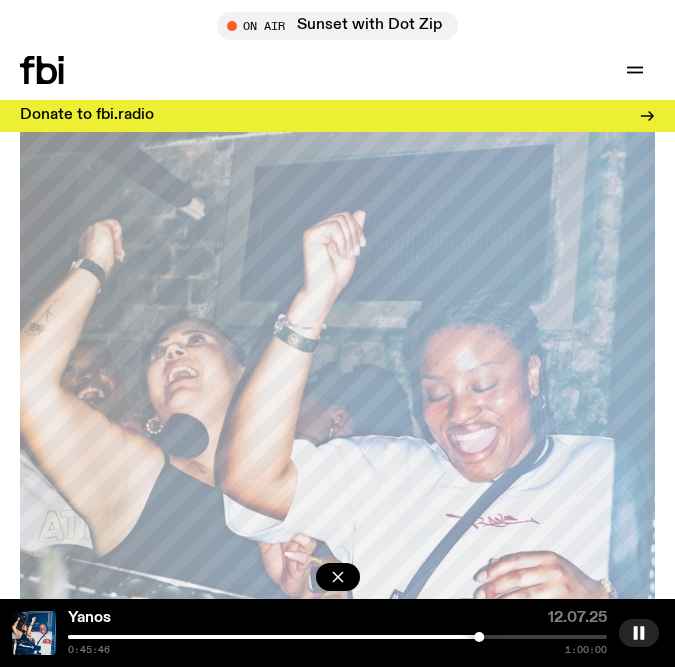 click at bounding box center (337, 637) 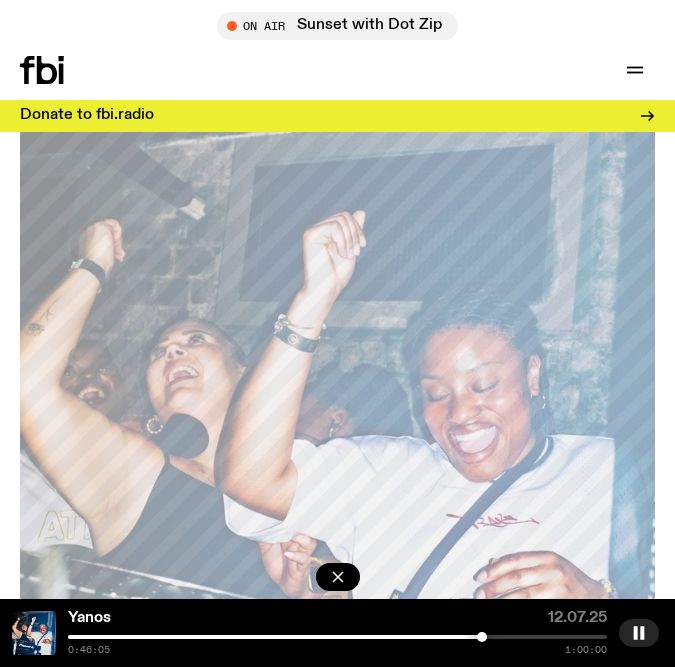 click at bounding box center [482, 637] 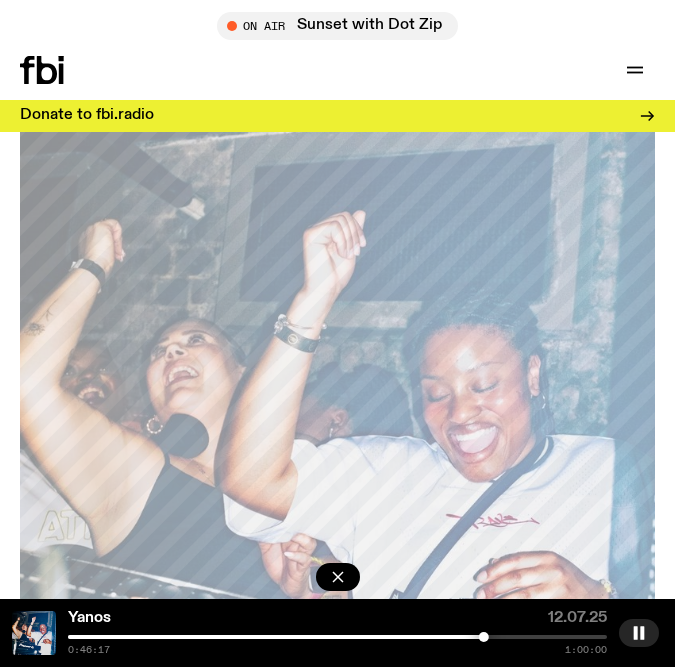 click at bounding box center [337, 637] 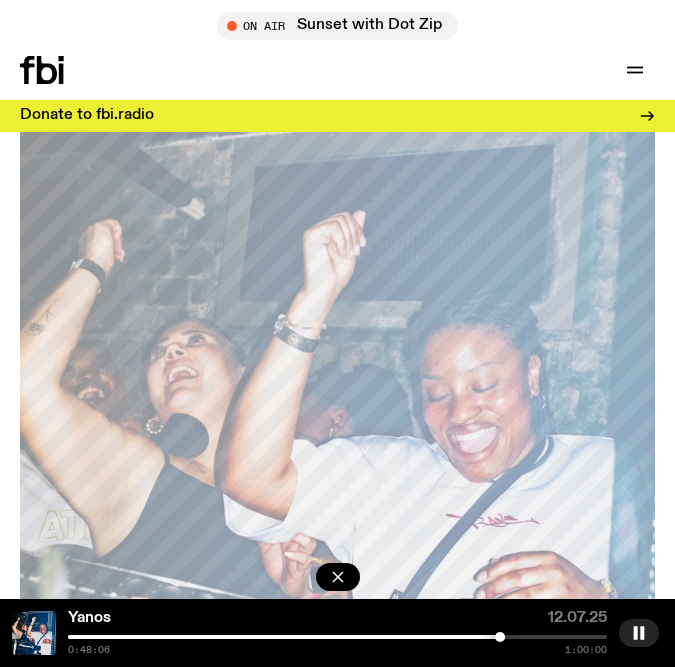 click at bounding box center (337, 637) 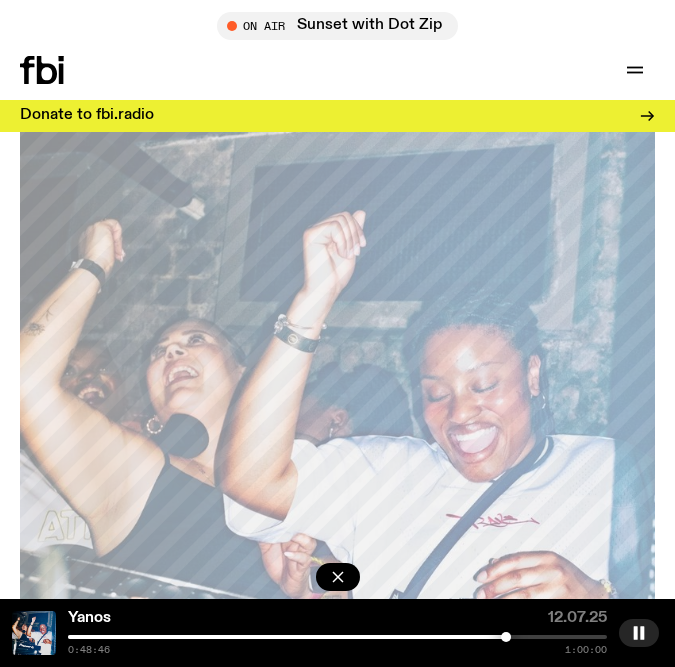 click at bounding box center (337, 637) 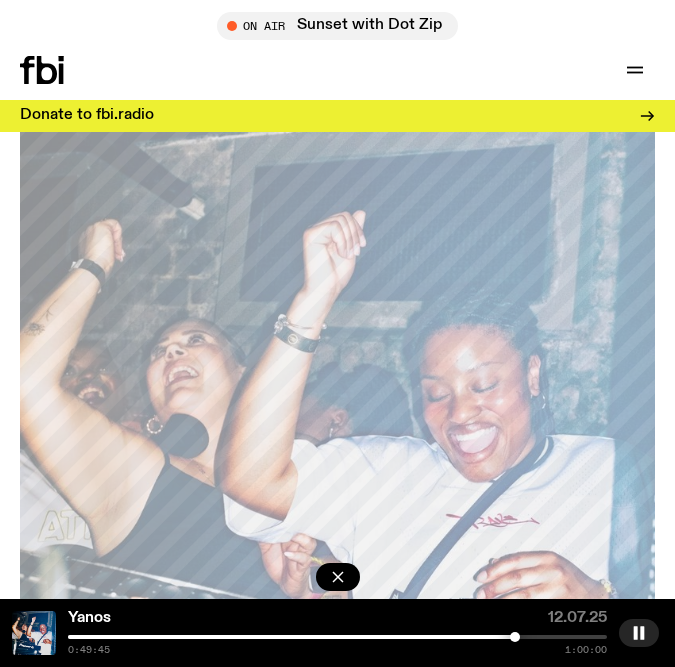 click at bounding box center (515, 637) 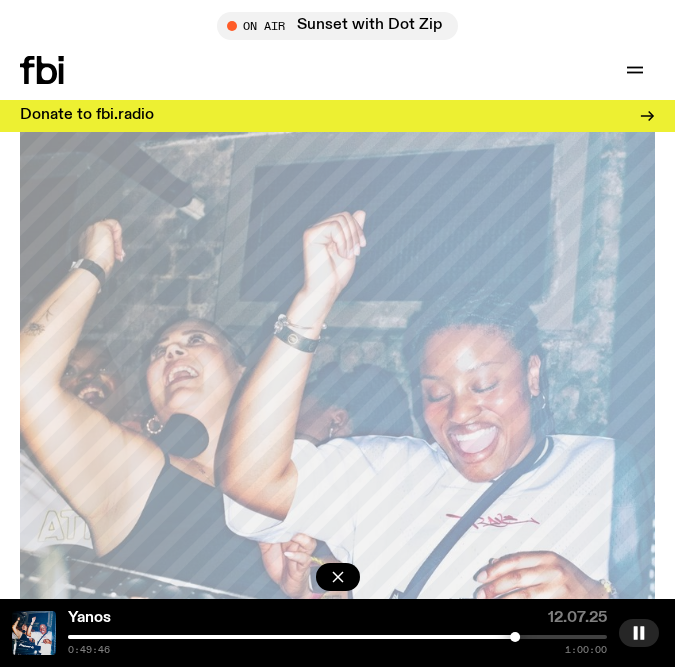 click at bounding box center (337, 637) 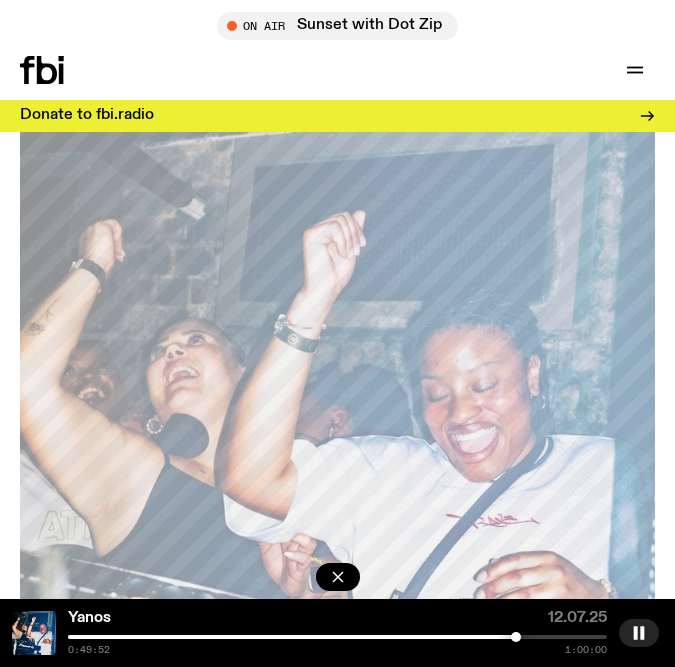 click at bounding box center (516, 637) 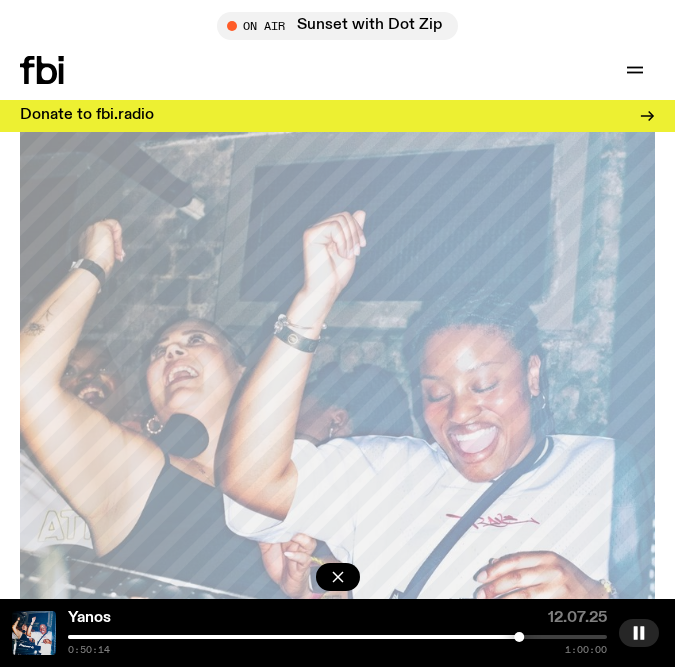 click at bounding box center [337, 637] 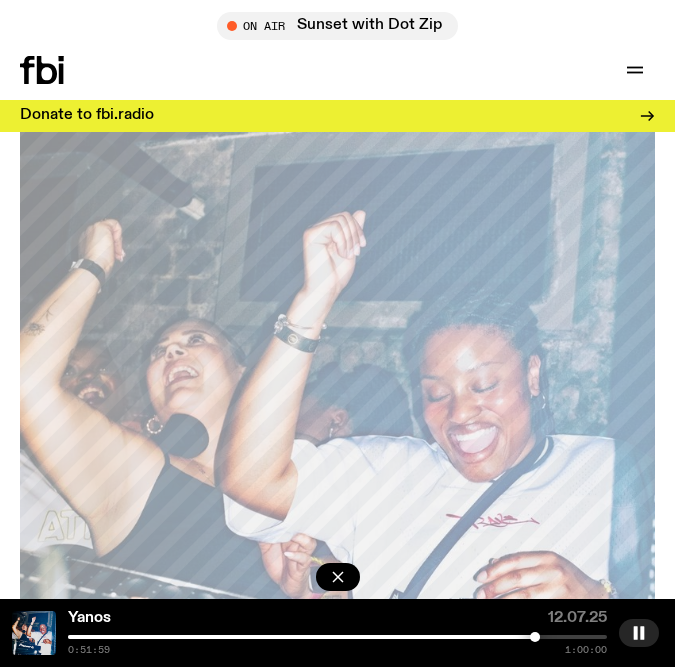 click at bounding box center [337, 637] 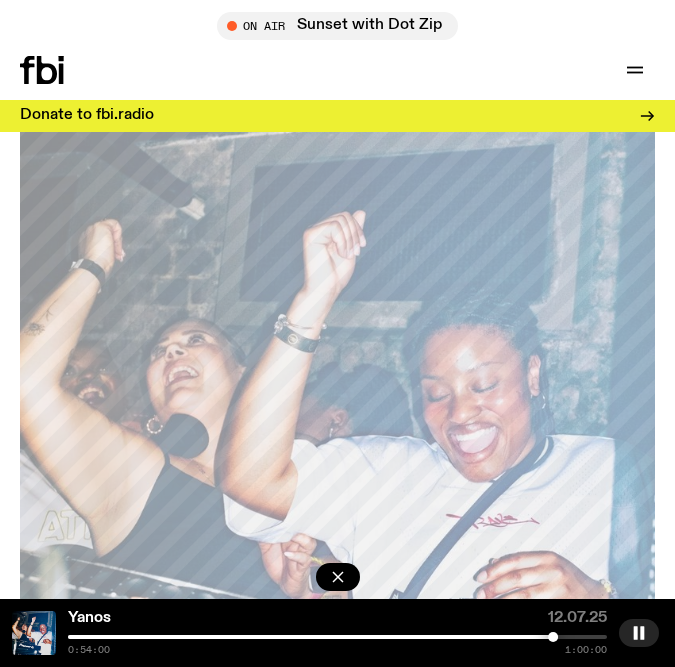 click at bounding box center (337, 637) 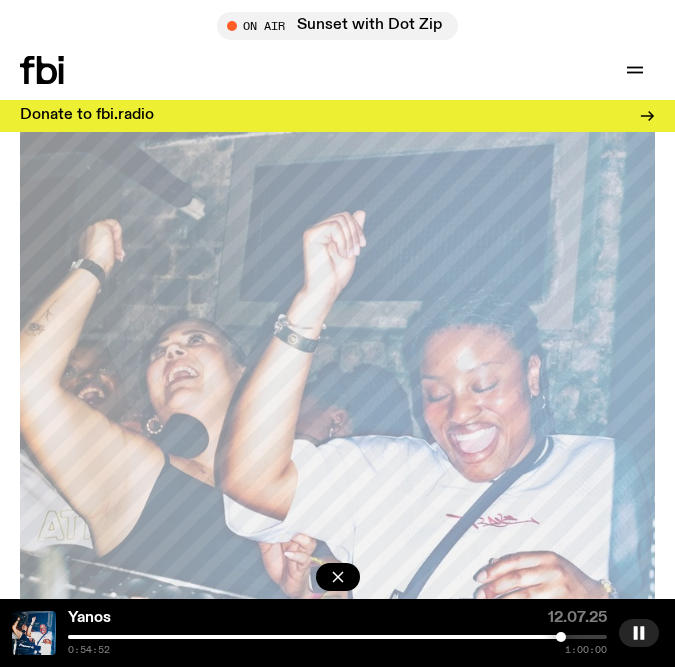click at bounding box center [561, 637] 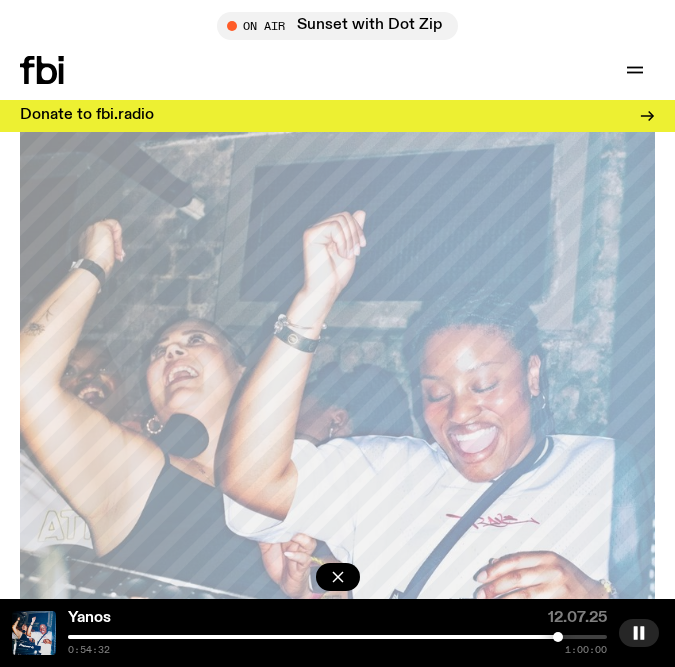 click at bounding box center (558, 637) 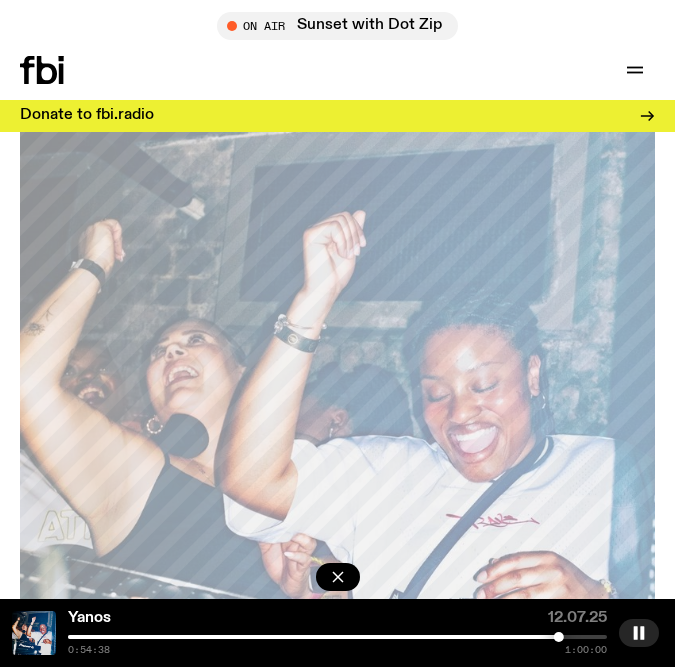 click at bounding box center [289, 637] 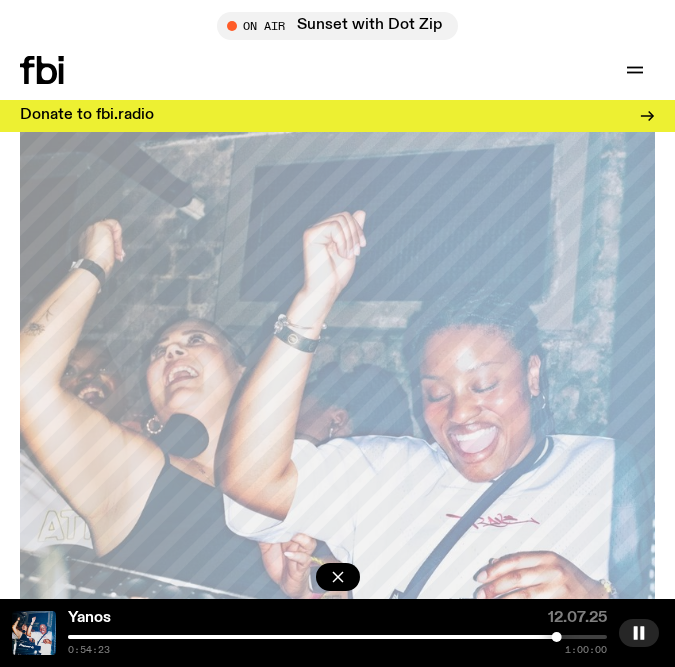 click at bounding box center [337, 637] 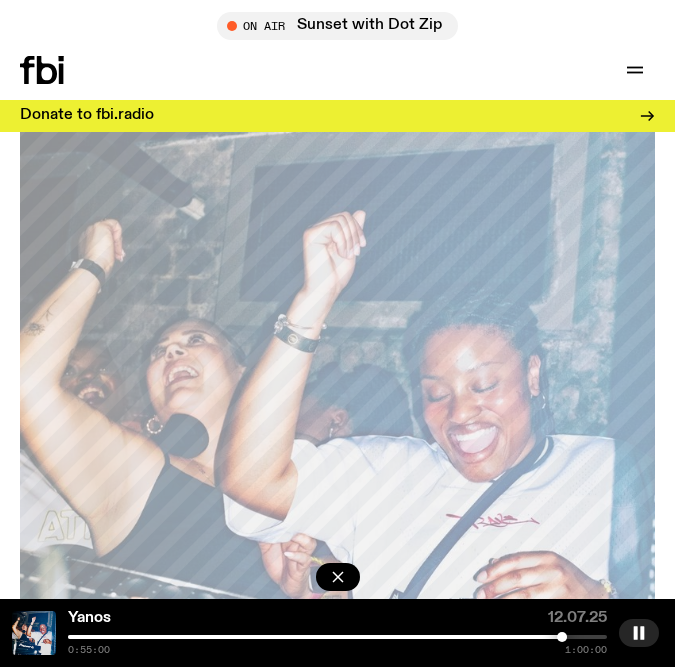 click at bounding box center (562, 637) 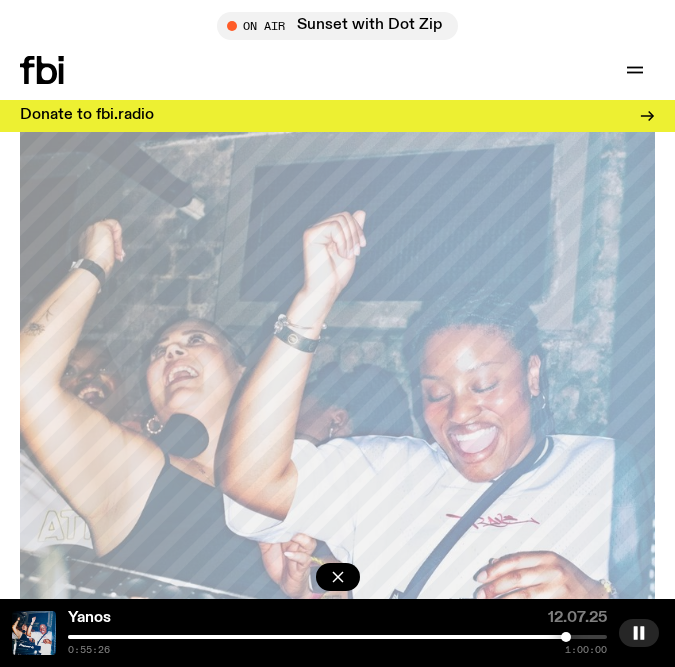 click at bounding box center (337, 637) 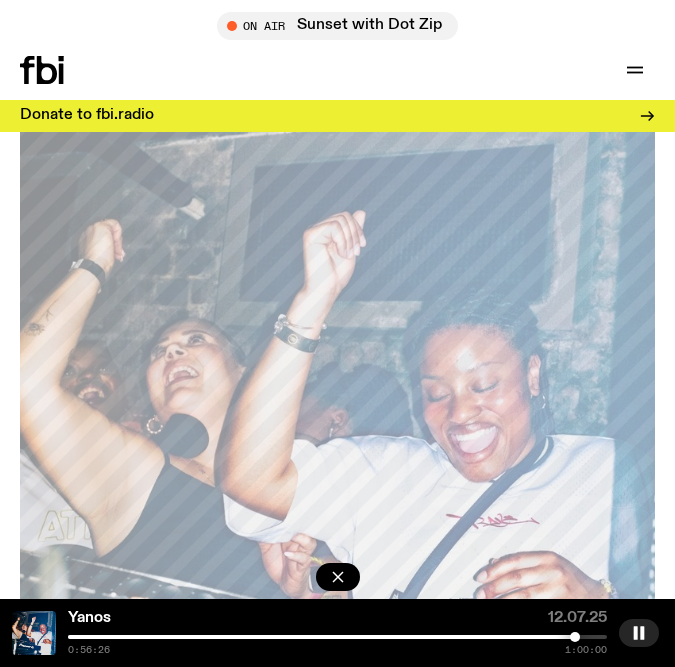 click at bounding box center [337, 637] 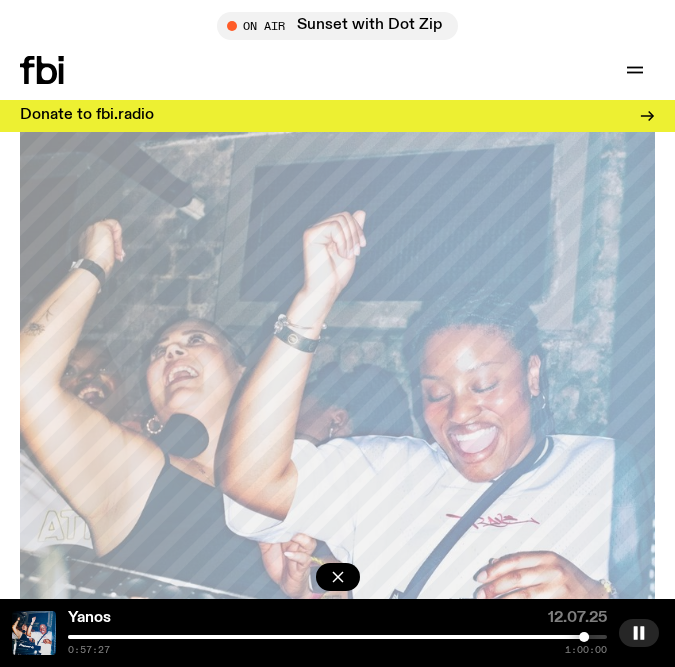 click at bounding box center [337, 637] 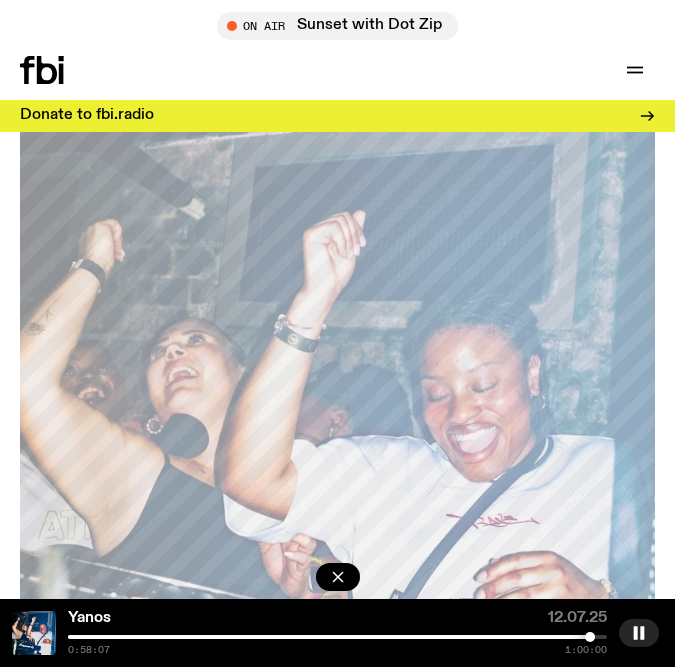 click at bounding box center [337, 637] 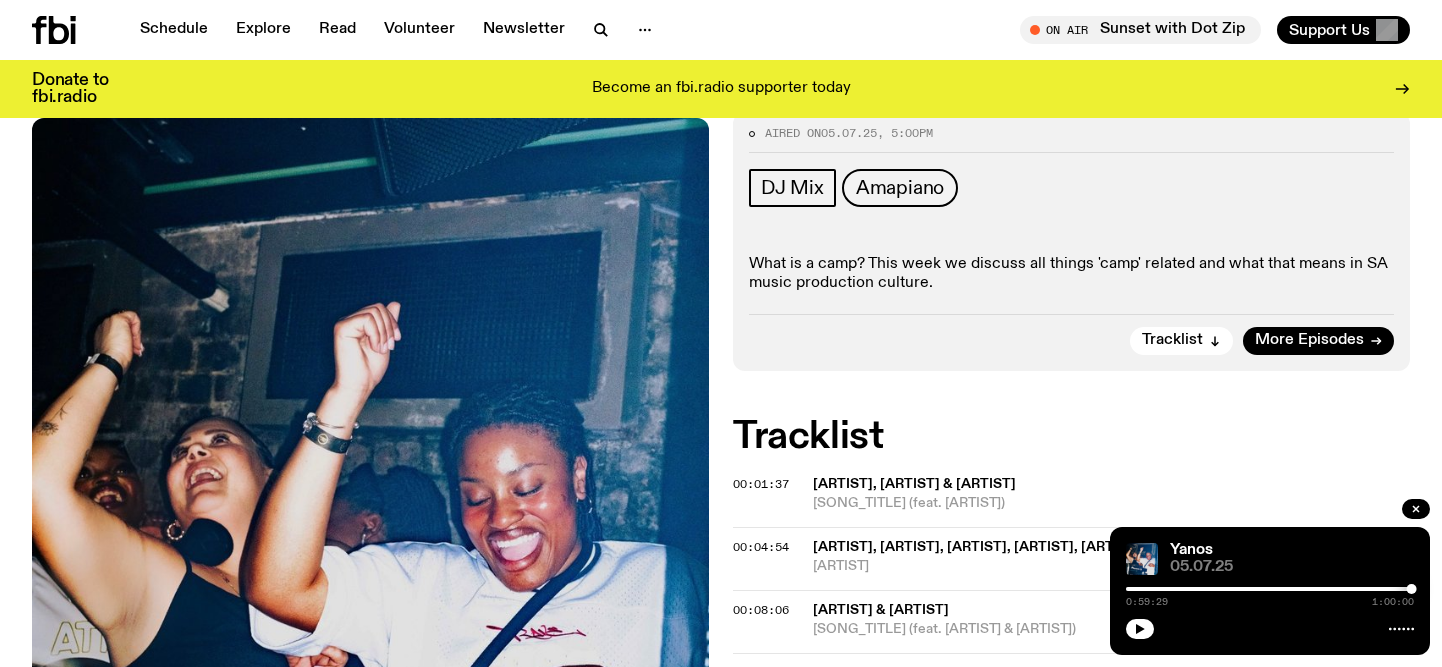 scroll, scrollTop: 280, scrollLeft: 0, axis: vertical 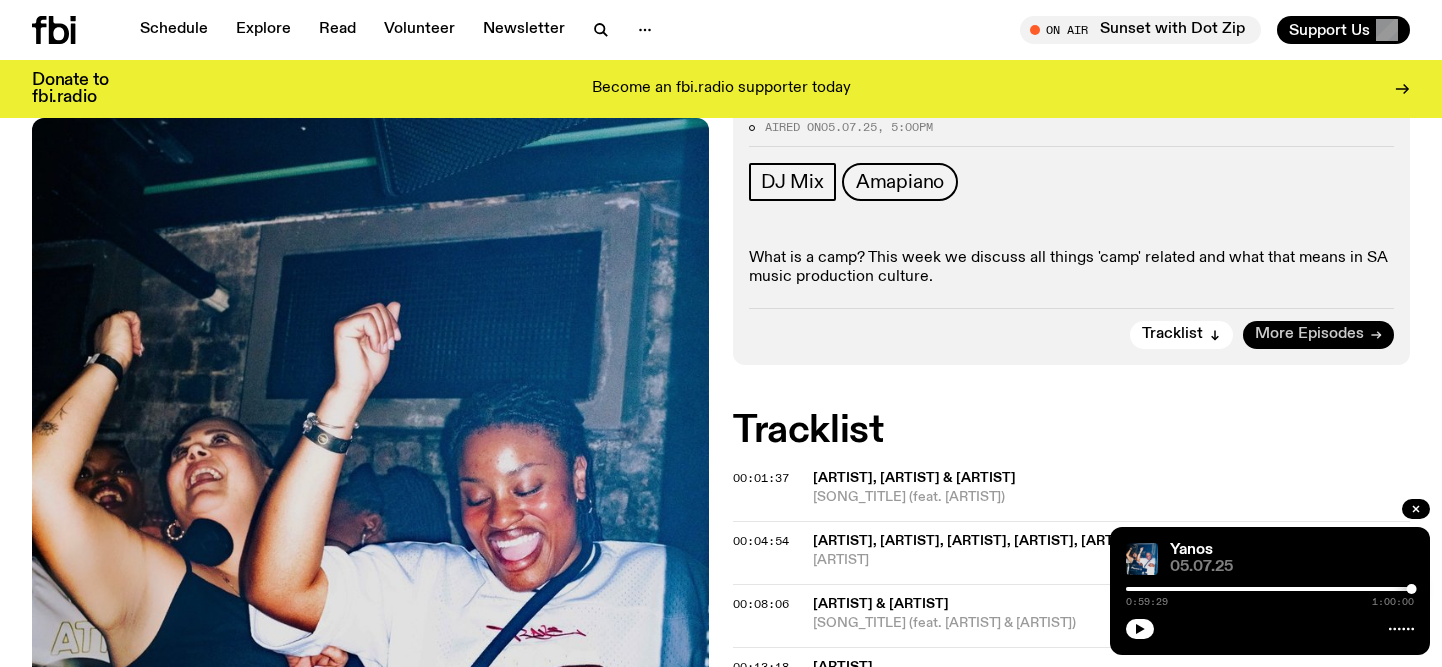 click on "More Episodes" at bounding box center [1309, 334] 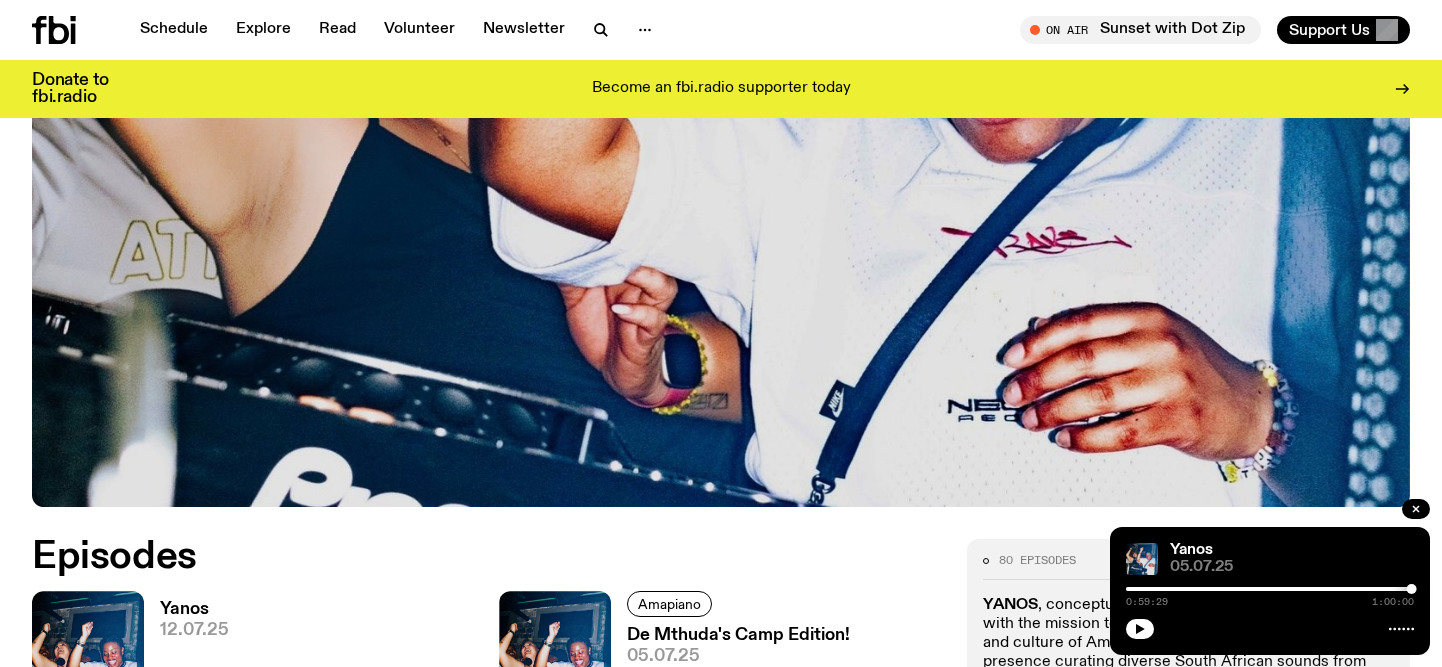 scroll, scrollTop: 710, scrollLeft: 0, axis: vertical 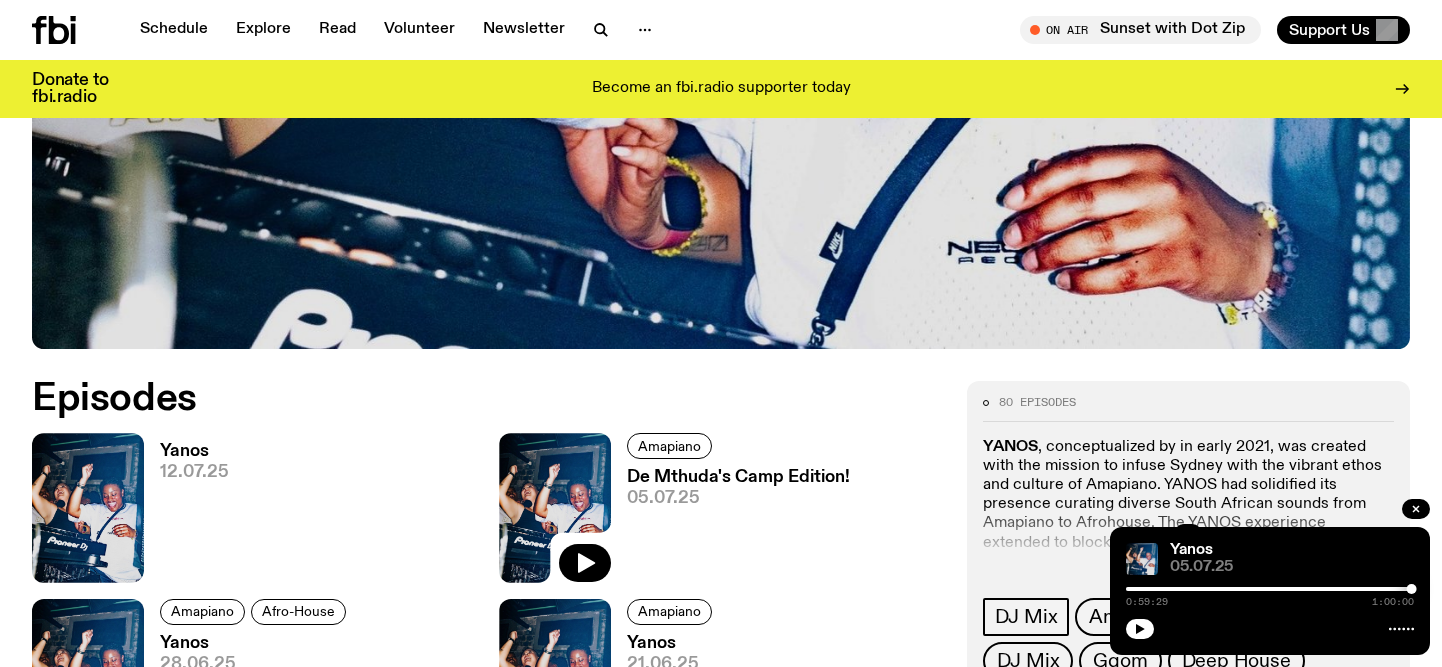 click on "Yanos" at bounding box center (194, 451) 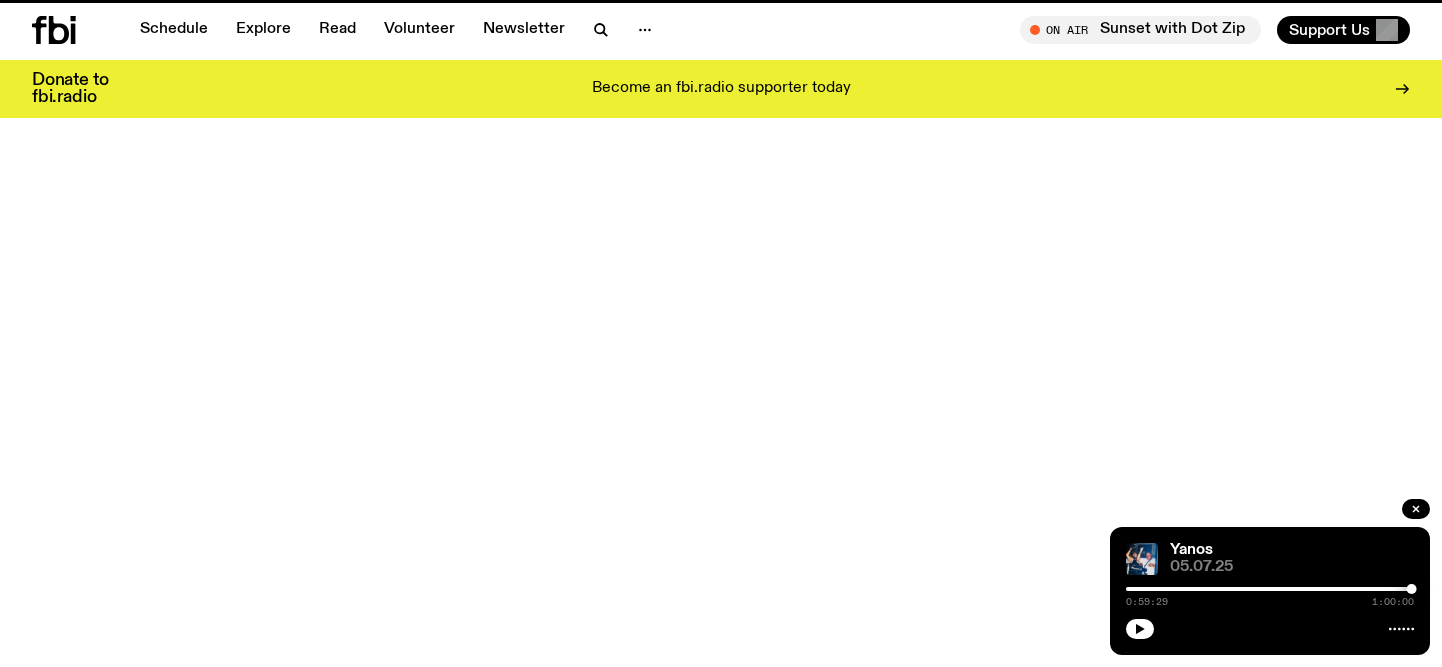 scroll, scrollTop: 0, scrollLeft: 0, axis: both 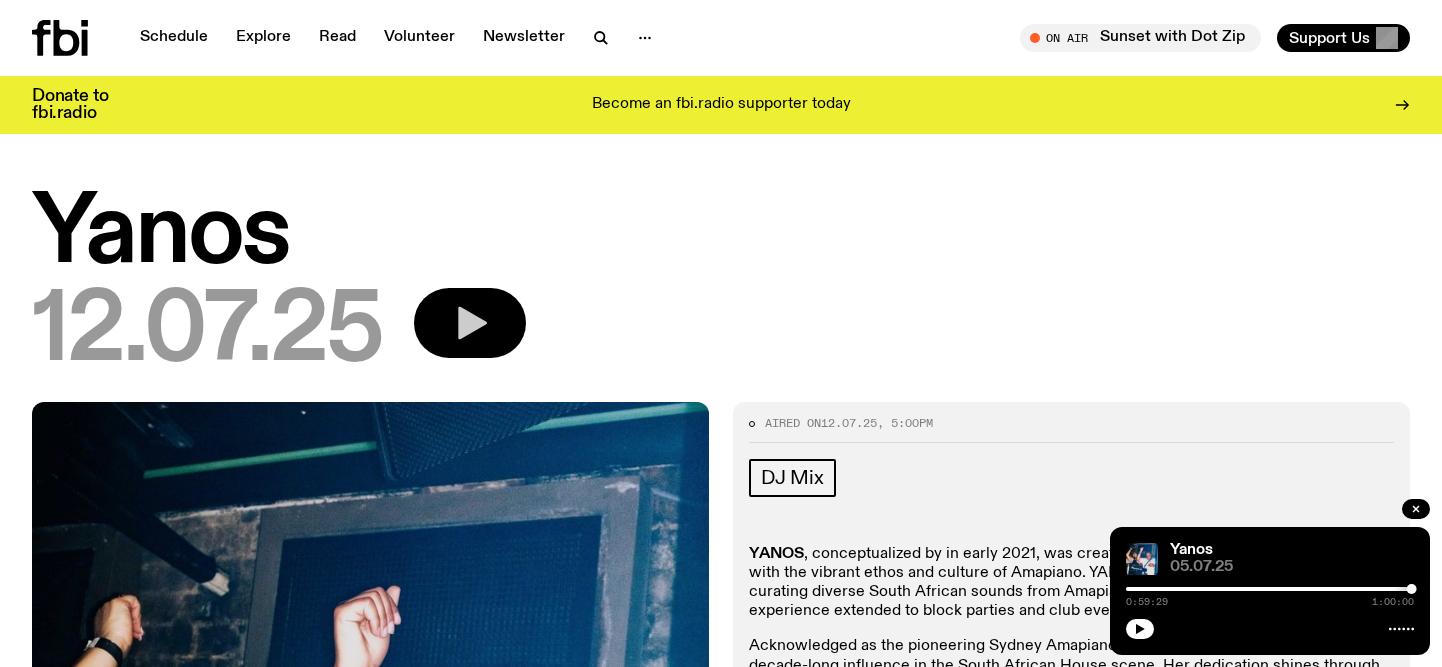 click 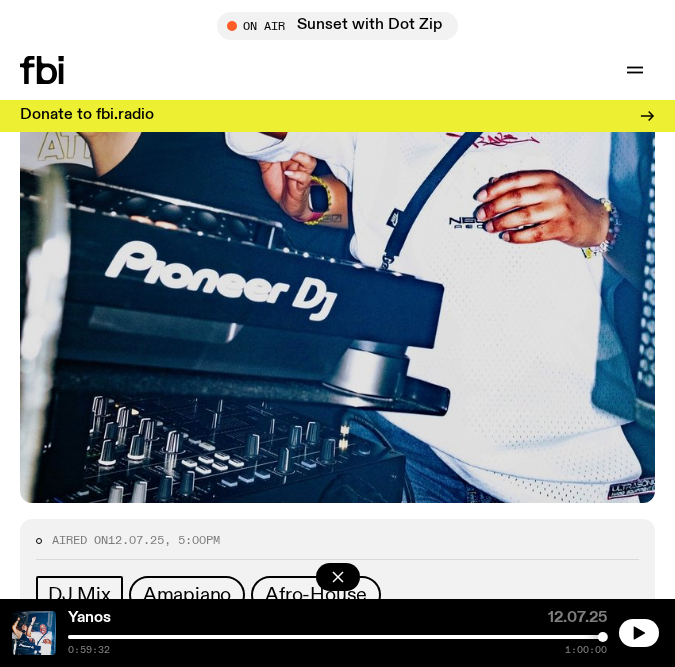 scroll, scrollTop: 264, scrollLeft: 0, axis: vertical 